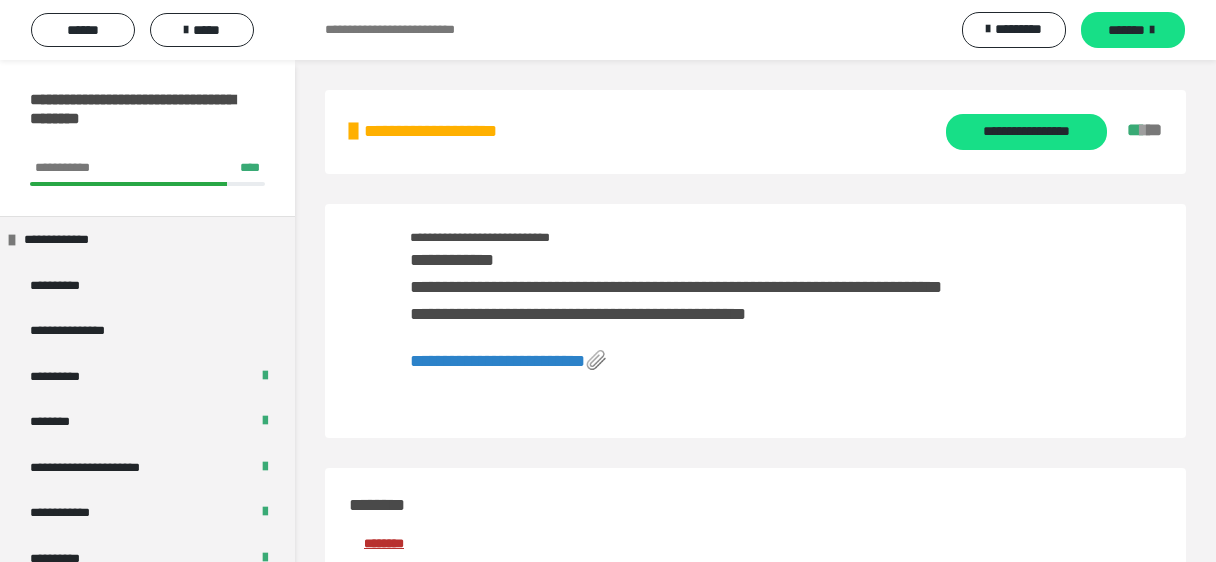 scroll, scrollTop: 0, scrollLeft: 0, axis: both 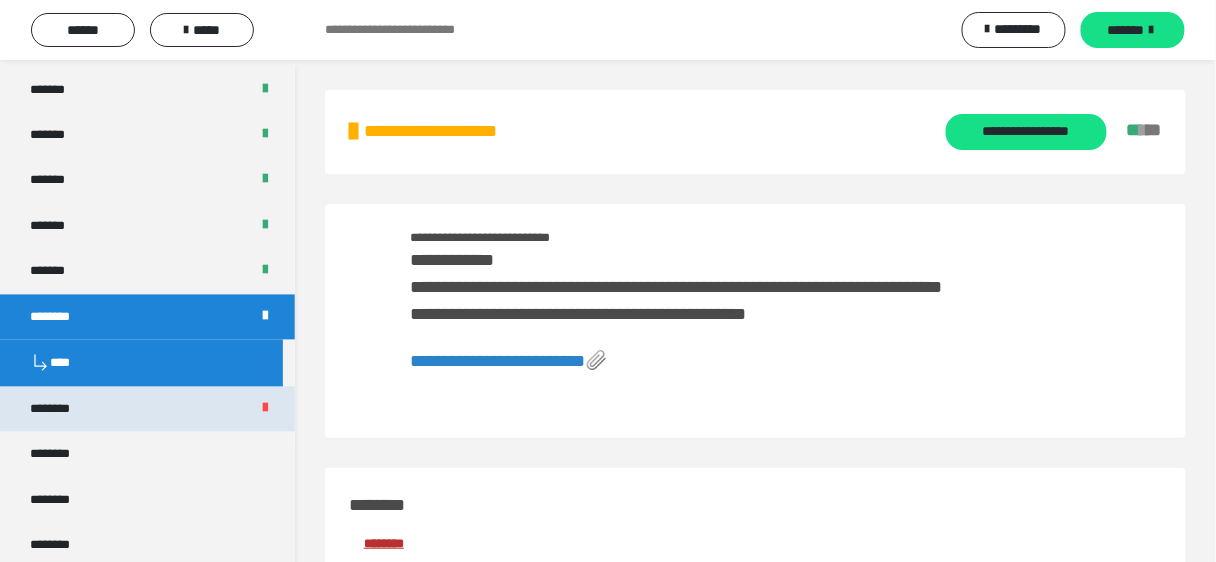click on "********" at bounding box center (147, 410) 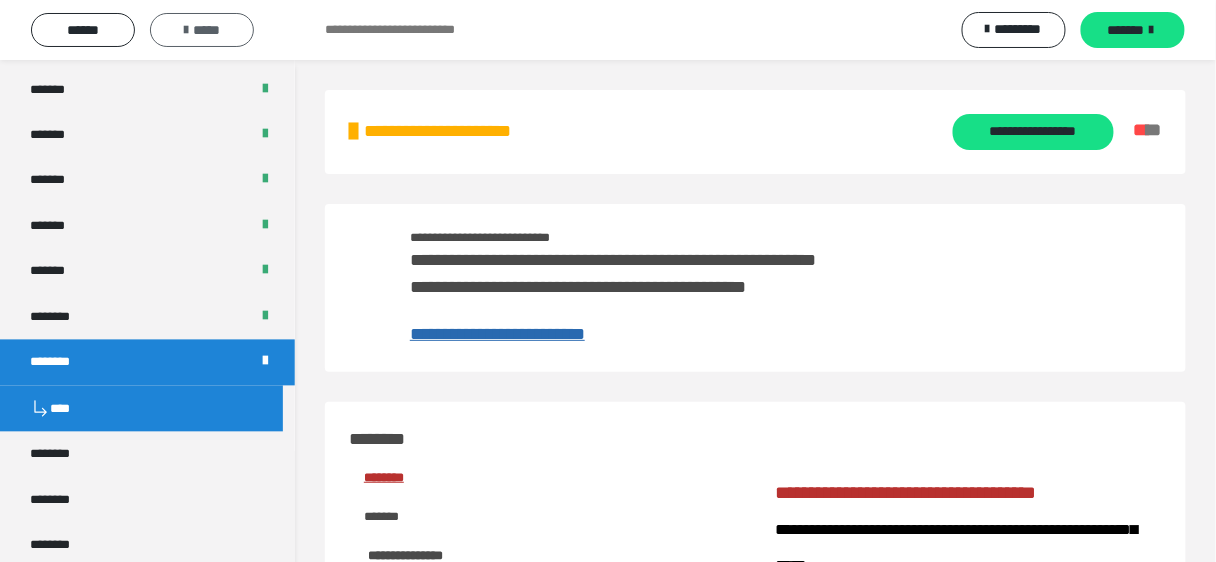 click on "*****" at bounding box center (202, 30) 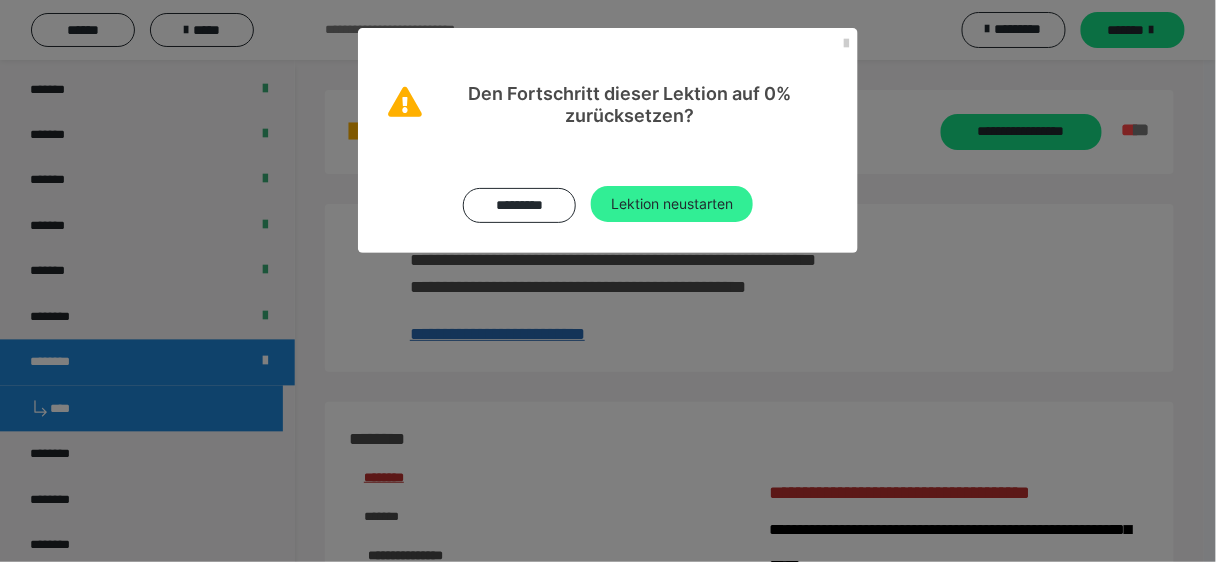 click on "Lektion neustarten" at bounding box center [672, 204] 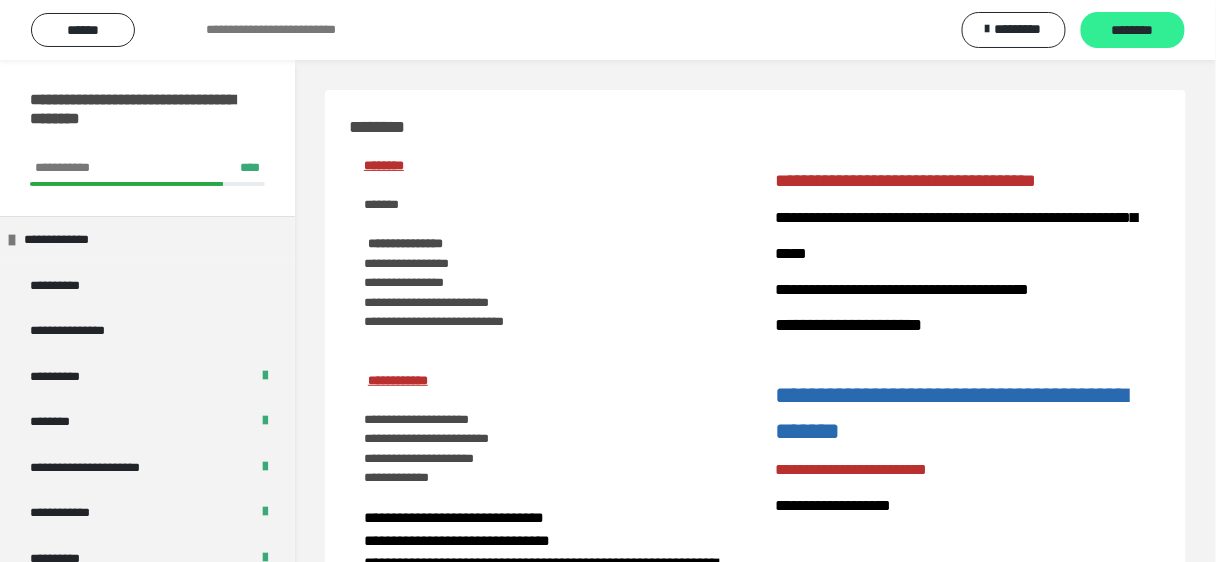 click on "********" at bounding box center [1133, 31] 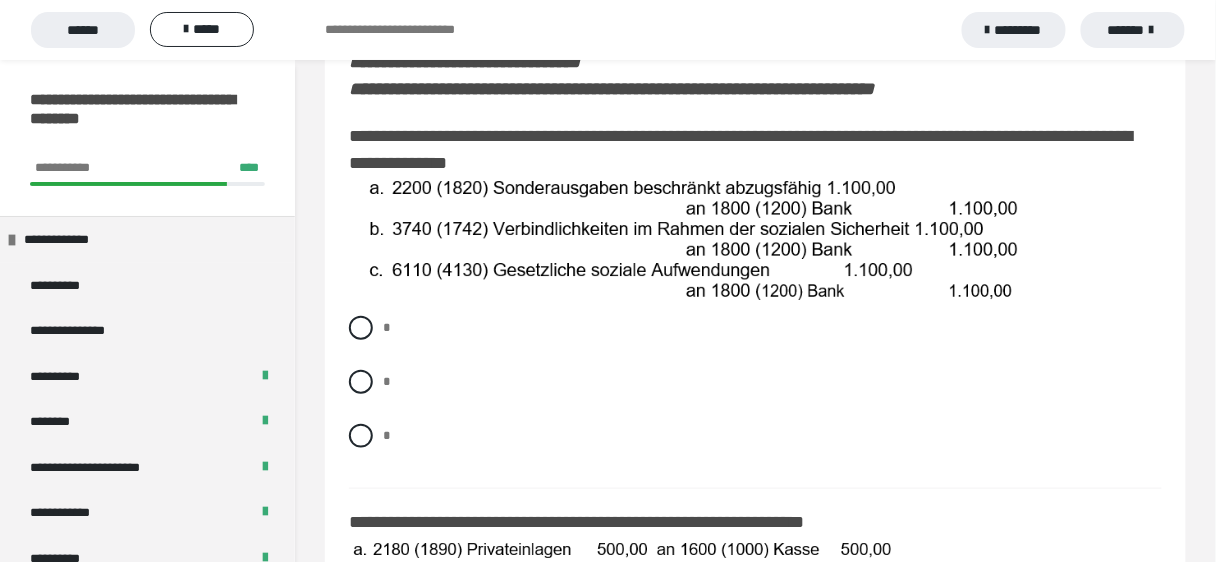 scroll, scrollTop: 240, scrollLeft: 0, axis: vertical 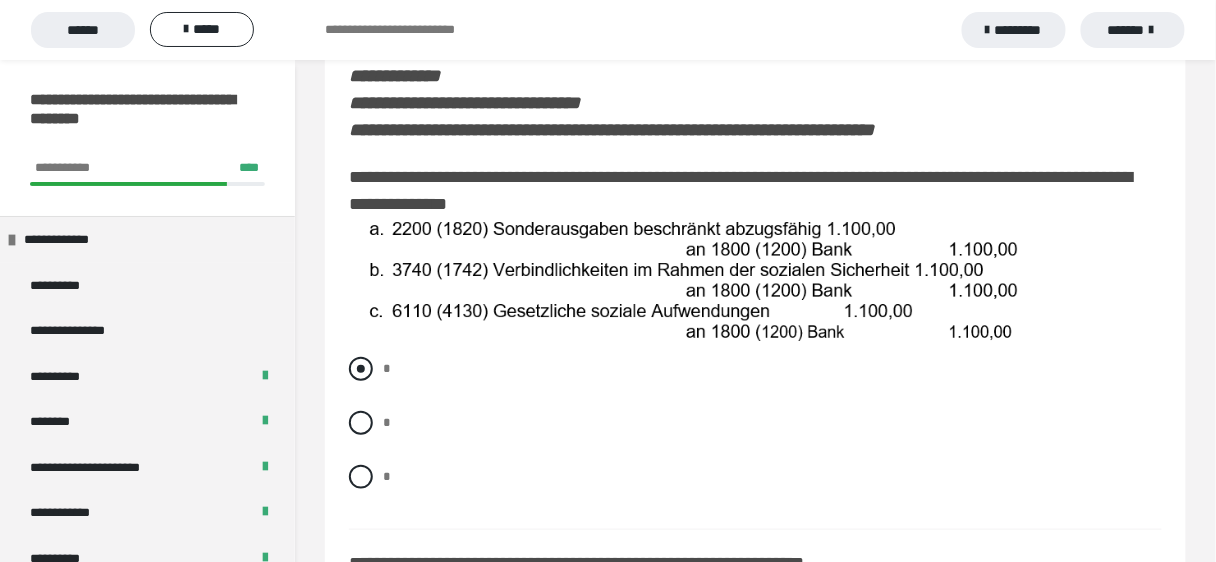 click at bounding box center [361, 369] 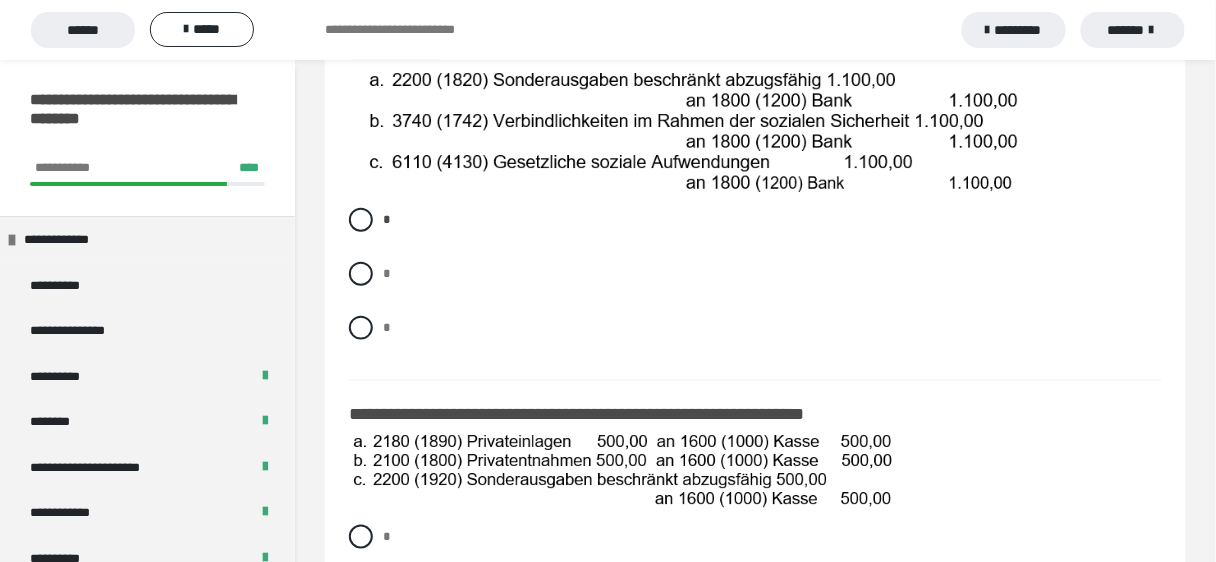 scroll, scrollTop: 400, scrollLeft: 0, axis: vertical 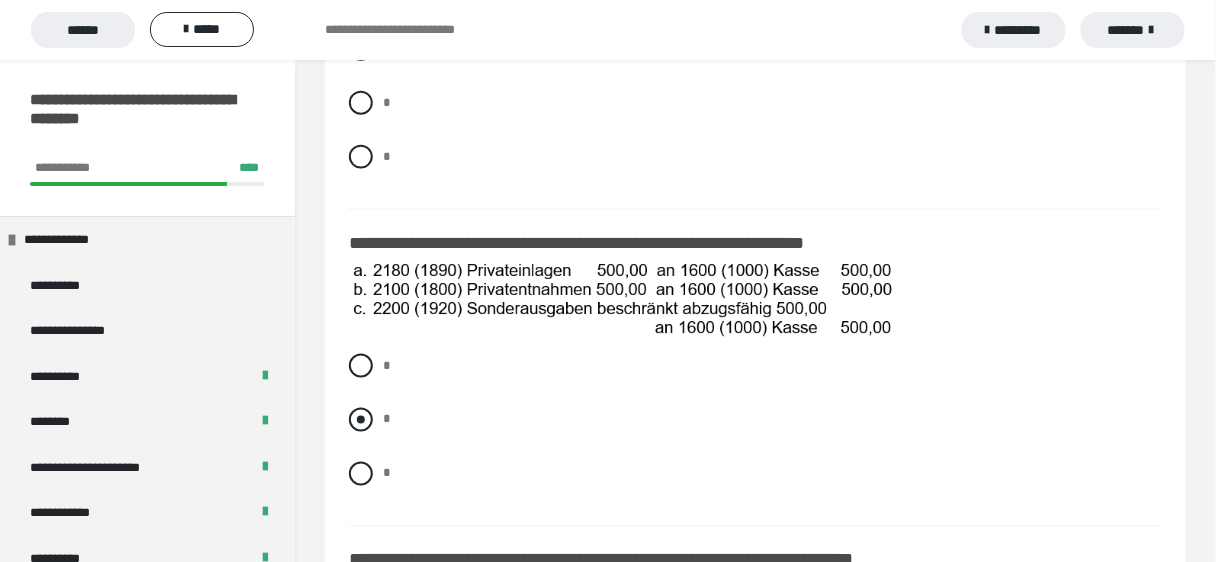 click at bounding box center [361, 420] 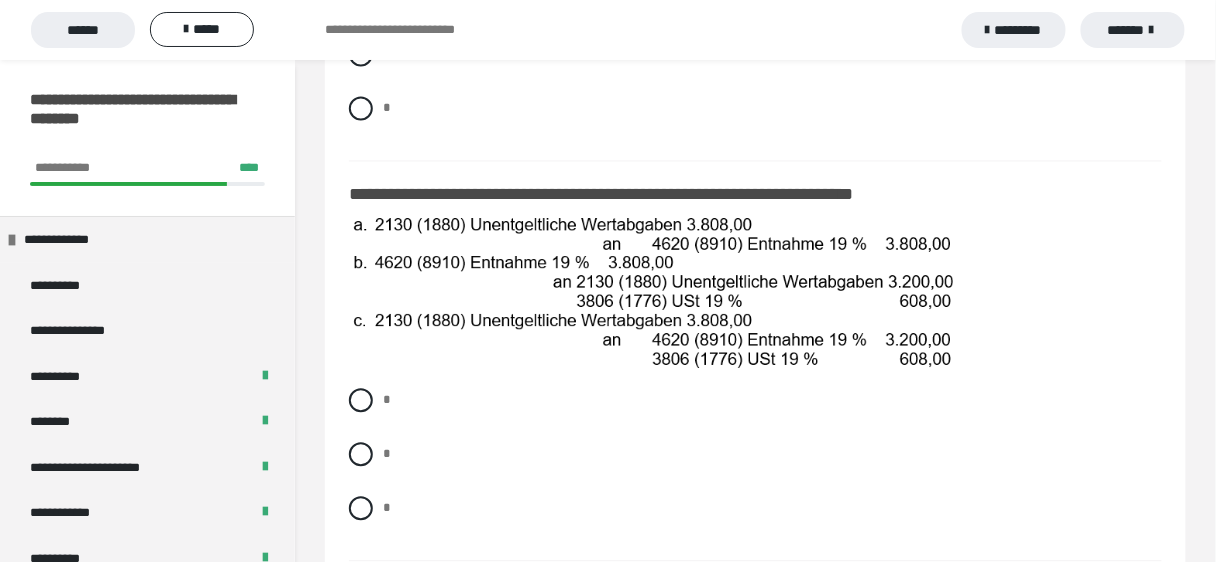 scroll, scrollTop: 960, scrollLeft: 0, axis: vertical 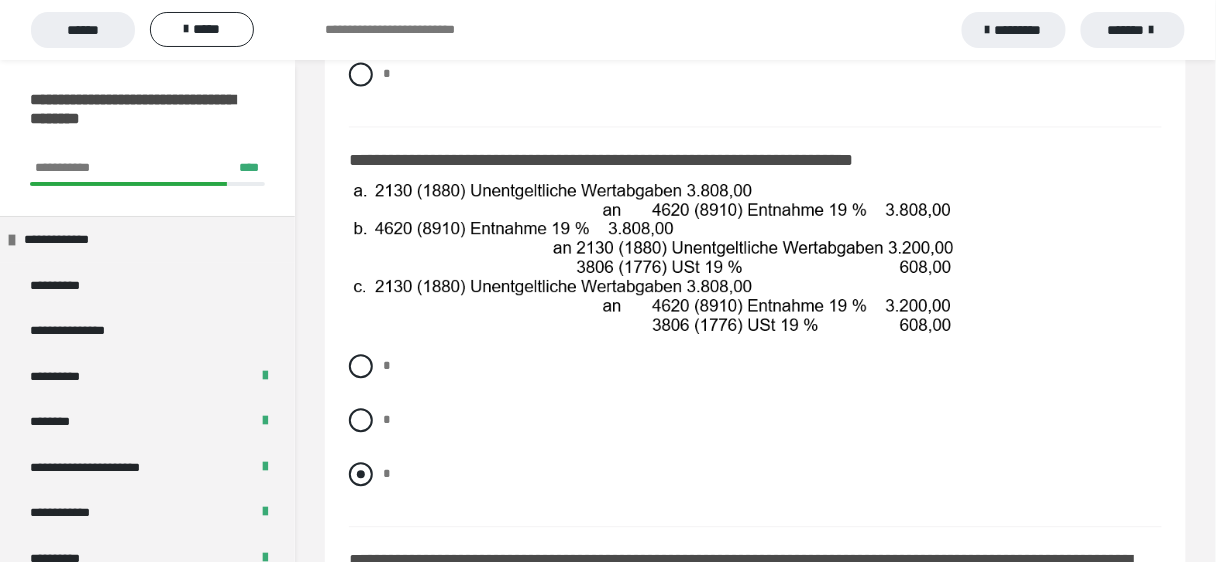 click on "*" at bounding box center [755, 474] 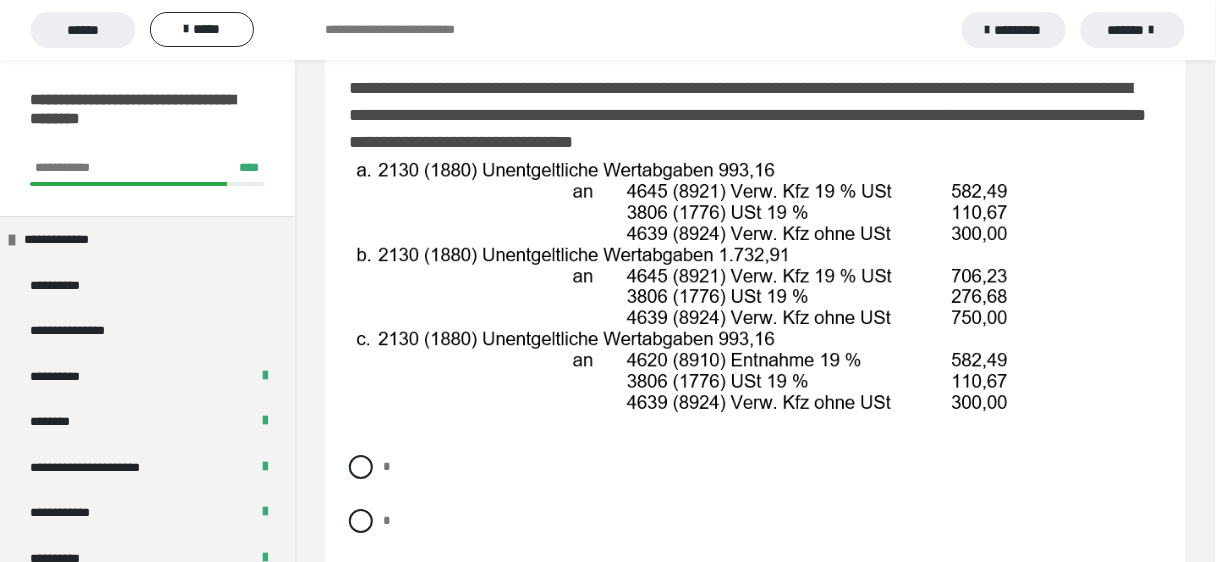 scroll, scrollTop: 1440, scrollLeft: 0, axis: vertical 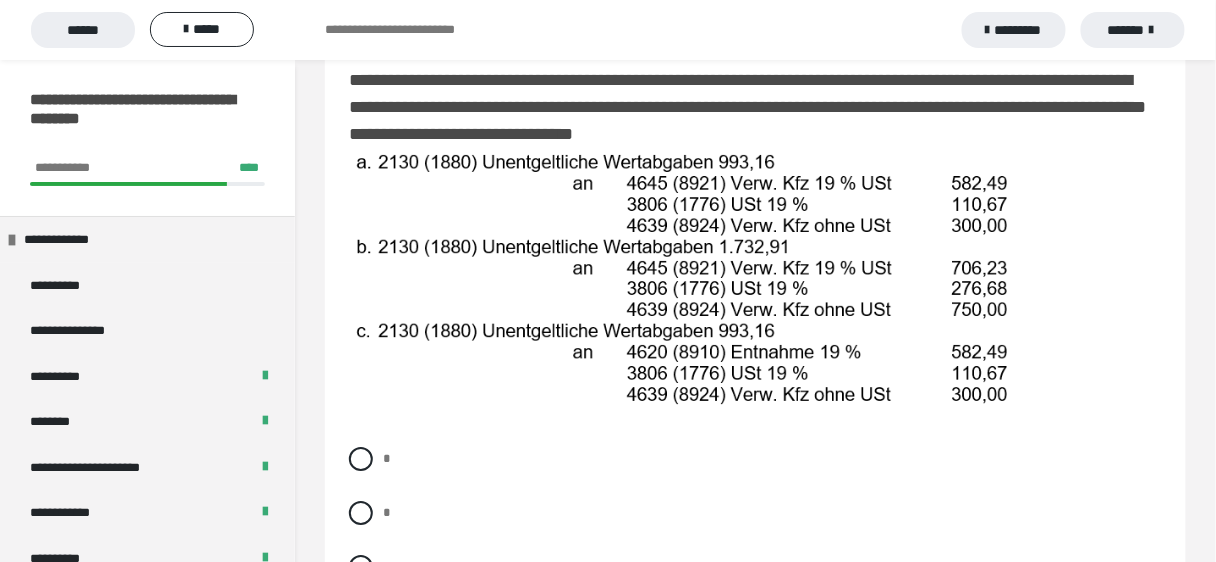 drag, startPoint x: 1029, startPoint y: 342, endPoint x: 1006, endPoint y: 404, distance: 66.12866 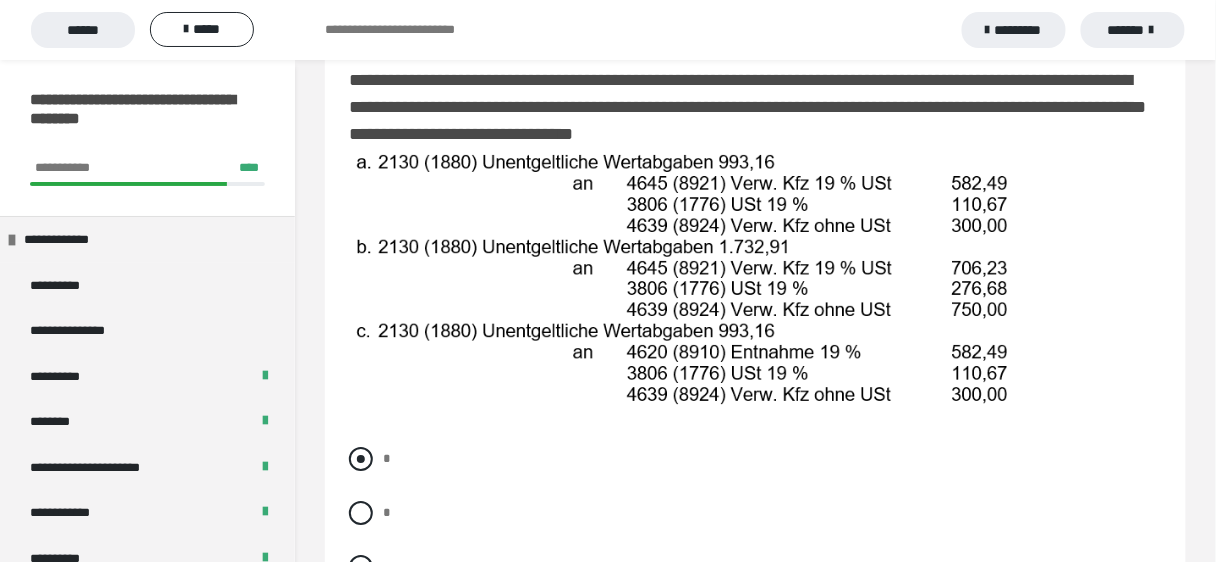 click at bounding box center (361, 459) 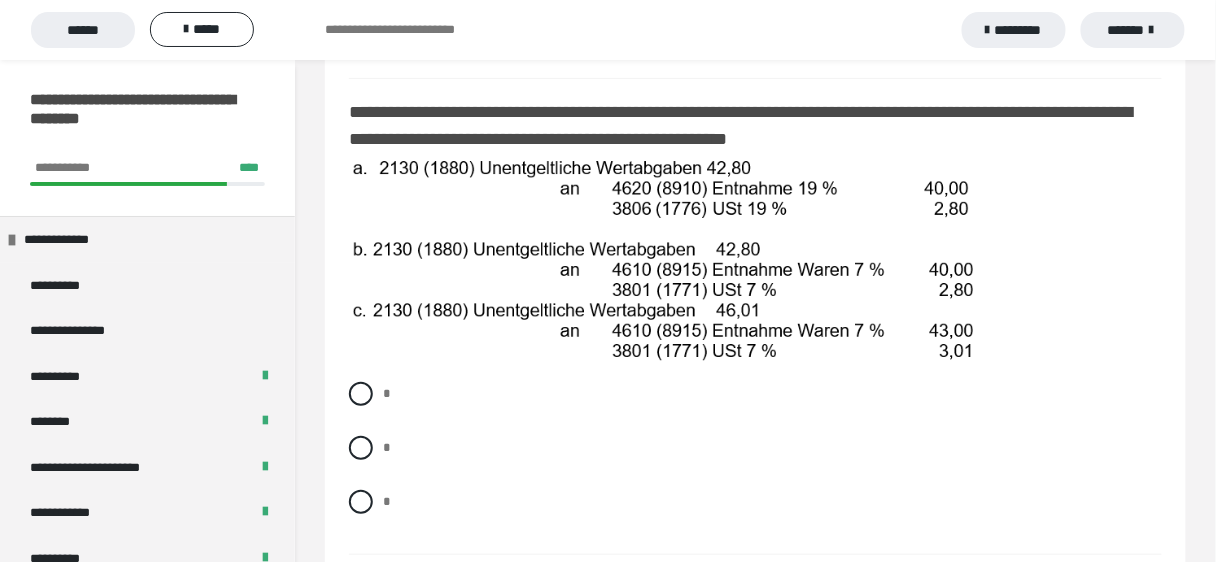 scroll, scrollTop: 2000, scrollLeft: 0, axis: vertical 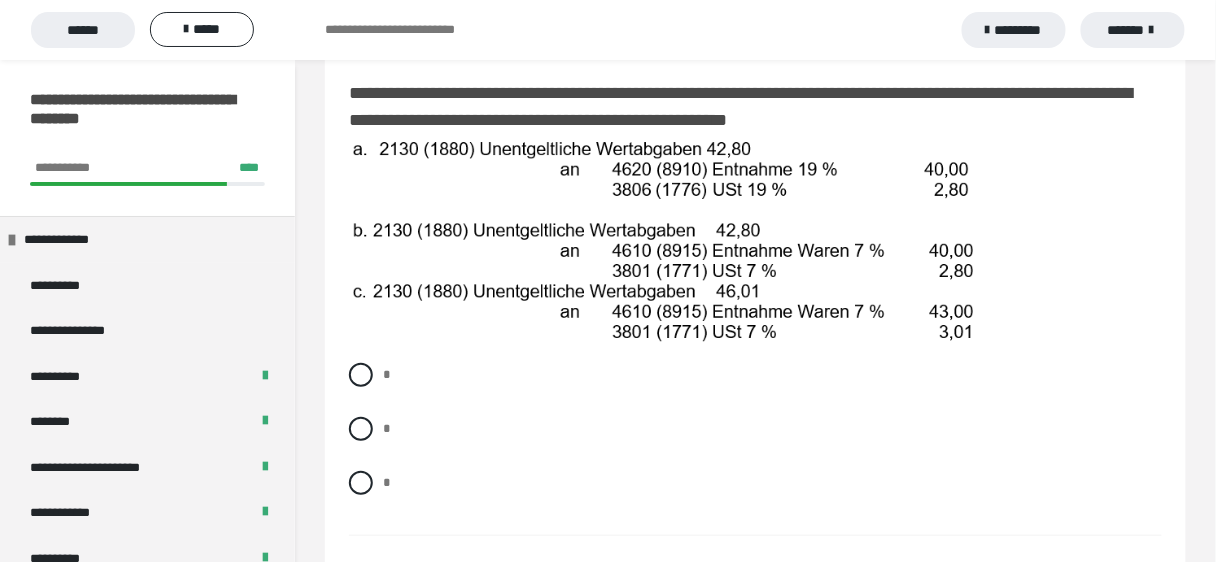 drag, startPoint x: 366, startPoint y: 513, endPoint x: 449, endPoint y: 493, distance: 85.37564 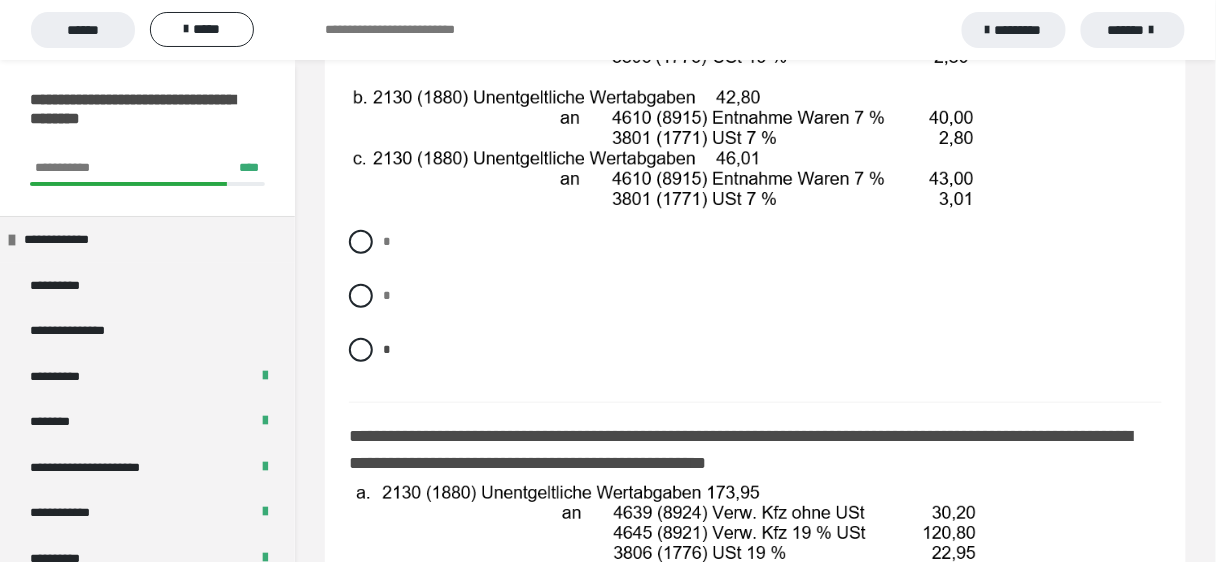scroll, scrollTop: 2400, scrollLeft: 0, axis: vertical 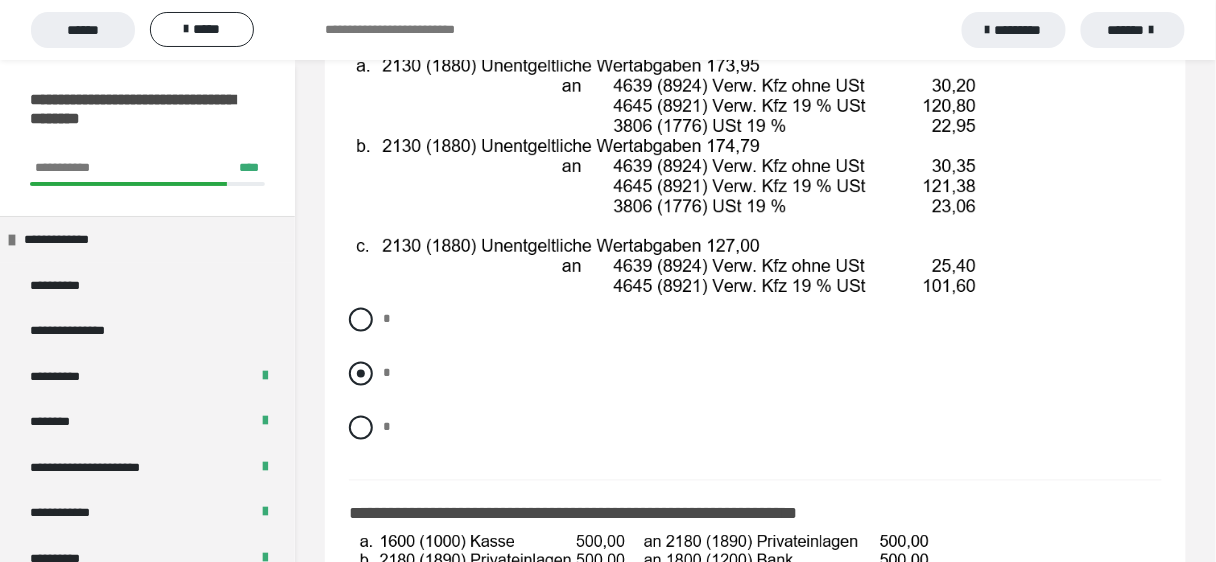 click at bounding box center [361, 374] 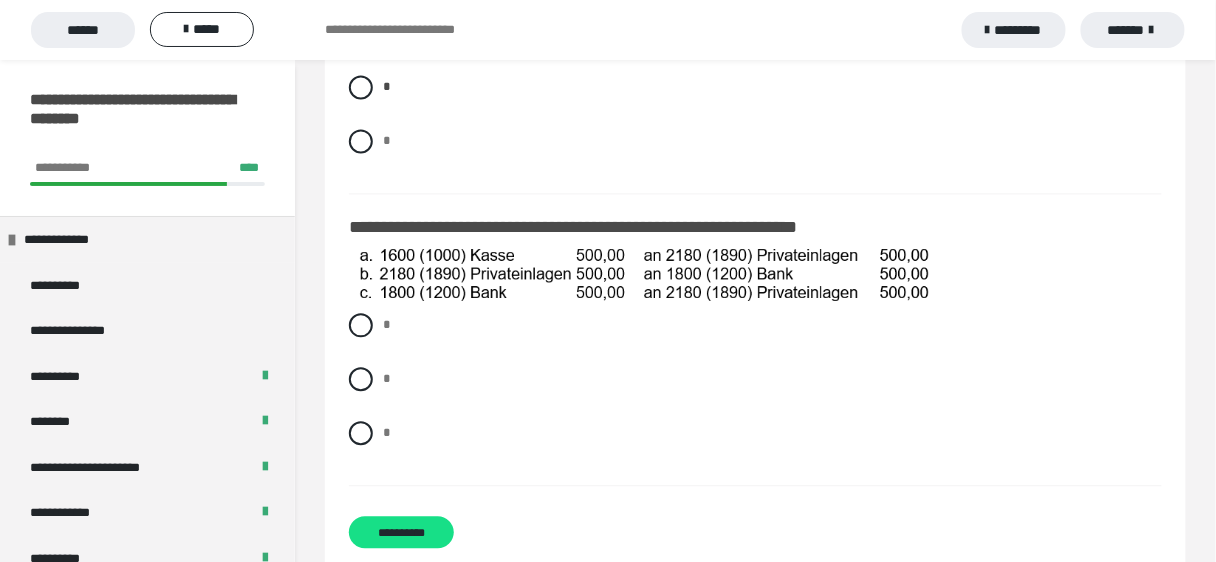scroll, scrollTop: 2880, scrollLeft: 0, axis: vertical 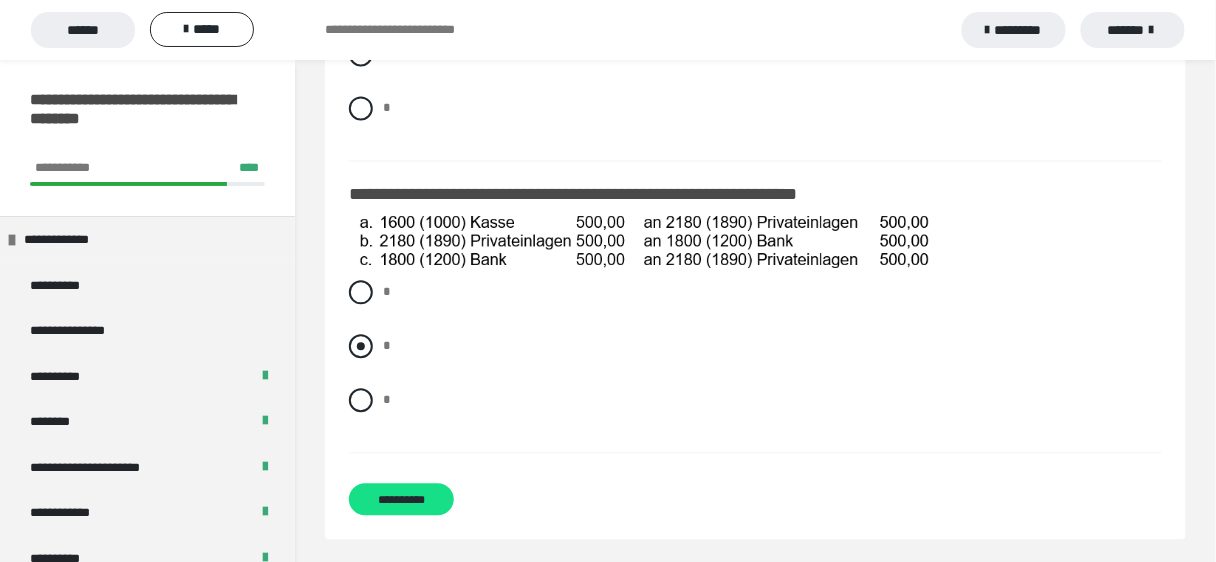 click at bounding box center [361, 346] 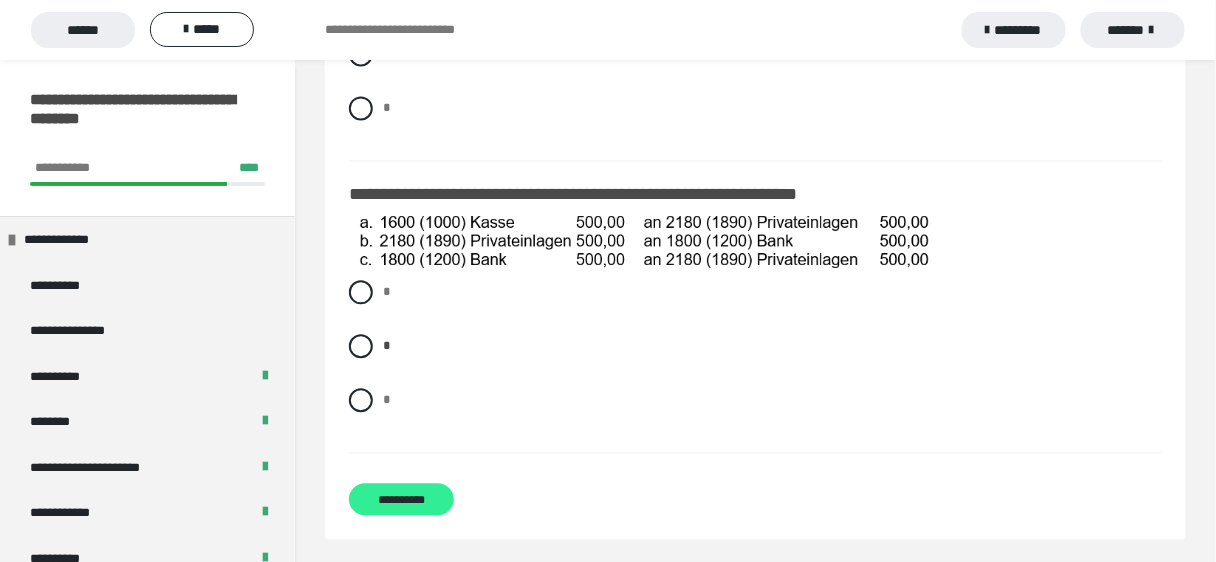 click on "**********" at bounding box center (401, 499) 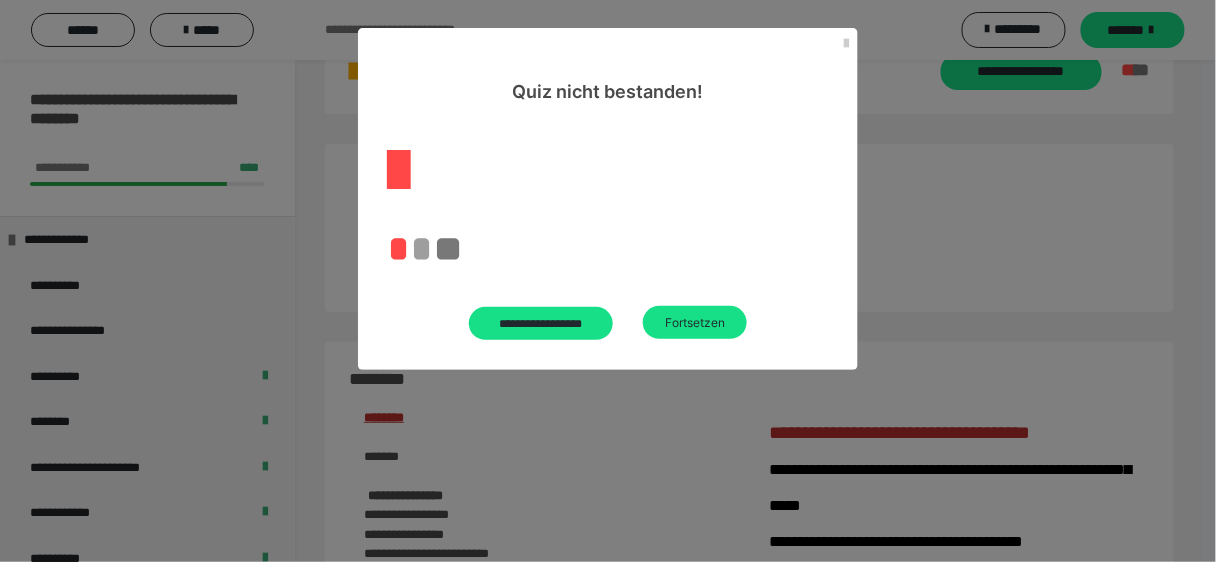 scroll, scrollTop: 2852, scrollLeft: 0, axis: vertical 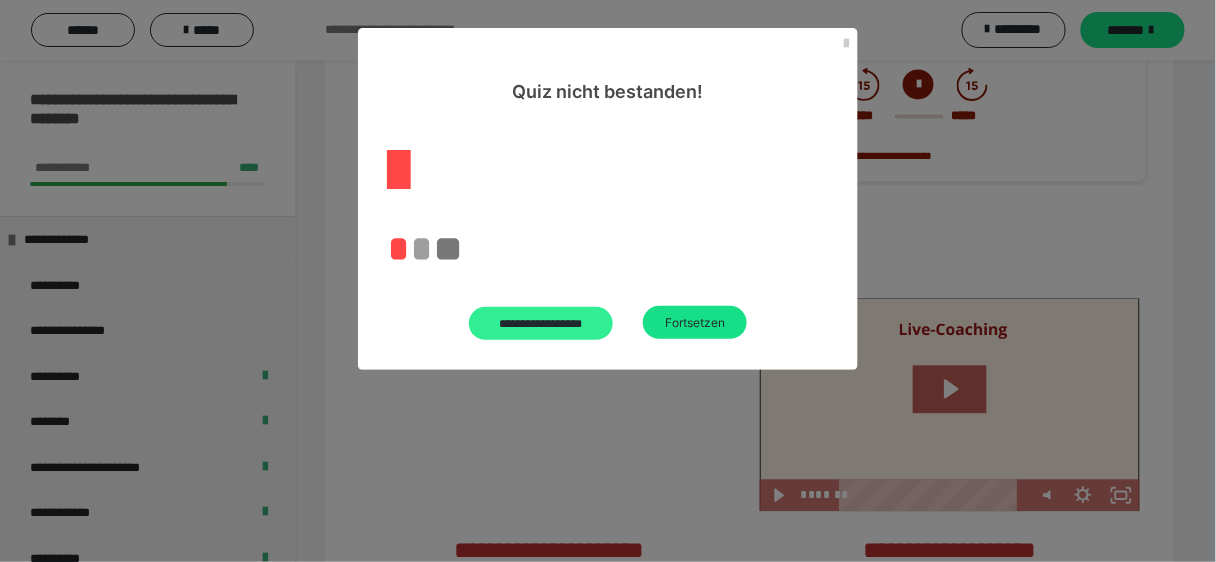 click on "**********" at bounding box center [541, 323] 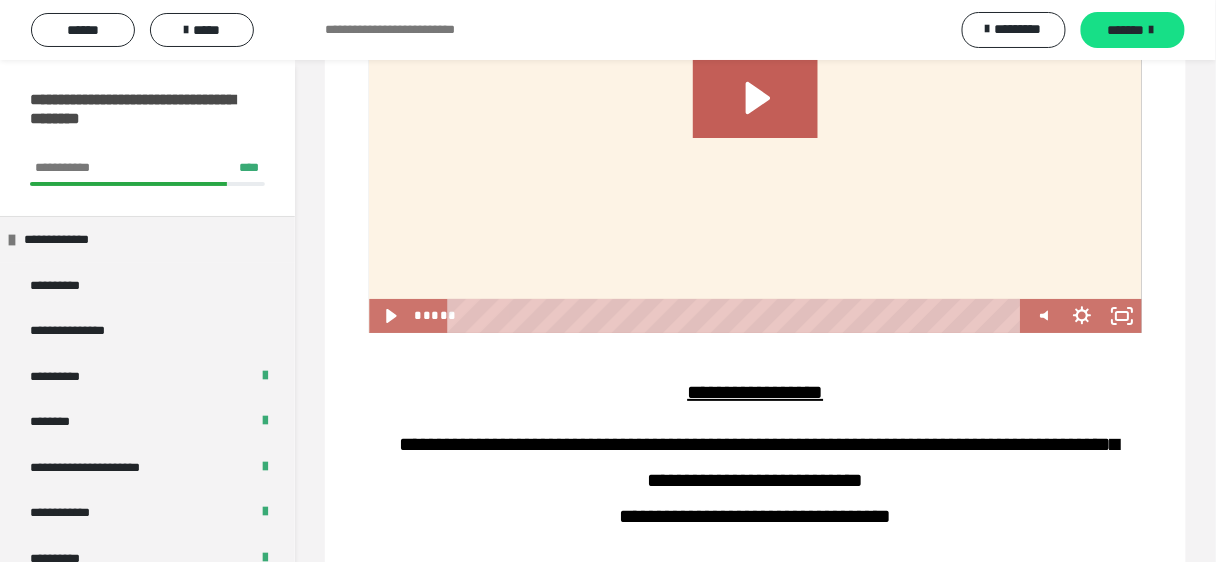 scroll, scrollTop: 3652, scrollLeft: 0, axis: vertical 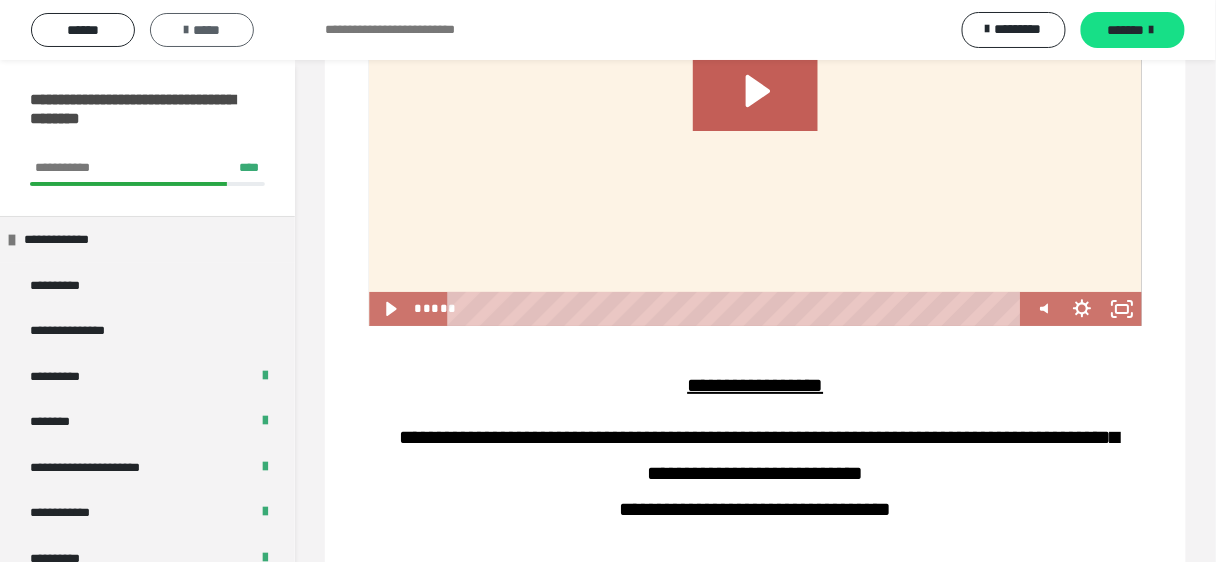 click on "*****" at bounding box center [202, 30] 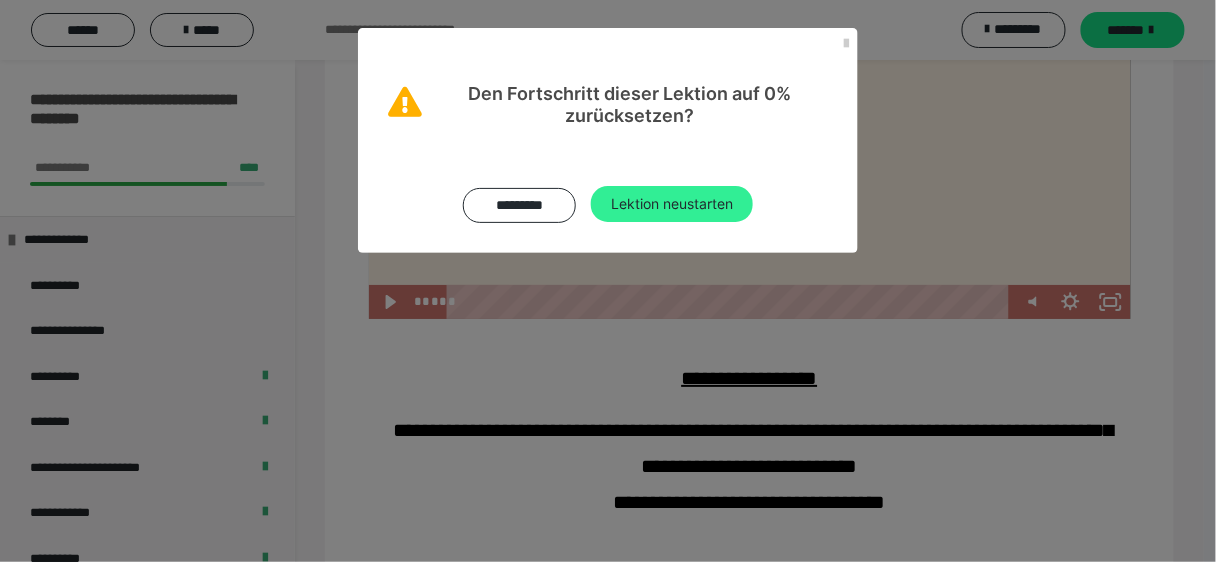 click on "Lektion neustarten" at bounding box center (672, 204) 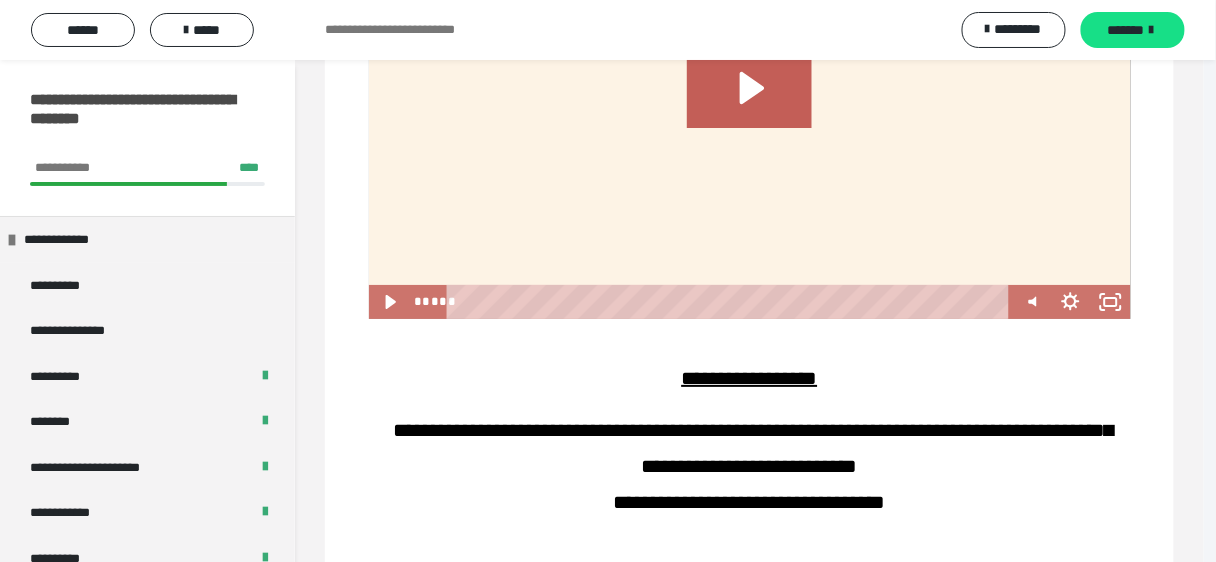 scroll, scrollTop: 0, scrollLeft: 0, axis: both 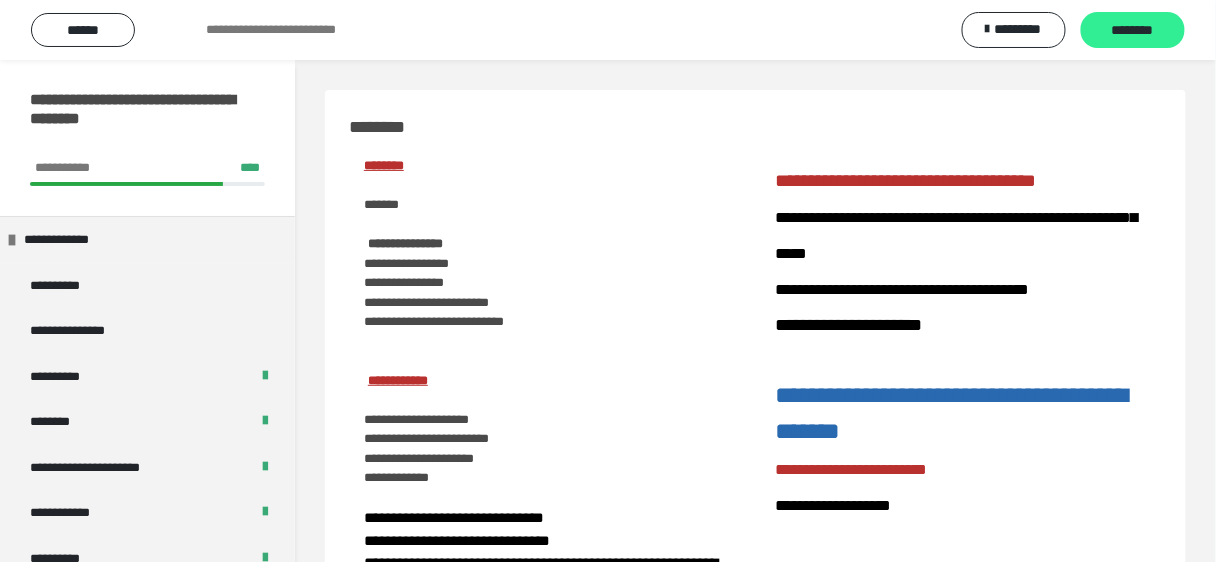 click on "********" at bounding box center [1133, 31] 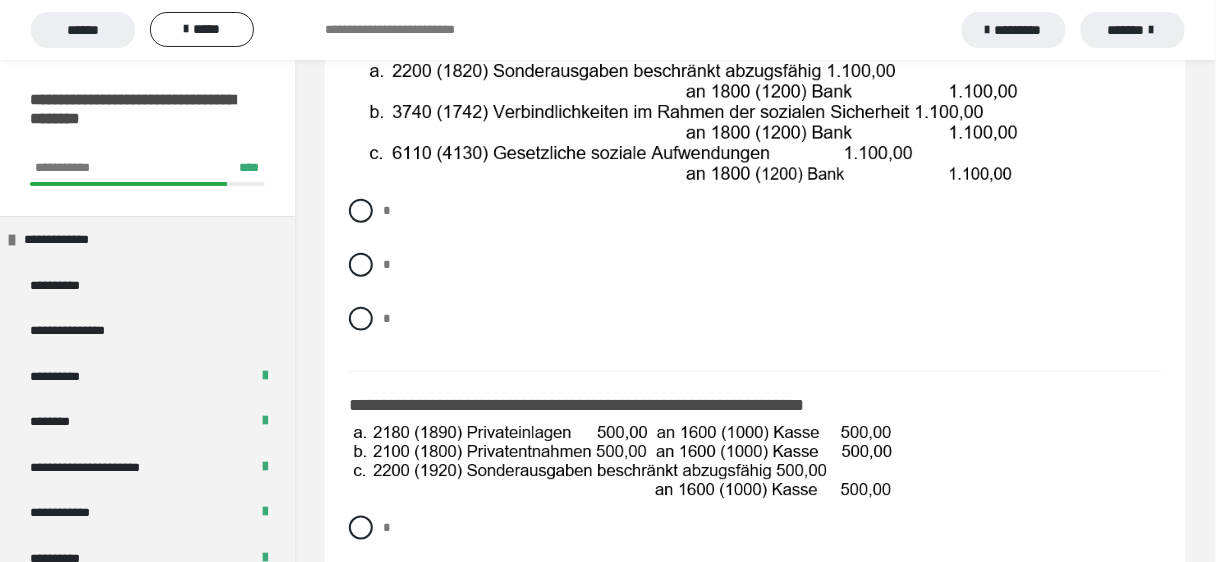 scroll, scrollTop: 400, scrollLeft: 0, axis: vertical 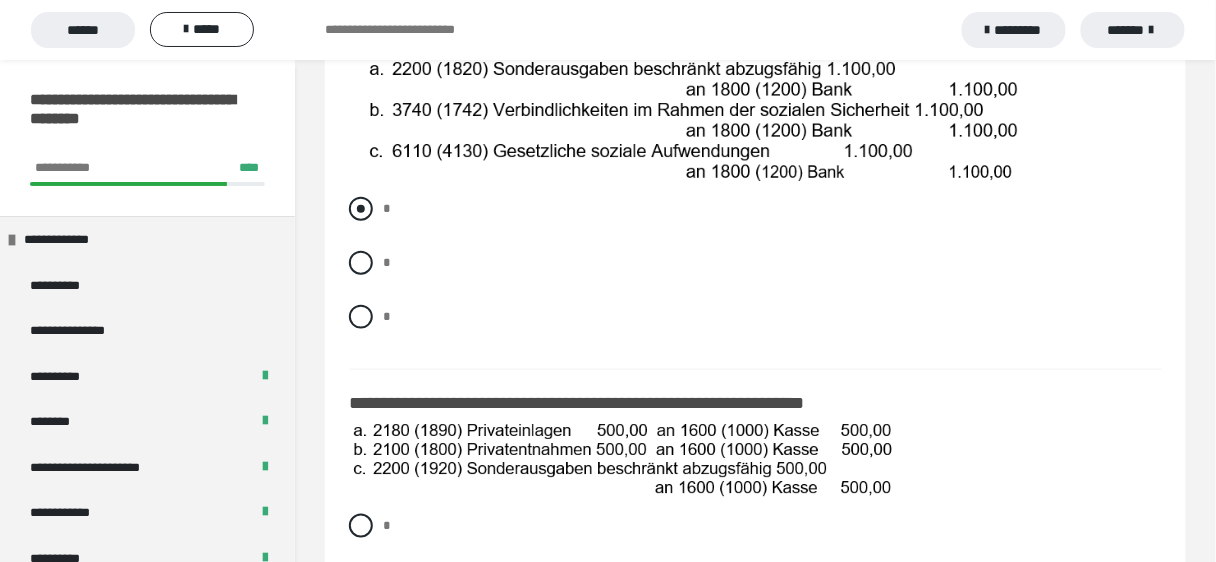 click at bounding box center (361, 209) 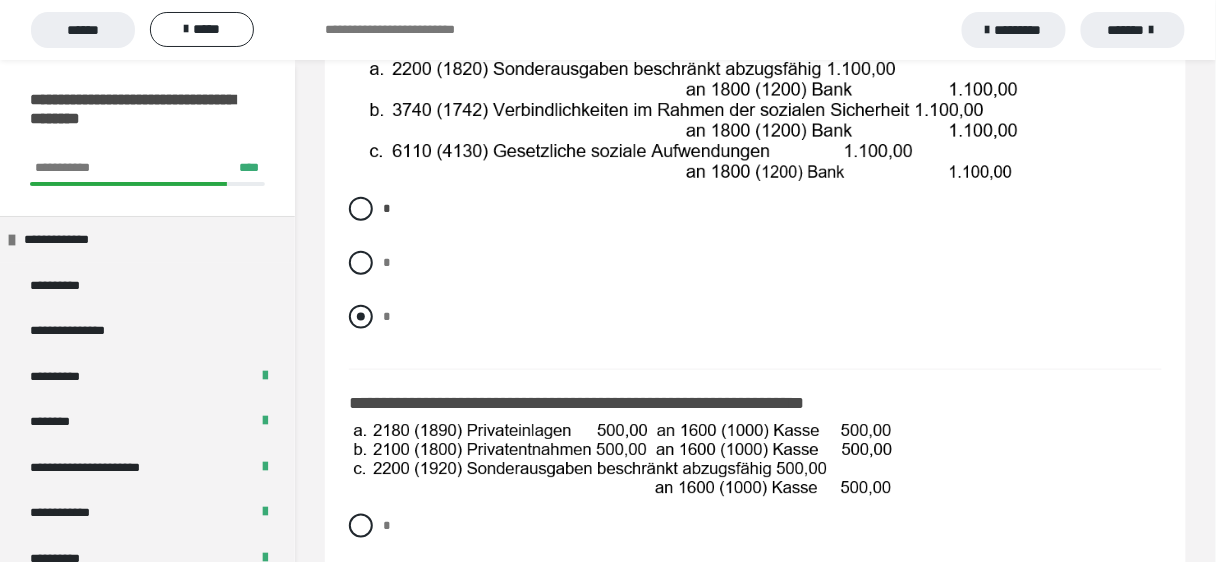 scroll, scrollTop: 560, scrollLeft: 0, axis: vertical 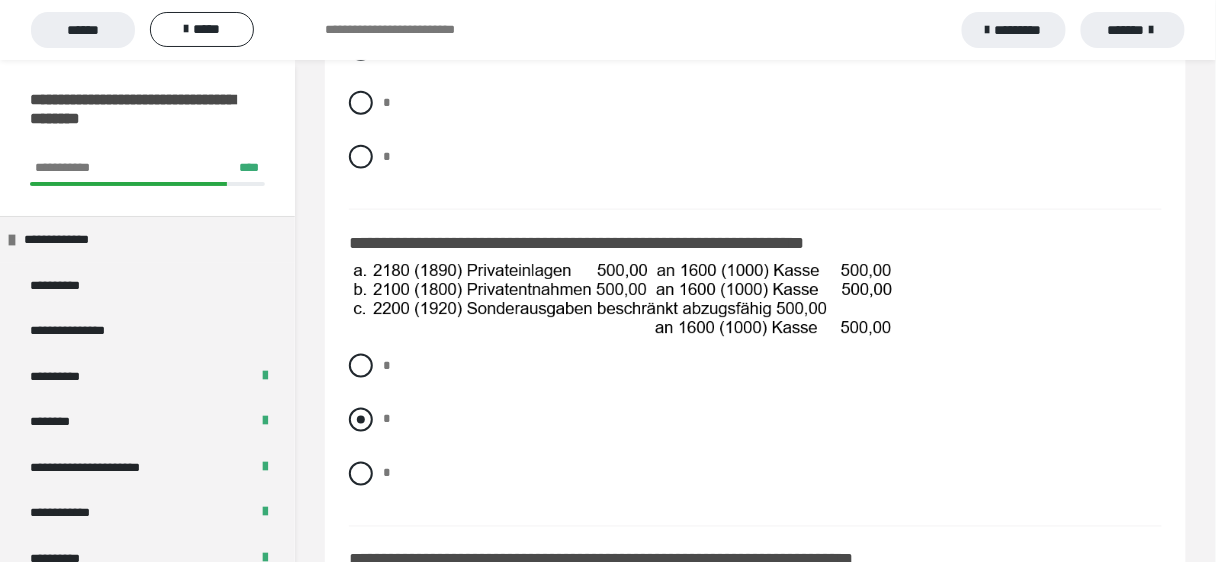 drag, startPoint x: 348, startPoint y: 449, endPoint x: 382, endPoint y: 436, distance: 36.40055 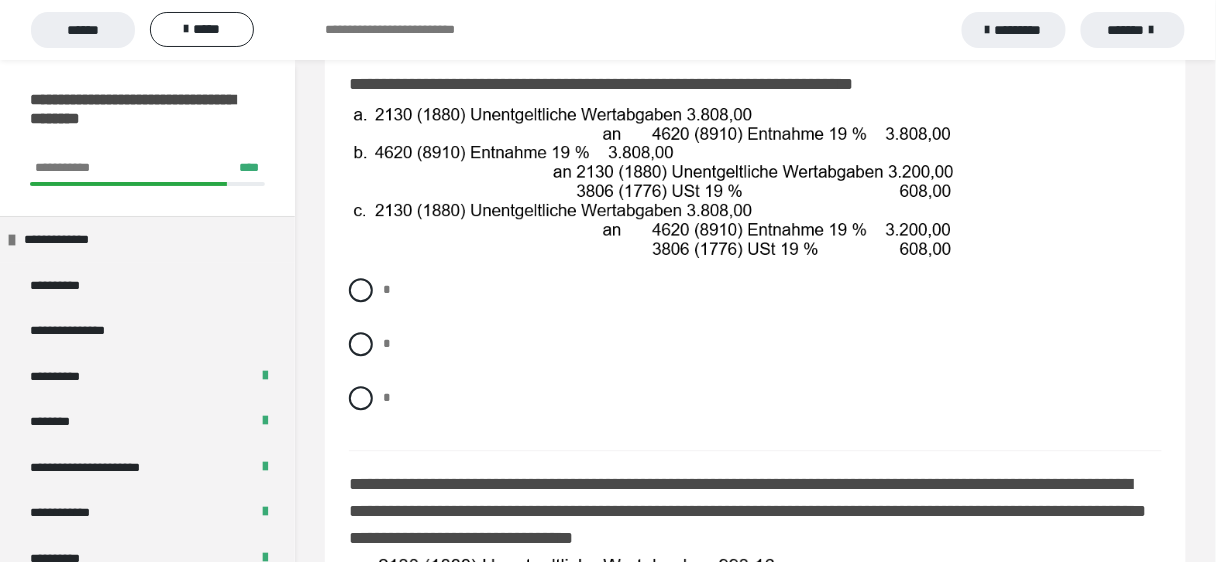 scroll, scrollTop: 1040, scrollLeft: 0, axis: vertical 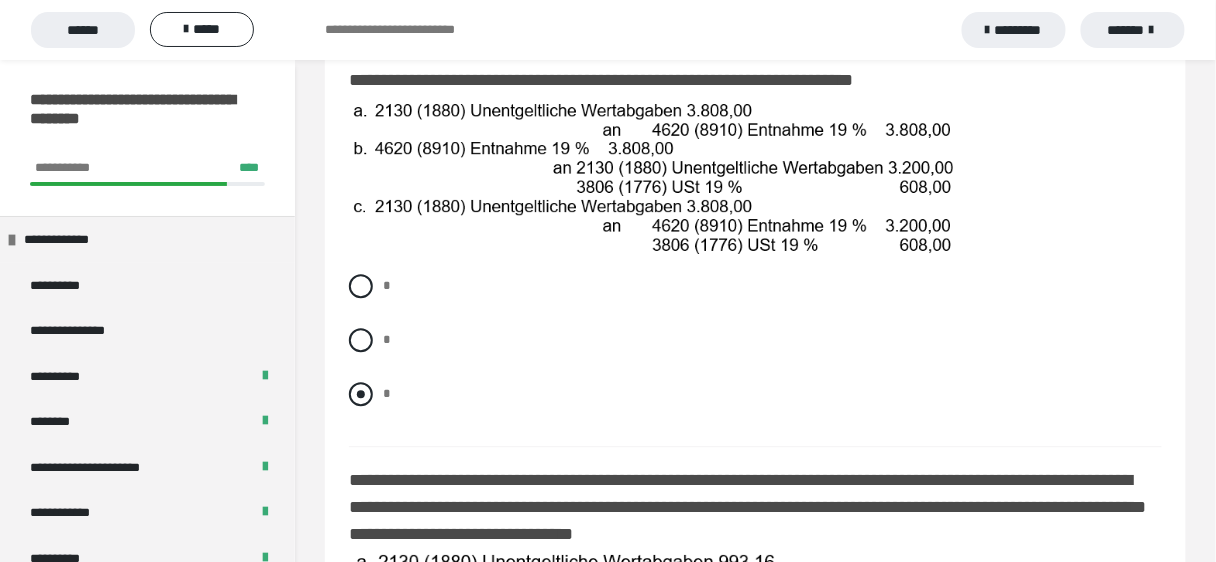 click at bounding box center [361, 394] 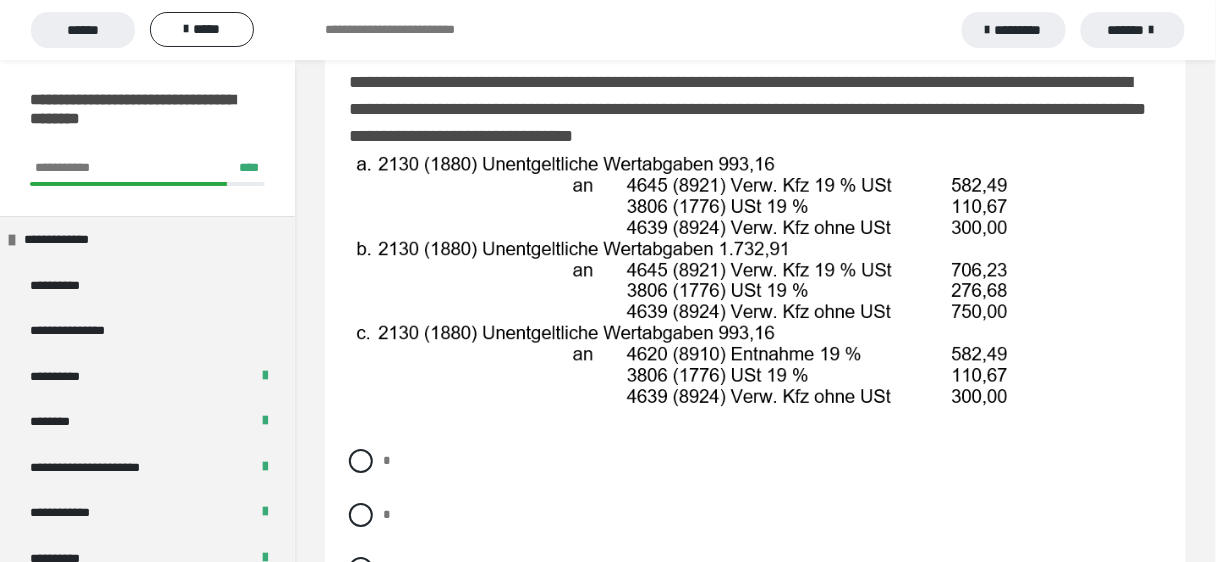 scroll, scrollTop: 1440, scrollLeft: 0, axis: vertical 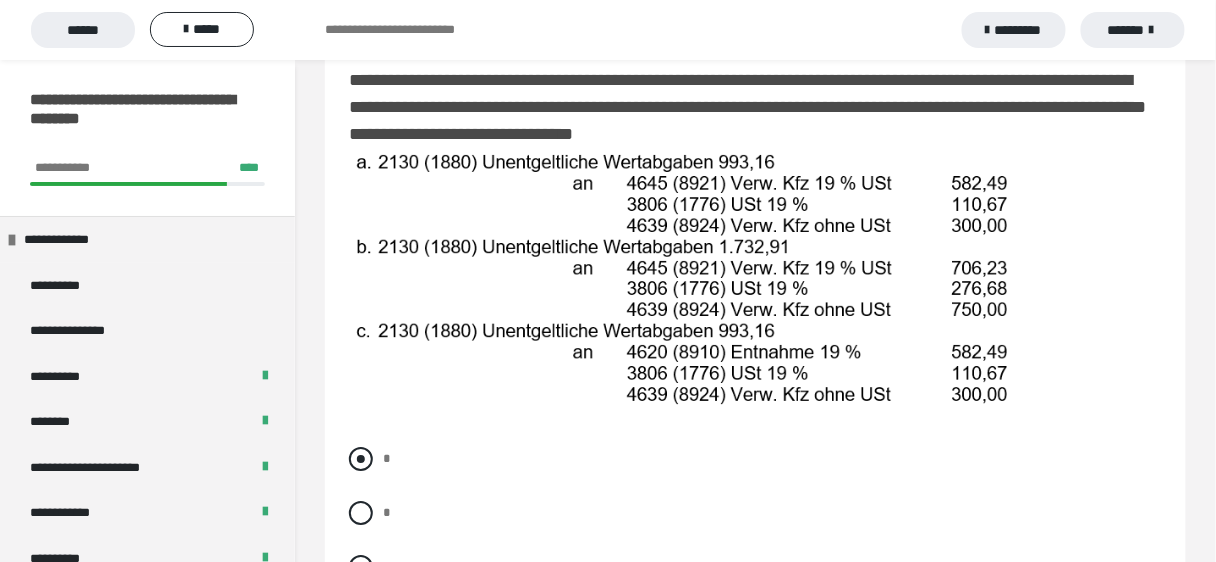 drag, startPoint x: 364, startPoint y: 486, endPoint x: 449, endPoint y: 470, distance: 86.492775 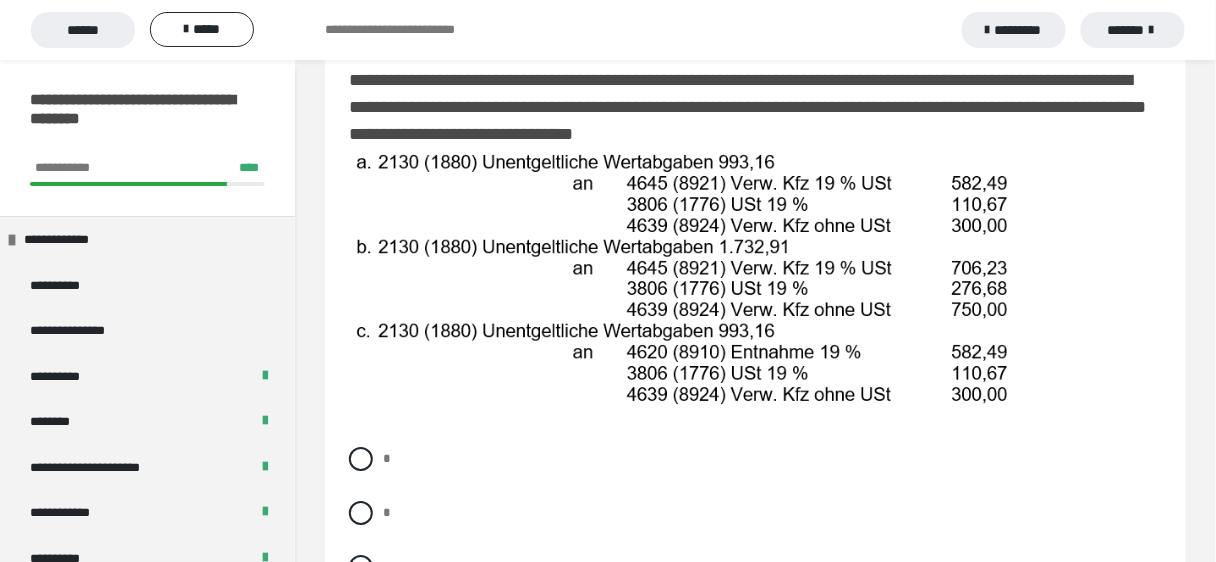 click at bounding box center [361, 459] 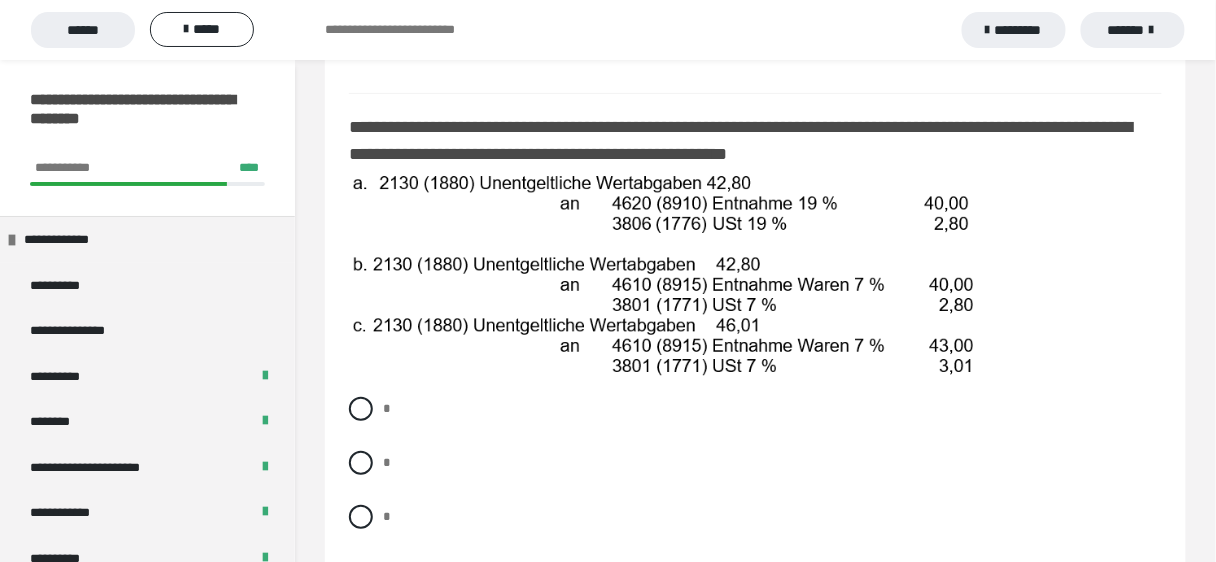 scroll, scrollTop: 2000, scrollLeft: 0, axis: vertical 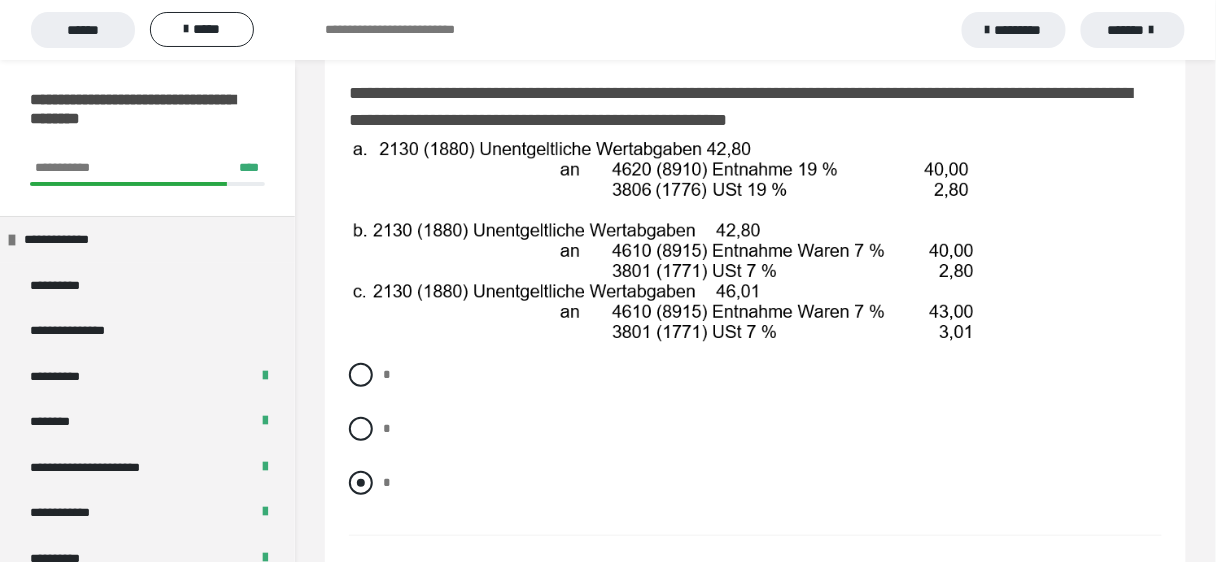 click at bounding box center [361, 483] 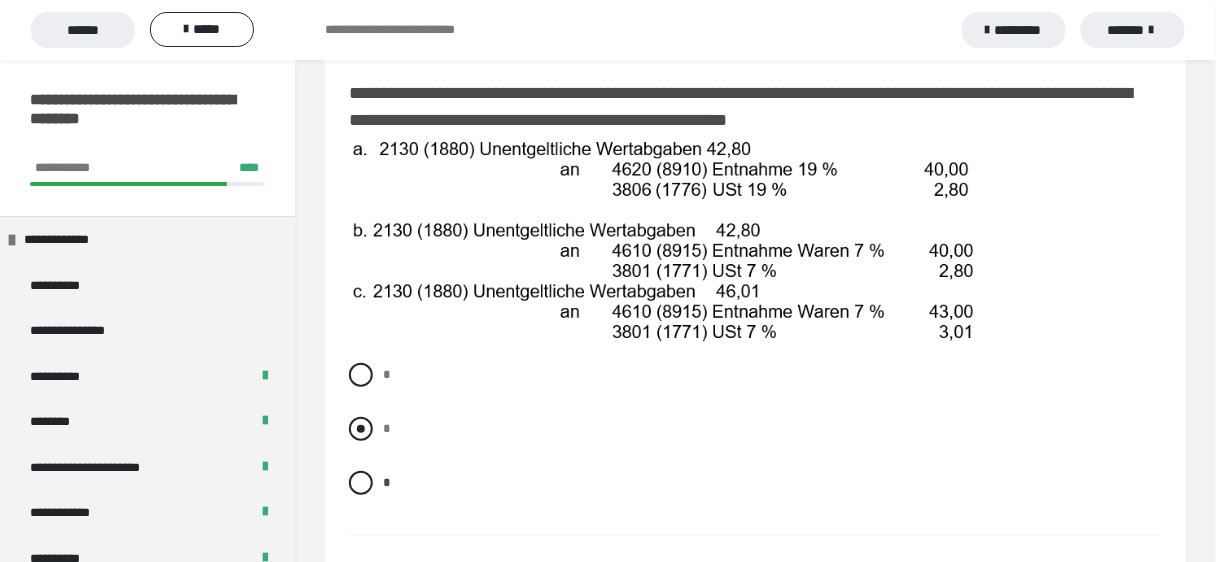 click on "*" at bounding box center [755, 429] 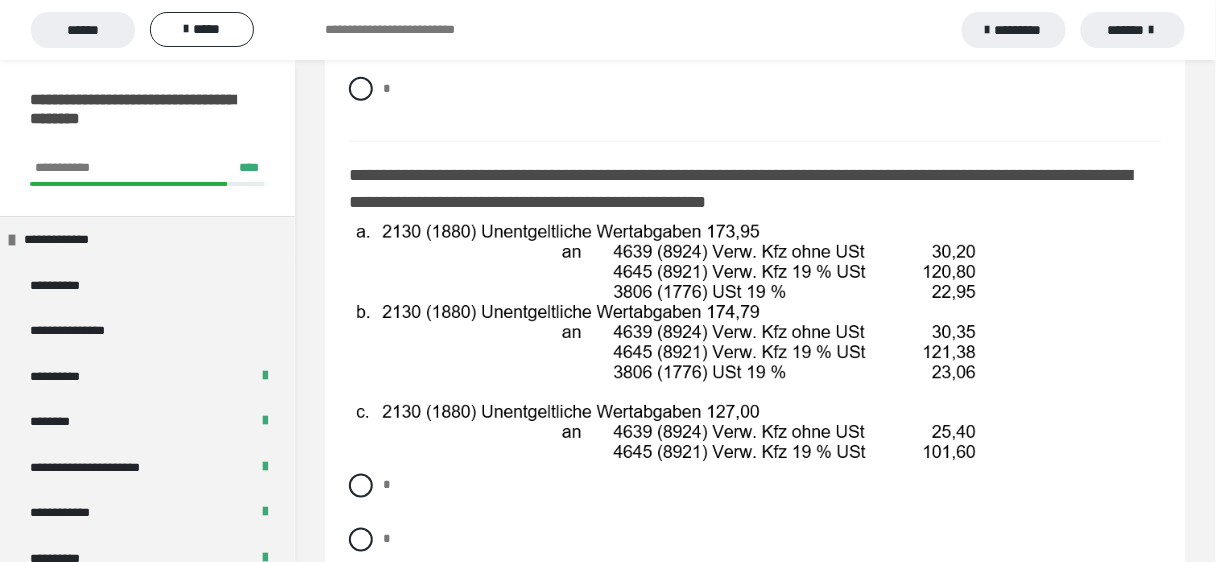 scroll, scrollTop: 2400, scrollLeft: 0, axis: vertical 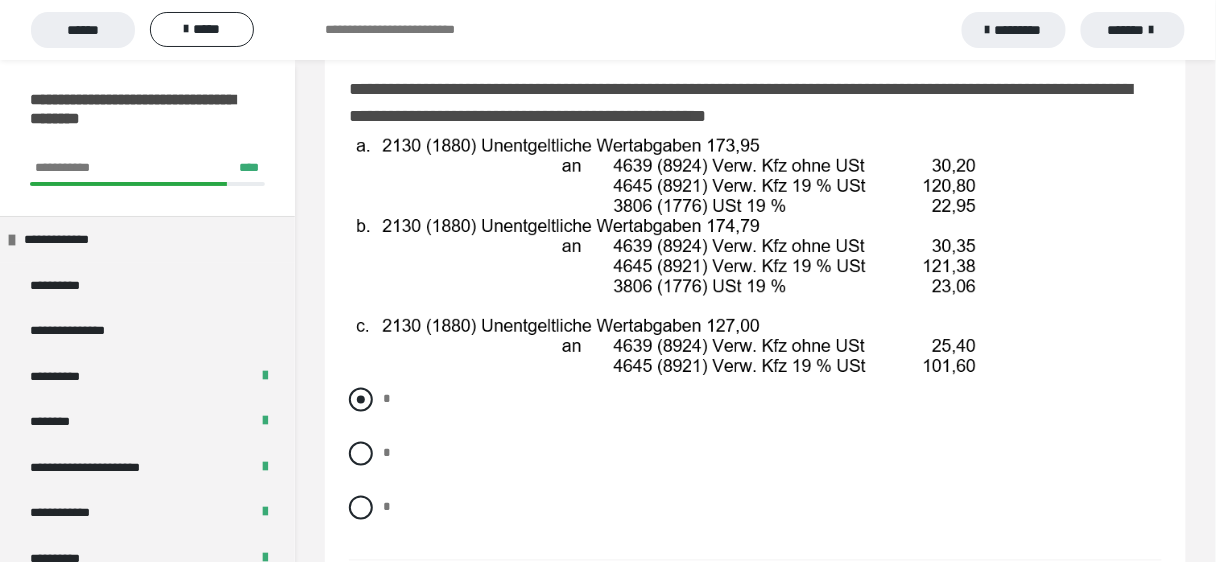 click at bounding box center [361, 400] 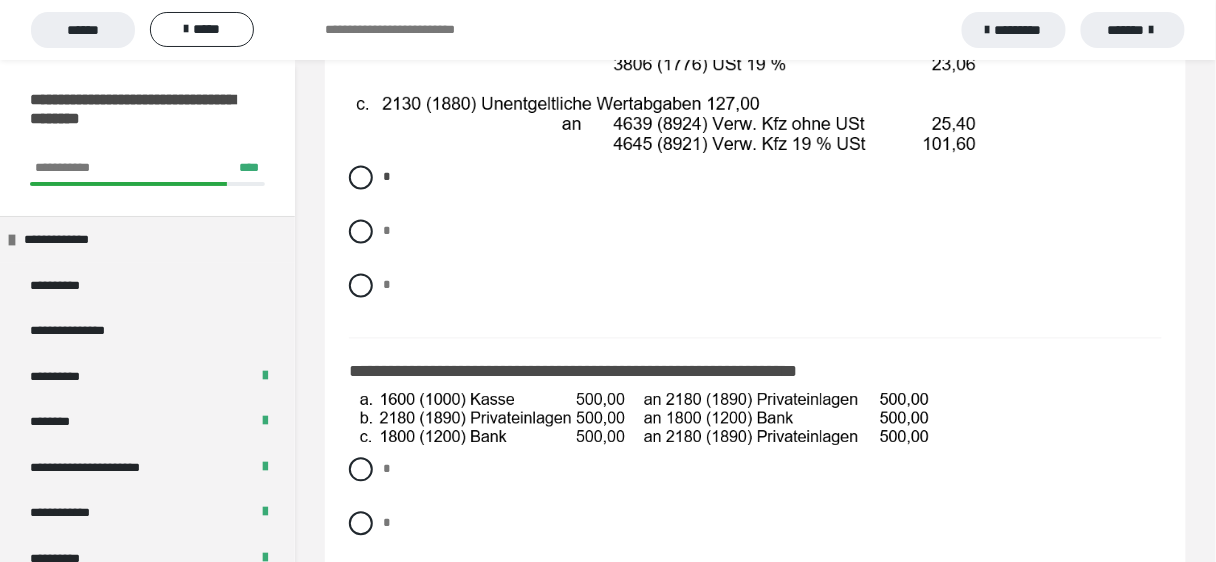 scroll, scrollTop: 2880, scrollLeft: 0, axis: vertical 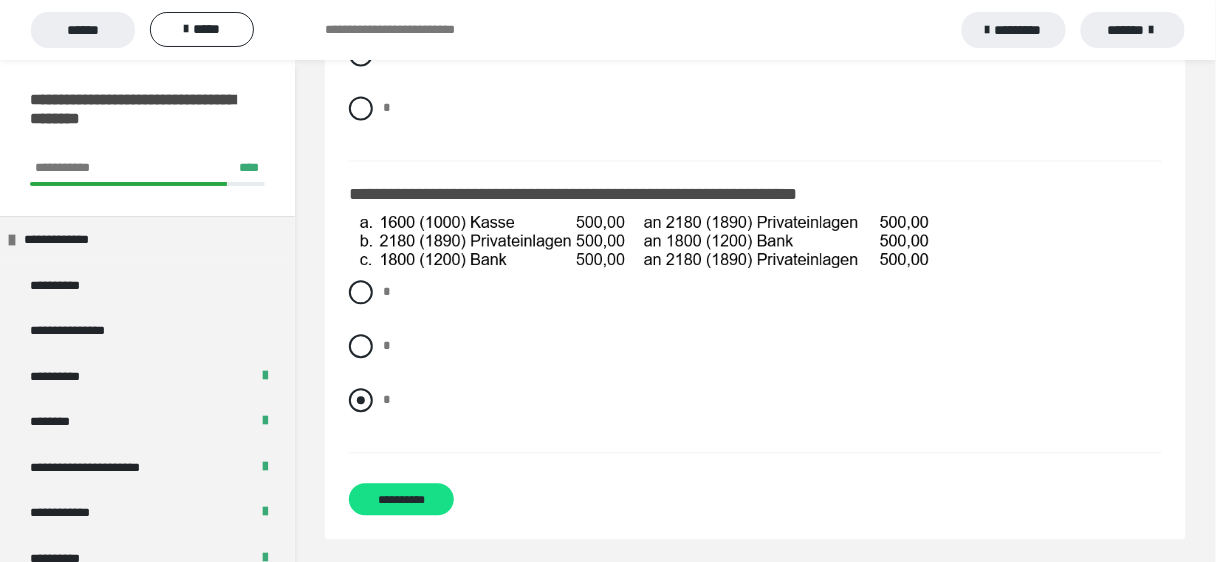 click at bounding box center (361, 400) 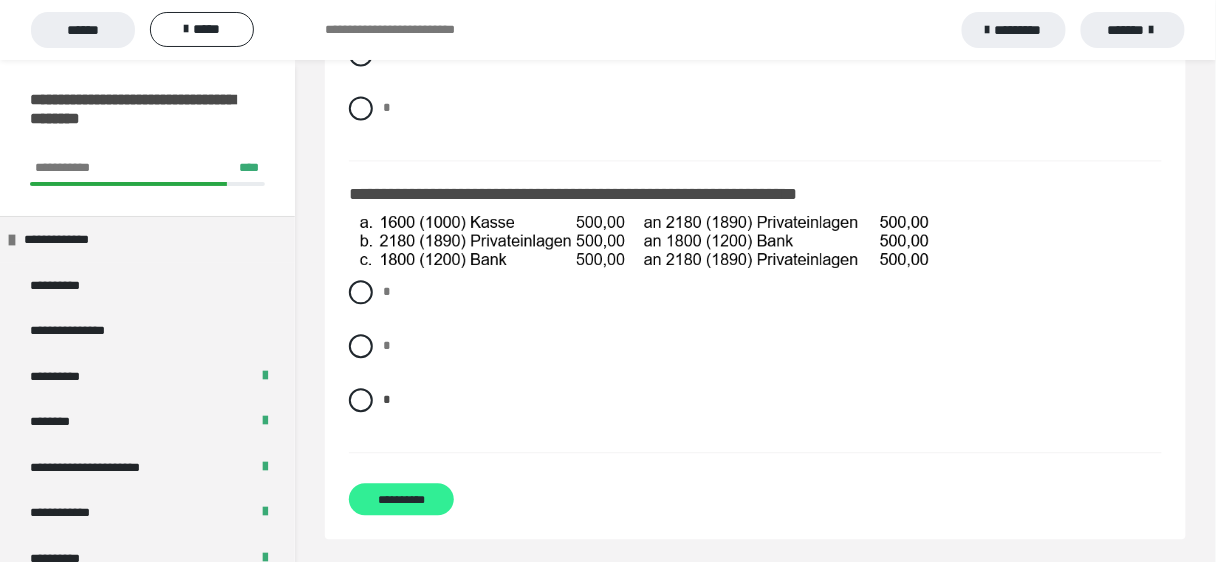 click on "**********" at bounding box center (401, 499) 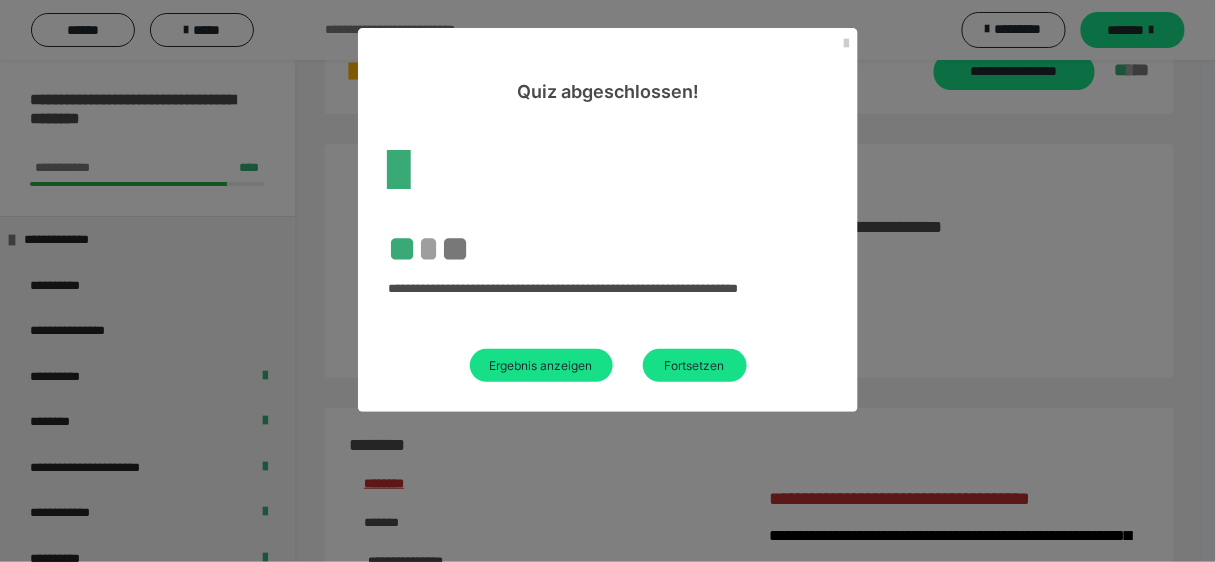 scroll, scrollTop: 2880, scrollLeft: 0, axis: vertical 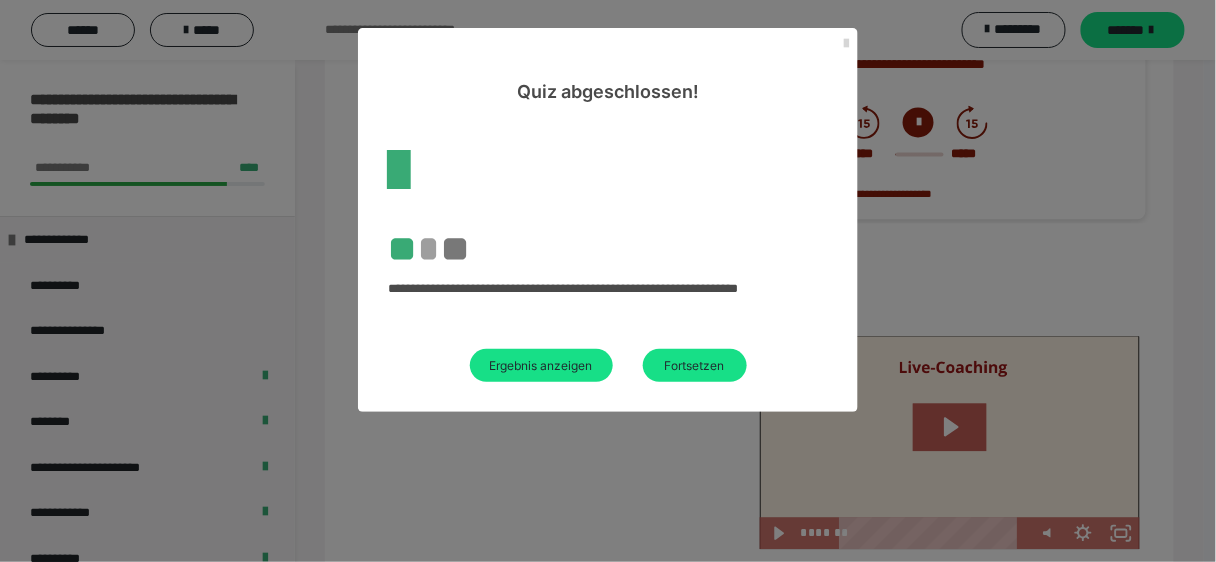click at bounding box center [846, 44] 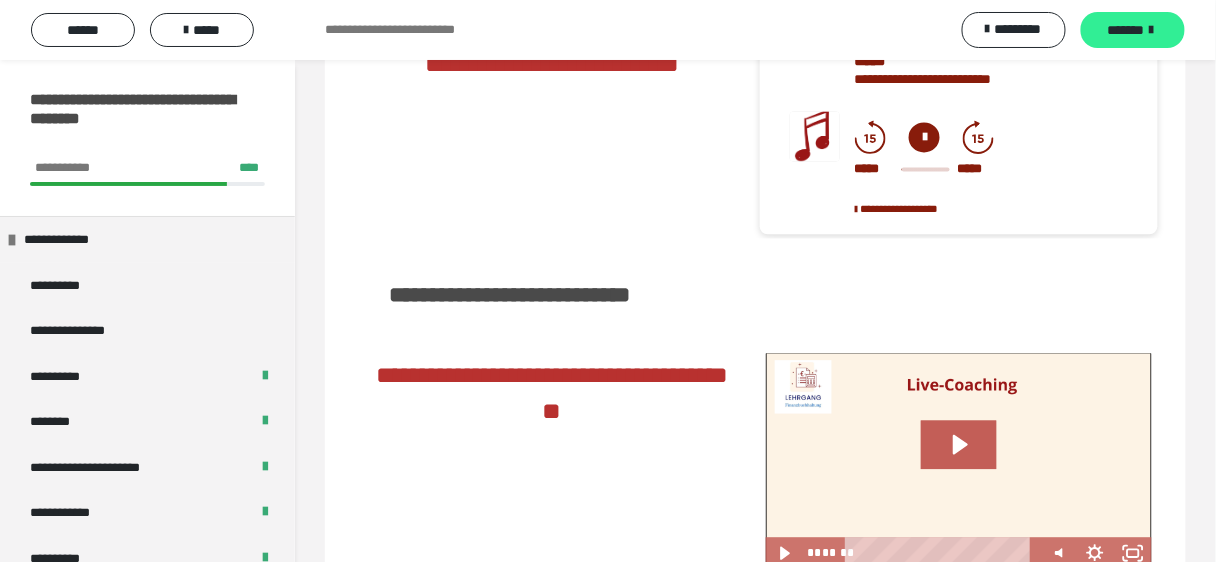 click on "*******" at bounding box center (1126, 30) 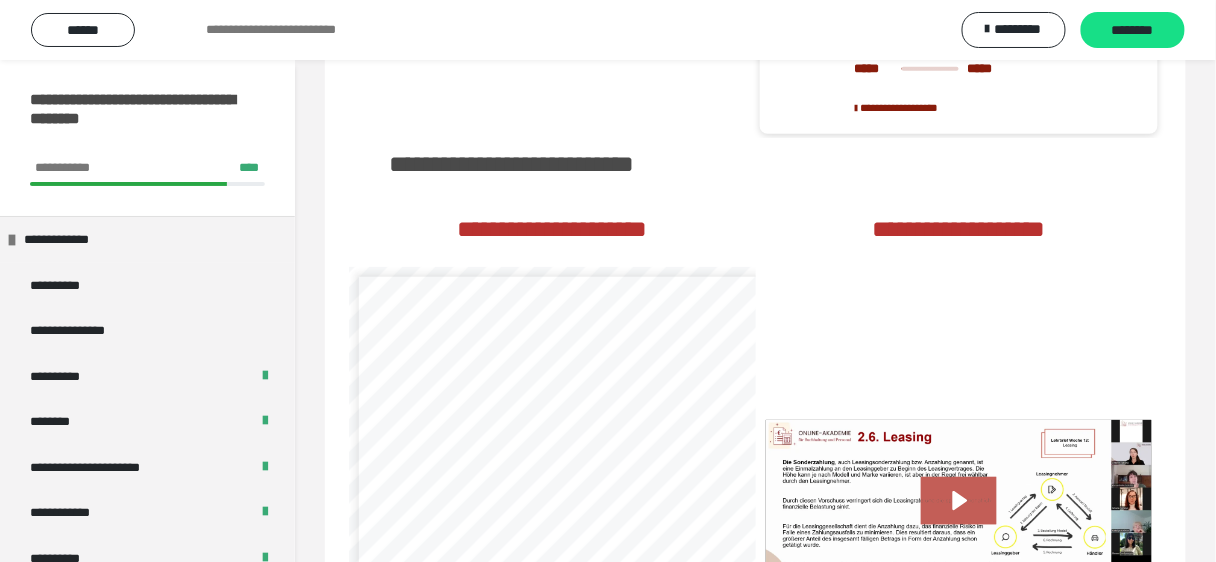 scroll, scrollTop: 2192, scrollLeft: 0, axis: vertical 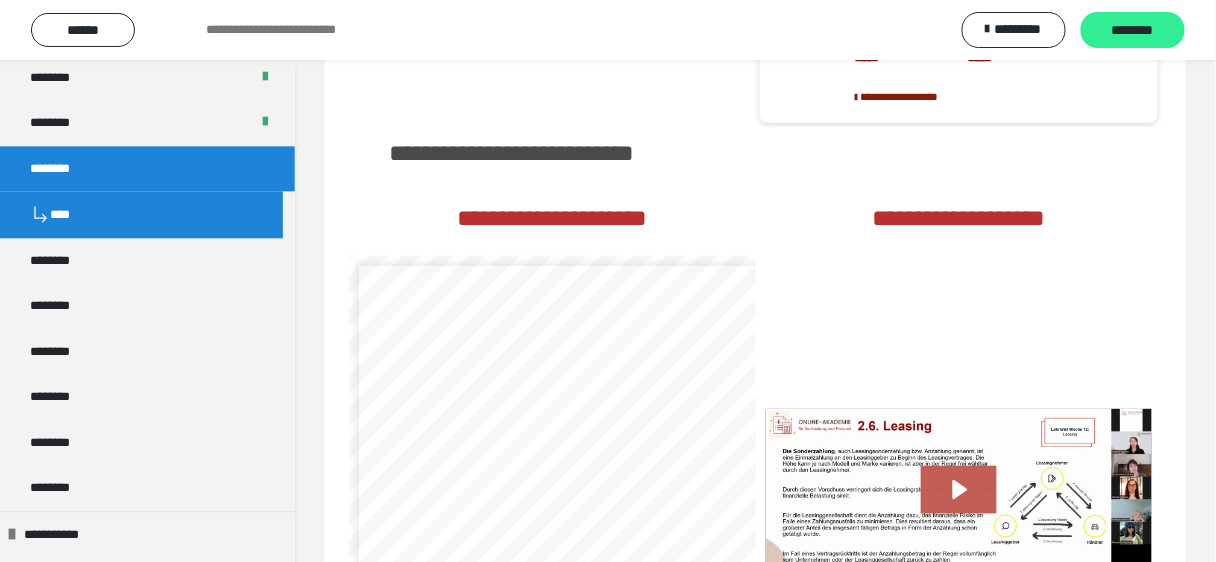 click on "********" at bounding box center (1133, 31) 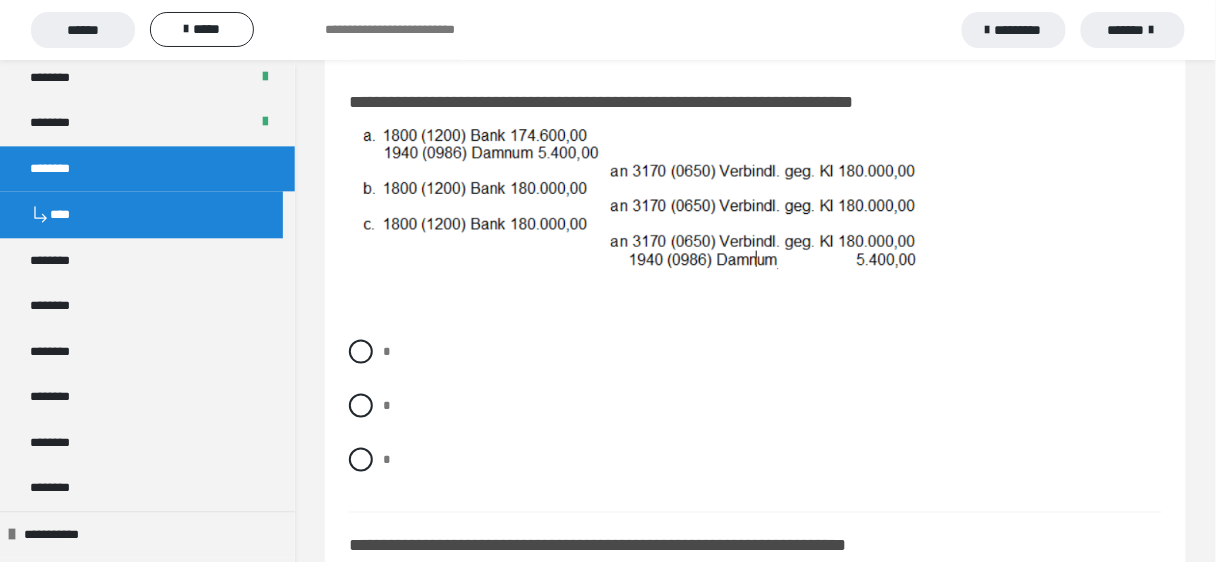 scroll, scrollTop: 560, scrollLeft: 0, axis: vertical 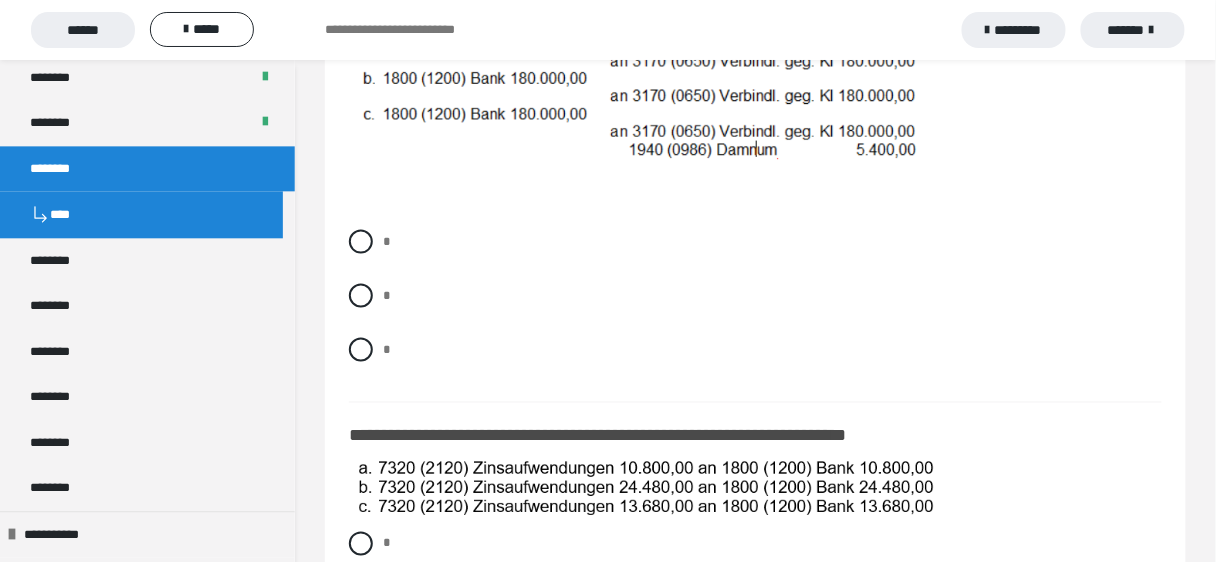 drag, startPoint x: 357, startPoint y: 303, endPoint x: 513, endPoint y: 338, distance: 159.87808 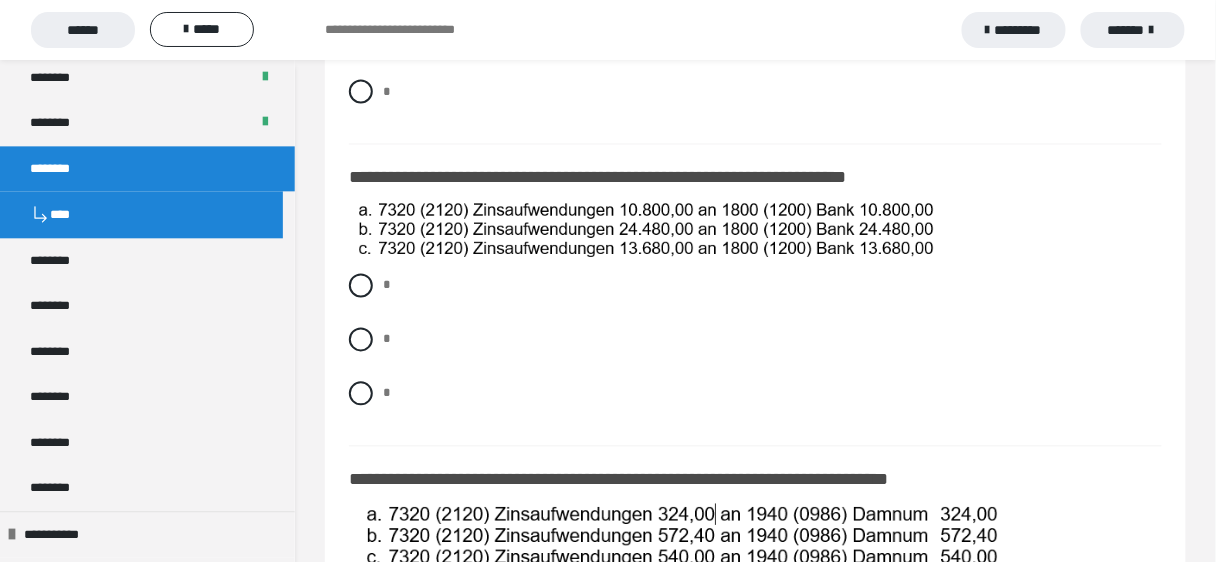 scroll, scrollTop: 880, scrollLeft: 0, axis: vertical 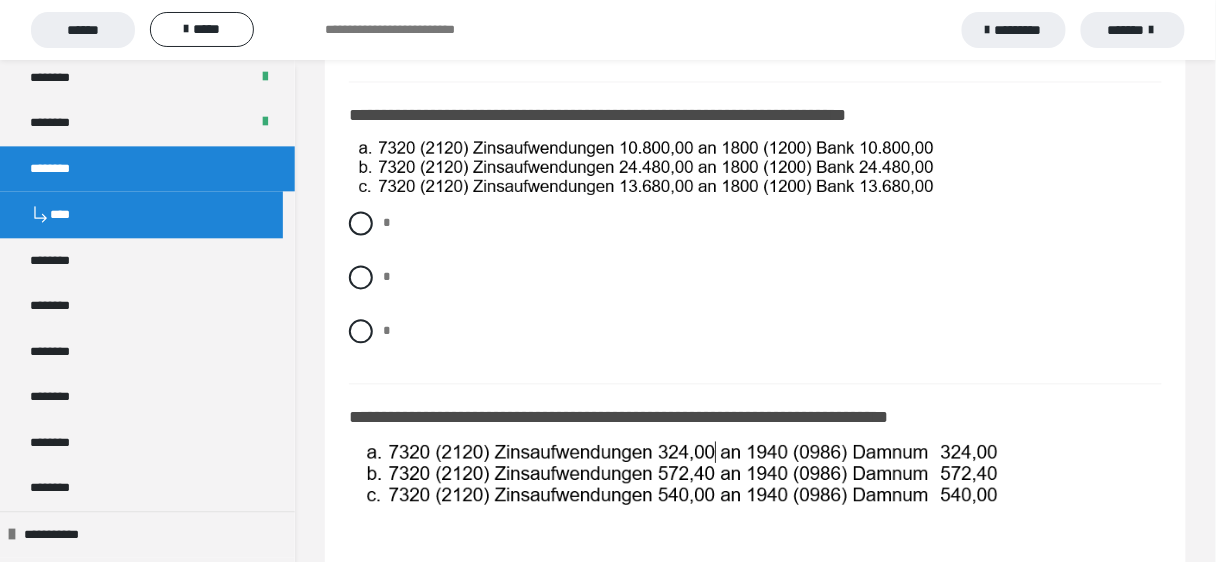 drag, startPoint x: 357, startPoint y: 241, endPoint x: 585, endPoint y: 329, distance: 244.39313 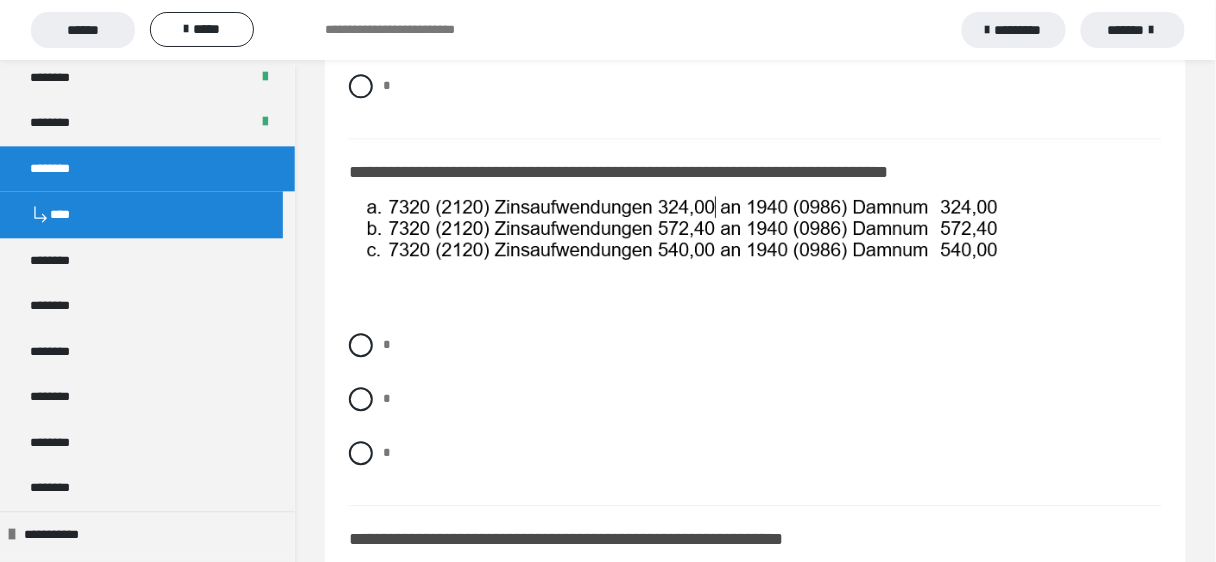 scroll, scrollTop: 1200, scrollLeft: 0, axis: vertical 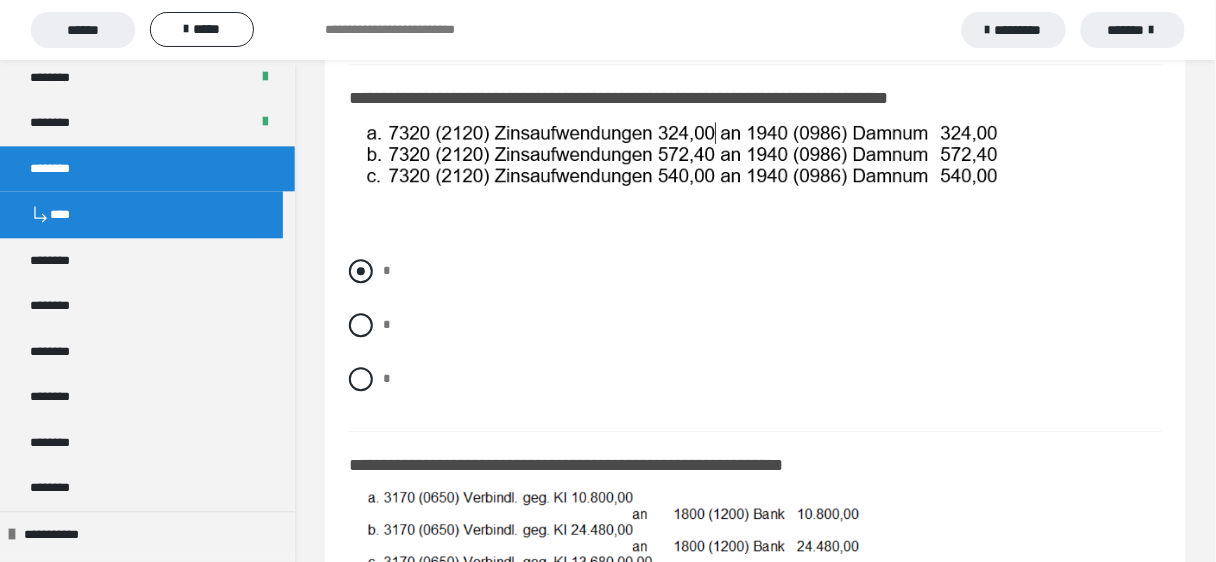 click at bounding box center (361, 271) 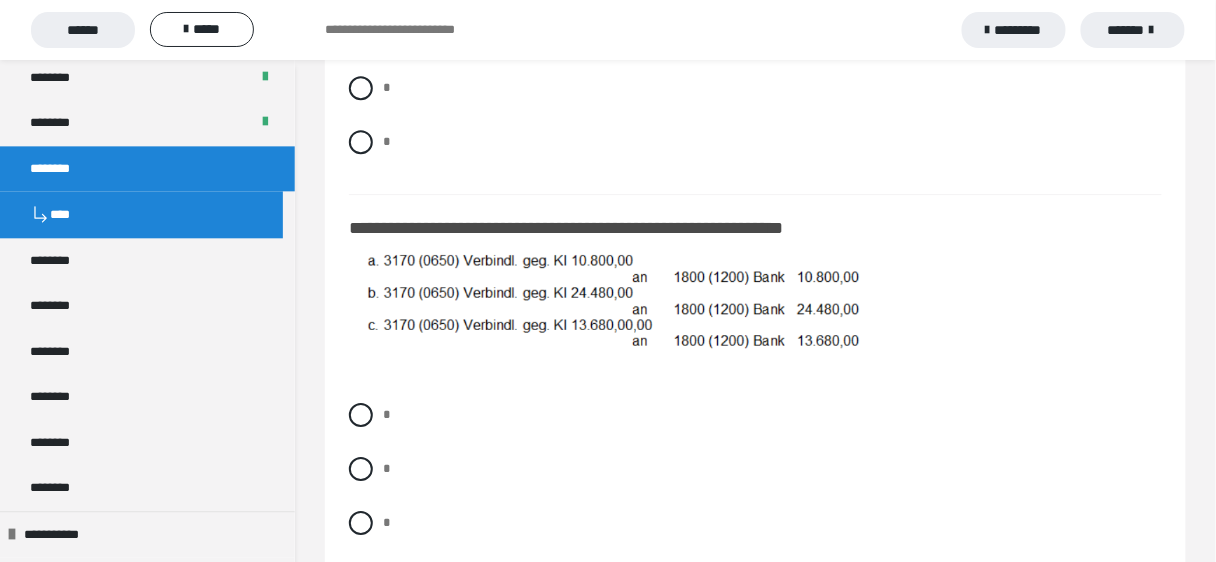 scroll, scrollTop: 1520, scrollLeft: 0, axis: vertical 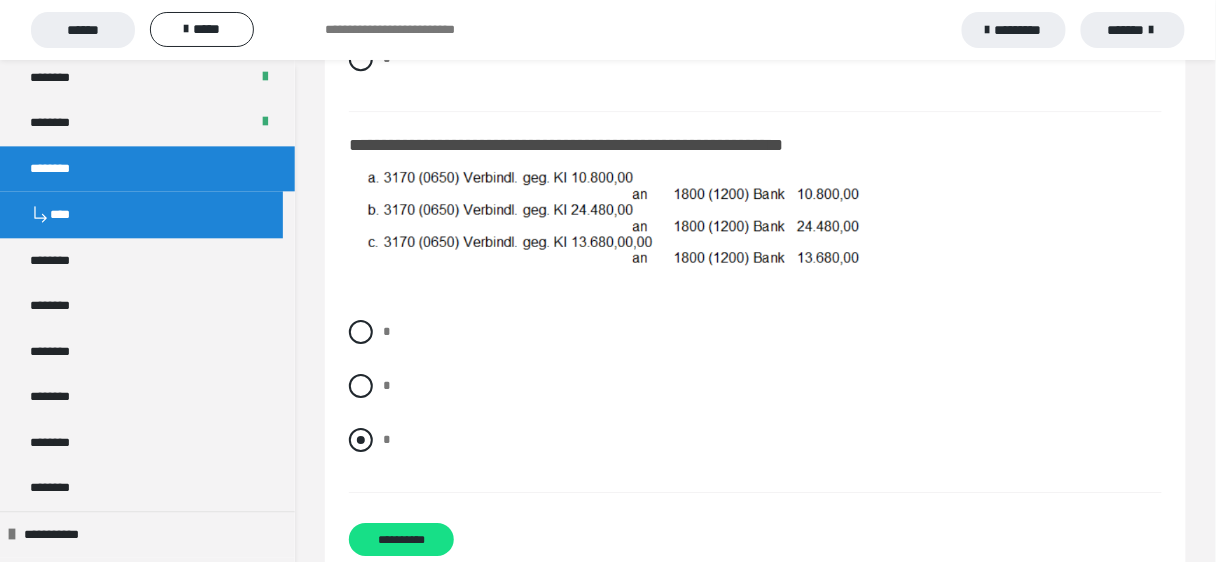 click at bounding box center (361, 440) 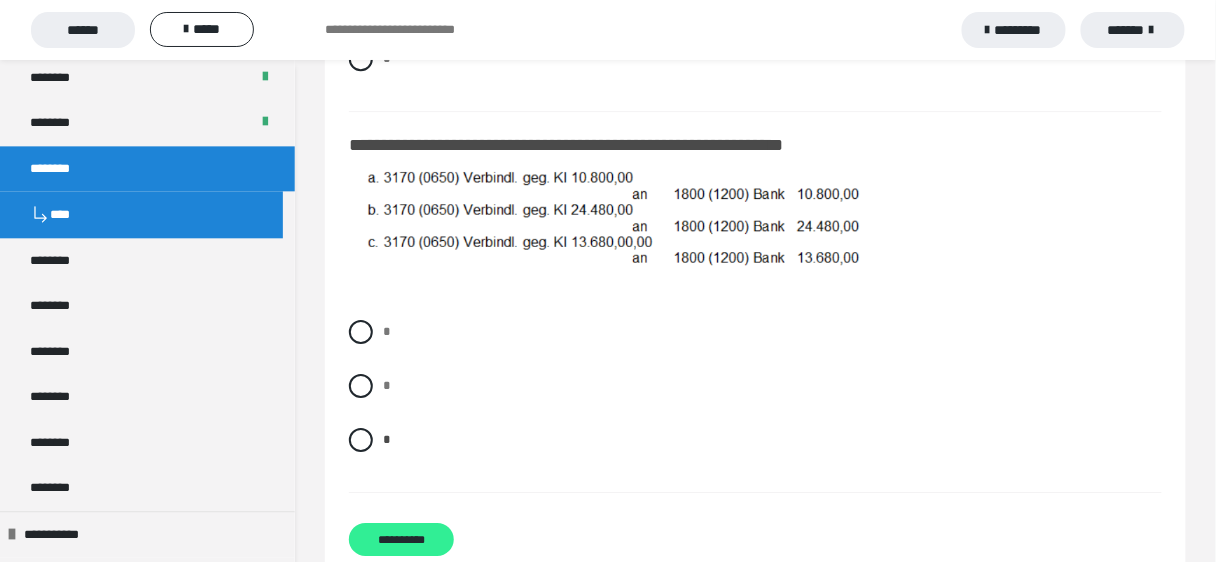 click on "**********" at bounding box center [401, 539] 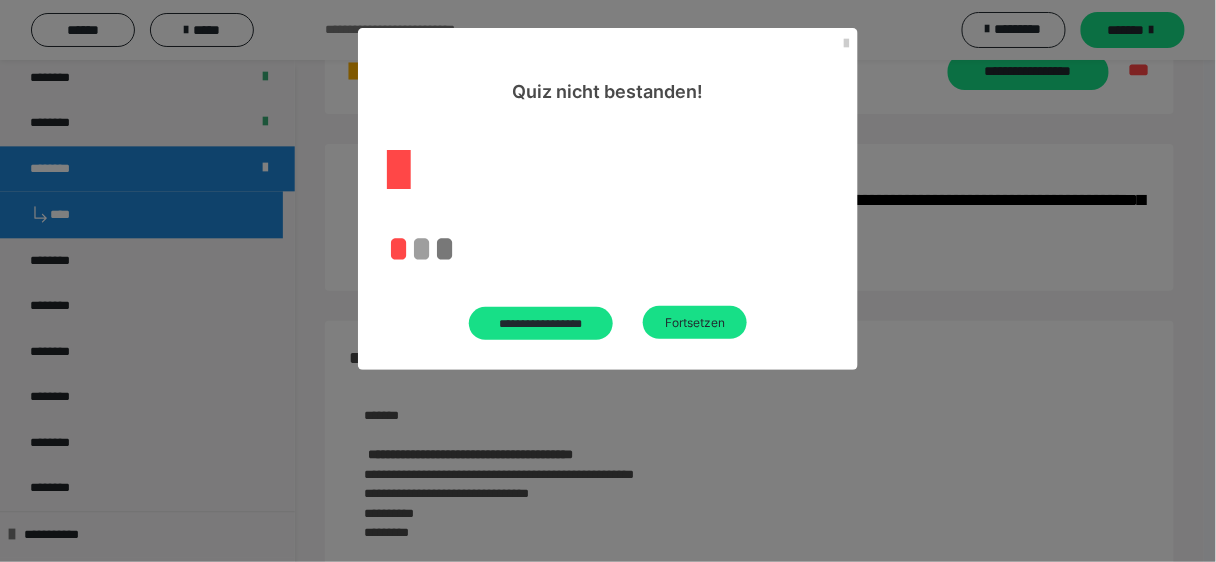 scroll, scrollTop: 1520, scrollLeft: 0, axis: vertical 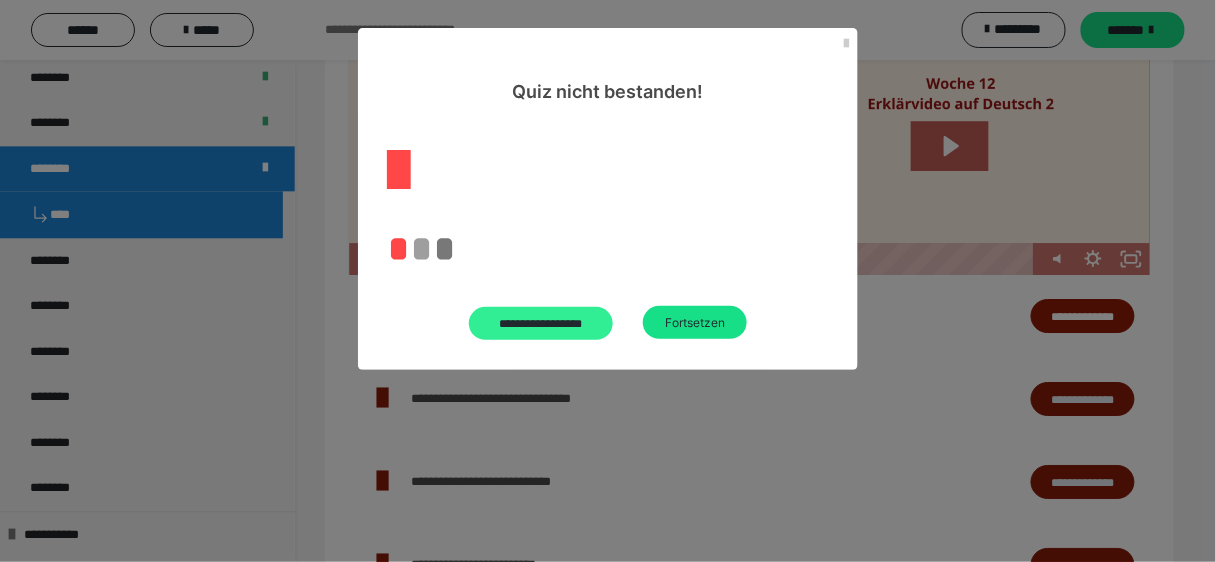 click on "**********" at bounding box center (541, 323) 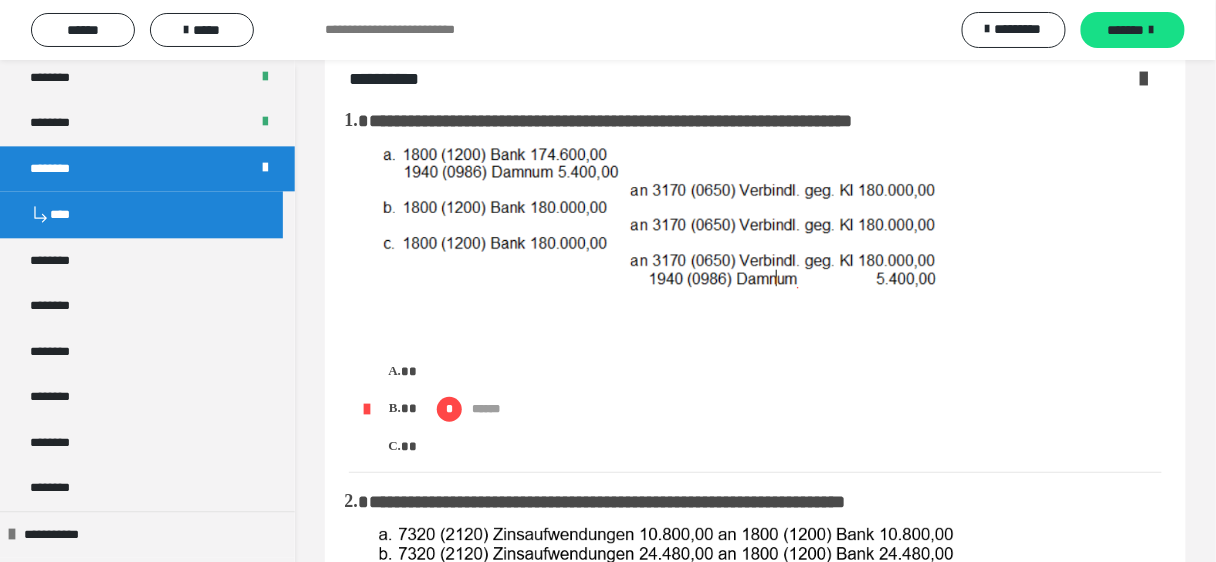 scroll, scrollTop: 0, scrollLeft: 0, axis: both 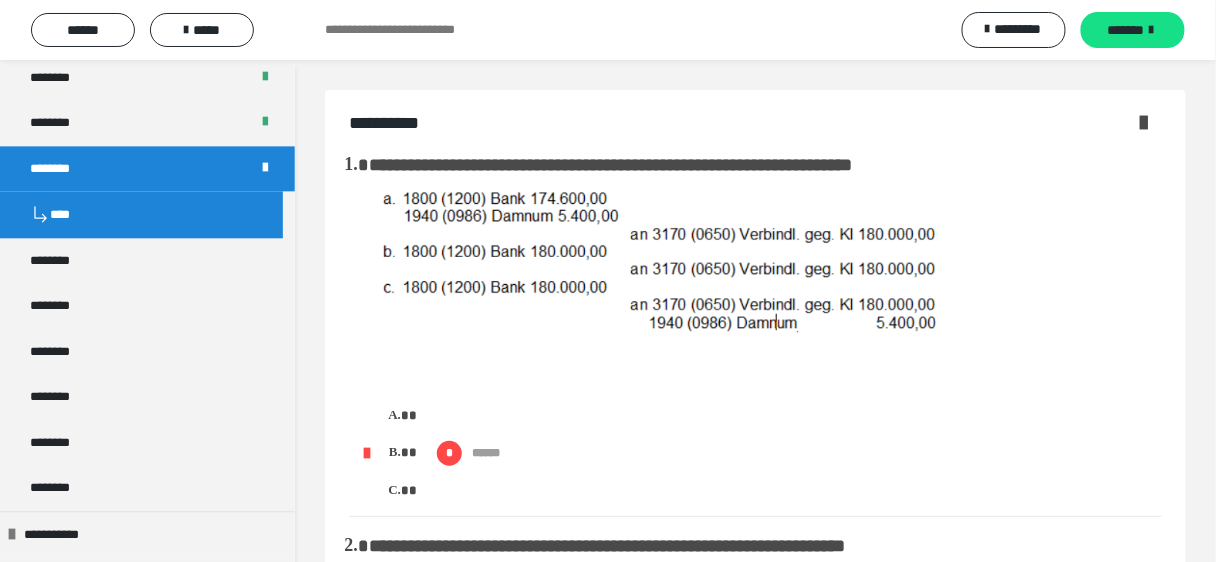 click on "****" at bounding box center (141, 214) 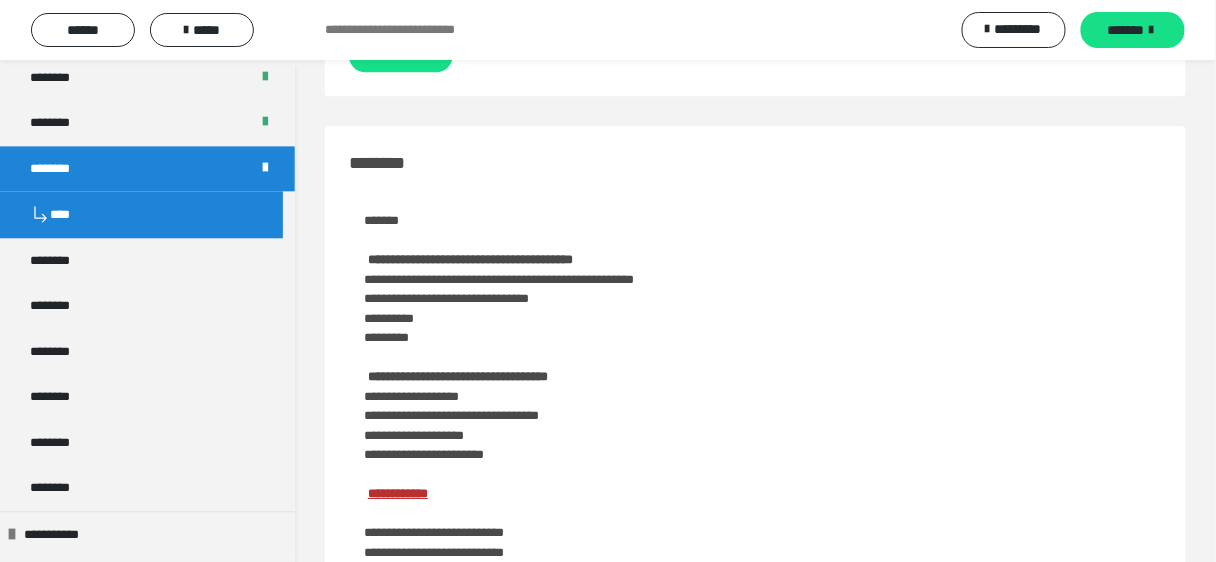 scroll, scrollTop: 1120, scrollLeft: 0, axis: vertical 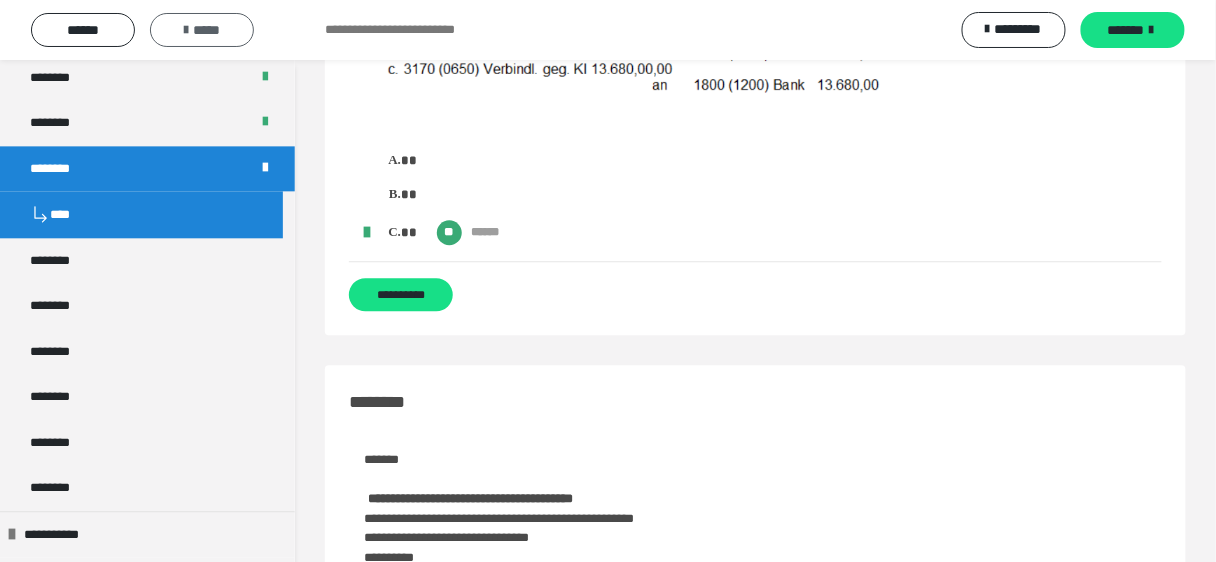 click on "*****" at bounding box center [202, 30] 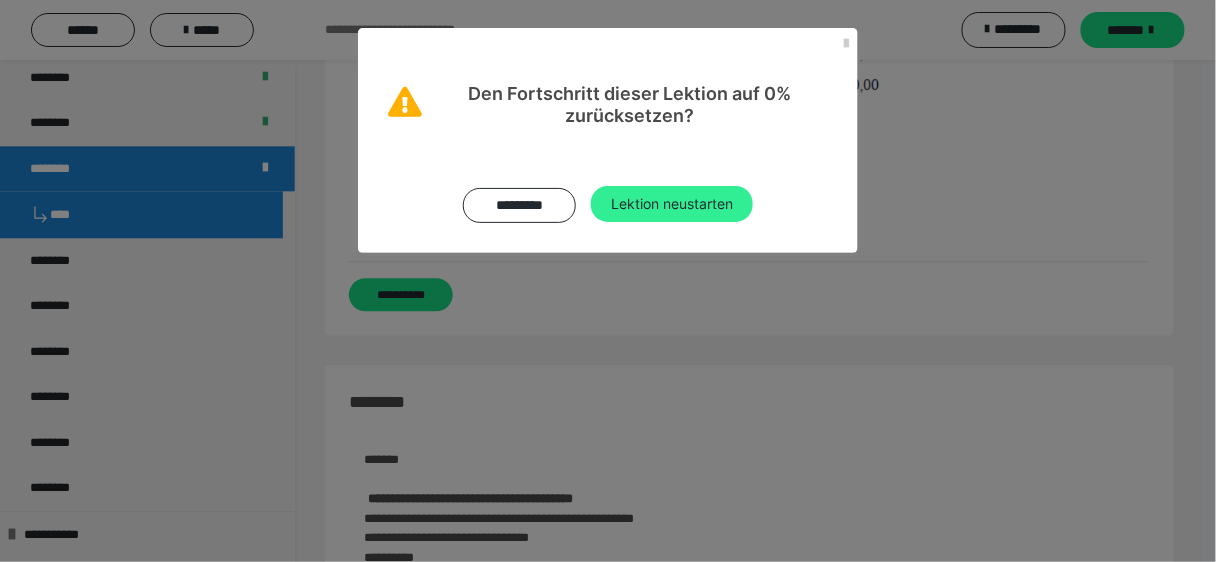 click on "Lektion neustarten" at bounding box center [672, 204] 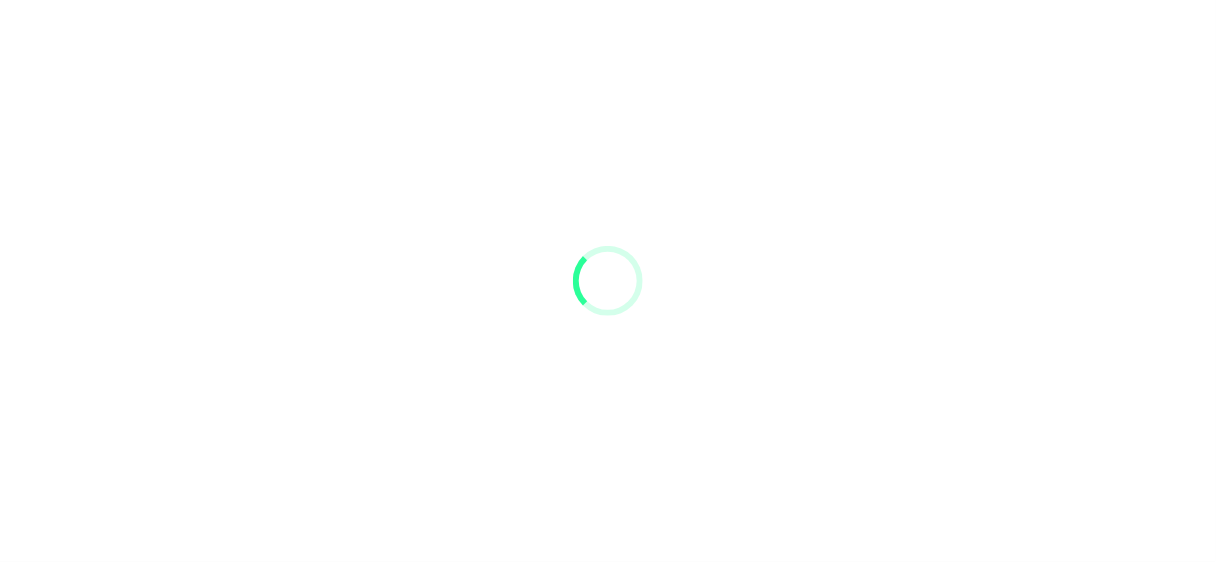 scroll, scrollTop: 0, scrollLeft: 0, axis: both 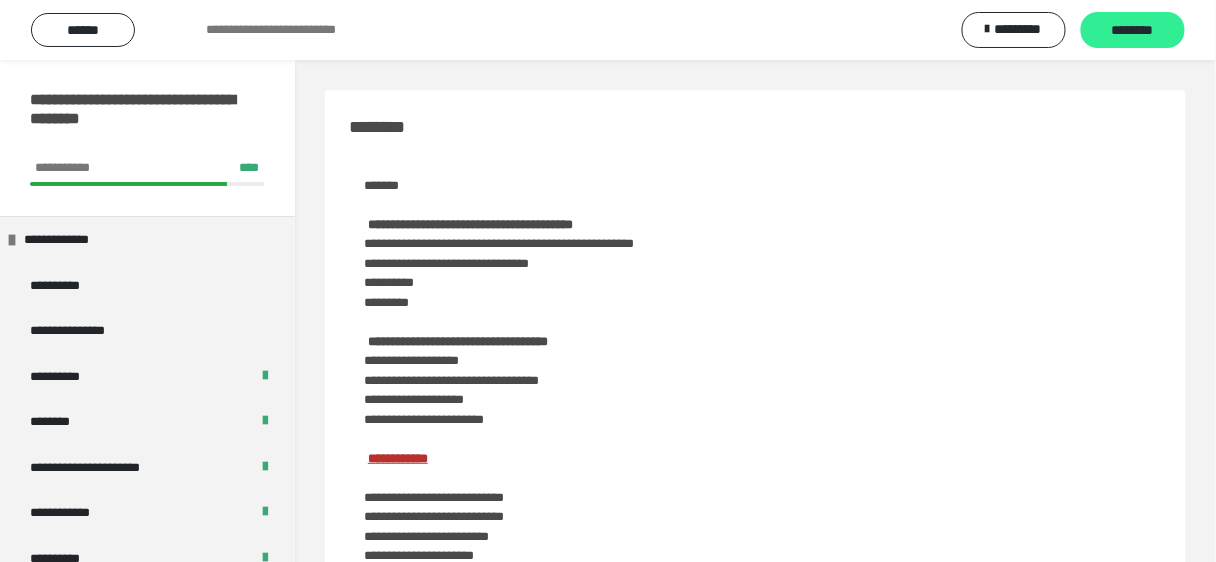 click on "********" at bounding box center (1133, 31) 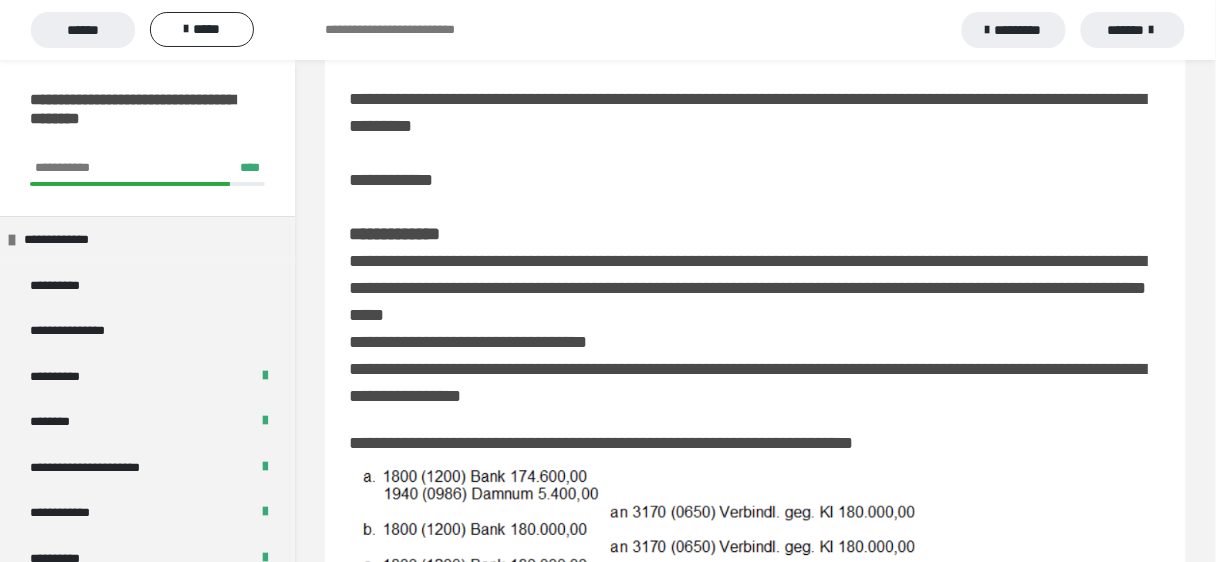scroll, scrollTop: 400, scrollLeft: 0, axis: vertical 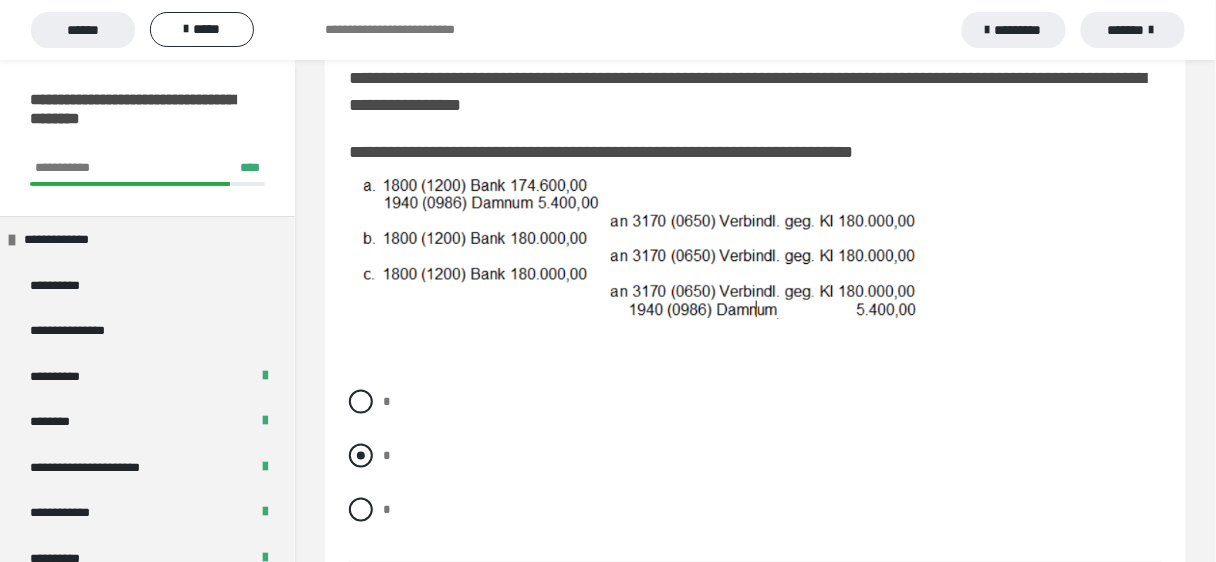 drag, startPoint x: 361, startPoint y: 470, endPoint x: 380, endPoint y: 467, distance: 19.235384 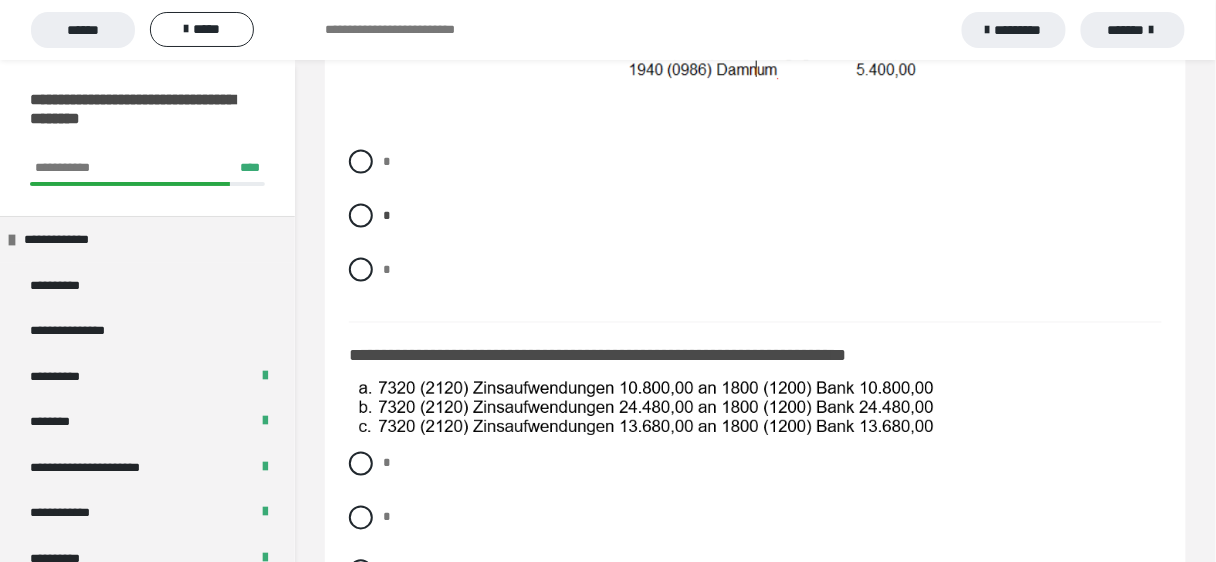 scroll, scrollTop: 720, scrollLeft: 0, axis: vertical 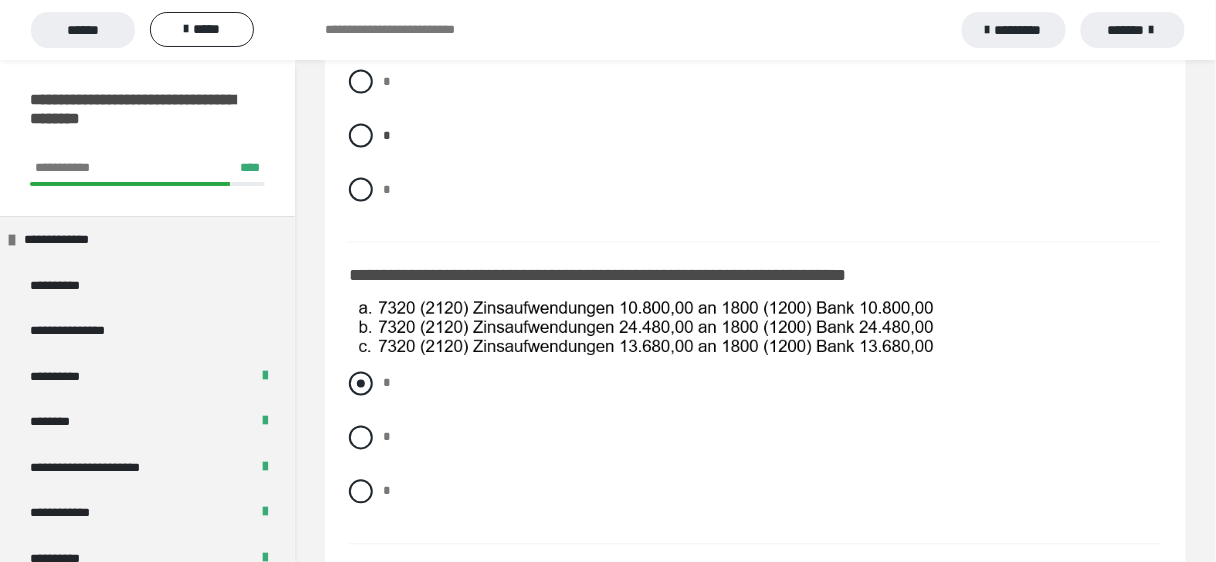 drag, startPoint x: 365, startPoint y: 404, endPoint x: 438, endPoint y: 394, distance: 73.68175 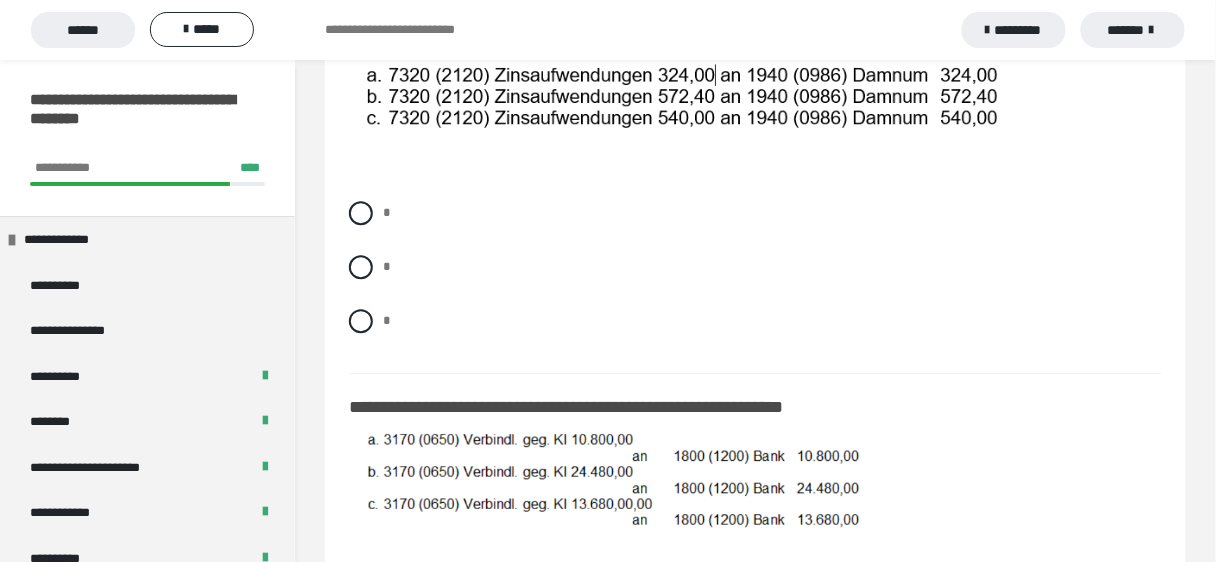 scroll, scrollTop: 1280, scrollLeft: 0, axis: vertical 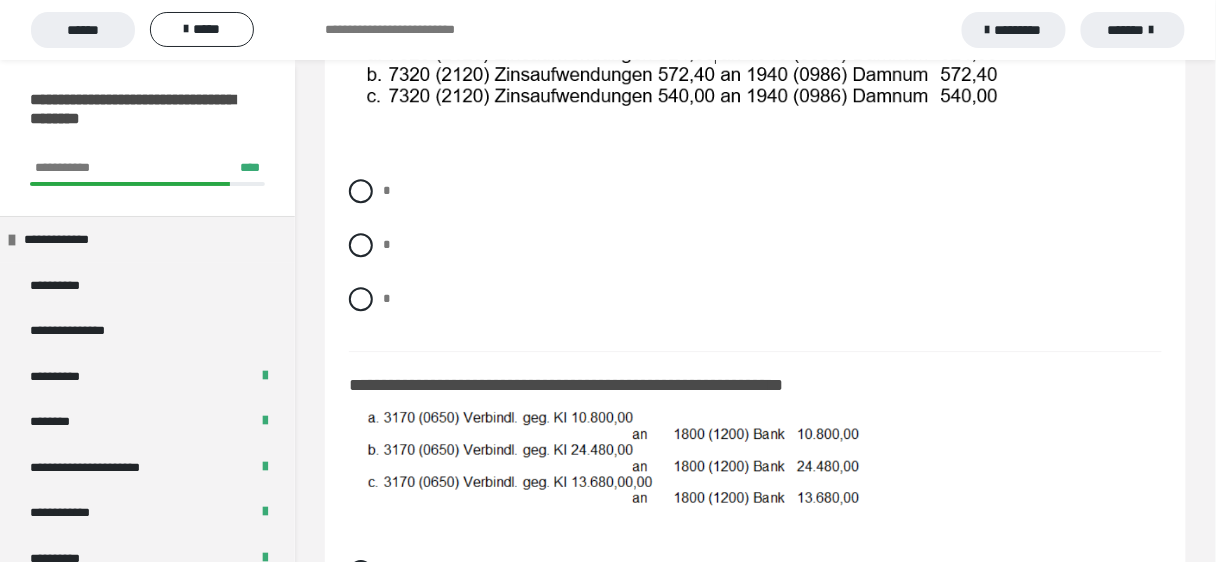 drag, startPoint x: 359, startPoint y: 207, endPoint x: 451, endPoint y: 276, distance: 115 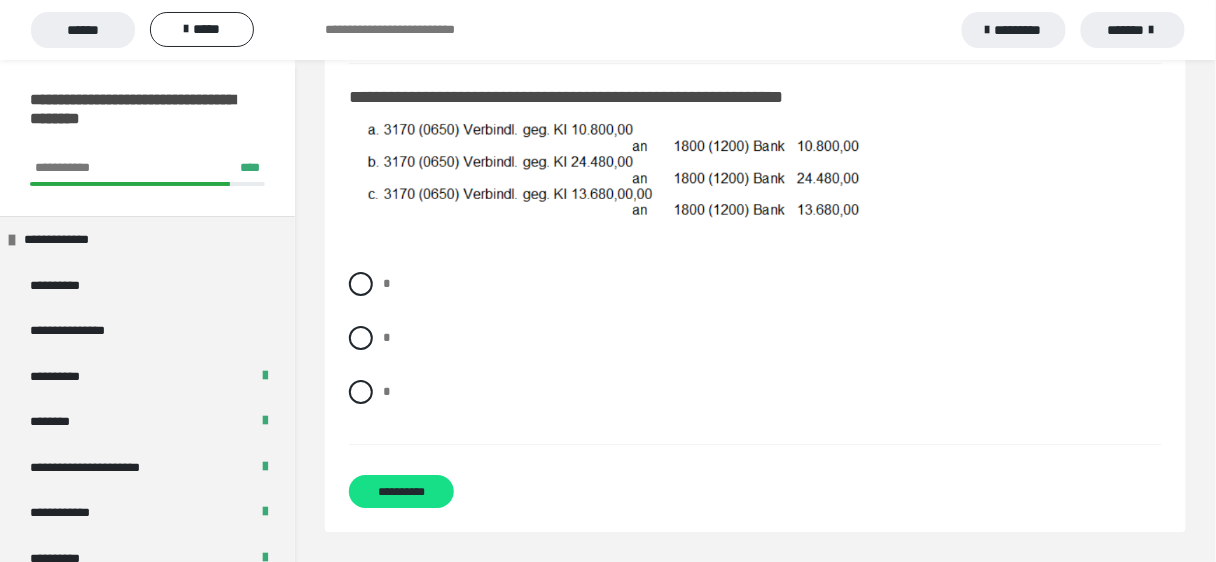scroll, scrollTop: 1580, scrollLeft: 0, axis: vertical 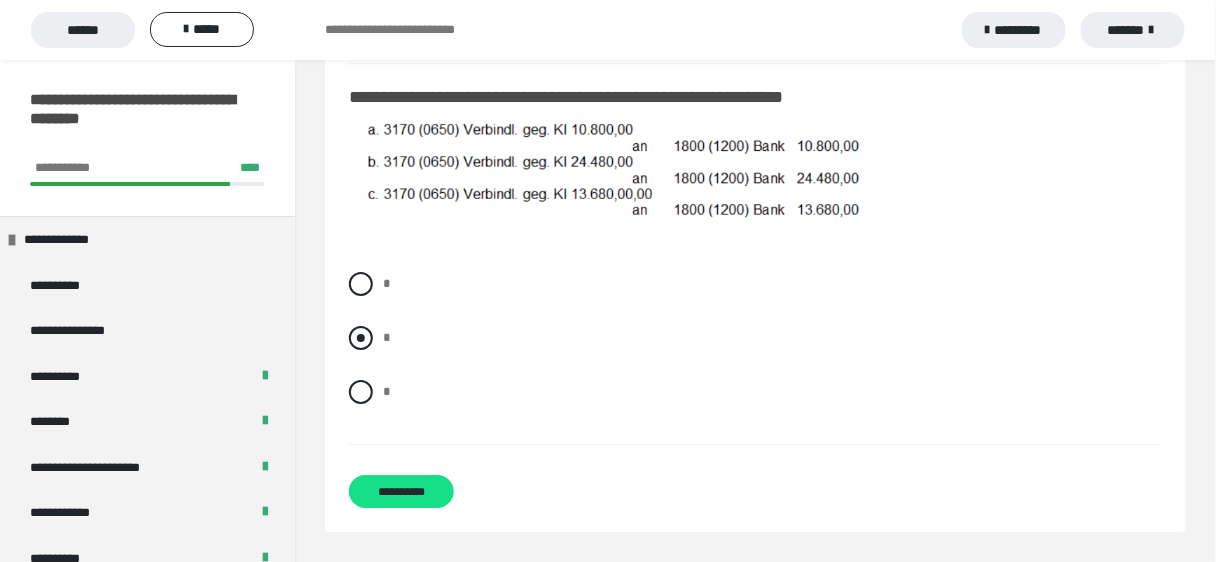 click at bounding box center (361, 338) 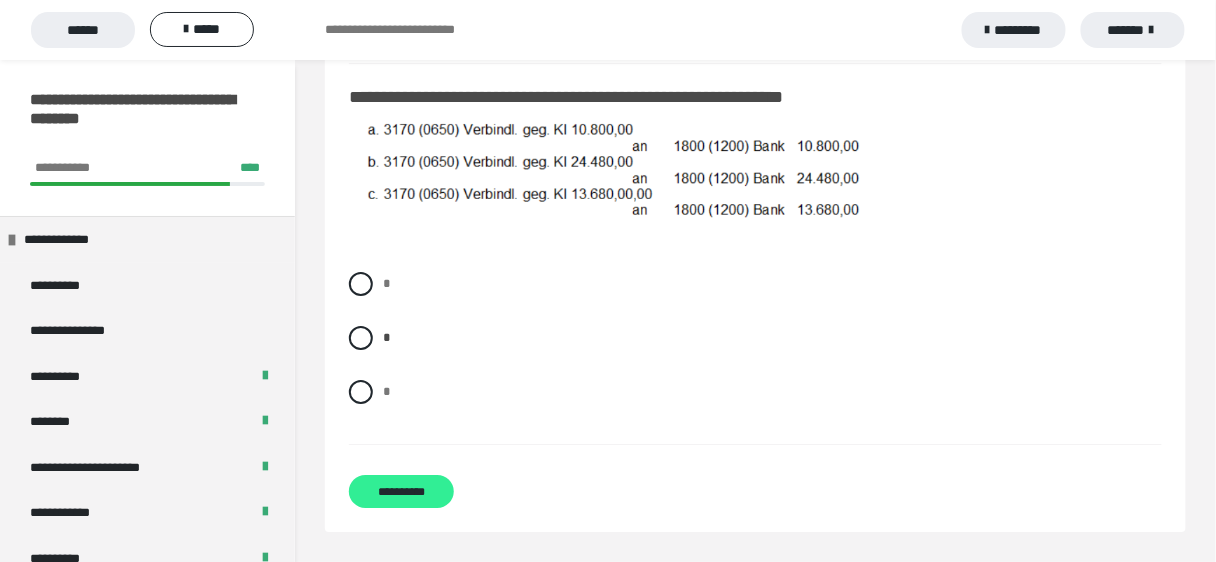 click on "**********" at bounding box center (401, 491) 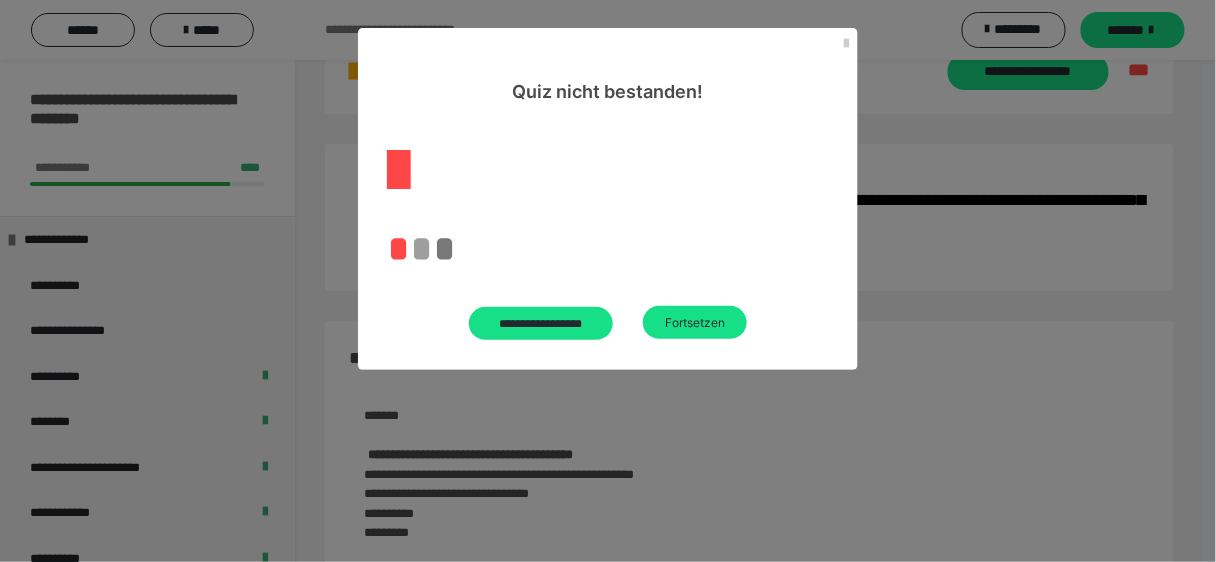 scroll, scrollTop: 1580, scrollLeft: 0, axis: vertical 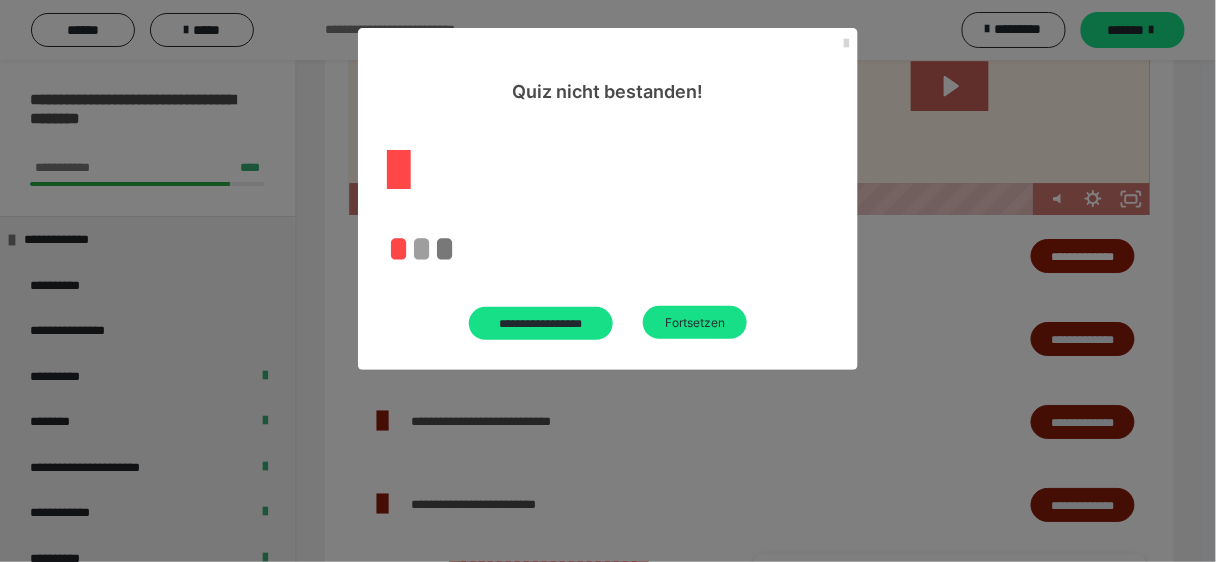 click at bounding box center [846, 44] 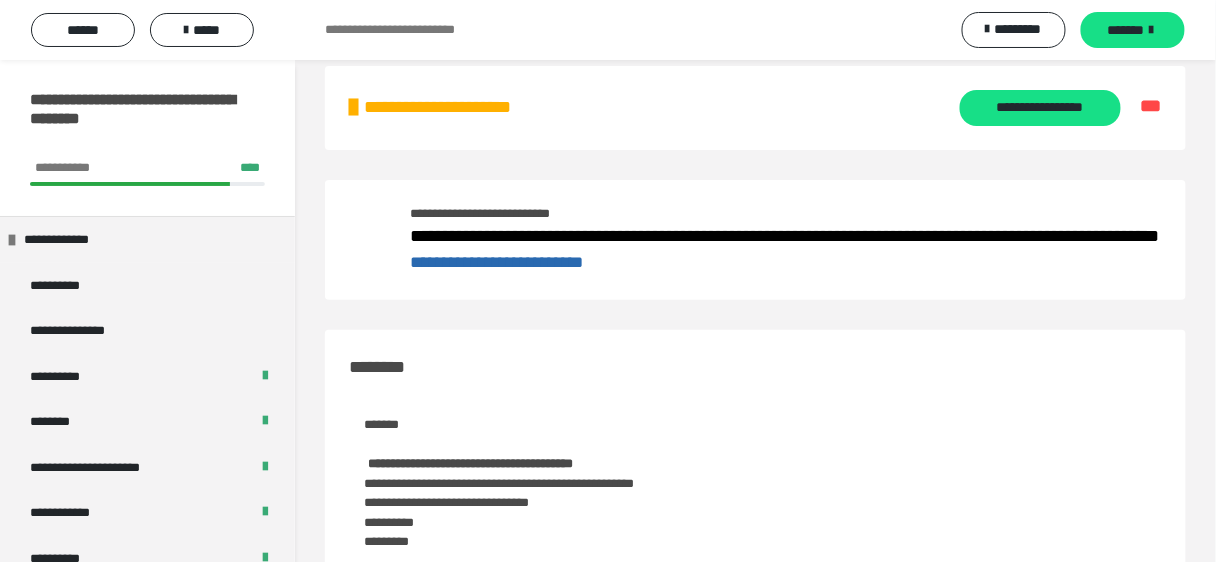 scroll, scrollTop: 0, scrollLeft: 0, axis: both 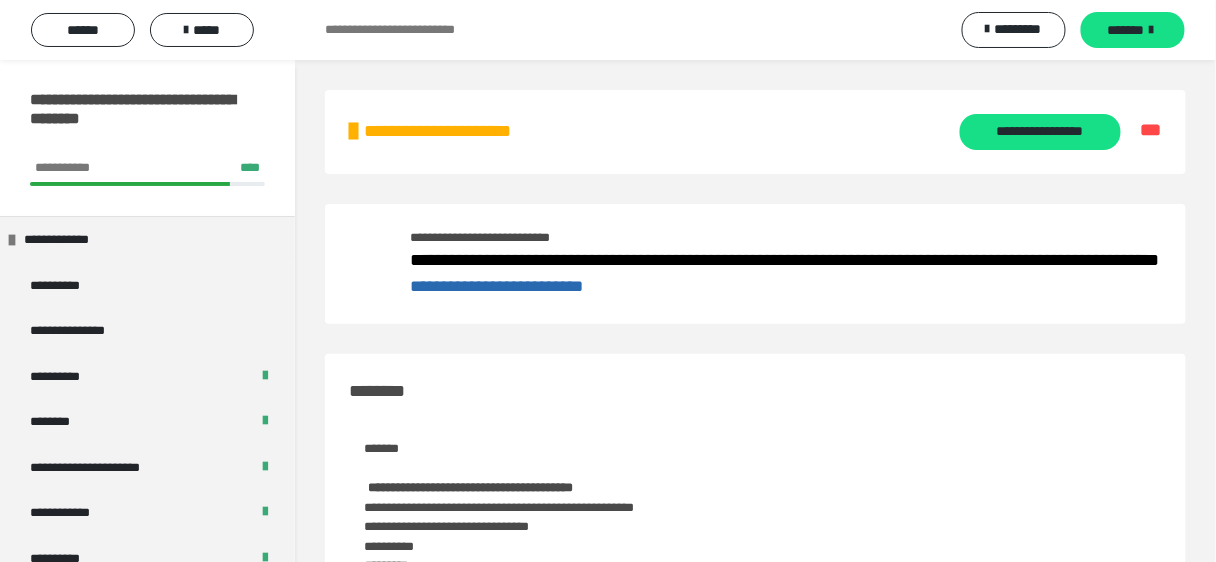 click on "**********" at bounding box center (496, 286) 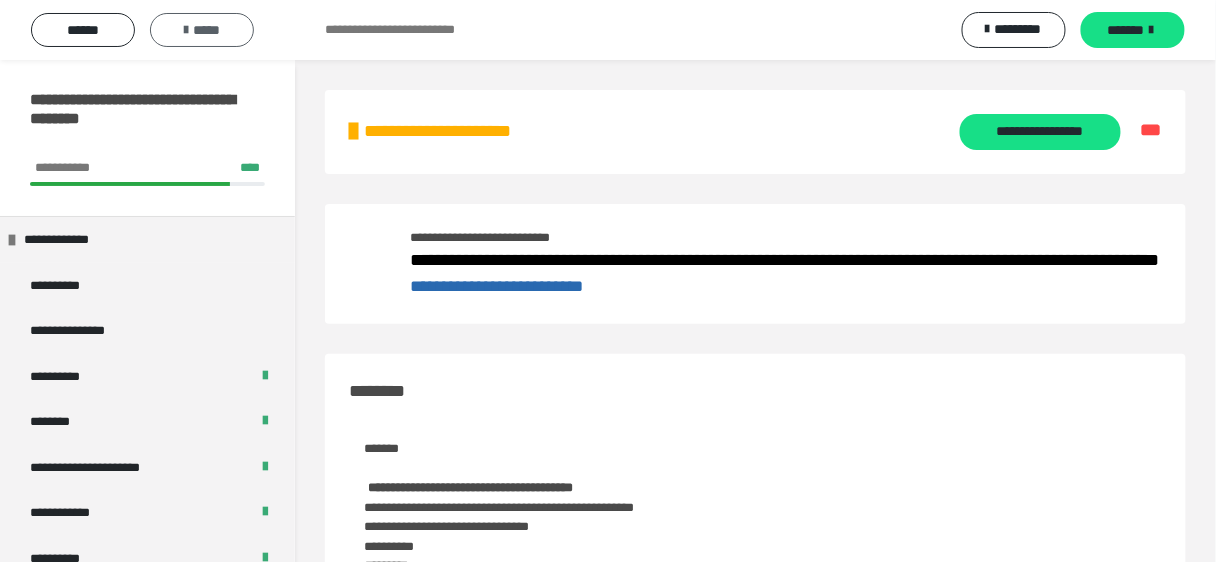 click at bounding box center (186, 30) 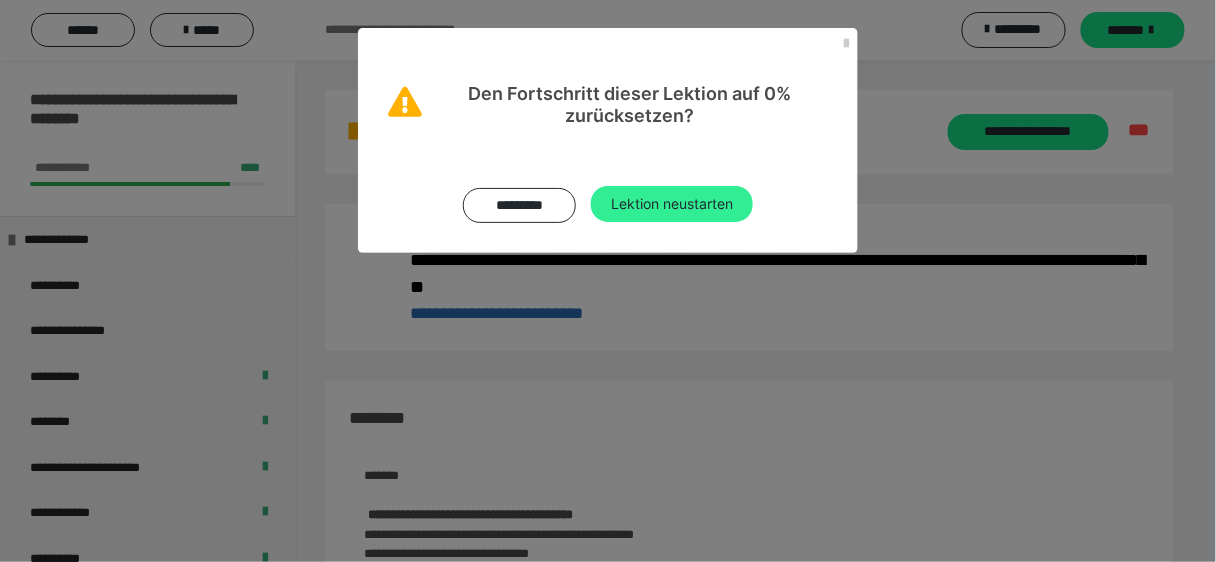 click on "Lektion neustarten" at bounding box center (672, 204) 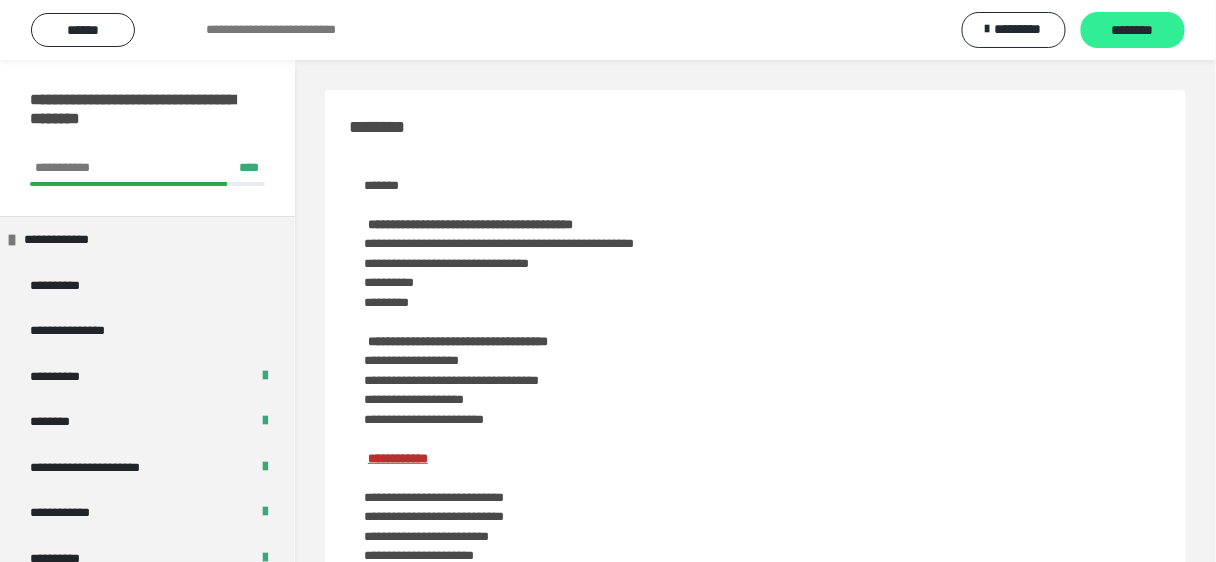 click on "********" at bounding box center [1133, 31] 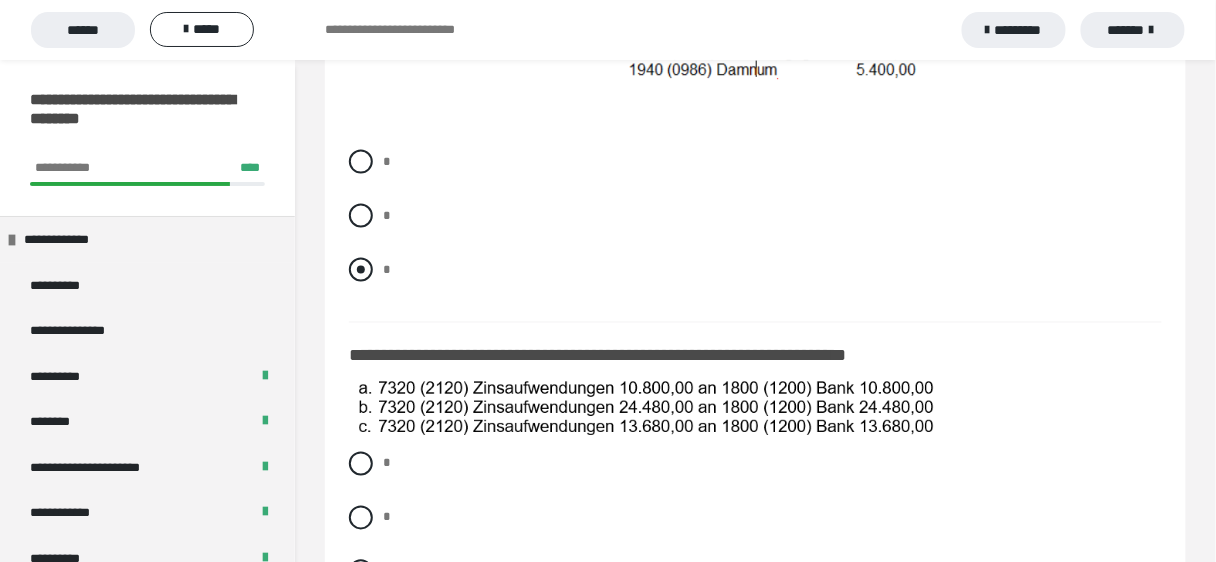 scroll, scrollTop: 480, scrollLeft: 0, axis: vertical 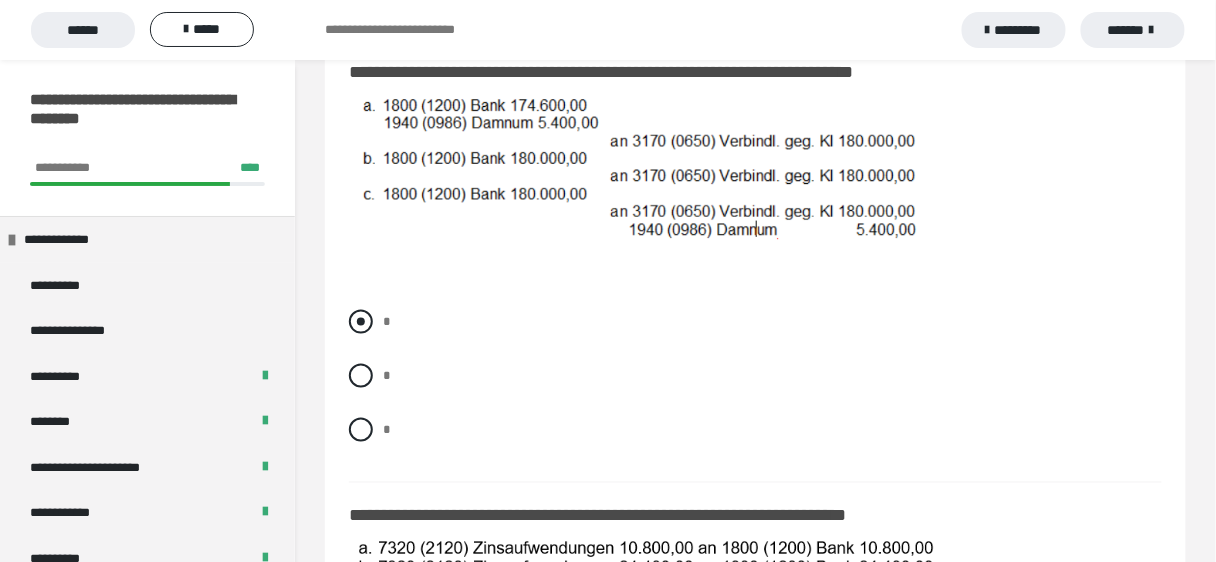 click at bounding box center (361, 322) 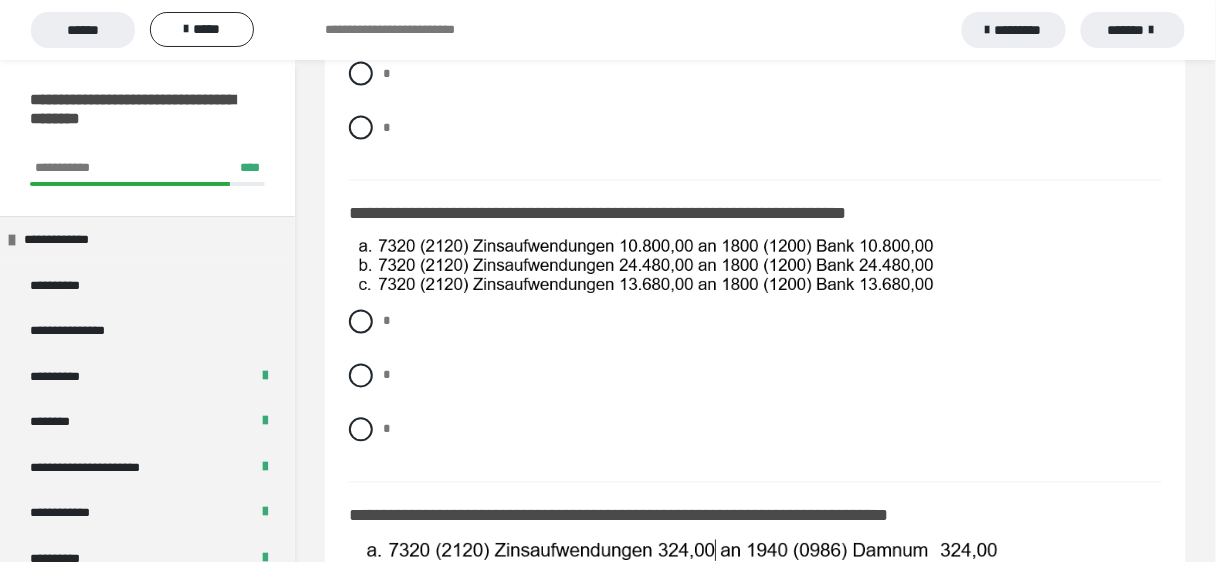 scroll, scrollTop: 800, scrollLeft: 0, axis: vertical 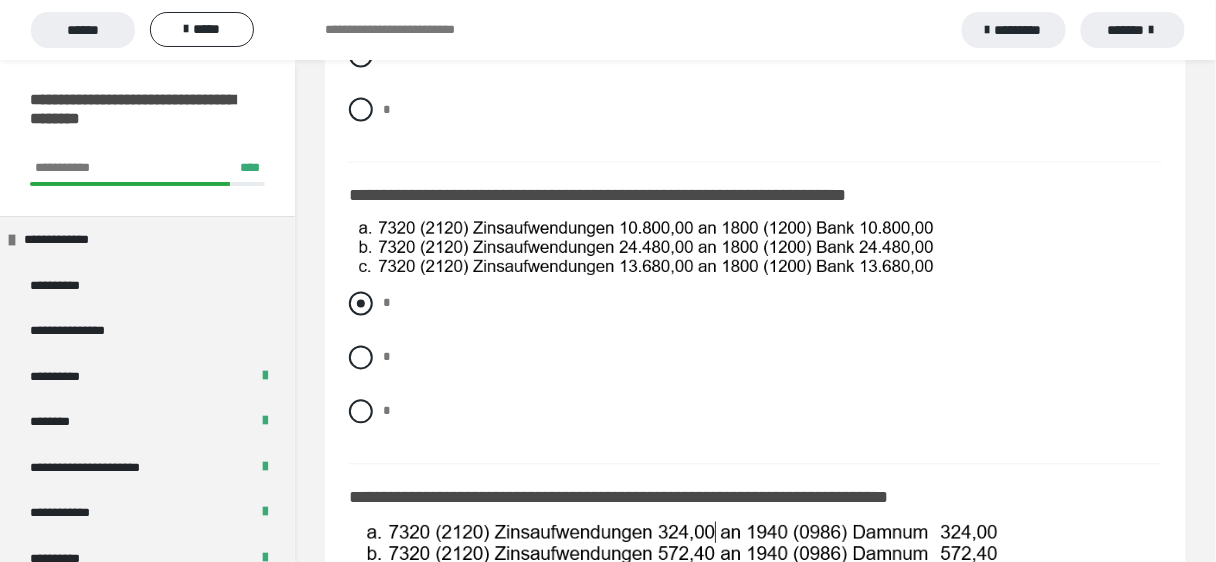 click at bounding box center (361, 304) 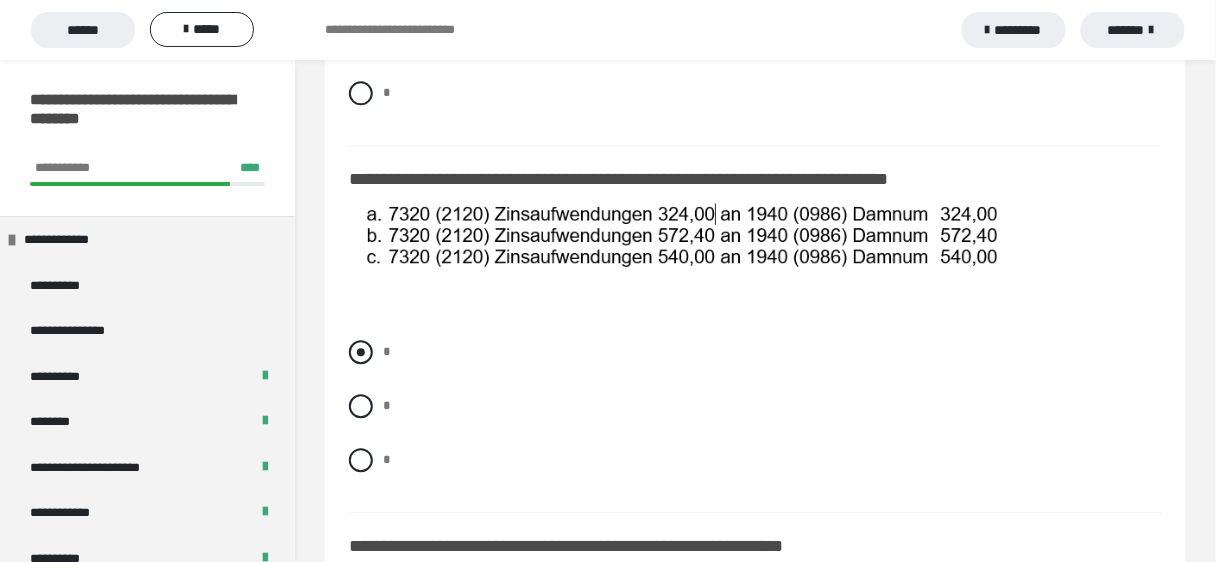 scroll, scrollTop: 1120, scrollLeft: 0, axis: vertical 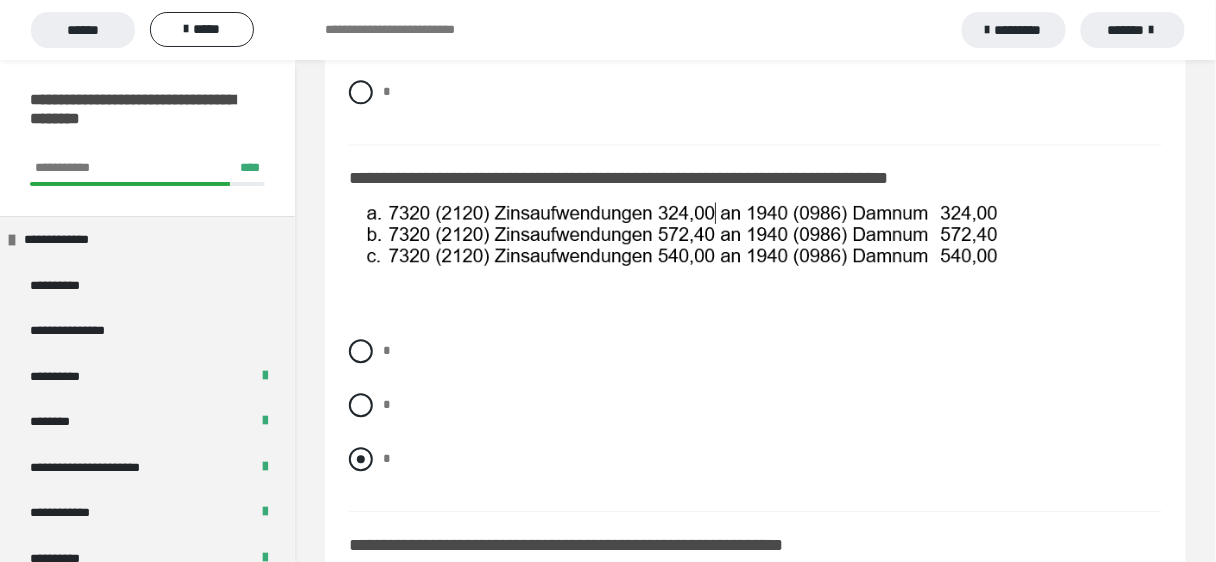 drag, startPoint x: 354, startPoint y: 477, endPoint x: 389, endPoint y: 472, distance: 35.35534 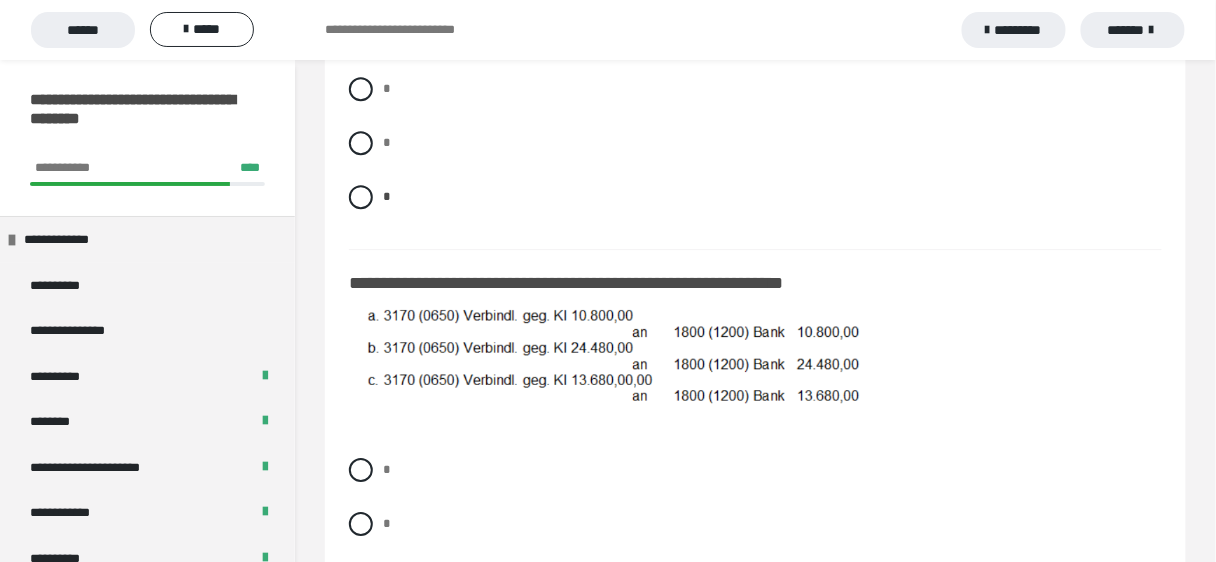 scroll, scrollTop: 1440, scrollLeft: 0, axis: vertical 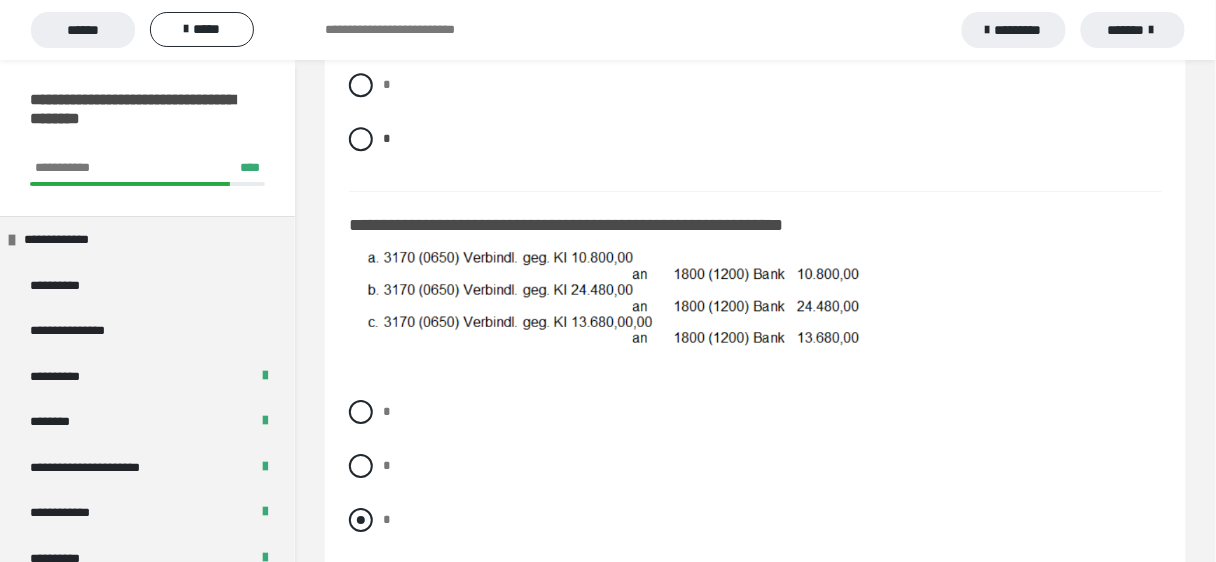 drag, startPoint x: 363, startPoint y: 532, endPoint x: 385, endPoint y: 528, distance: 22.36068 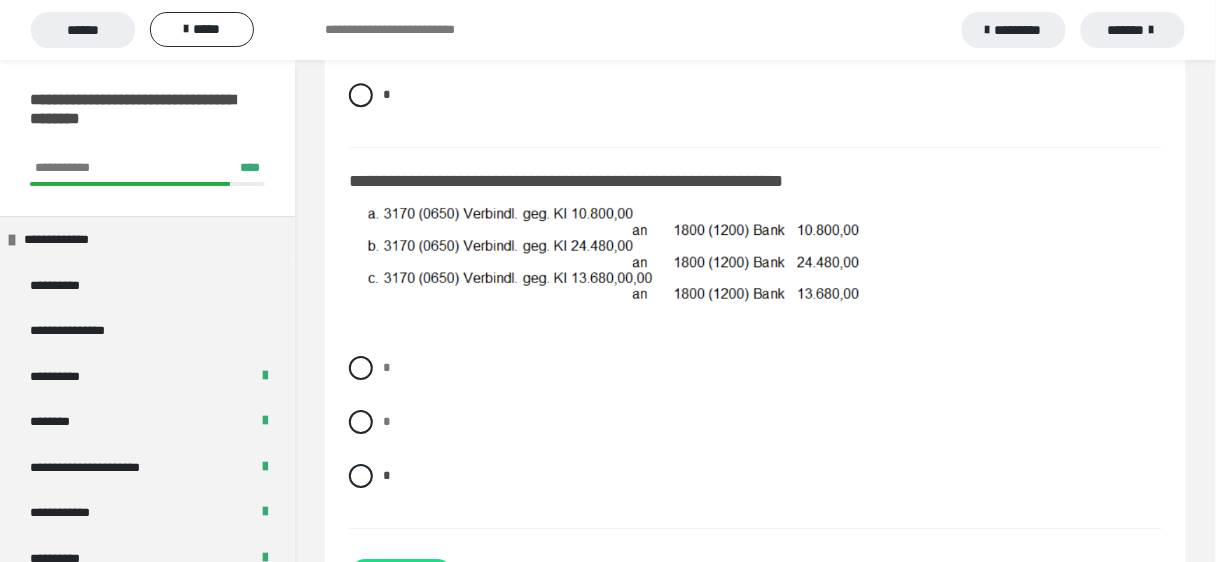 scroll, scrollTop: 1580, scrollLeft: 0, axis: vertical 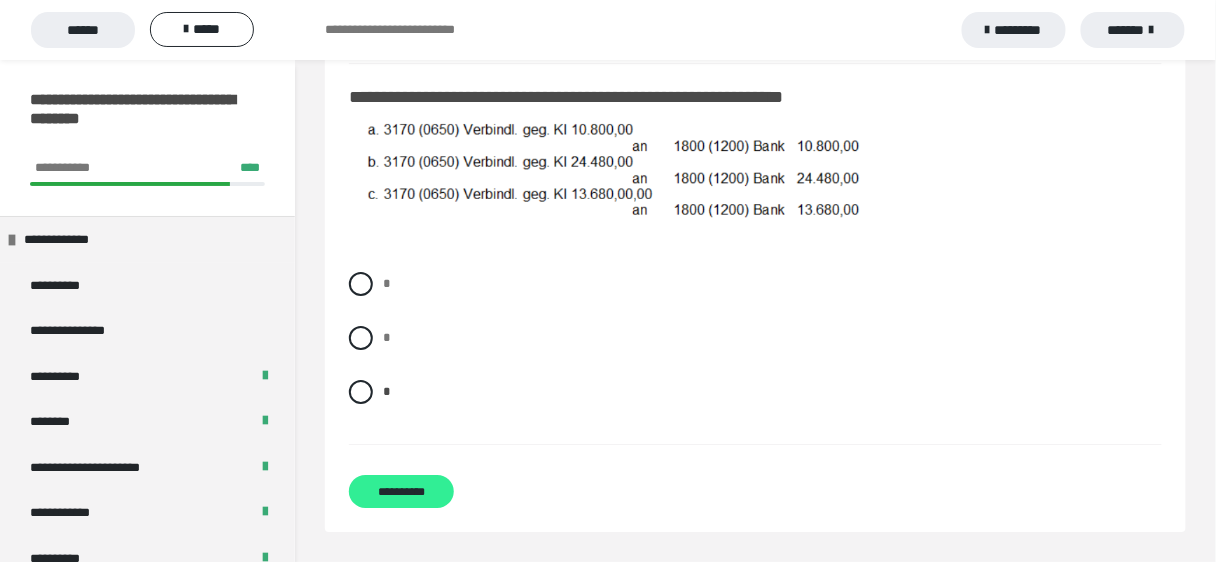 click on "**********" at bounding box center (401, 491) 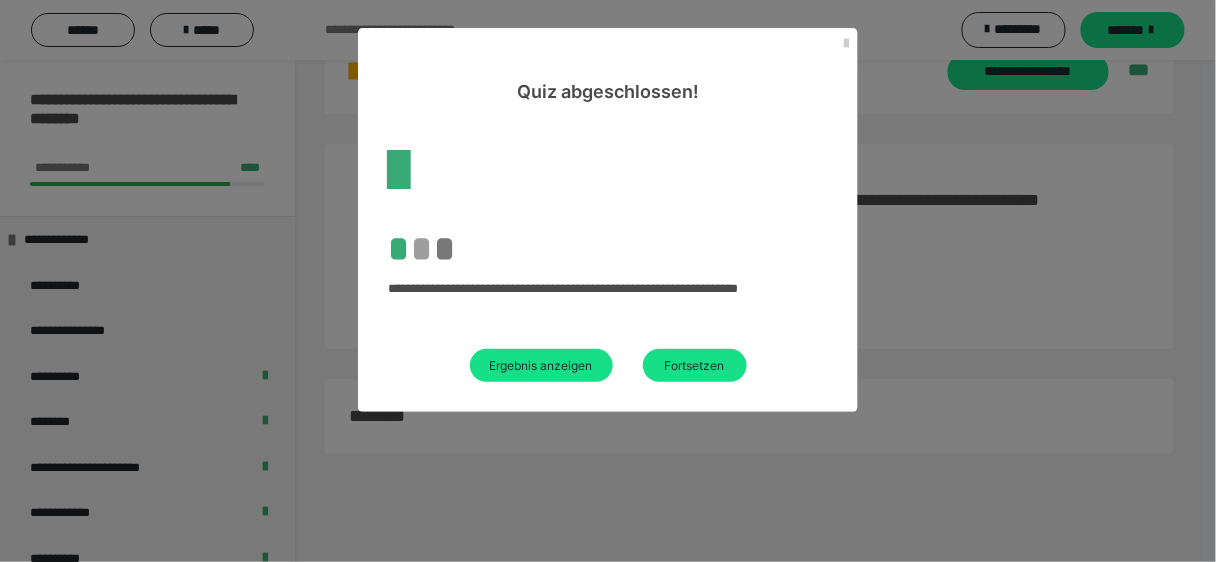 scroll, scrollTop: 1580, scrollLeft: 0, axis: vertical 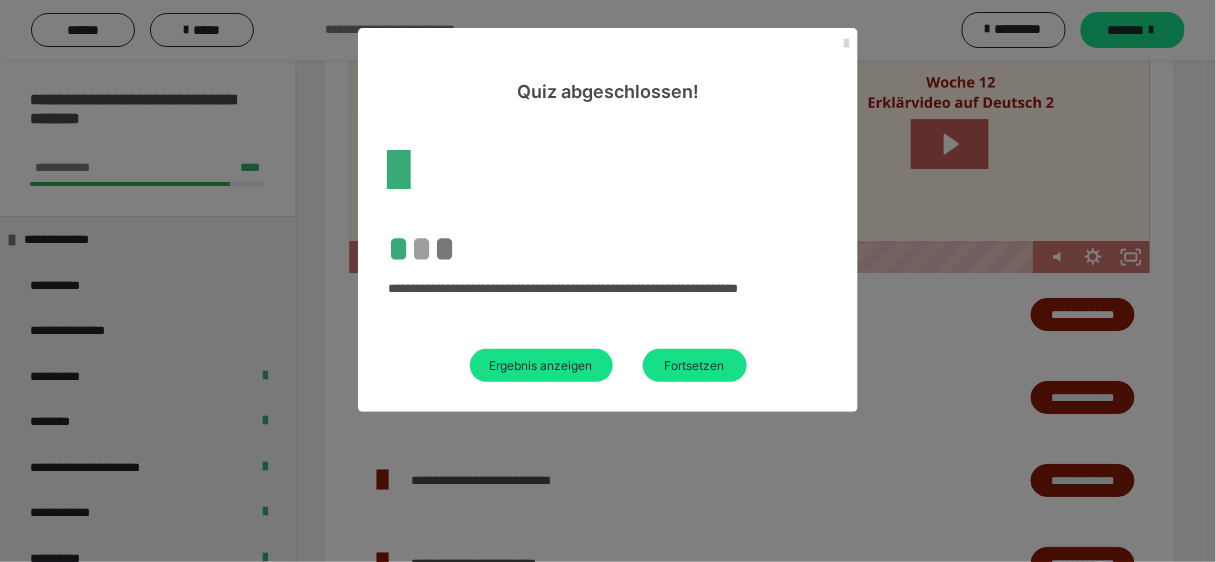 click at bounding box center (846, 44) 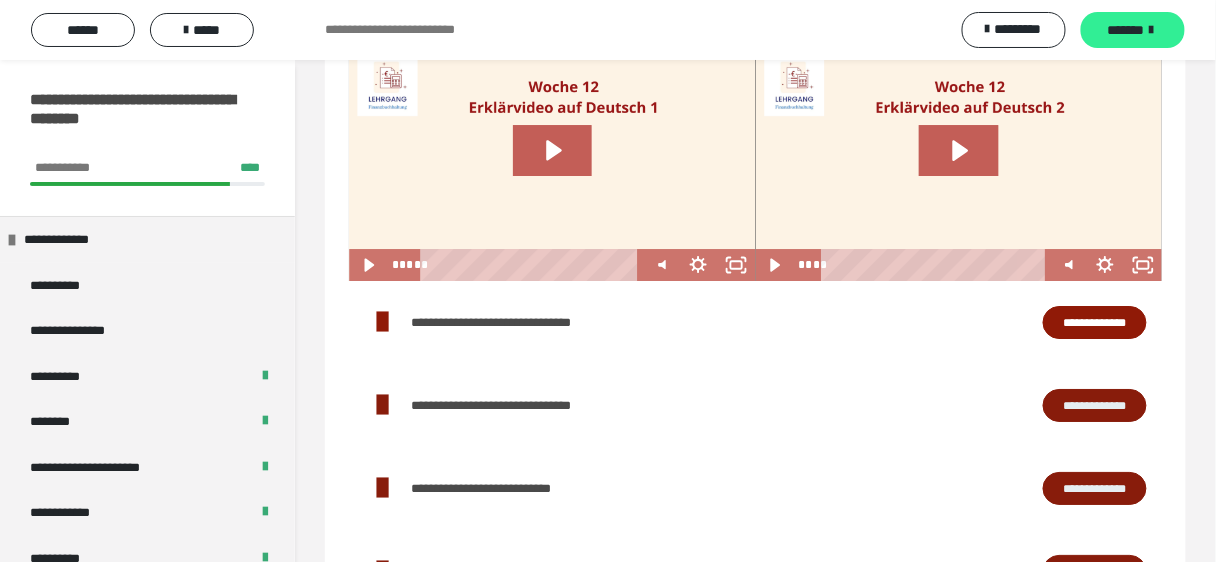 click on "*******" at bounding box center (1126, 30) 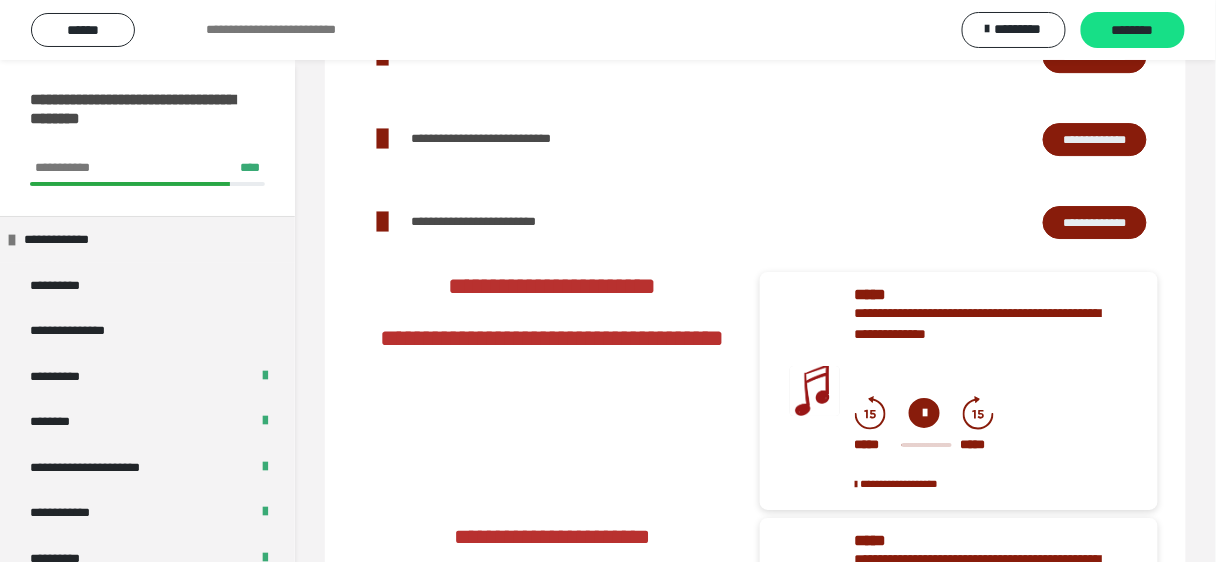 scroll, scrollTop: 1231, scrollLeft: 0, axis: vertical 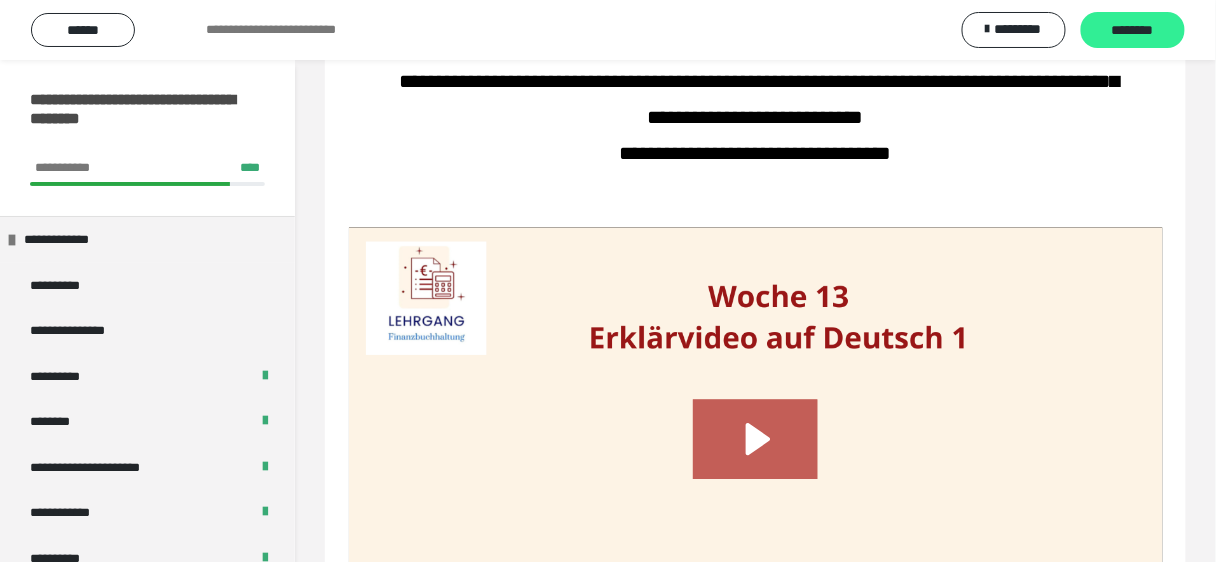click on "********" at bounding box center [1133, 31] 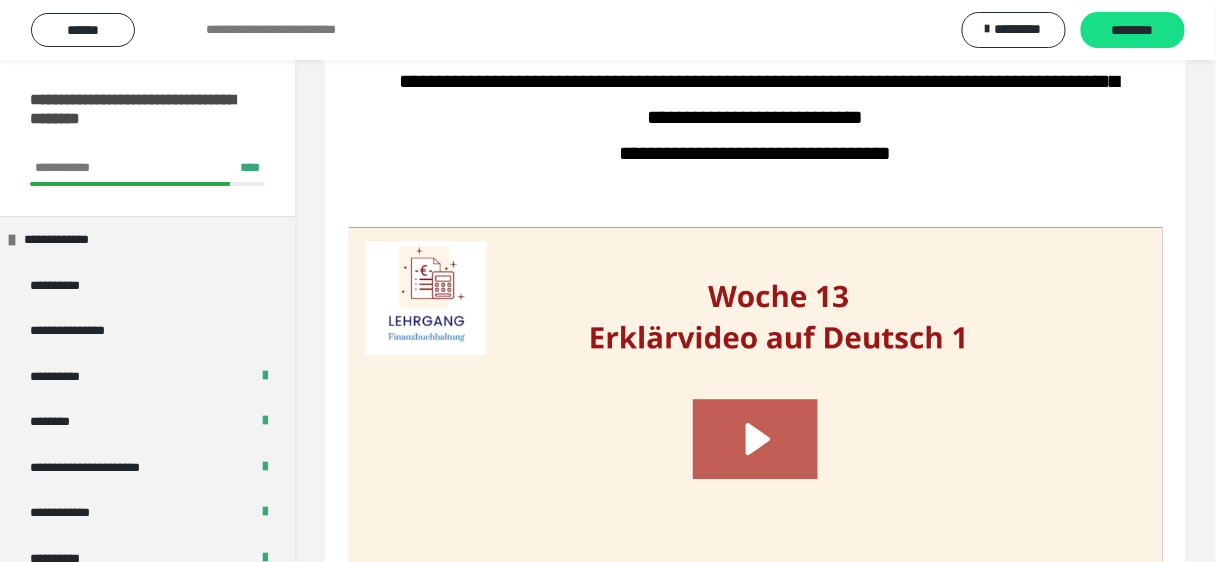 scroll, scrollTop: 0, scrollLeft: 0, axis: both 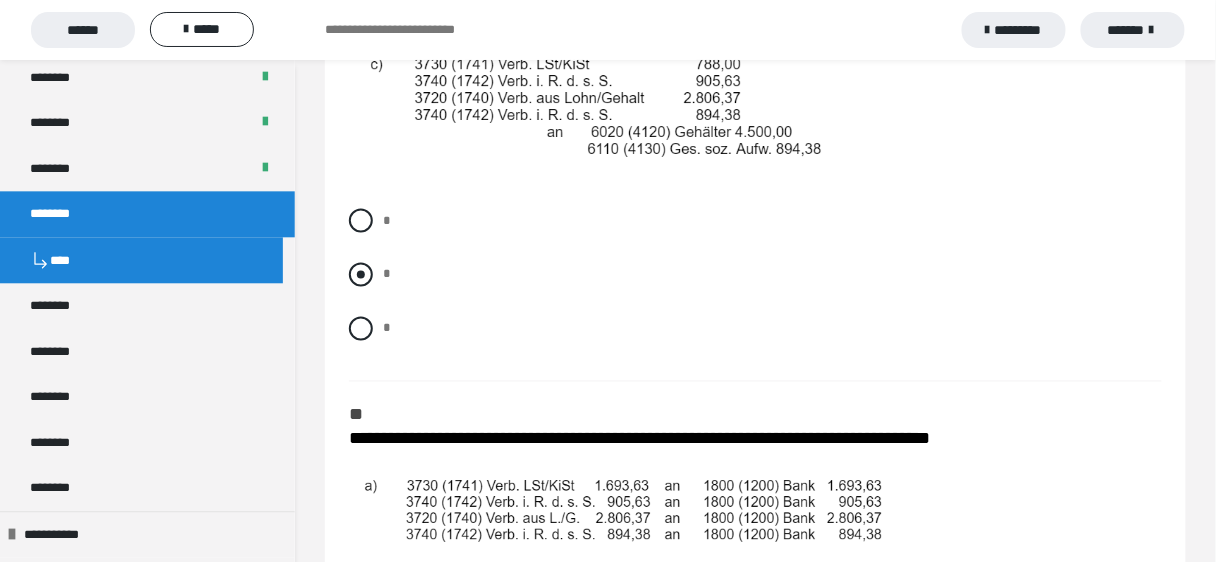 click at bounding box center [361, 275] 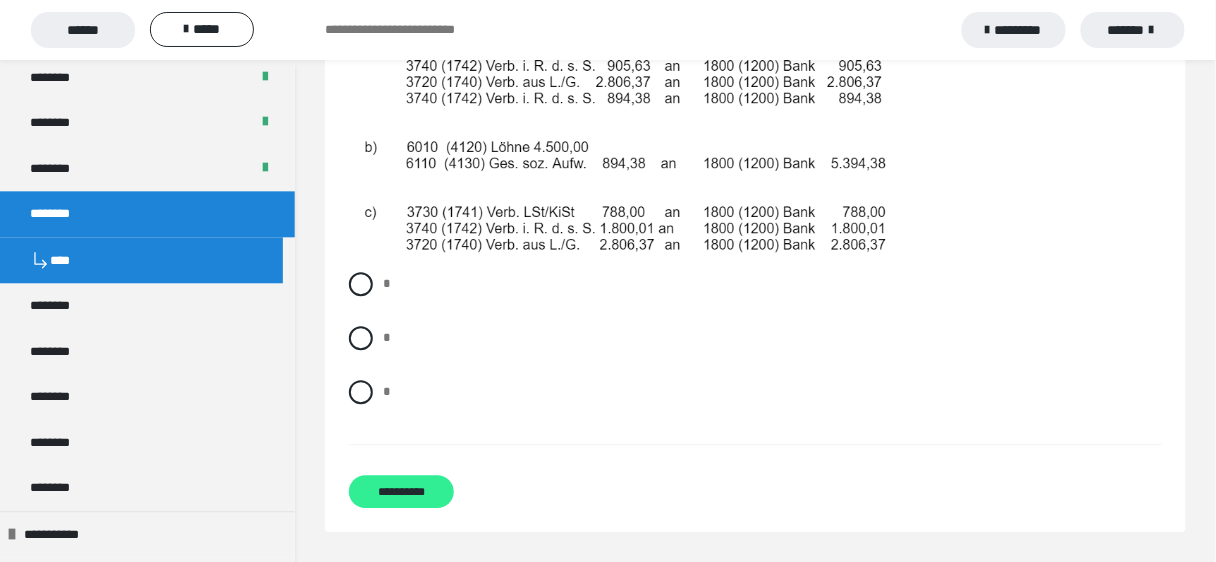 scroll, scrollTop: 1164, scrollLeft: 0, axis: vertical 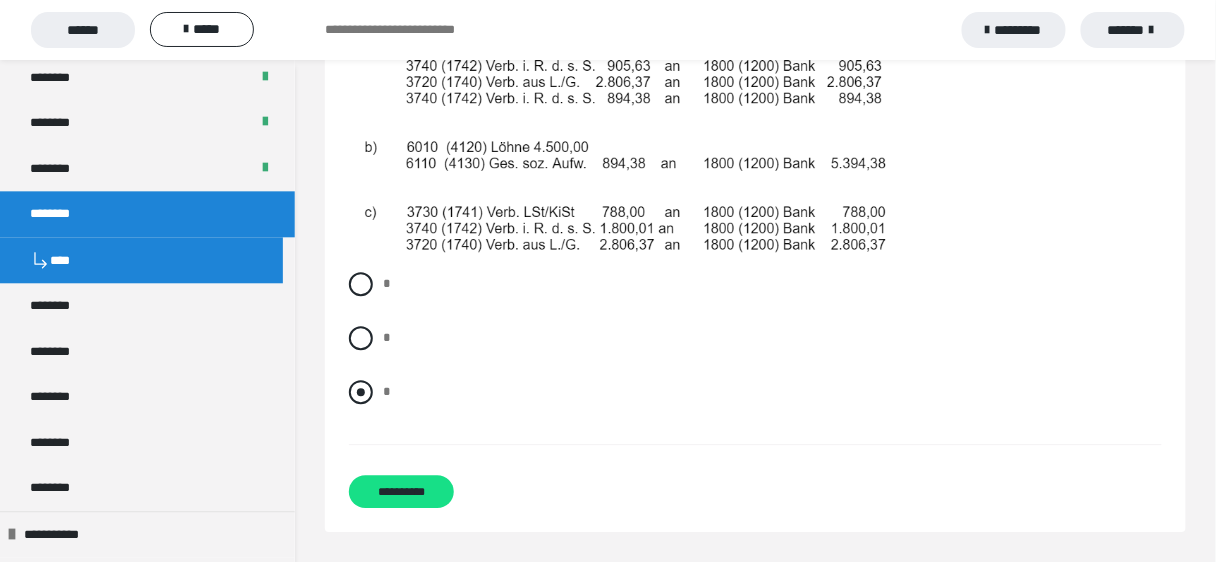 click at bounding box center (361, 392) 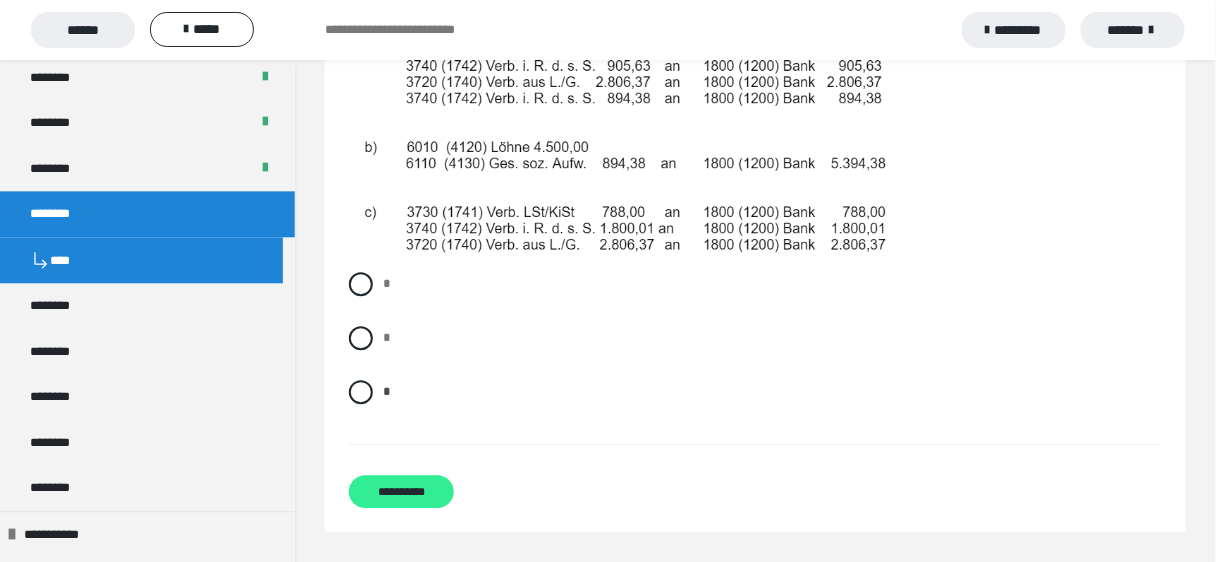 click on "**********" at bounding box center (401, 491) 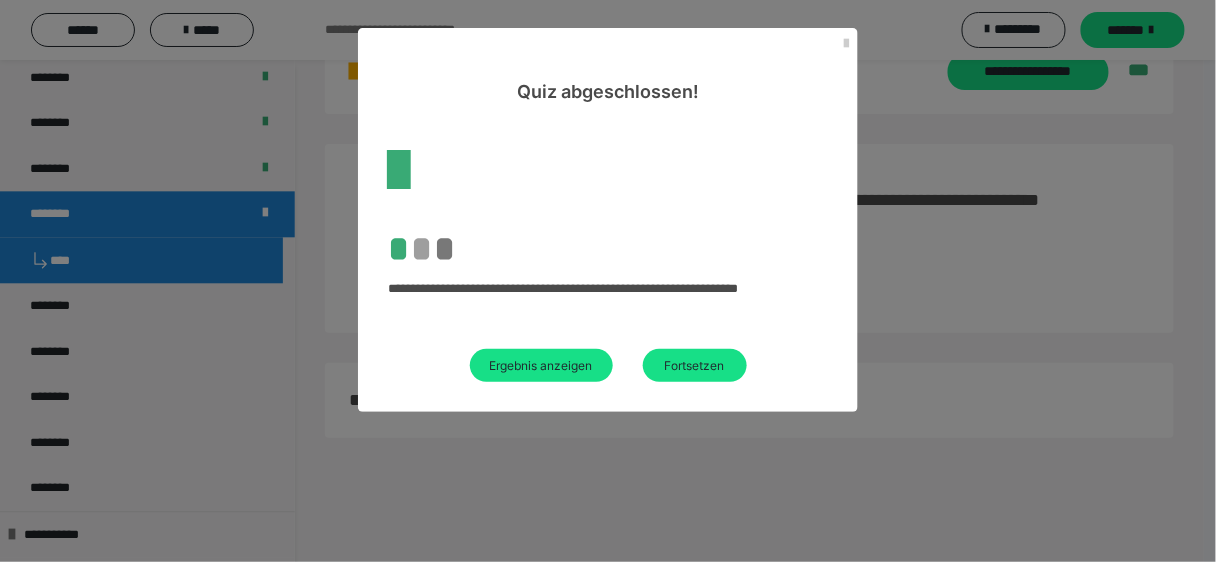scroll, scrollTop: 1164, scrollLeft: 0, axis: vertical 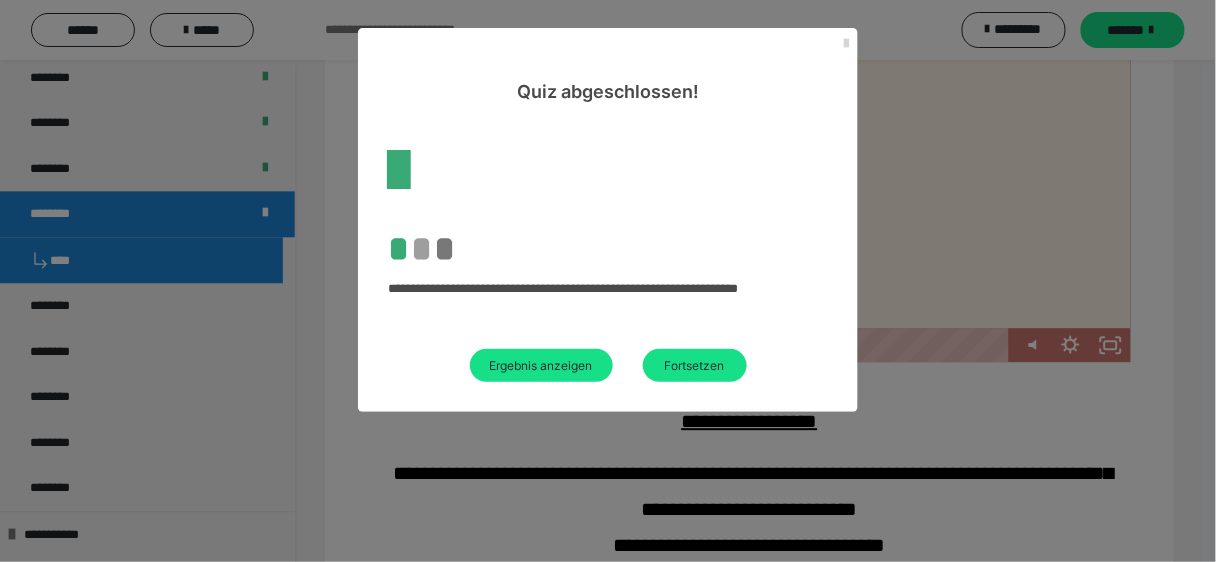 click at bounding box center (846, 44) 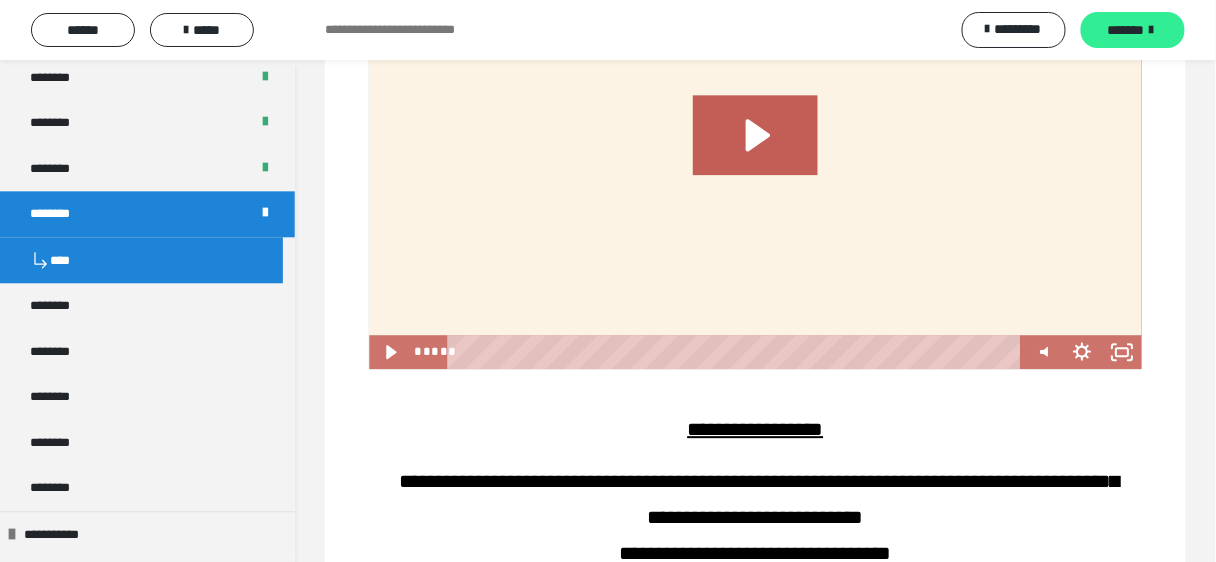 click on "*******" at bounding box center [1126, 30] 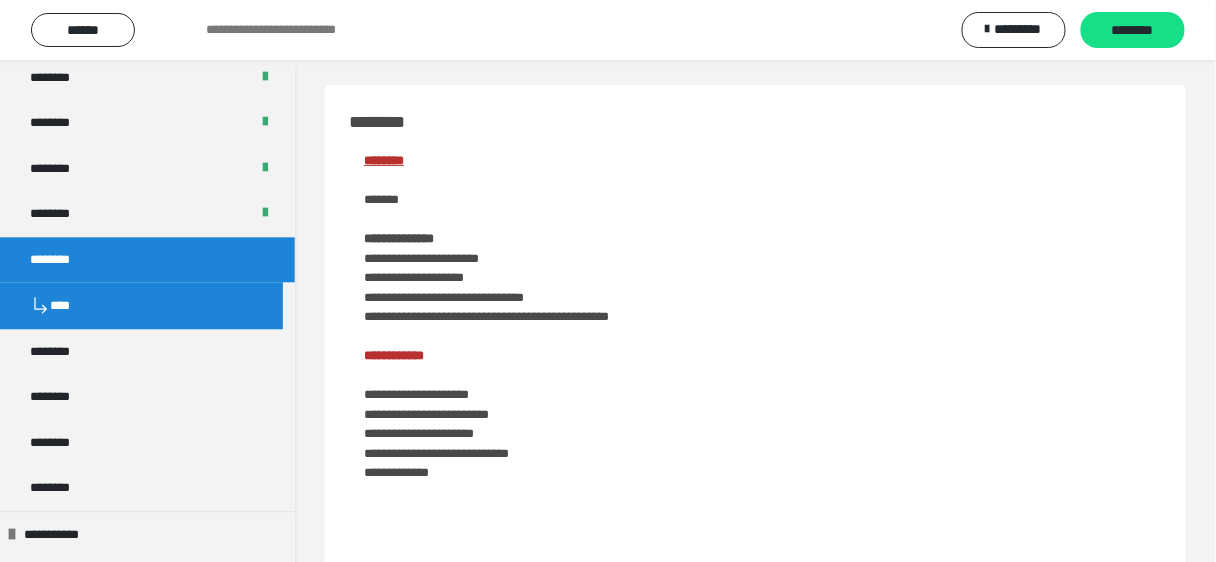 scroll, scrollTop: 0, scrollLeft: 0, axis: both 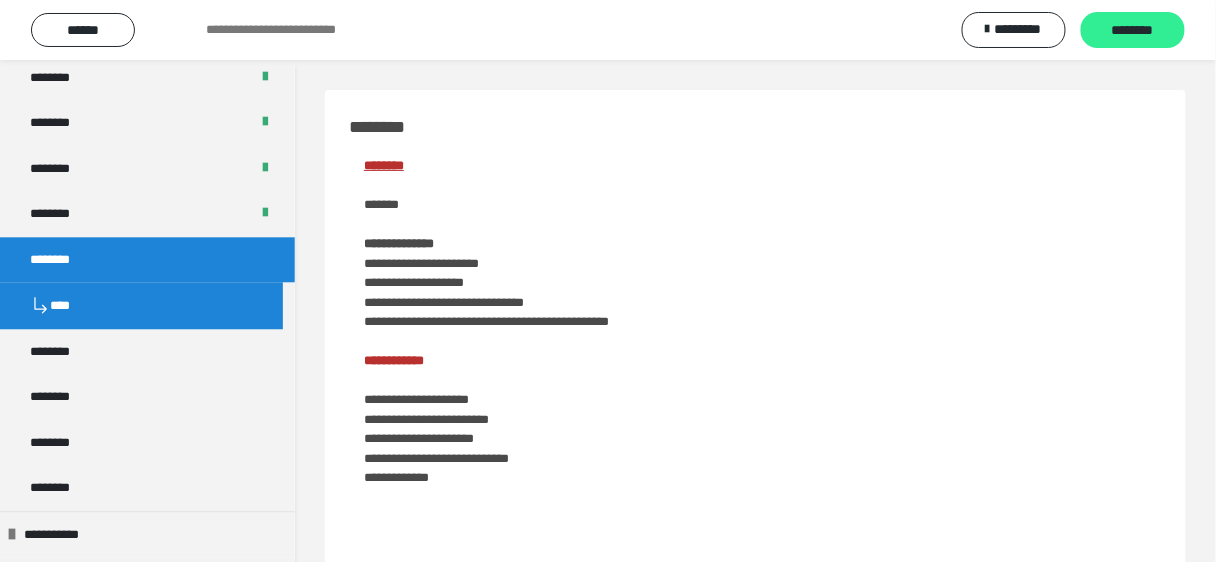 click on "********" at bounding box center [1133, 31] 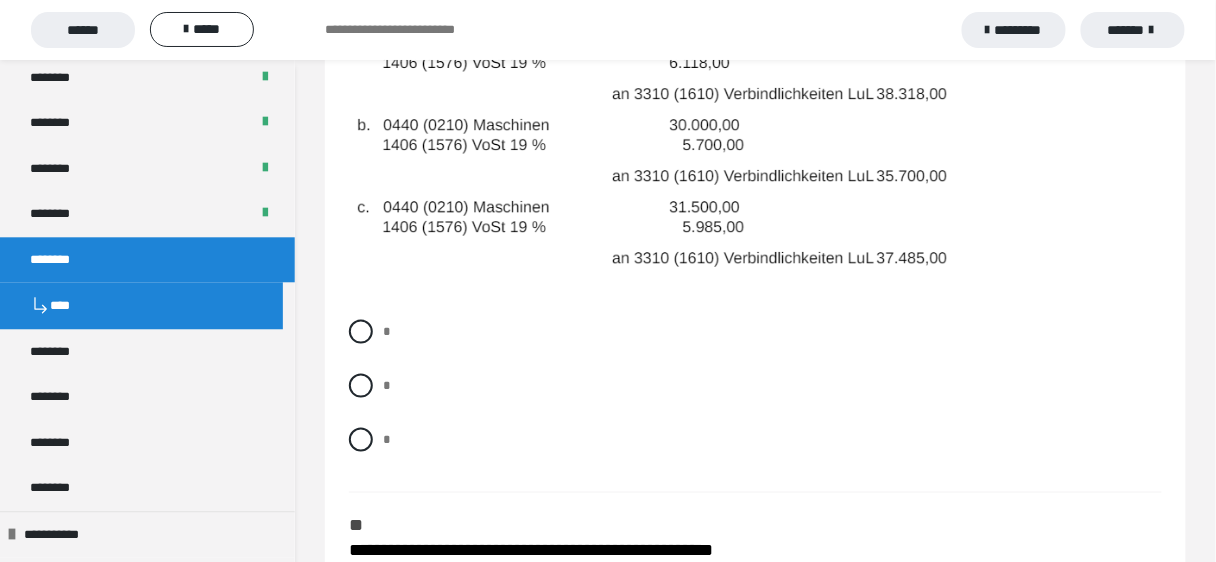 scroll, scrollTop: 560, scrollLeft: 0, axis: vertical 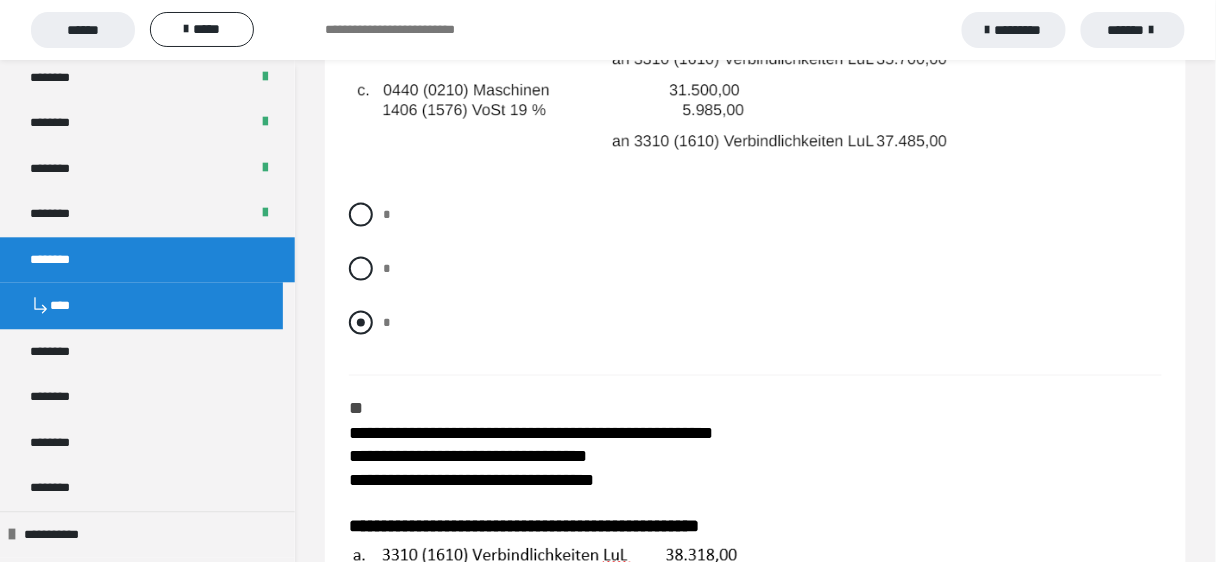 click at bounding box center (361, 323) 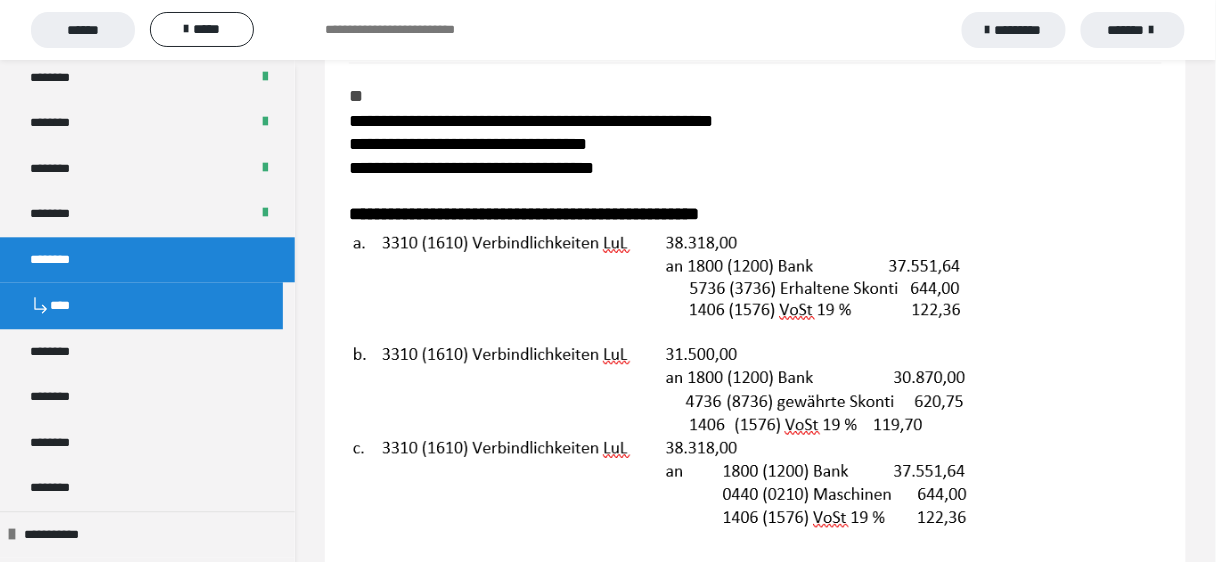 scroll, scrollTop: 1040, scrollLeft: 0, axis: vertical 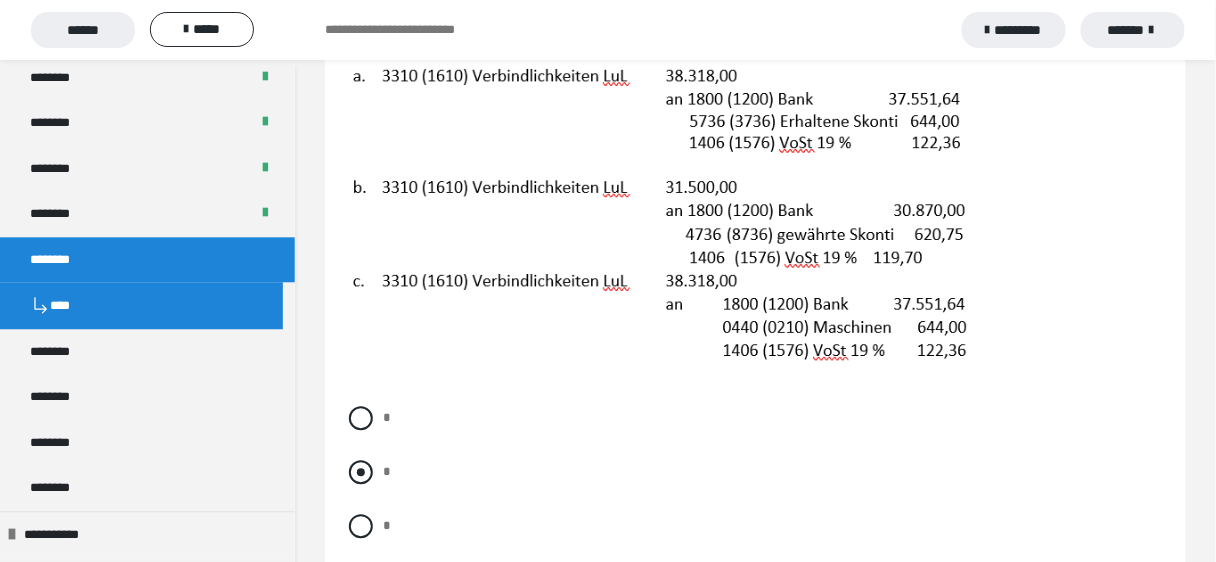 drag, startPoint x: 370, startPoint y: 483, endPoint x: 398, endPoint y: 477, distance: 28.635643 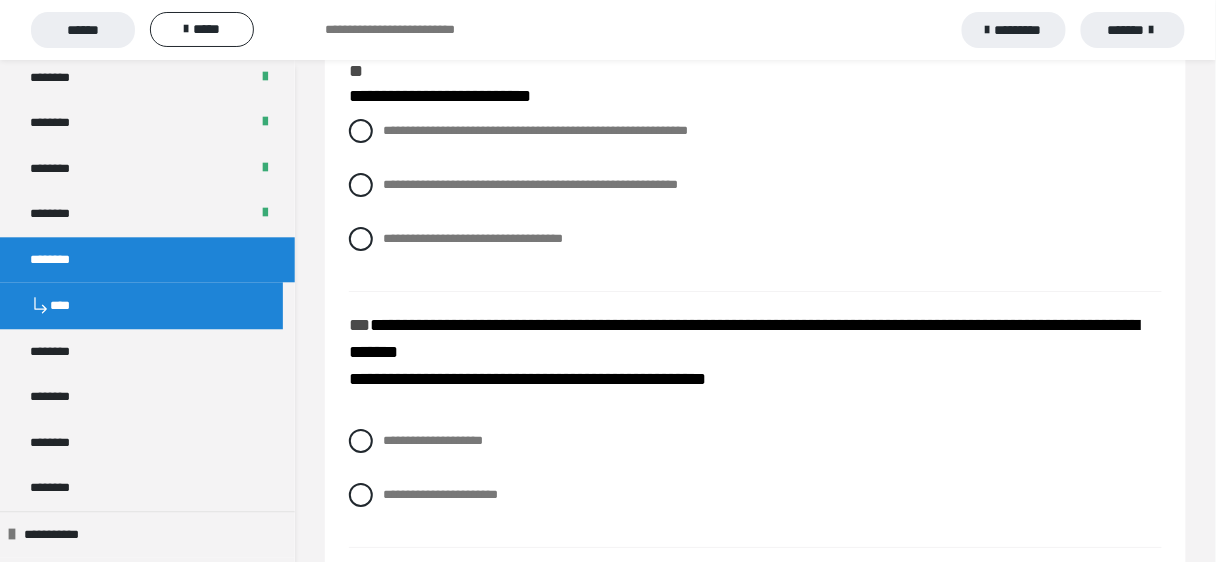 scroll, scrollTop: 1600, scrollLeft: 0, axis: vertical 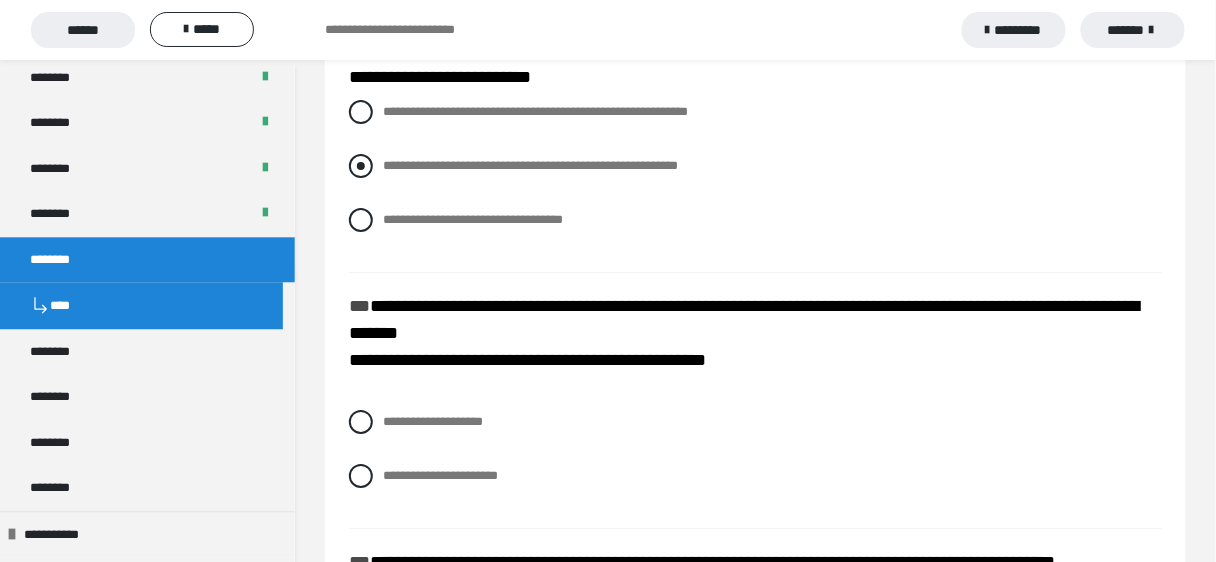 click at bounding box center (361, 166) 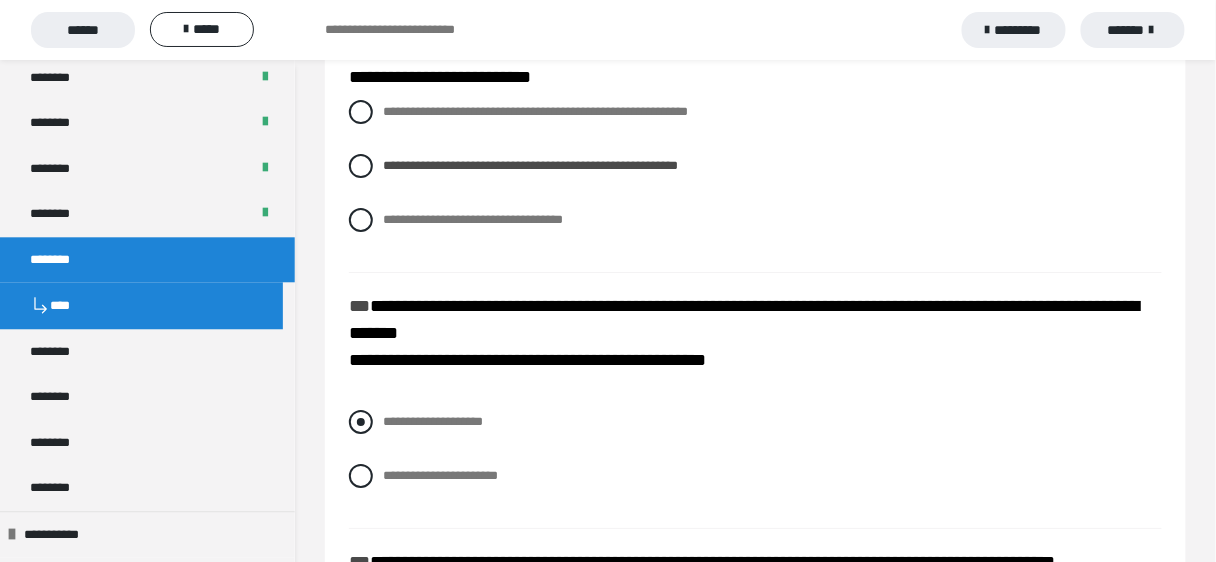 click at bounding box center (361, 422) 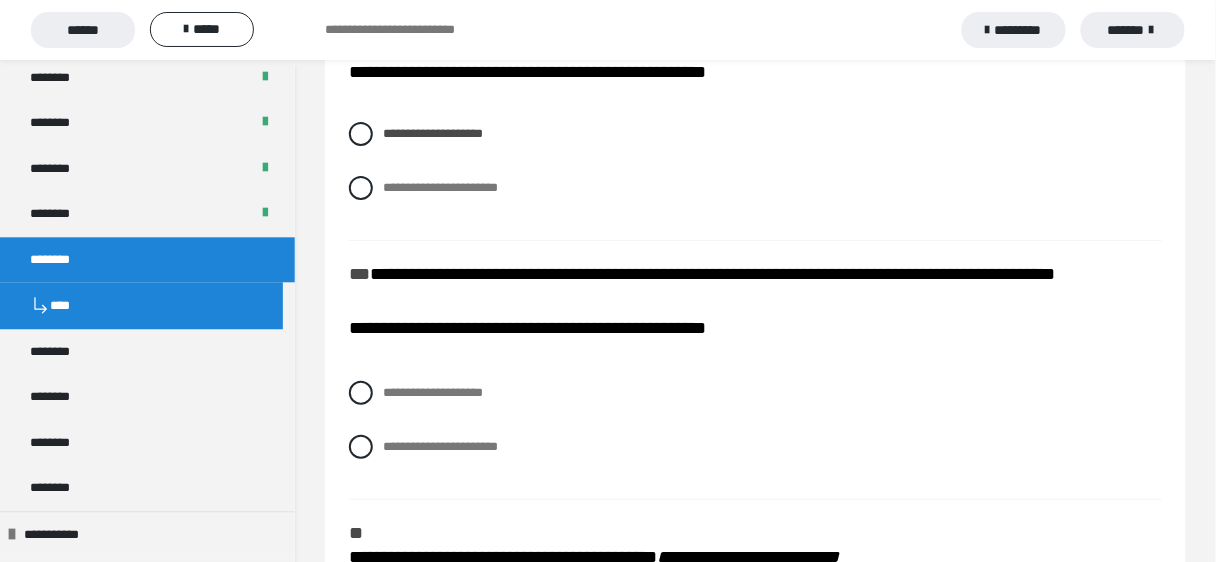scroll, scrollTop: 1920, scrollLeft: 0, axis: vertical 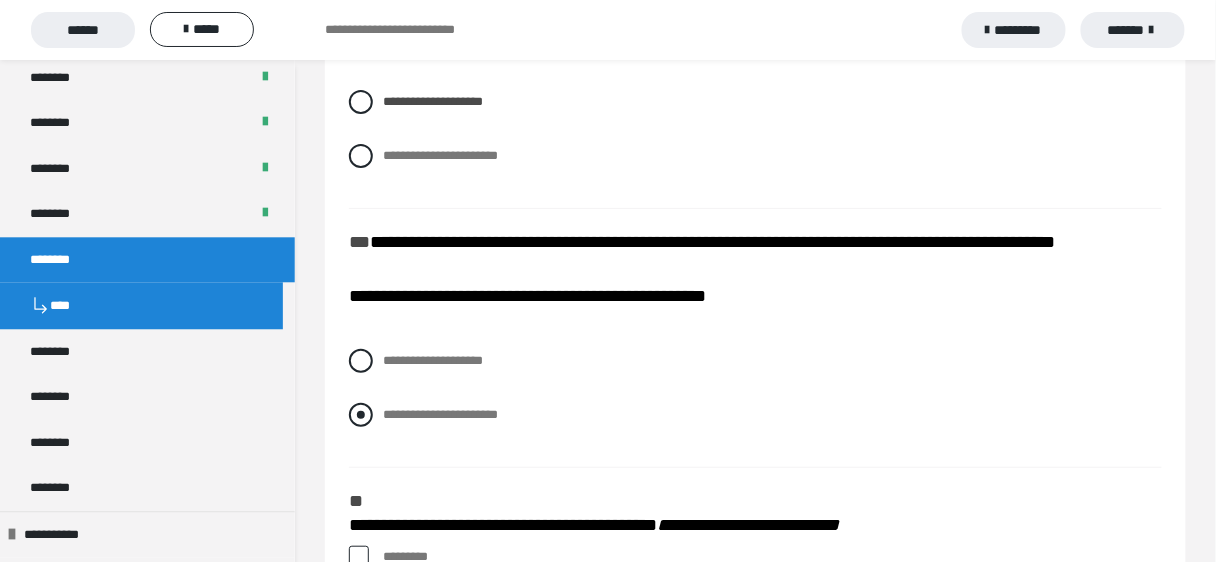 click at bounding box center (361, 415) 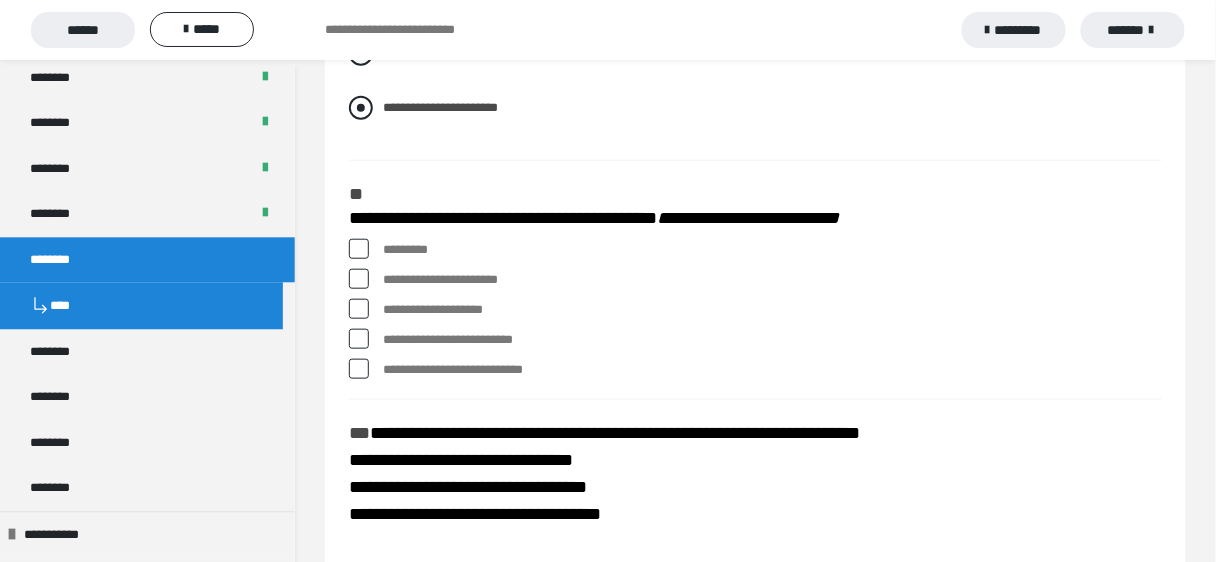 scroll, scrollTop: 2240, scrollLeft: 0, axis: vertical 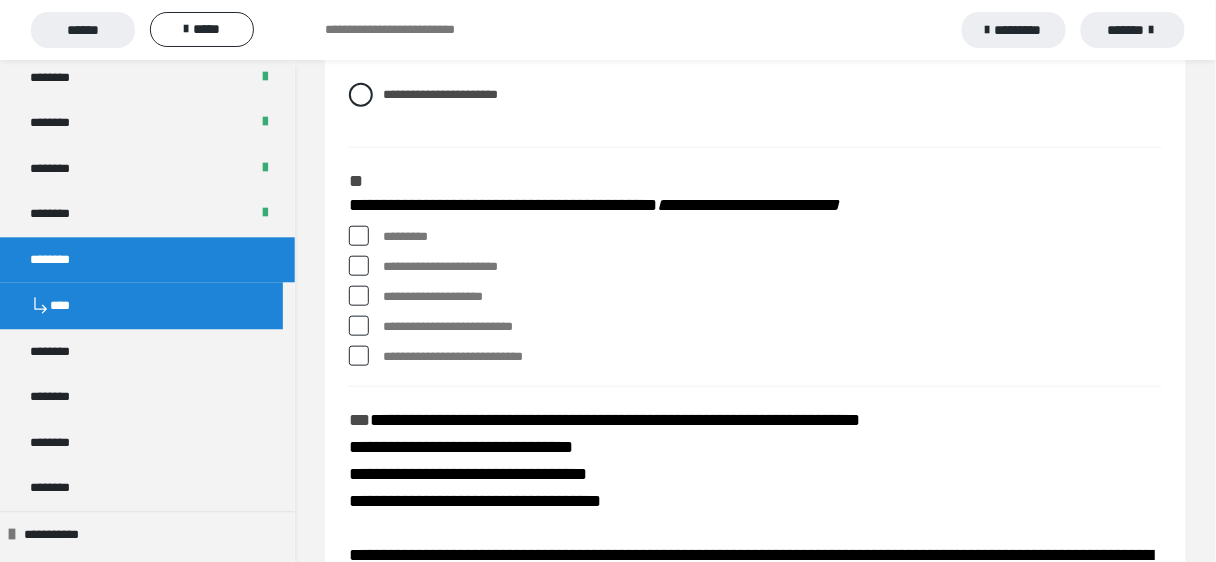 click at bounding box center [359, 236] 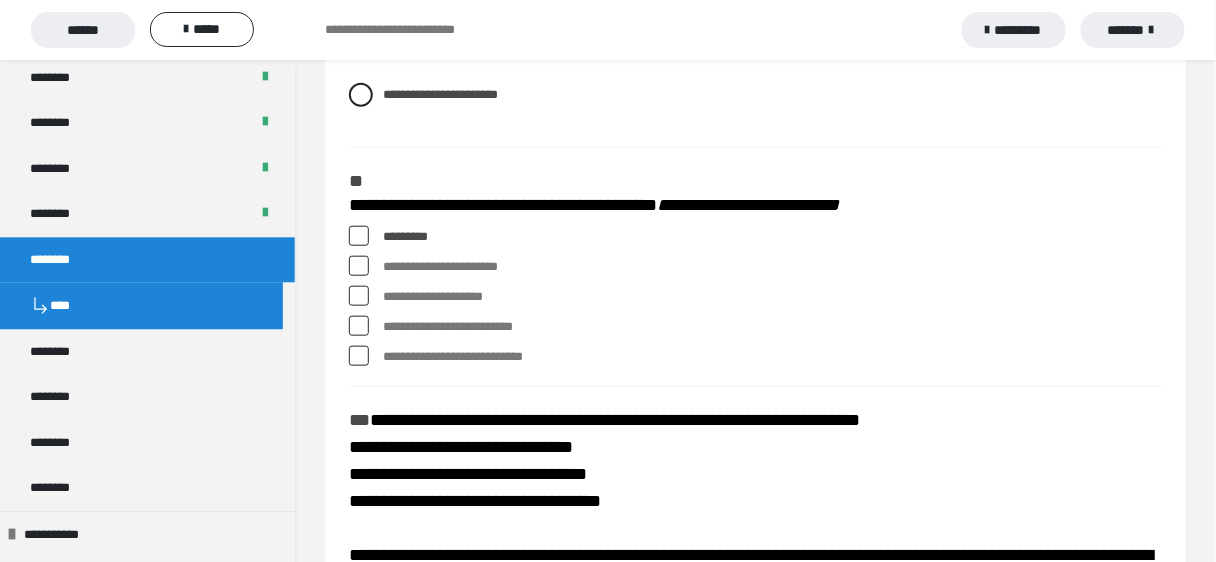 click at bounding box center [359, 326] 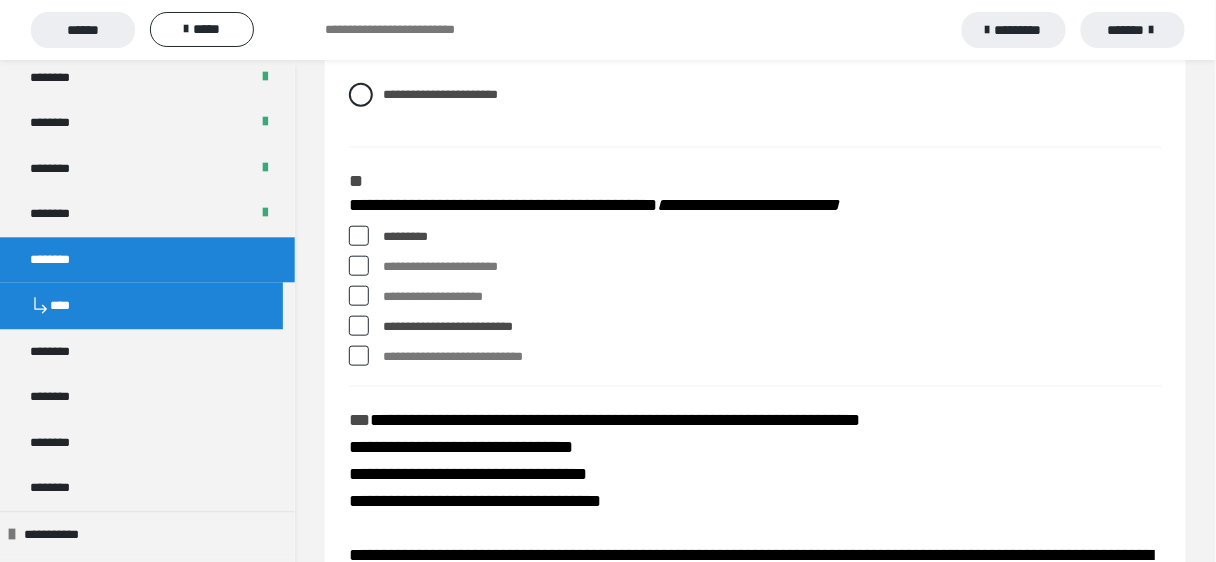 click at bounding box center [359, 266] 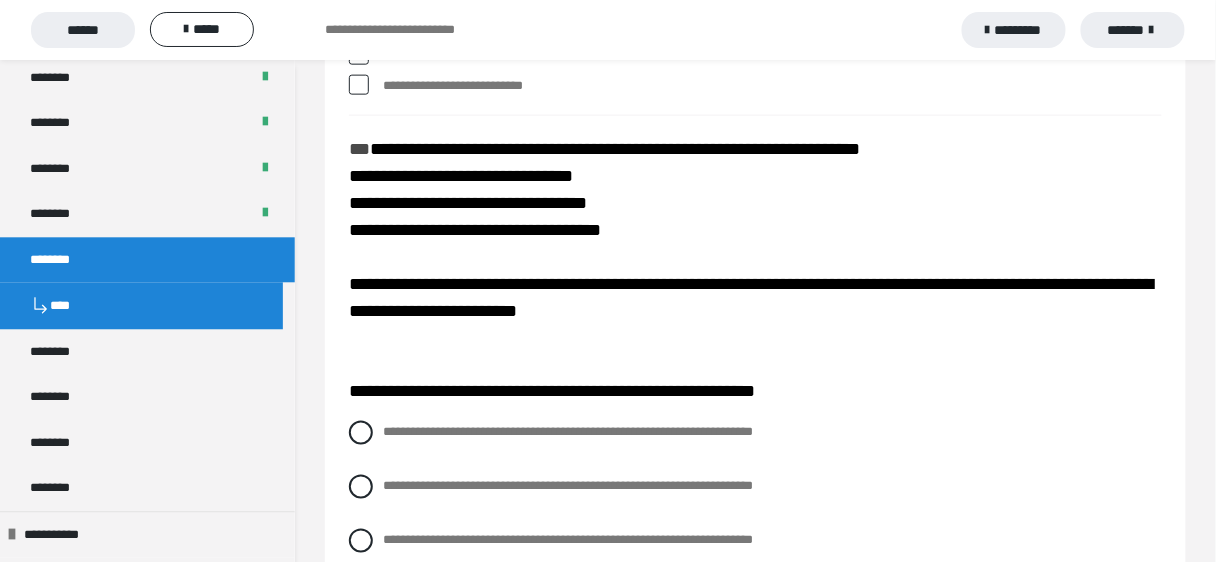 scroll, scrollTop: 2720, scrollLeft: 0, axis: vertical 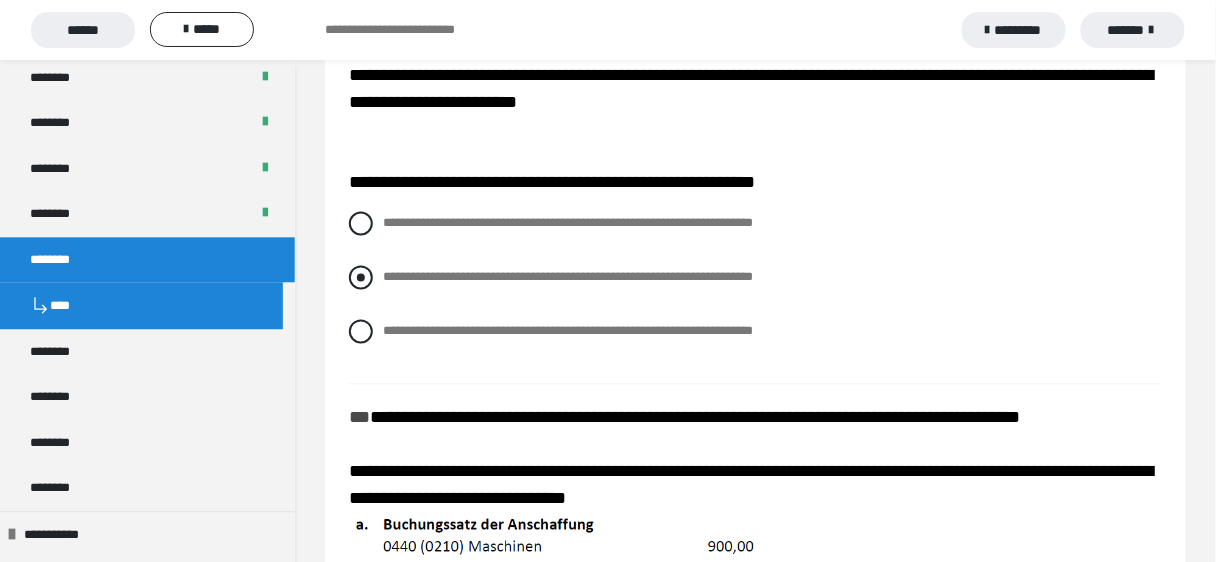 drag, startPoint x: 362, startPoint y: 281, endPoint x: 396, endPoint y: 292, distance: 35.735138 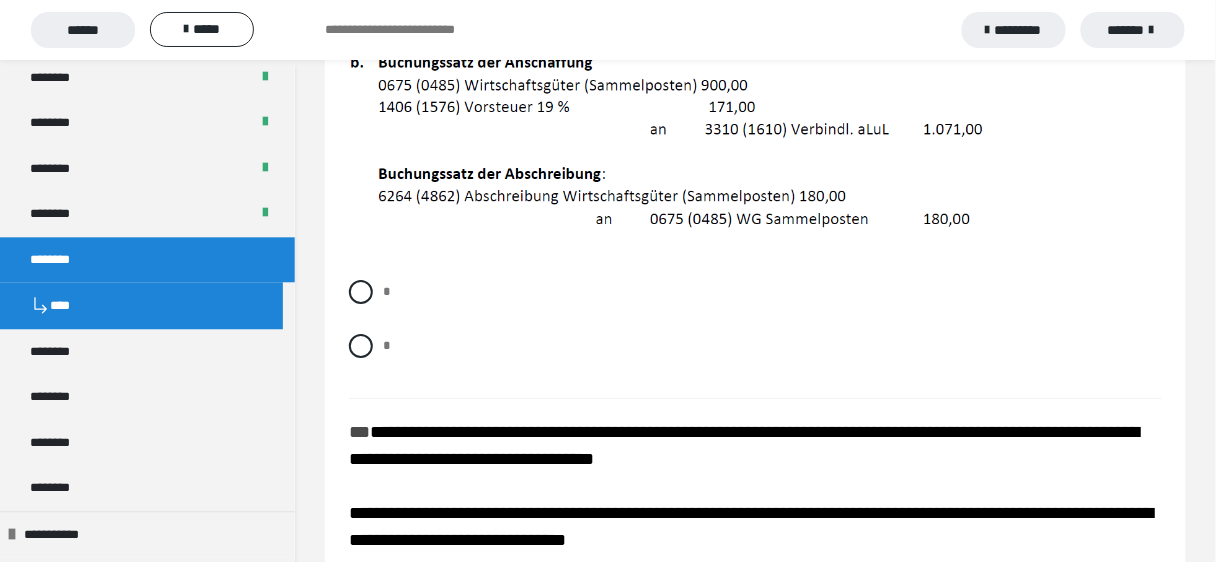 scroll, scrollTop: 3440, scrollLeft: 0, axis: vertical 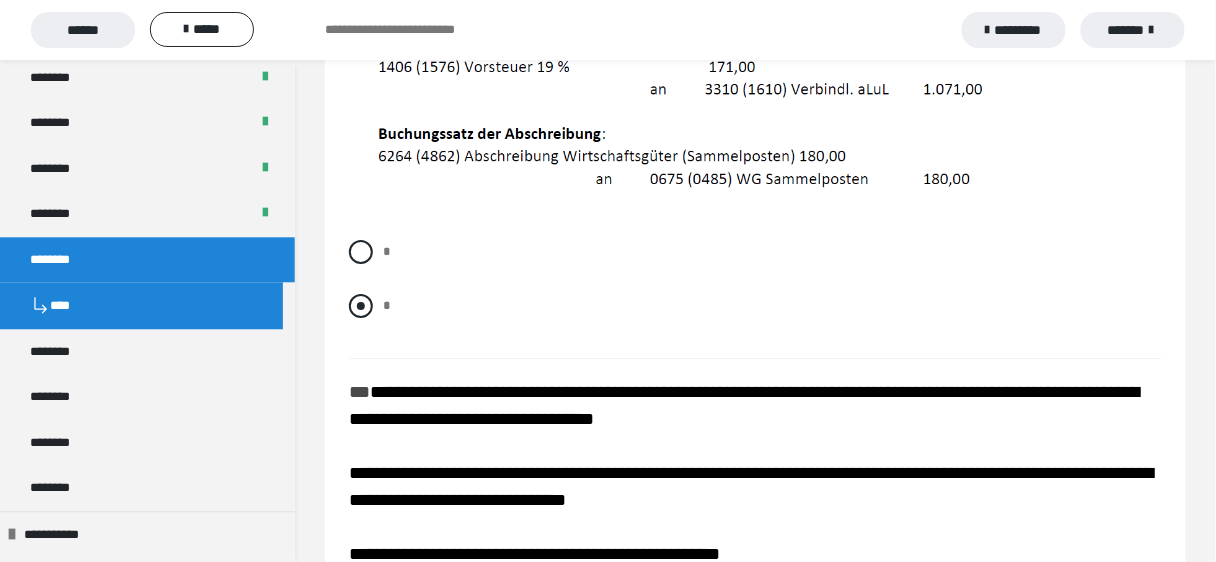 drag, startPoint x: 369, startPoint y: 305, endPoint x: 430, endPoint y: 318, distance: 62.369865 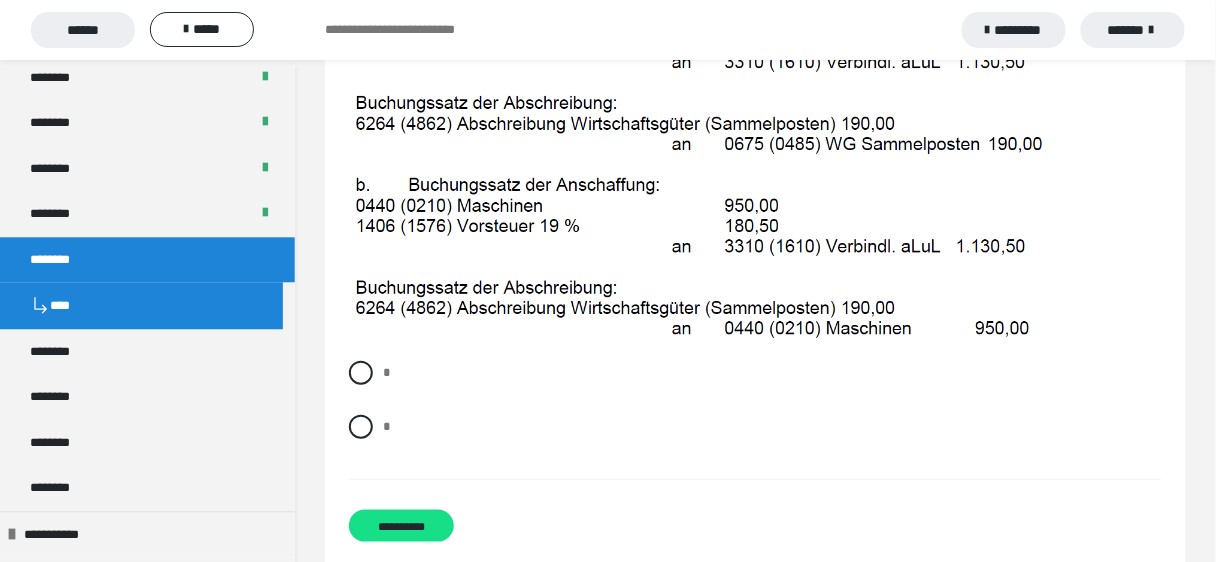 scroll, scrollTop: 4065, scrollLeft: 0, axis: vertical 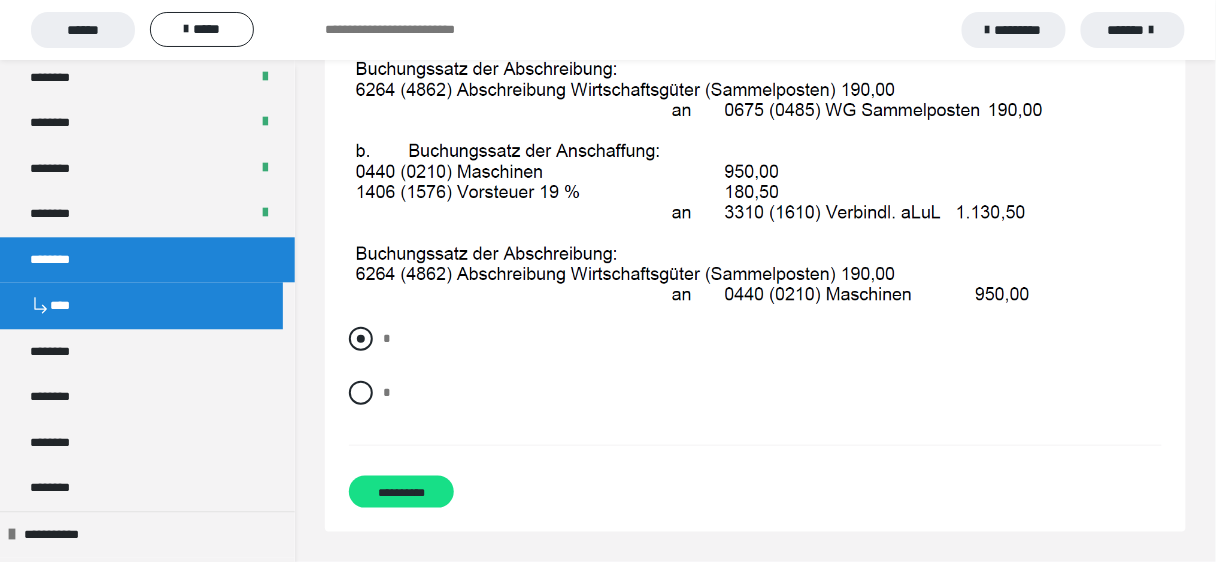 click at bounding box center [361, 339] 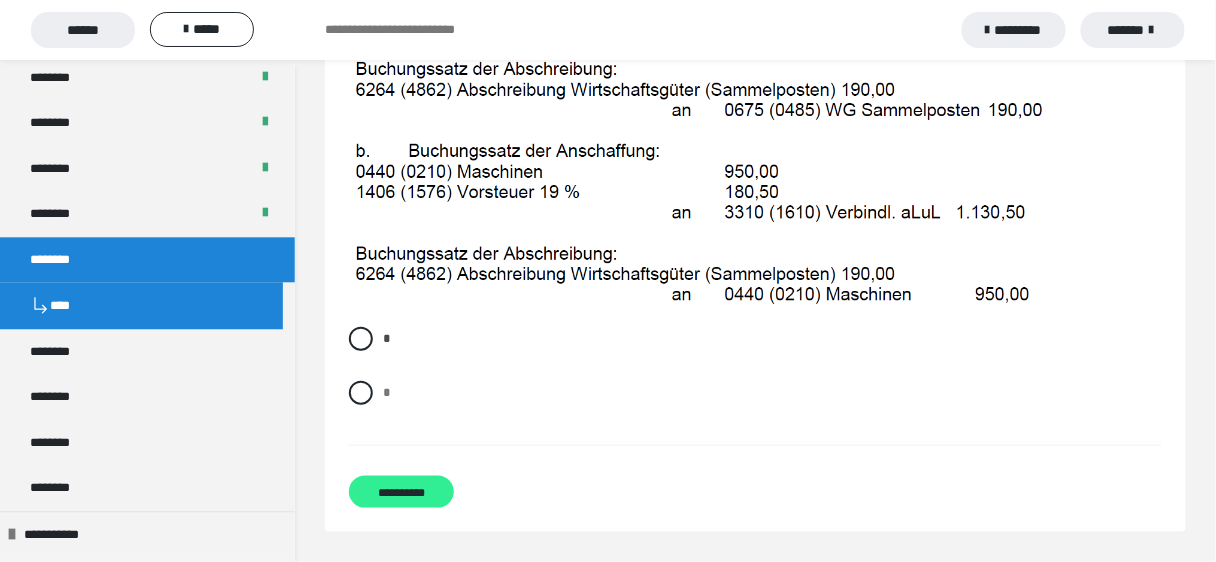 click on "**********" at bounding box center [401, 492] 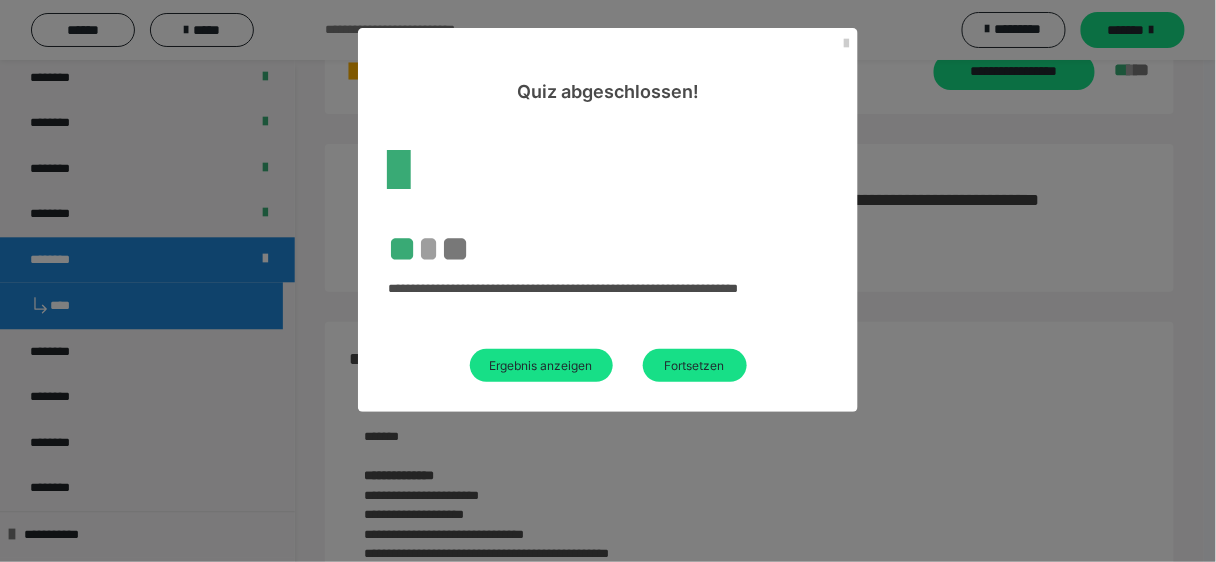 scroll, scrollTop: 2383, scrollLeft: 0, axis: vertical 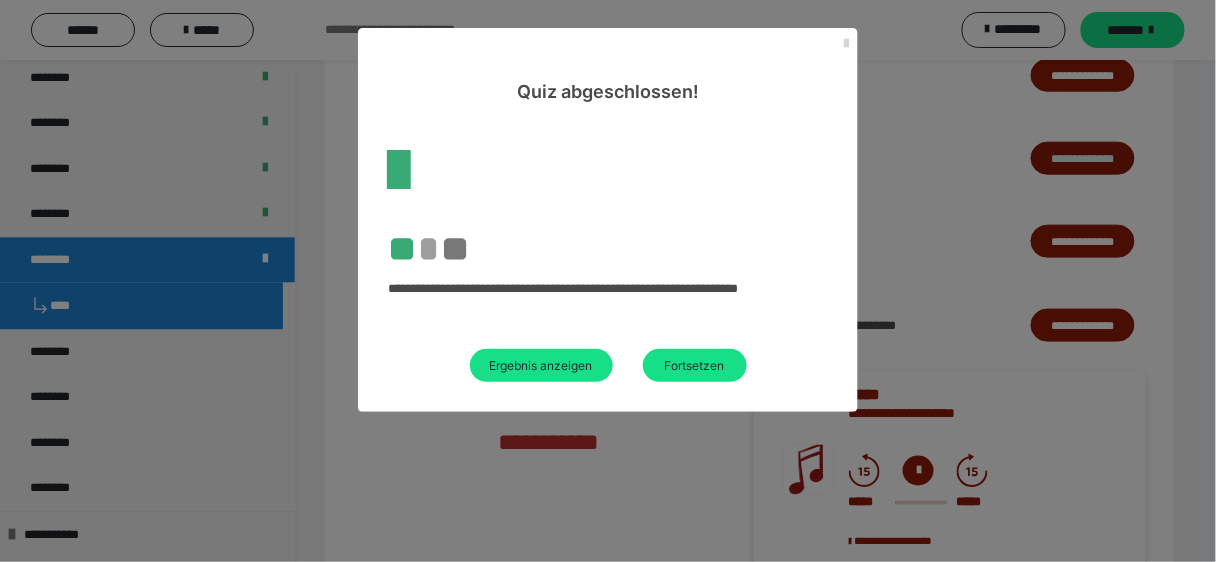 click at bounding box center [846, 44] 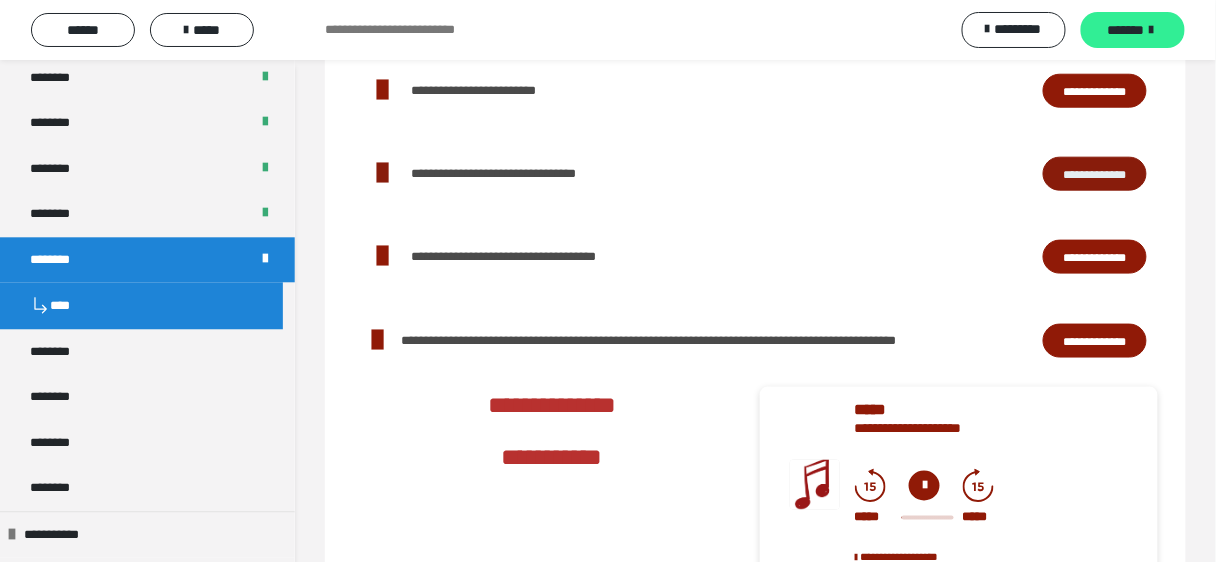 click on "*******" at bounding box center [1126, 30] 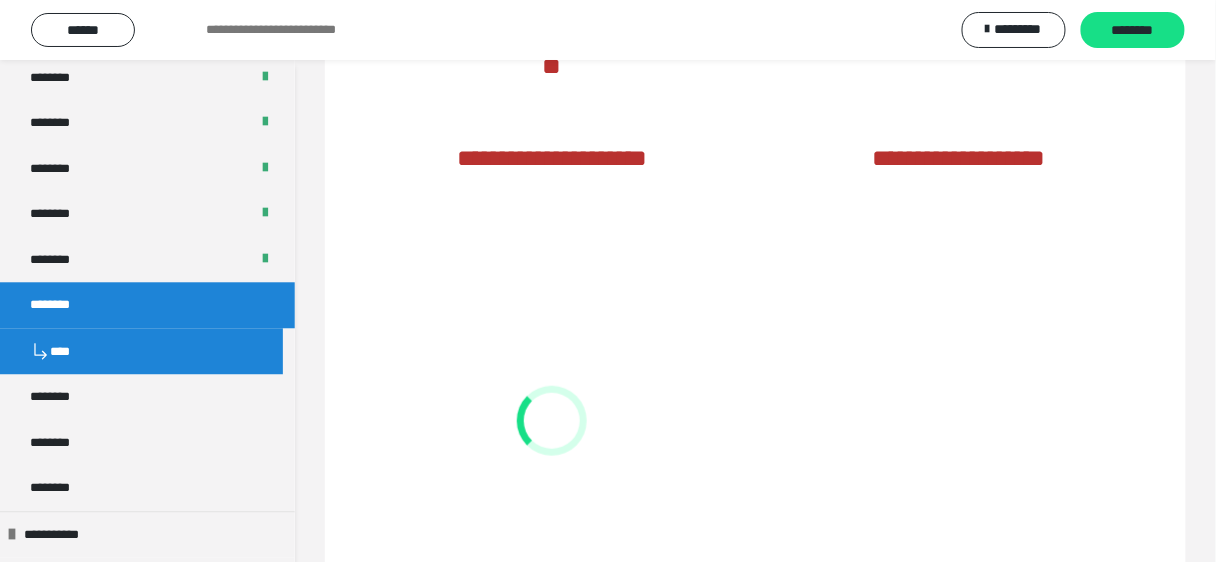 scroll, scrollTop: 2023, scrollLeft: 0, axis: vertical 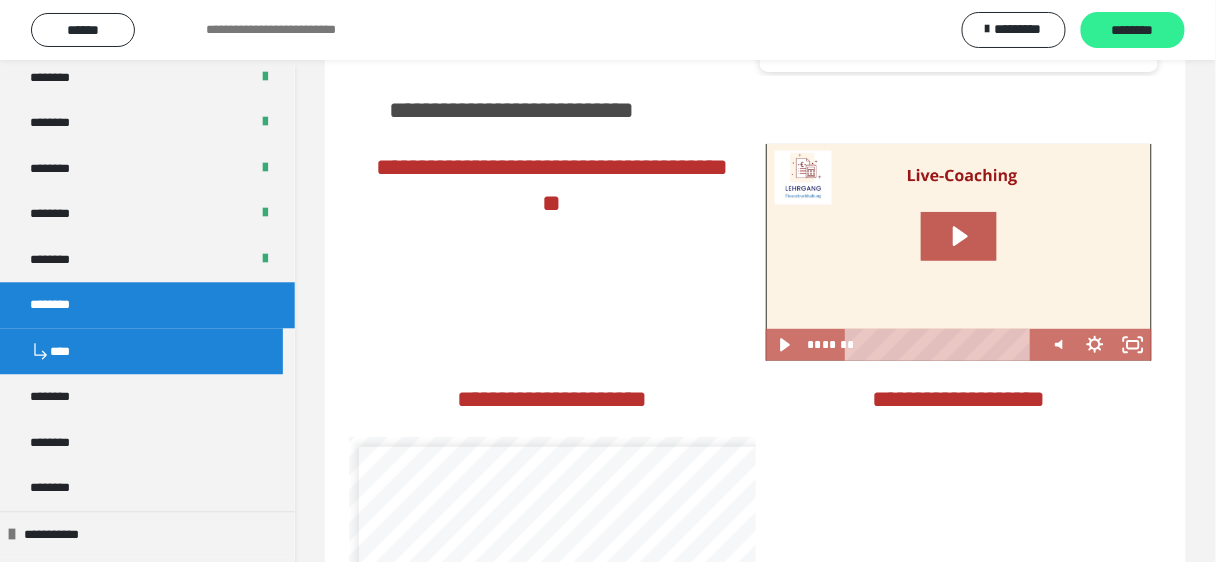 click on "********" at bounding box center [1133, 31] 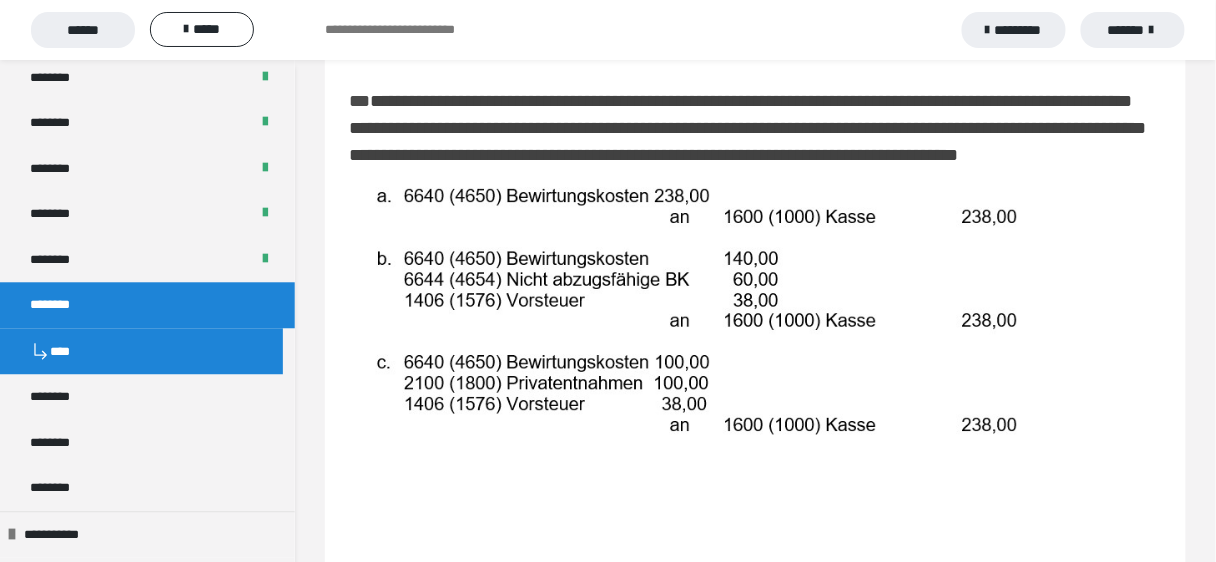 scroll, scrollTop: 320, scrollLeft: 0, axis: vertical 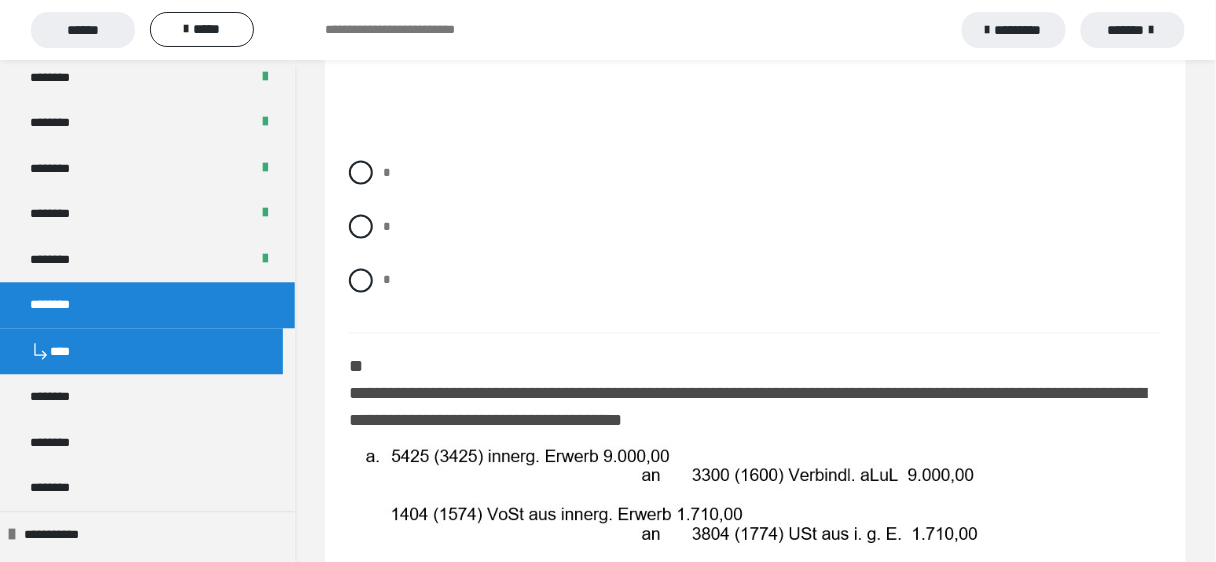 drag, startPoint x: 362, startPoint y: 235, endPoint x: 384, endPoint y: 248, distance: 25.553865 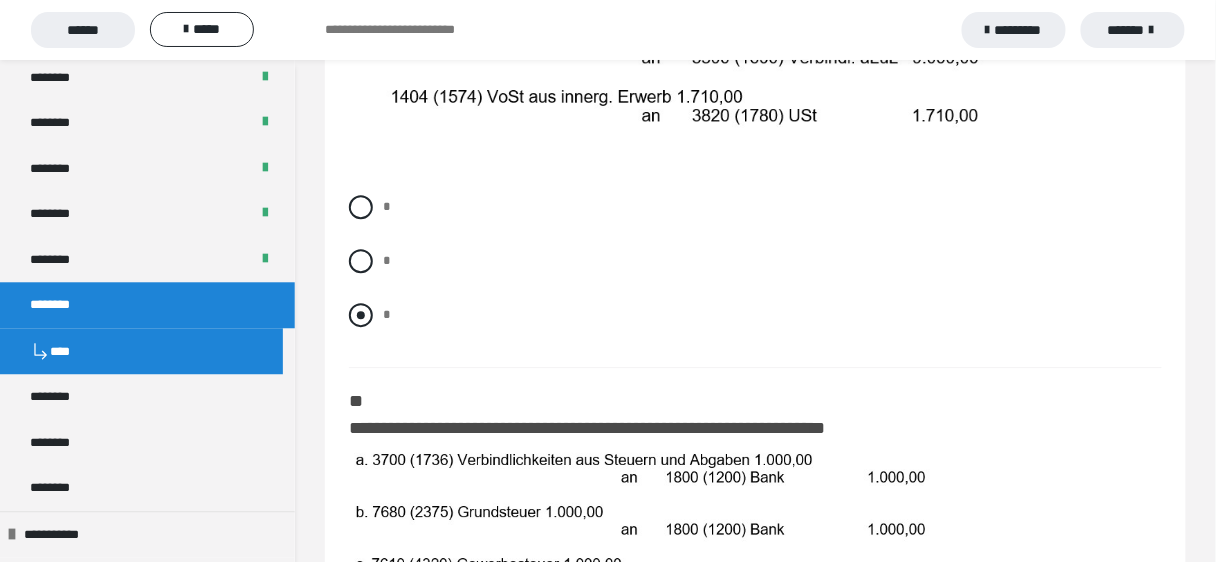 scroll, scrollTop: 1360, scrollLeft: 0, axis: vertical 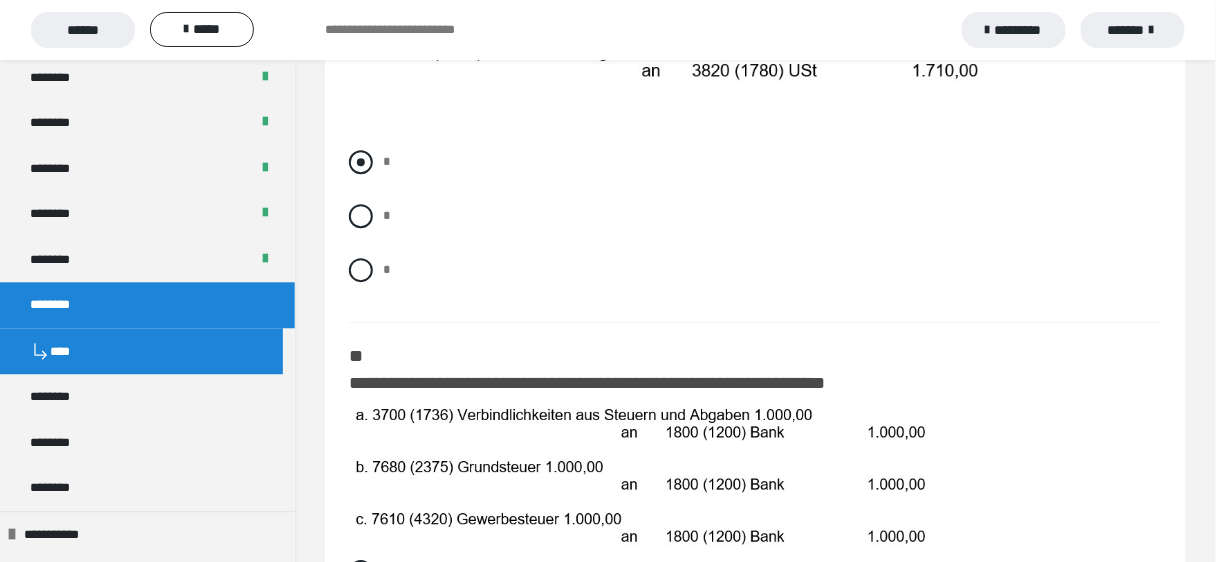 click at bounding box center (361, 162) 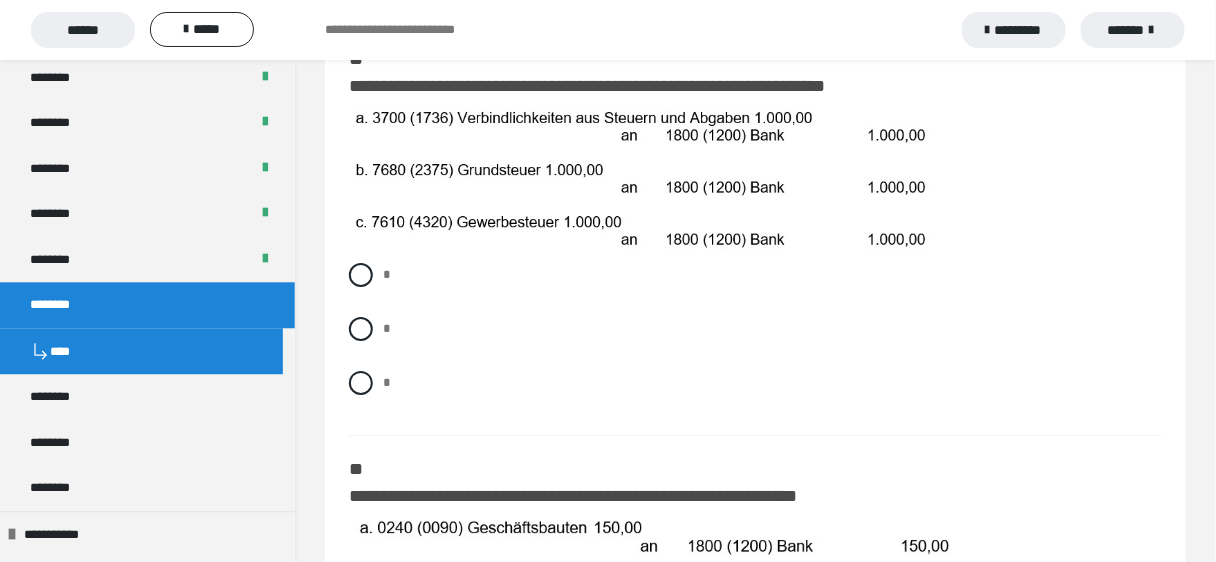 scroll, scrollTop: 1760, scrollLeft: 0, axis: vertical 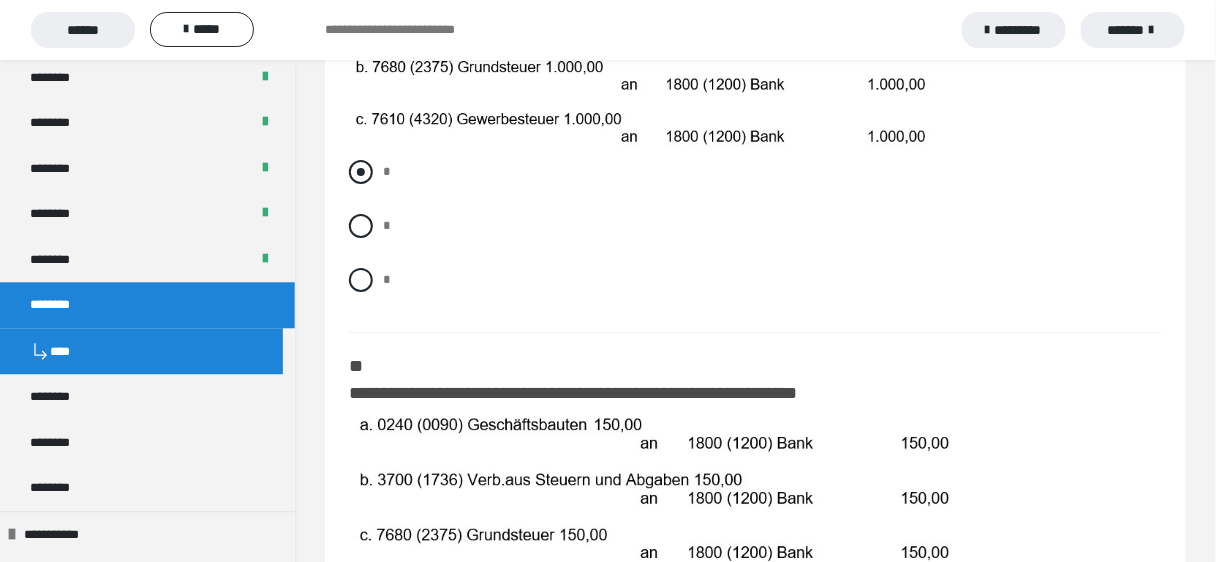 click at bounding box center (361, 172) 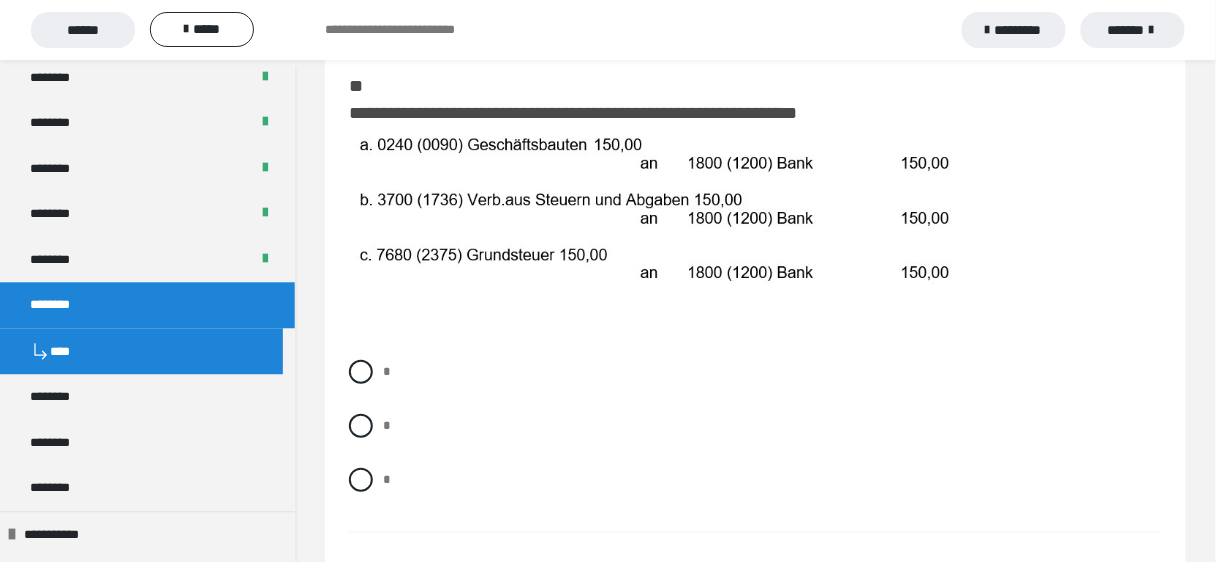 scroll, scrollTop: 2080, scrollLeft: 0, axis: vertical 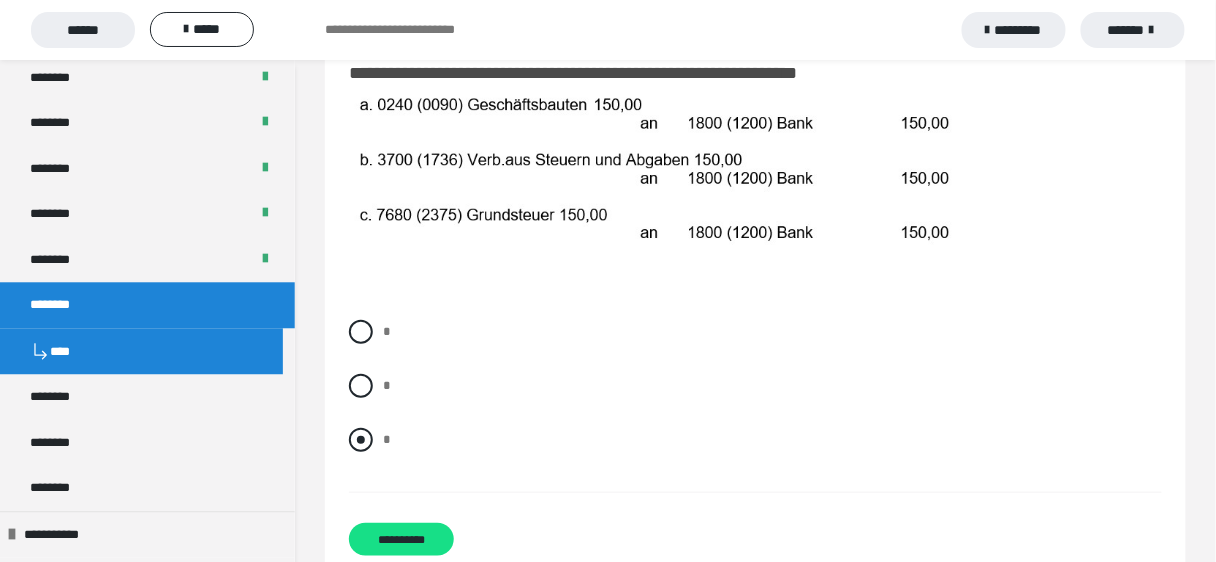 click at bounding box center [361, 440] 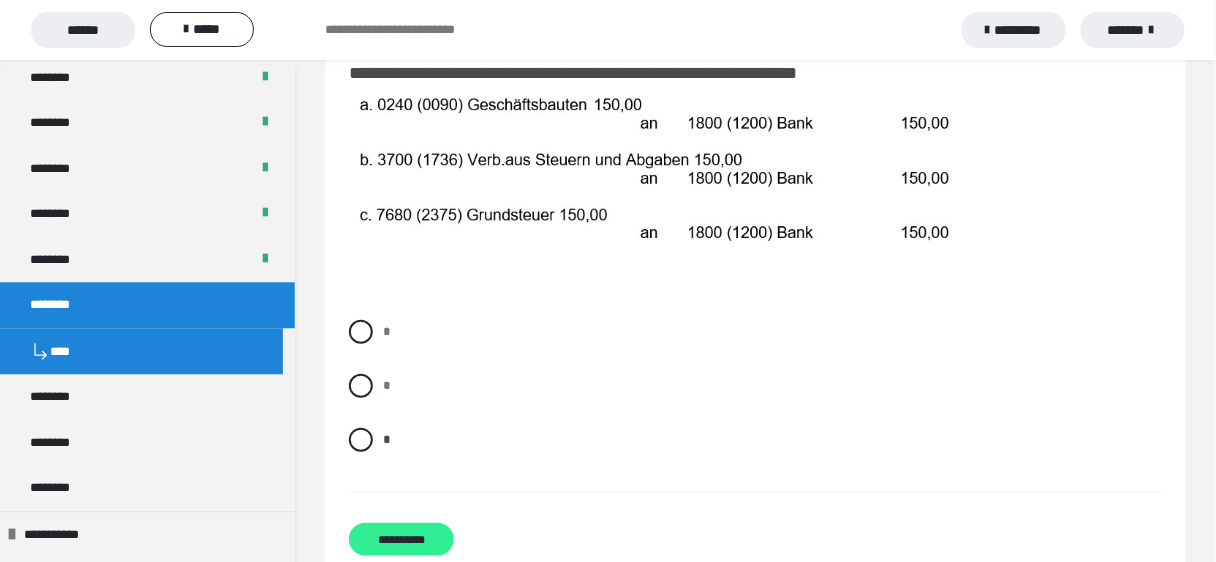 click on "**********" at bounding box center (401, 539) 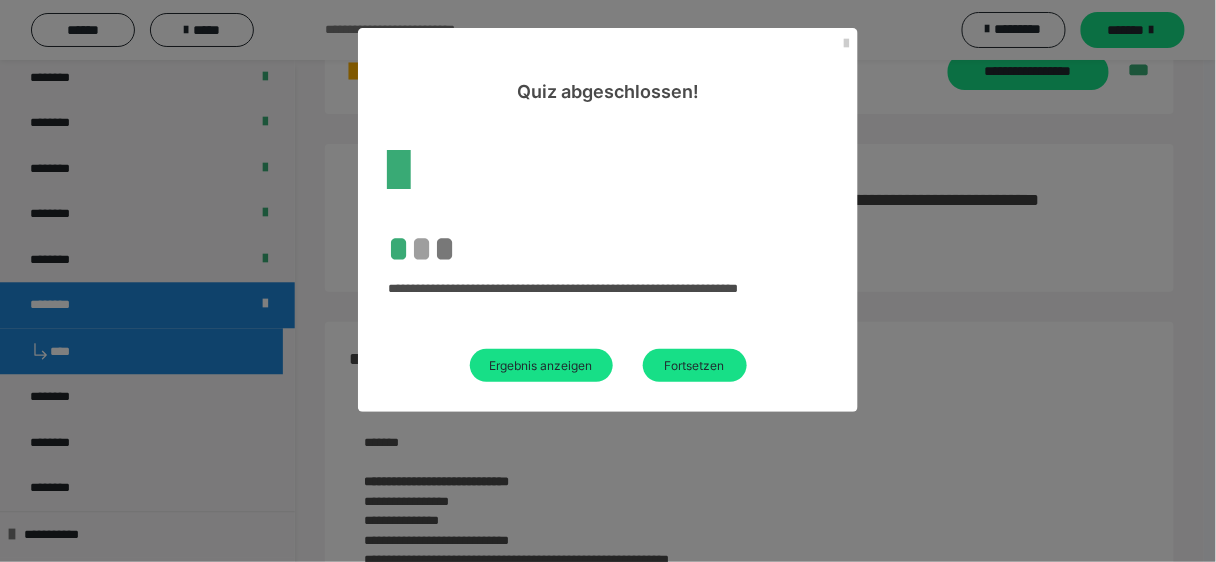 scroll, scrollTop: 2080, scrollLeft: 0, axis: vertical 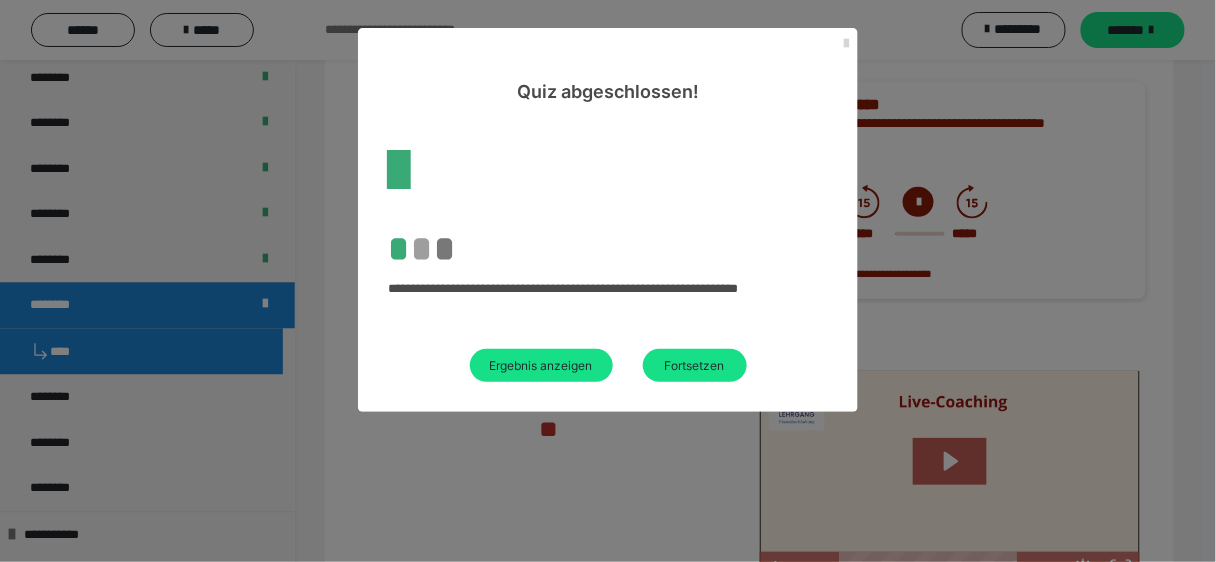 click at bounding box center [846, 44] 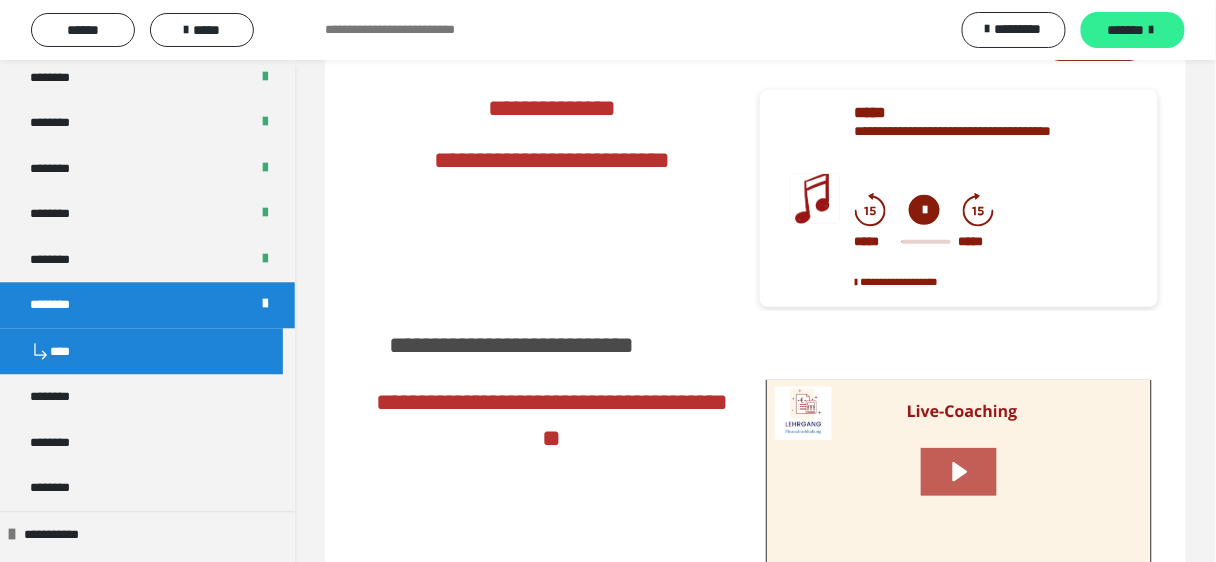 click on "*******" at bounding box center (1133, 30) 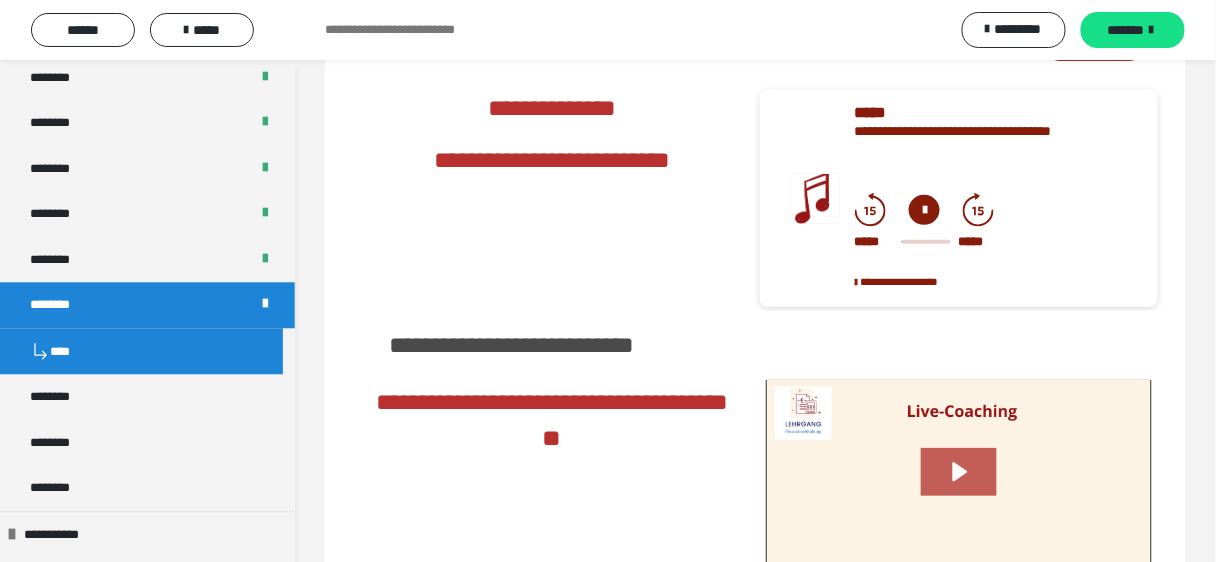 scroll, scrollTop: 1787, scrollLeft: 0, axis: vertical 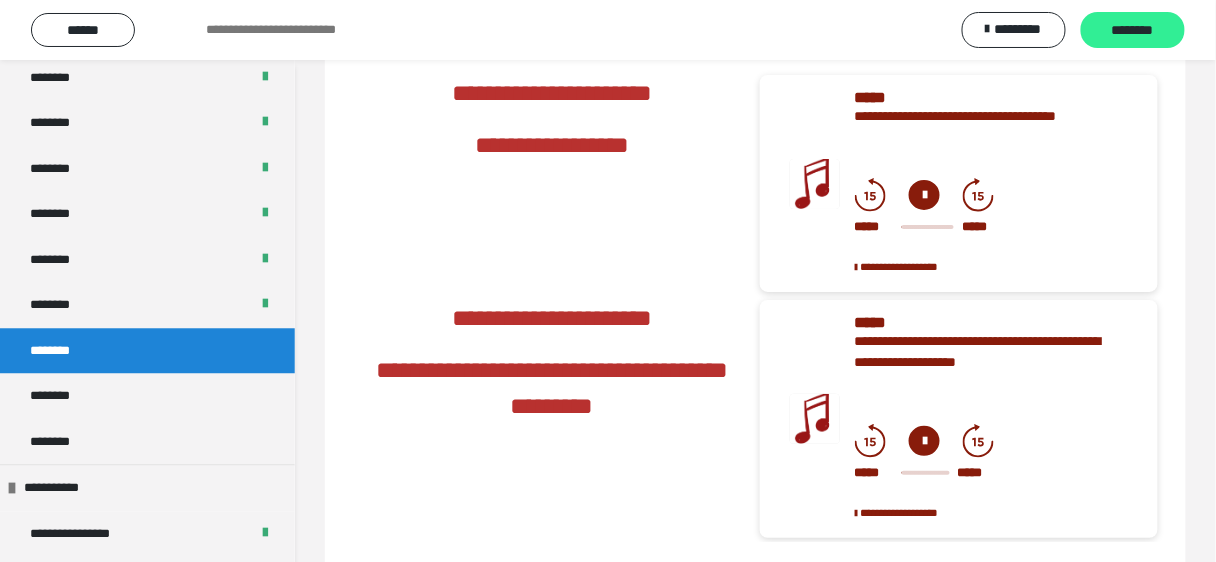 click on "********" at bounding box center [1133, 31] 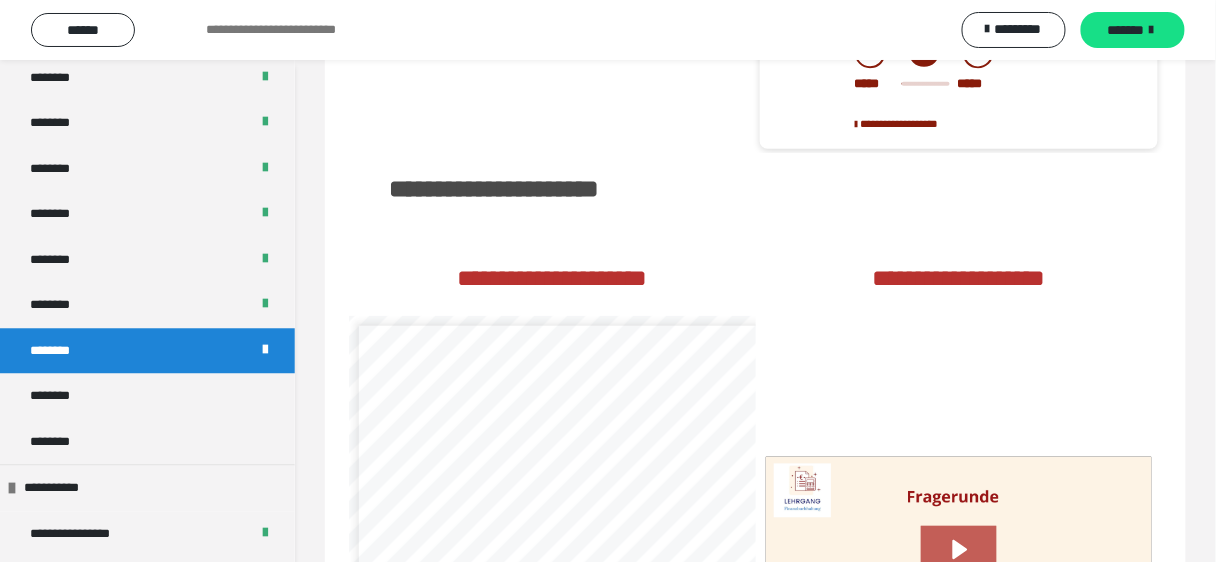 scroll, scrollTop: 2267, scrollLeft: 0, axis: vertical 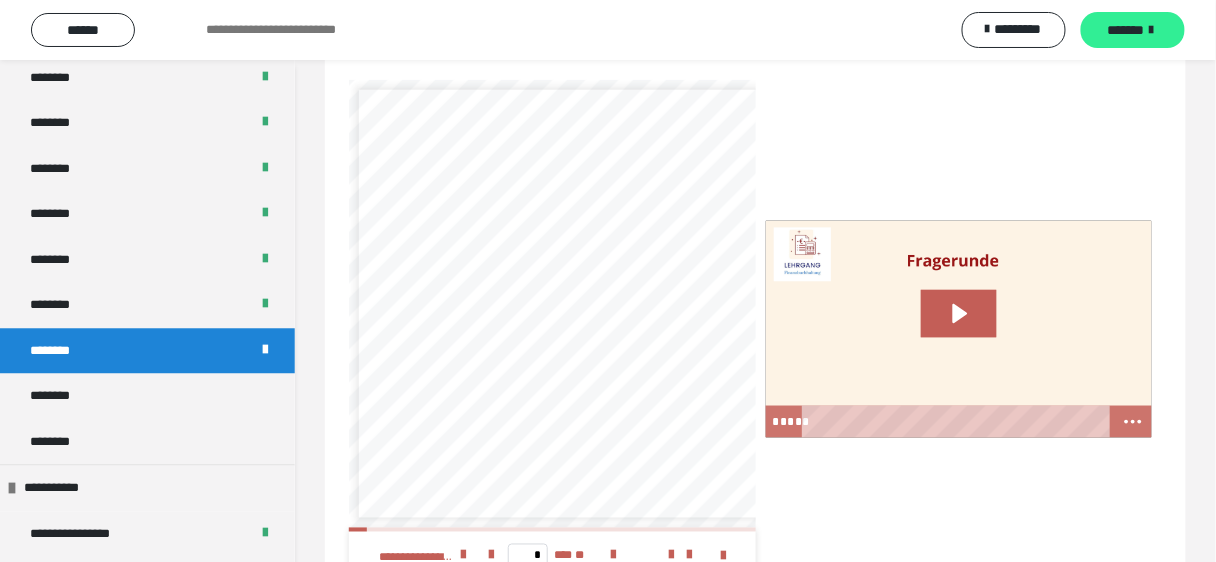 click on "*******" at bounding box center (1133, 30) 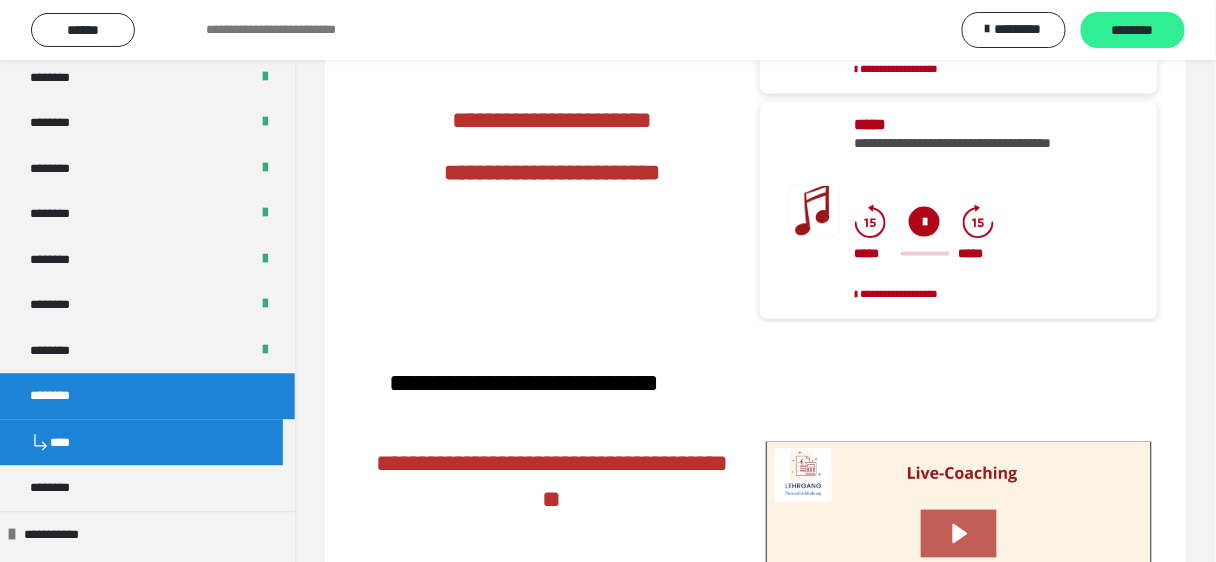 click on "********" at bounding box center (1133, 31) 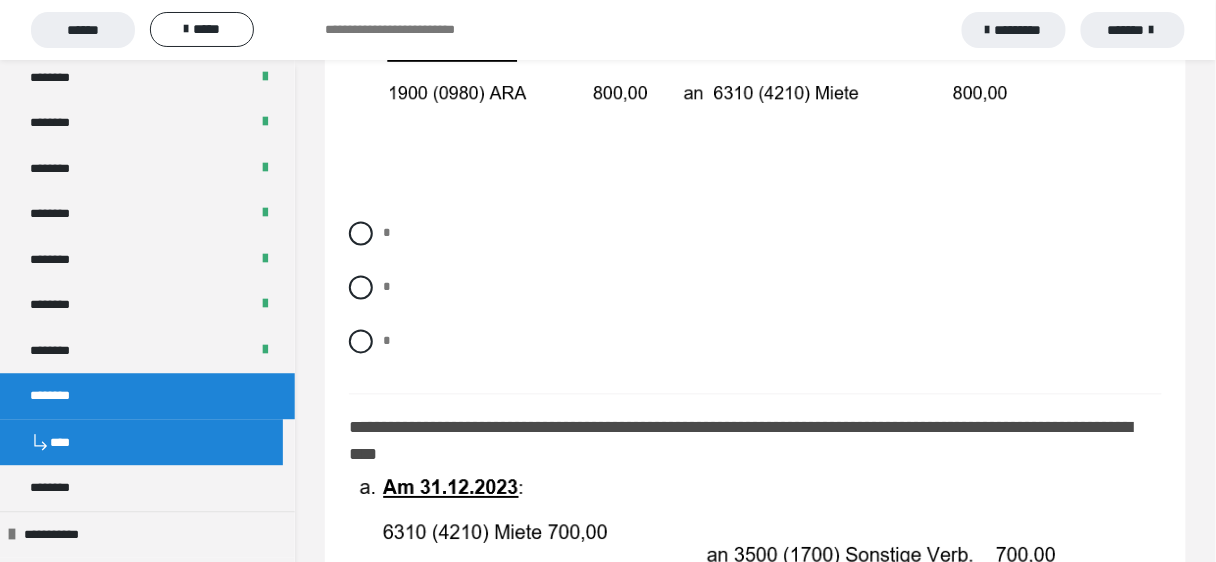 scroll, scrollTop: 880, scrollLeft: 0, axis: vertical 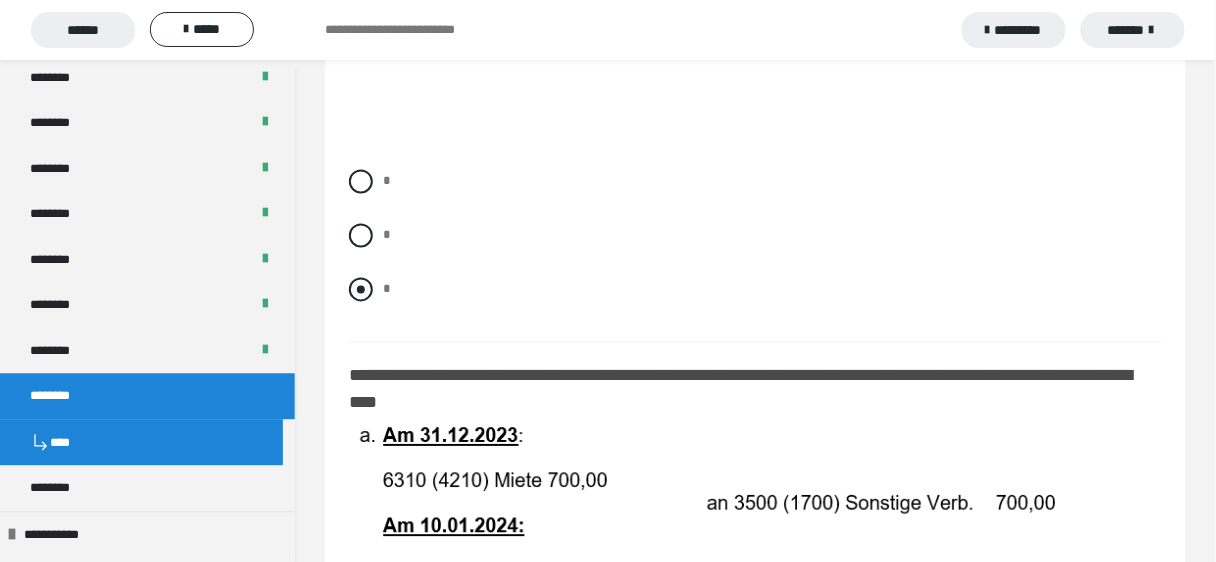 click on "*" at bounding box center (755, 290) 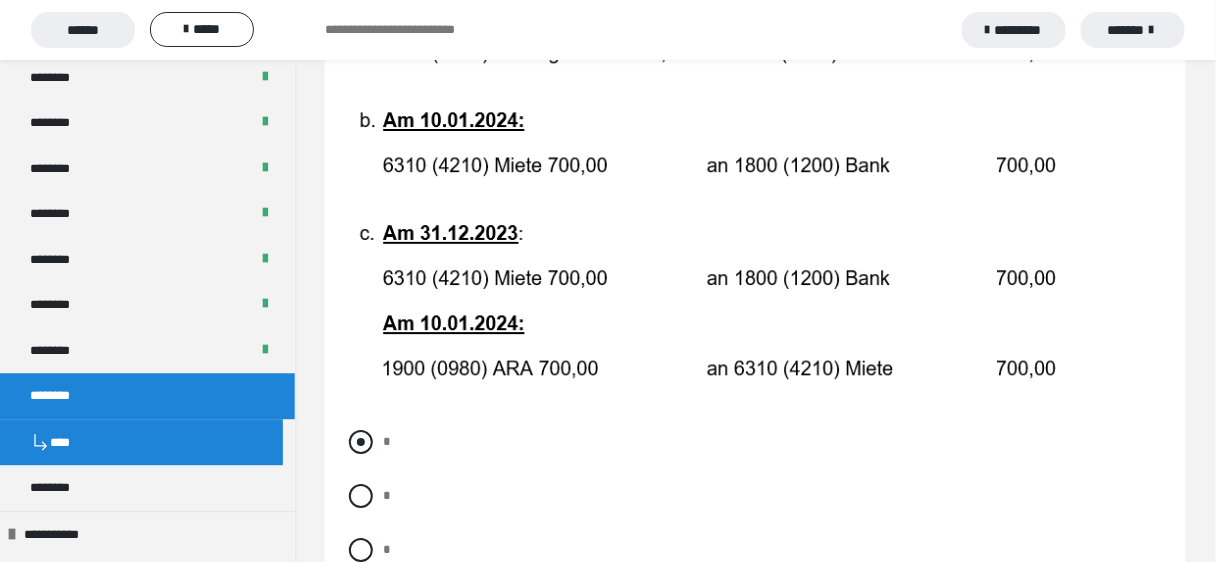 scroll, scrollTop: 1440, scrollLeft: 0, axis: vertical 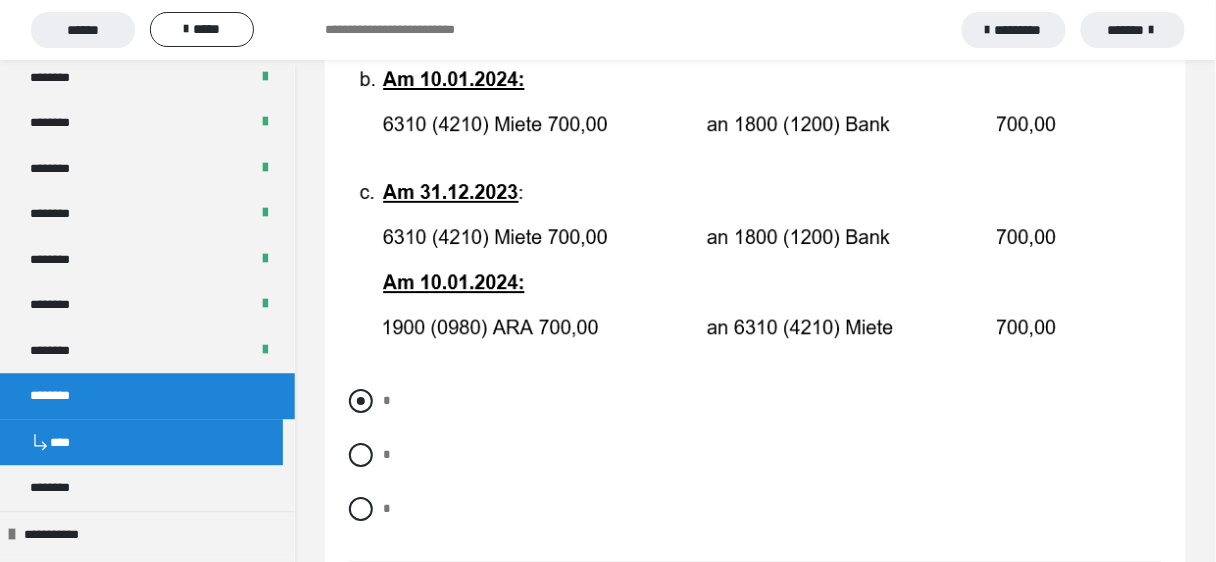 drag, startPoint x: 357, startPoint y: 403, endPoint x: 412, endPoint y: 412, distance: 55.7315 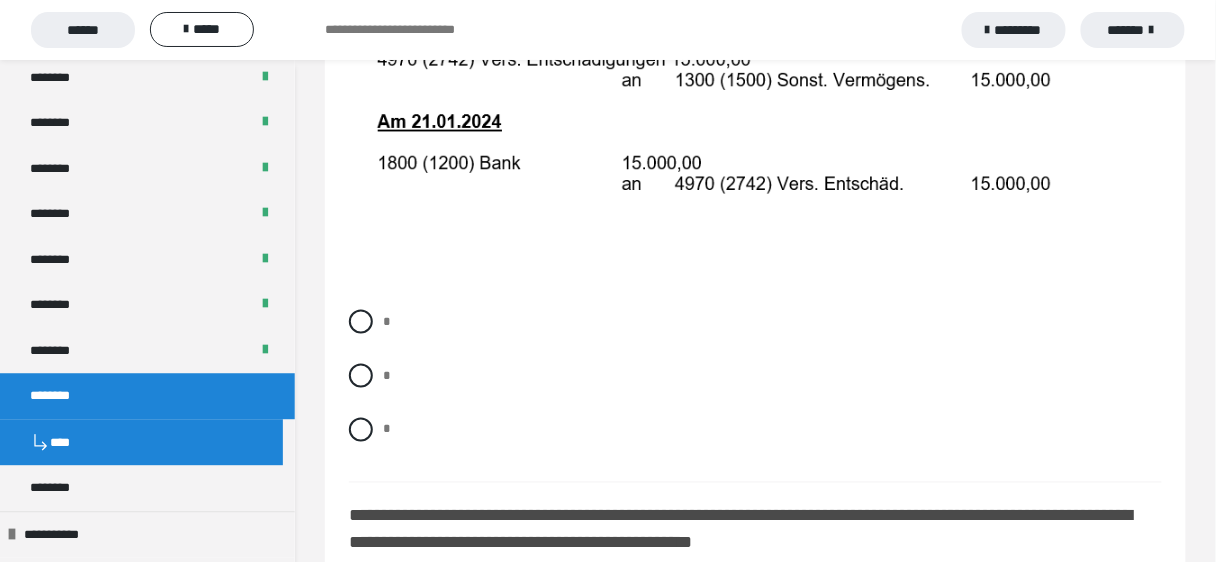 scroll, scrollTop: 2480, scrollLeft: 0, axis: vertical 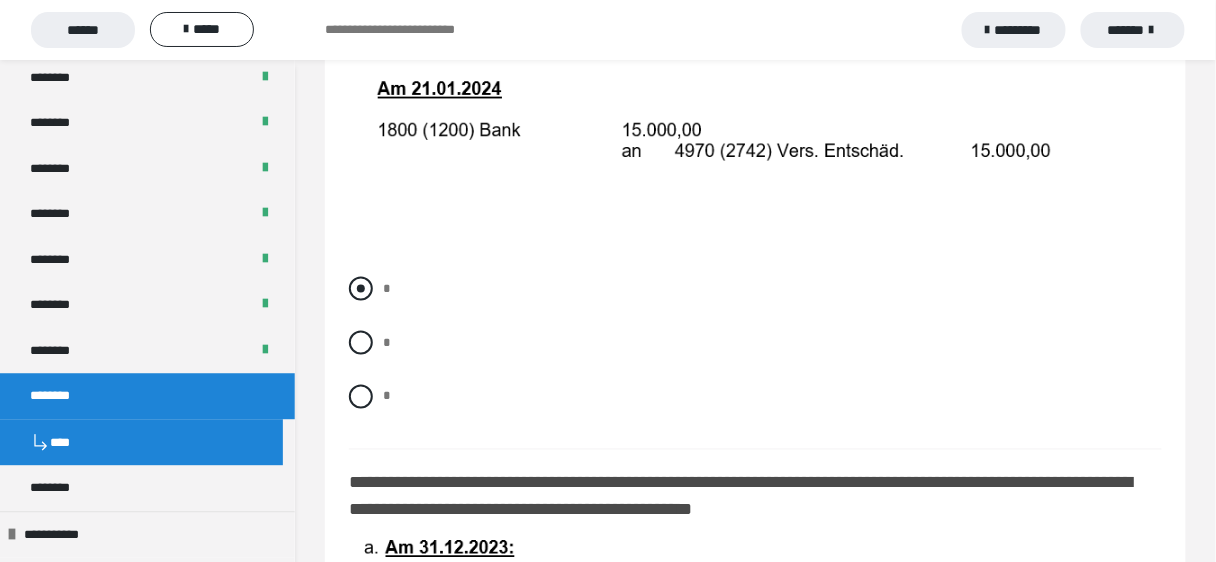 click at bounding box center (361, 289) 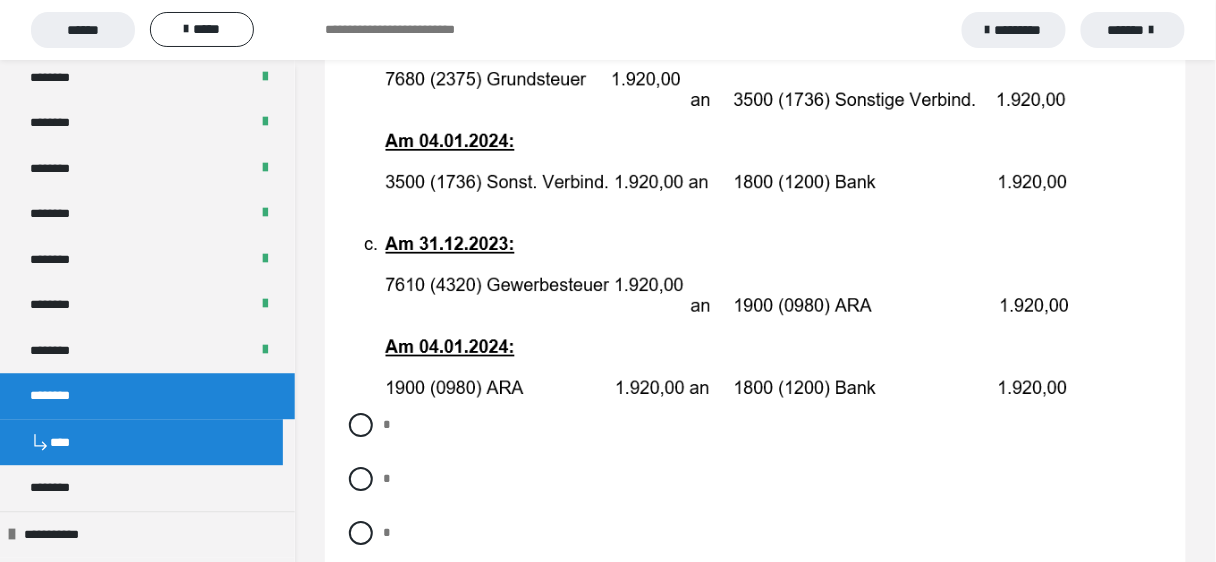 scroll, scrollTop: 3280, scrollLeft: 0, axis: vertical 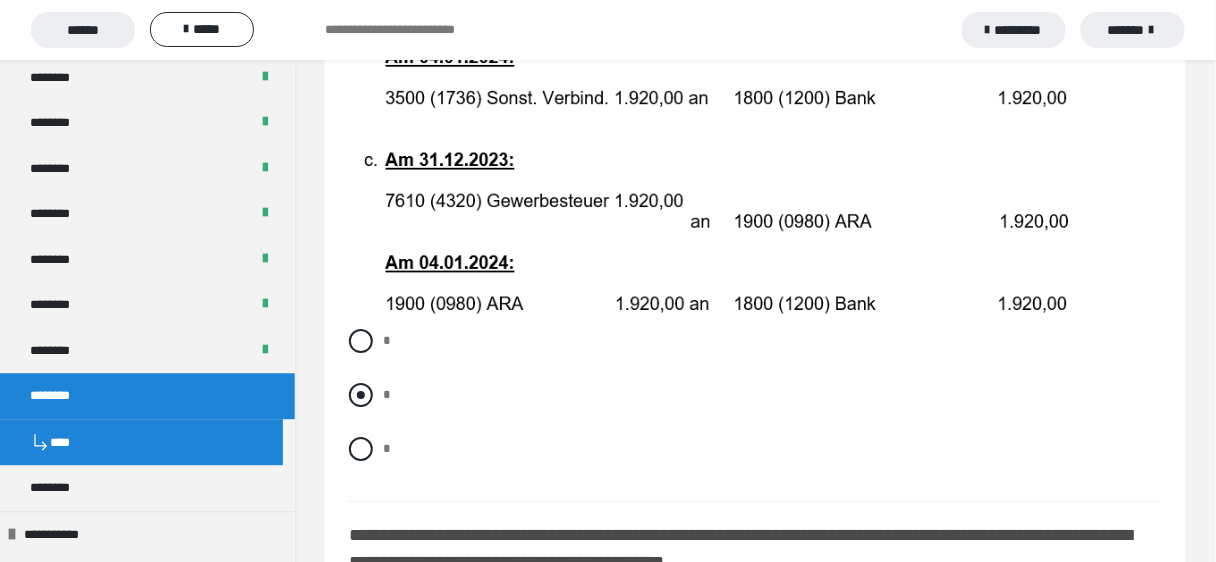drag, startPoint x: 375, startPoint y: 406, endPoint x: 432, endPoint y: 402, distance: 57.14018 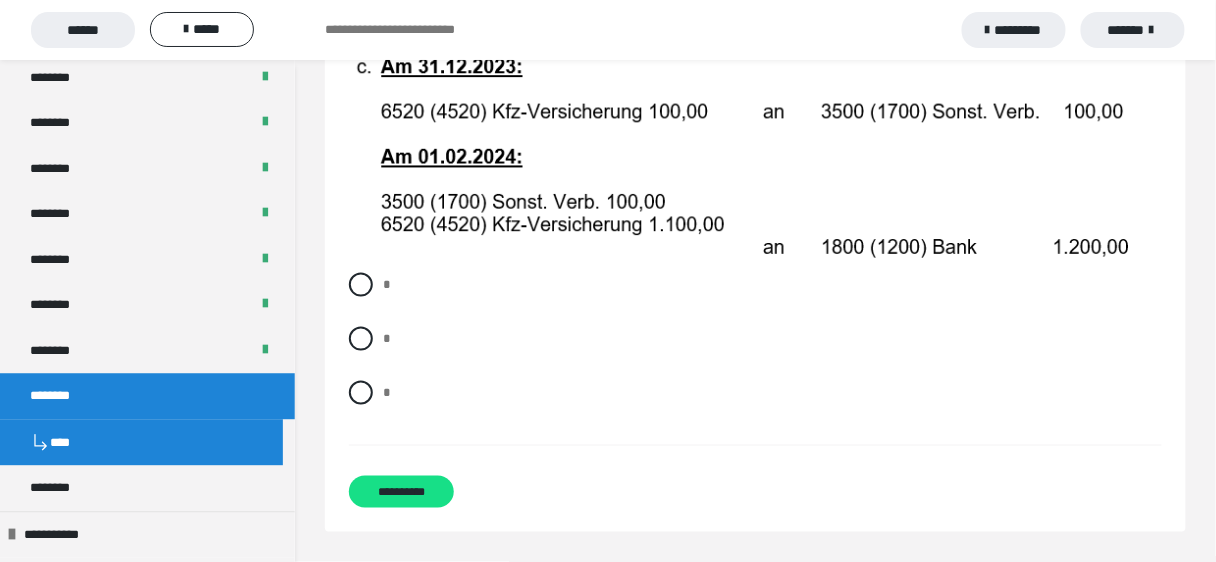 scroll, scrollTop: 4286, scrollLeft: 0, axis: vertical 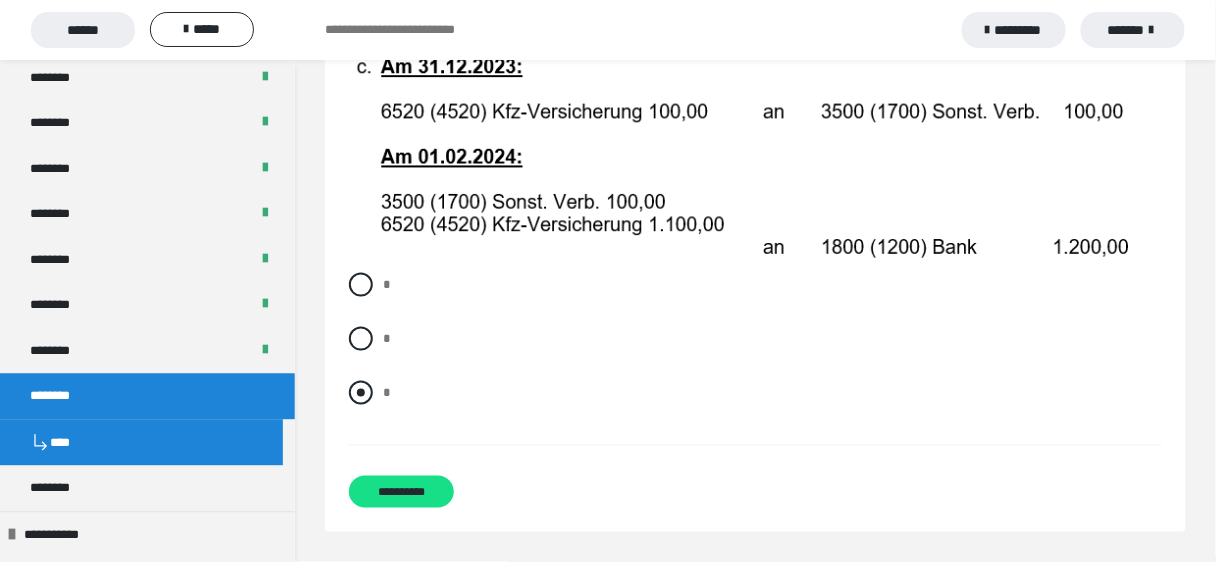 click at bounding box center (361, 393) 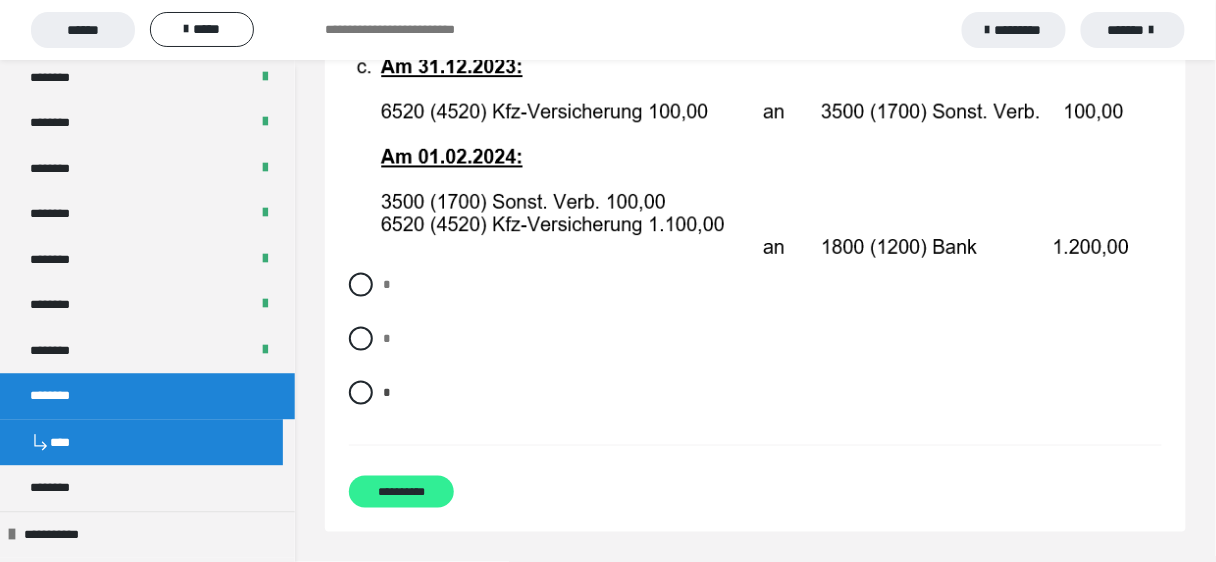 click on "**********" at bounding box center (401, 492) 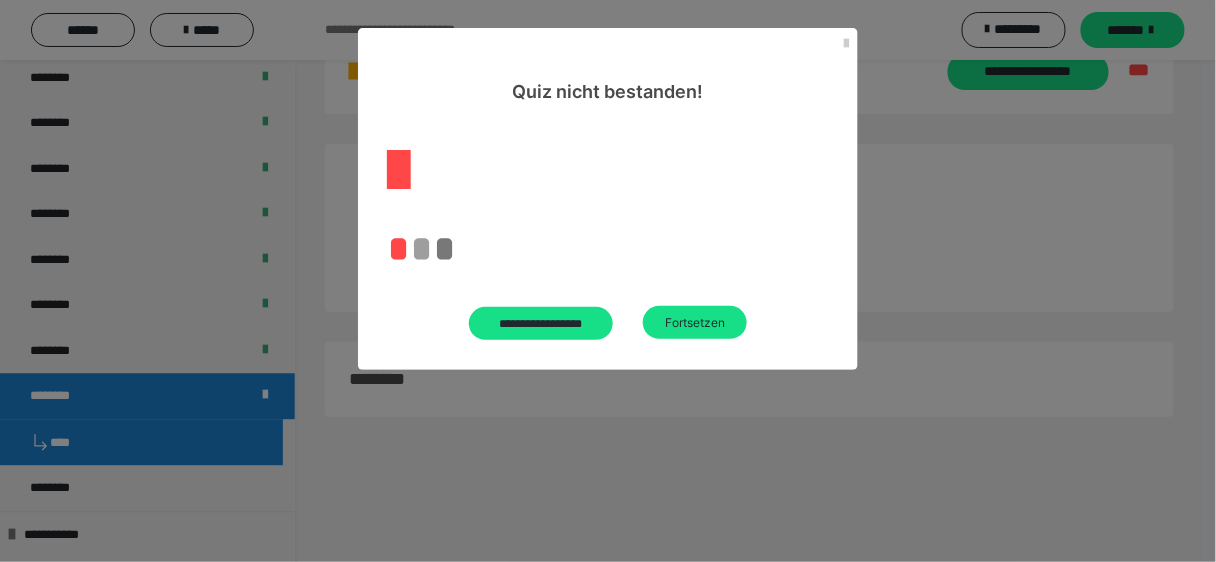 scroll, scrollTop: 3362, scrollLeft: 0, axis: vertical 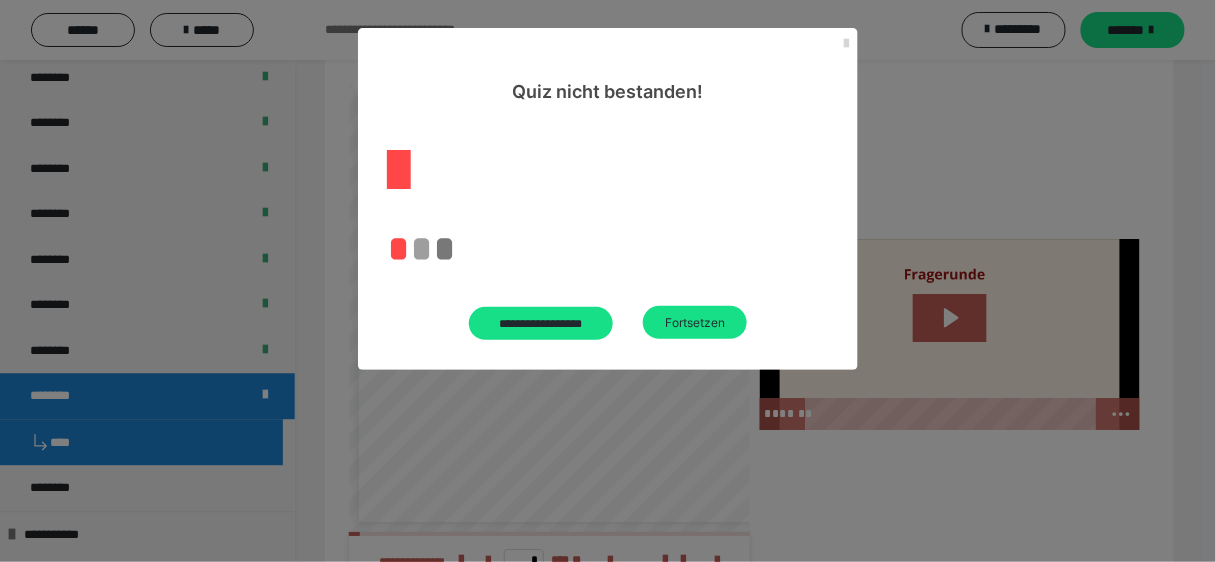 click at bounding box center (846, 44) 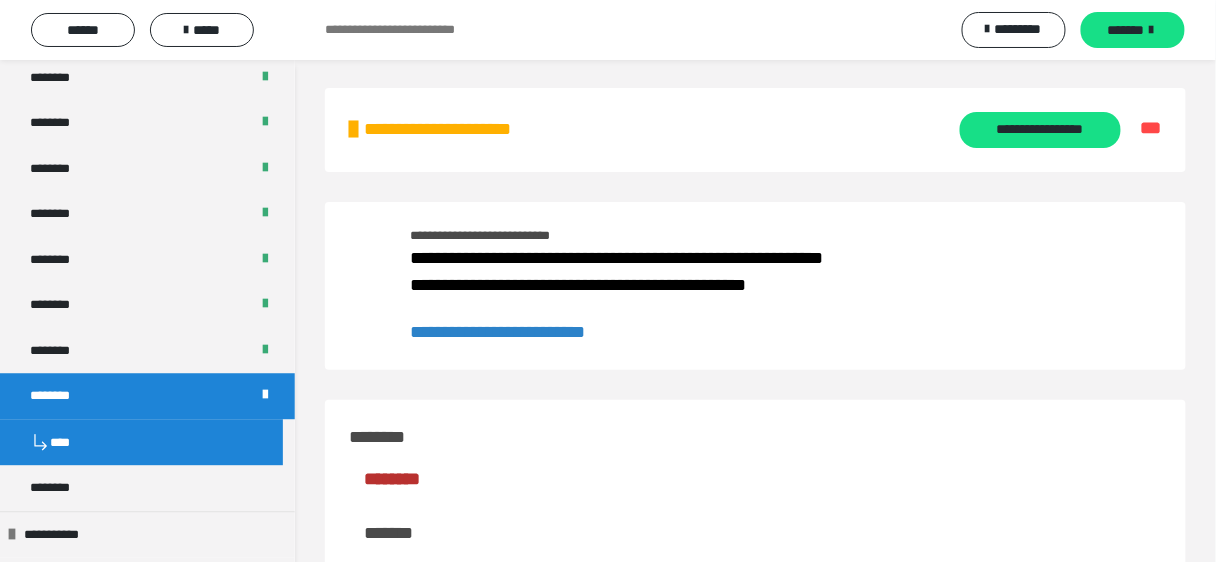 scroll, scrollTop: 0, scrollLeft: 0, axis: both 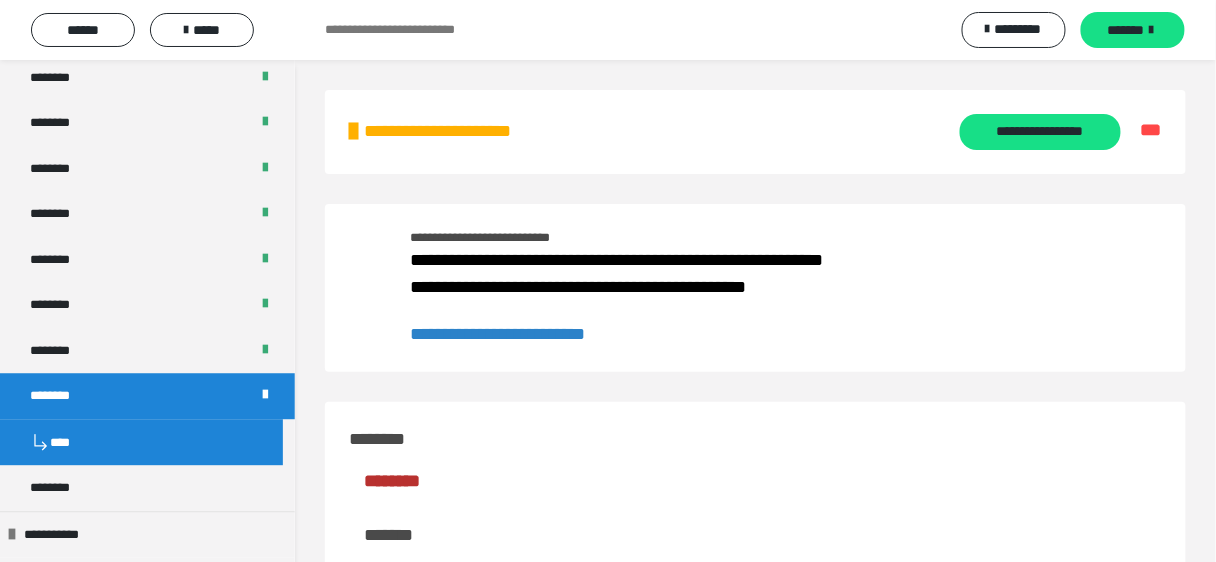 click on "**********" at bounding box center [497, 334] 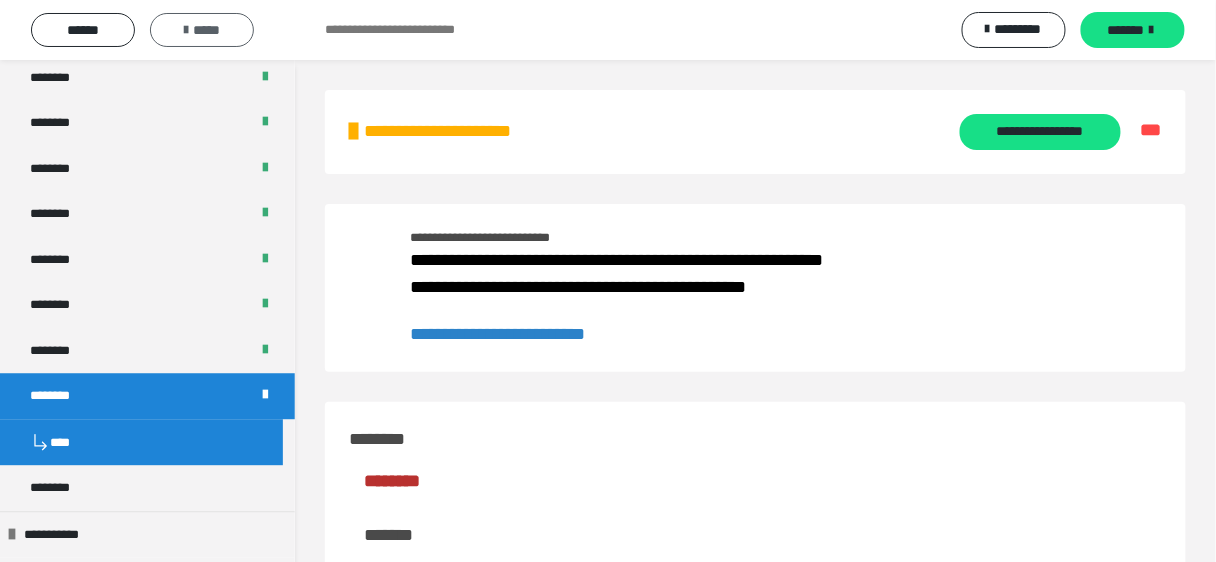click on "*****" at bounding box center (202, 30) 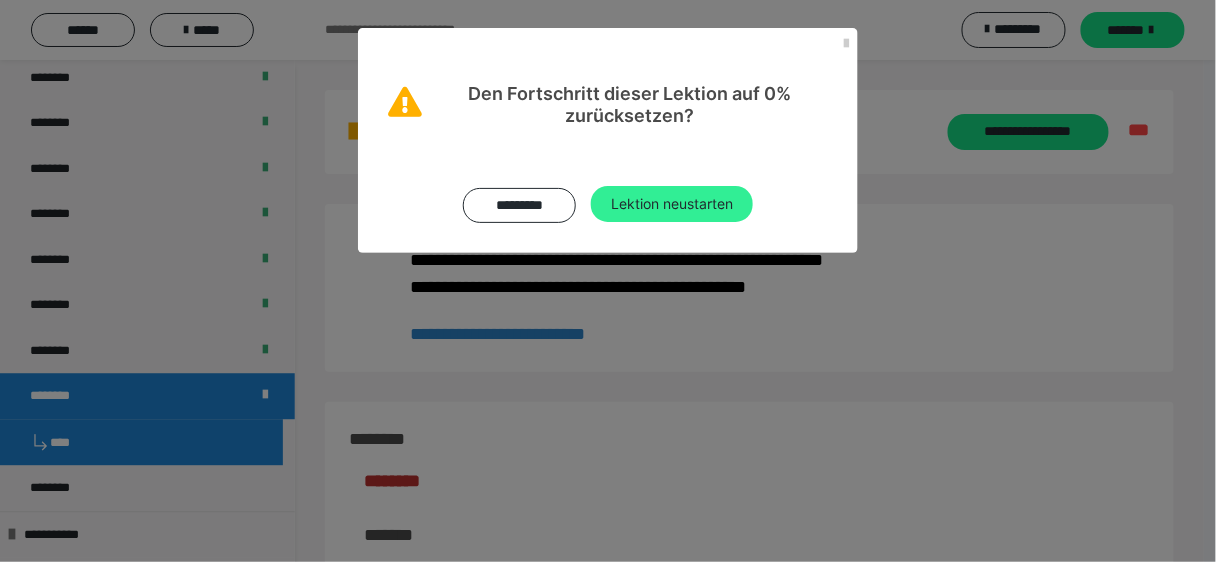 click on "Lektion neustarten" at bounding box center [672, 204] 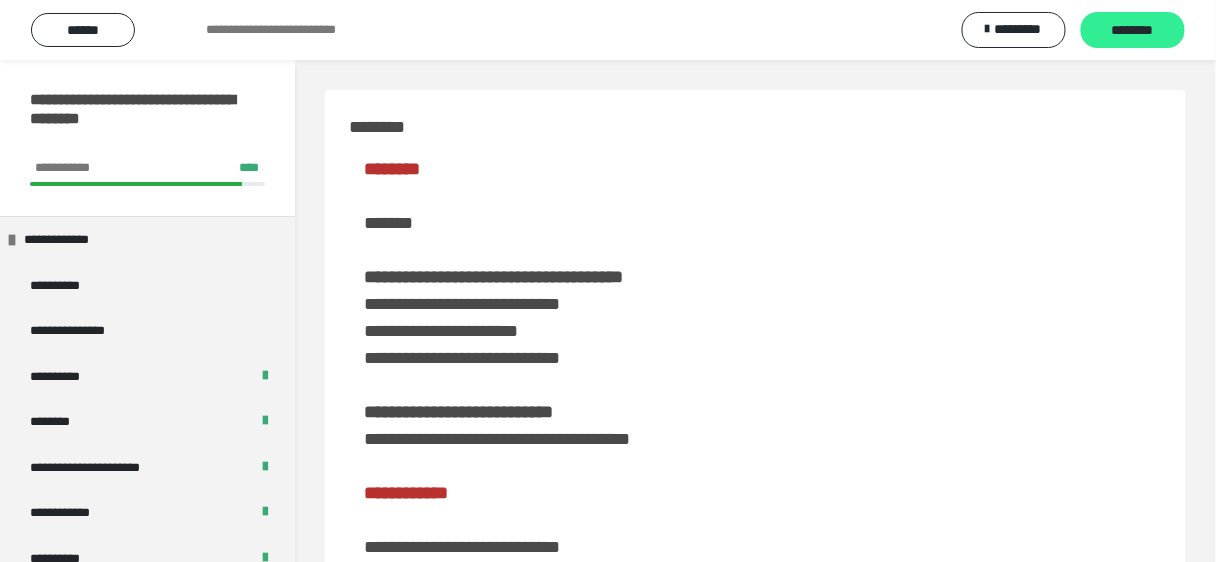 click on "********" at bounding box center [1133, 31] 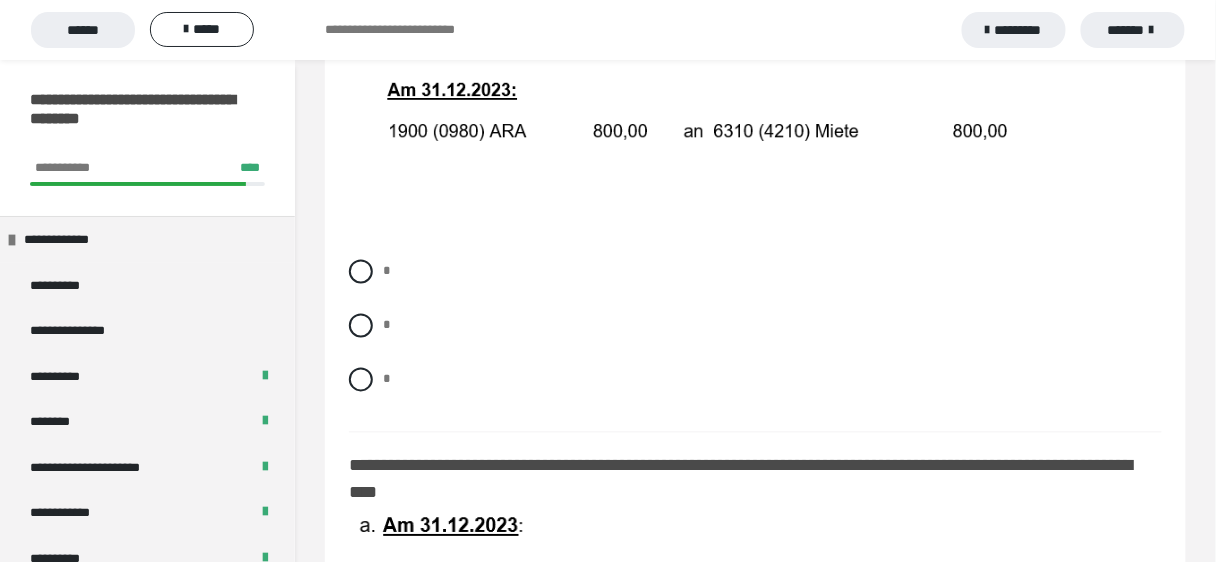 scroll, scrollTop: 800, scrollLeft: 0, axis: vertical 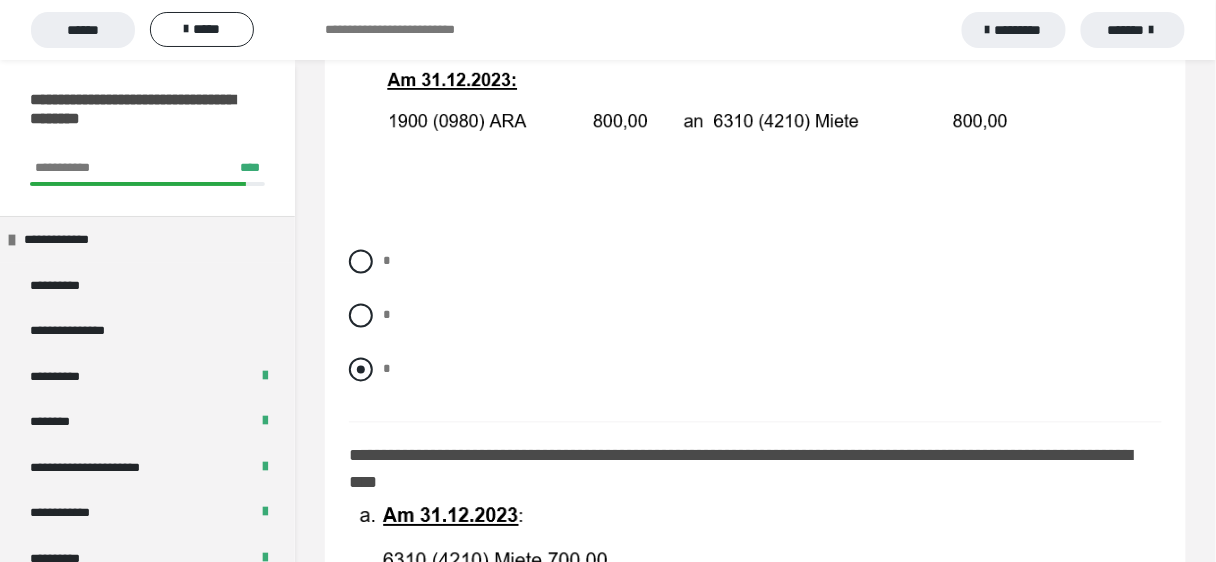 click at bounding box center [361, 370] 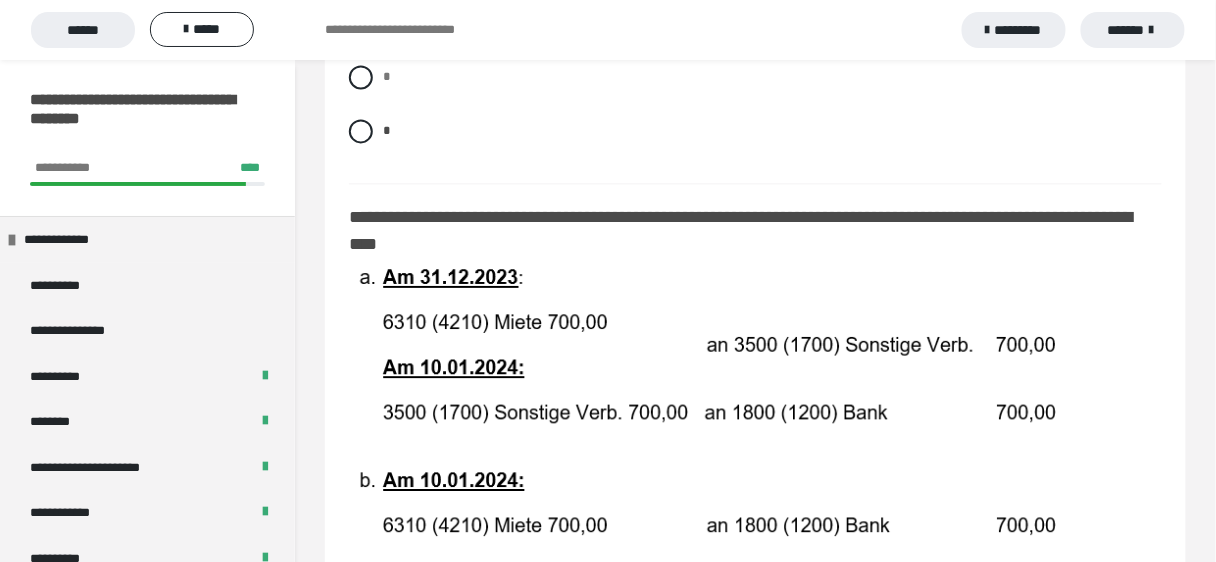 scroll, scrollTop: 1040, scrollLeft: 0, axis: vertical 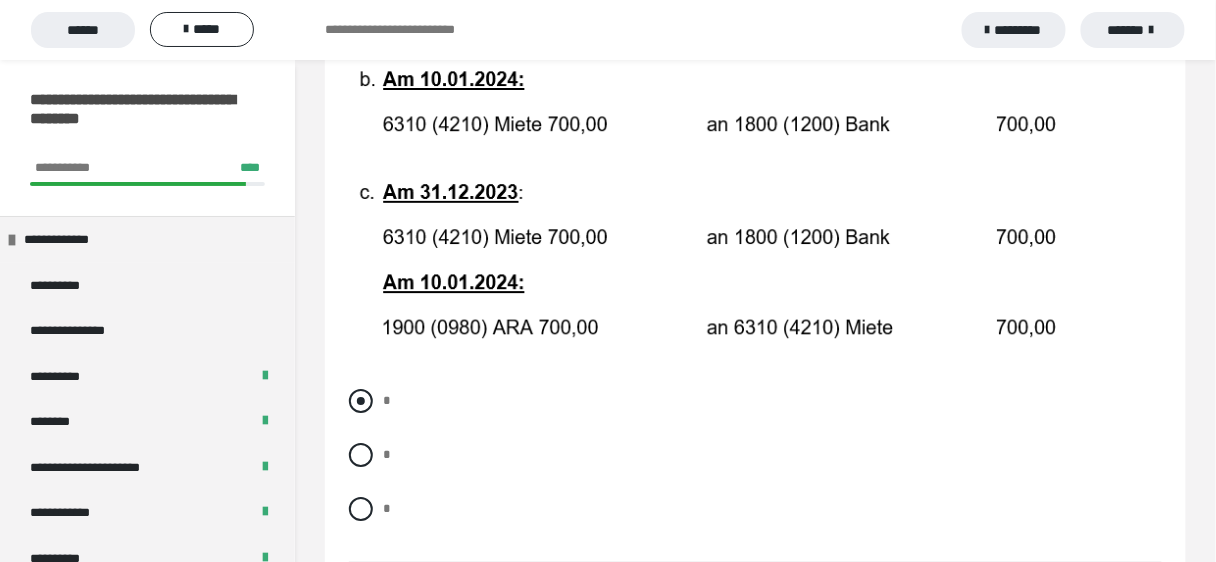 click at bounding box center (361, 401) 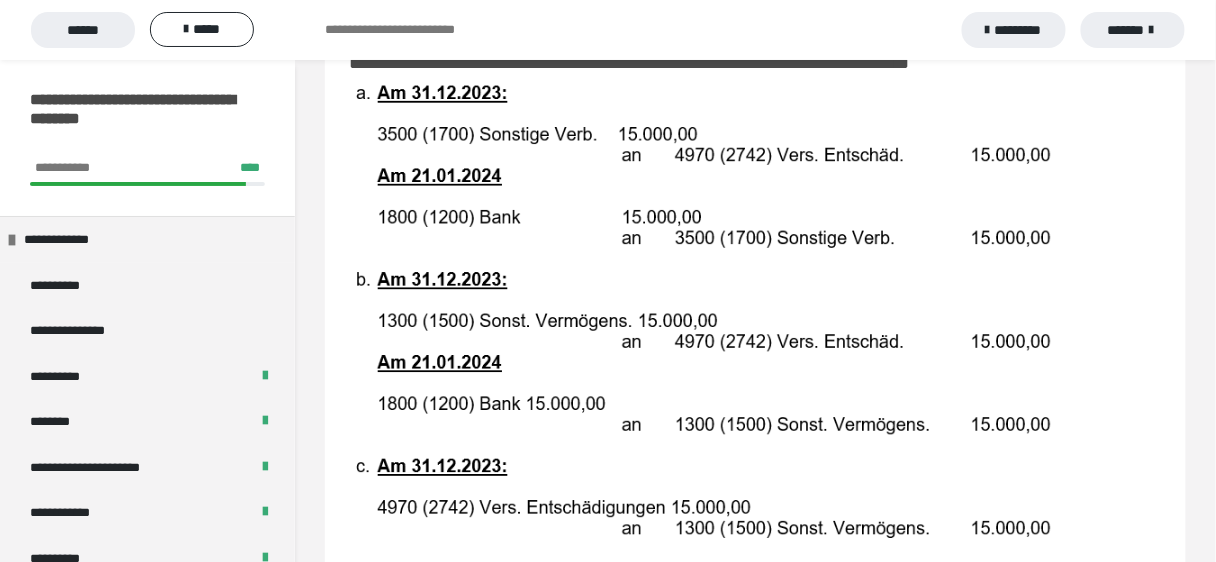 scroll, scrollTop: 2000, scrollLeft: 0, axis: vertical 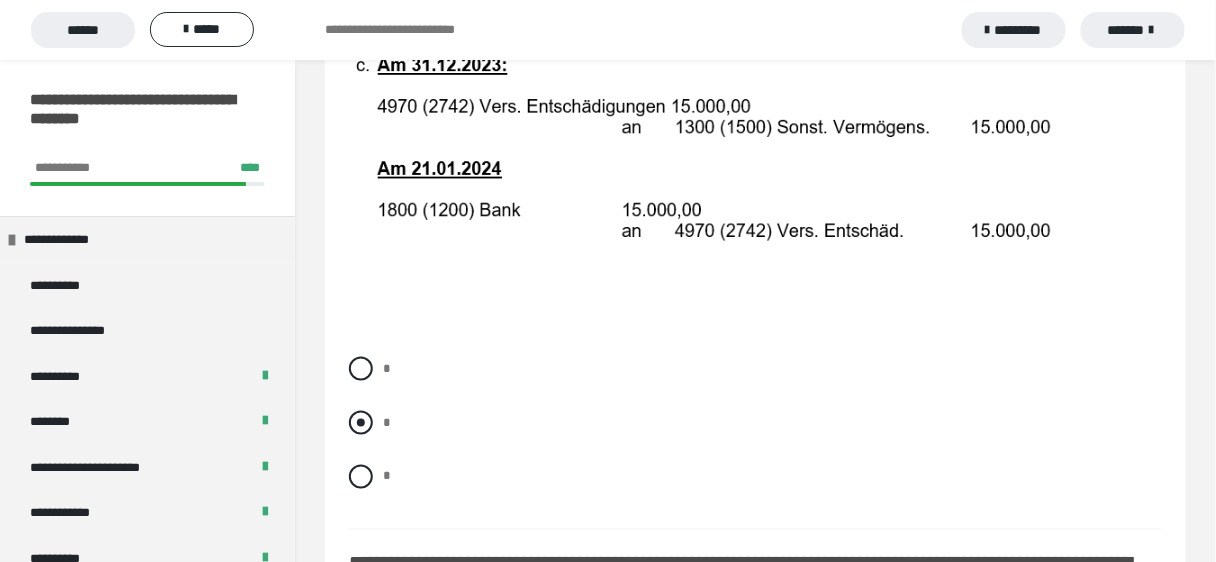 click at bounding box center (361, 423) 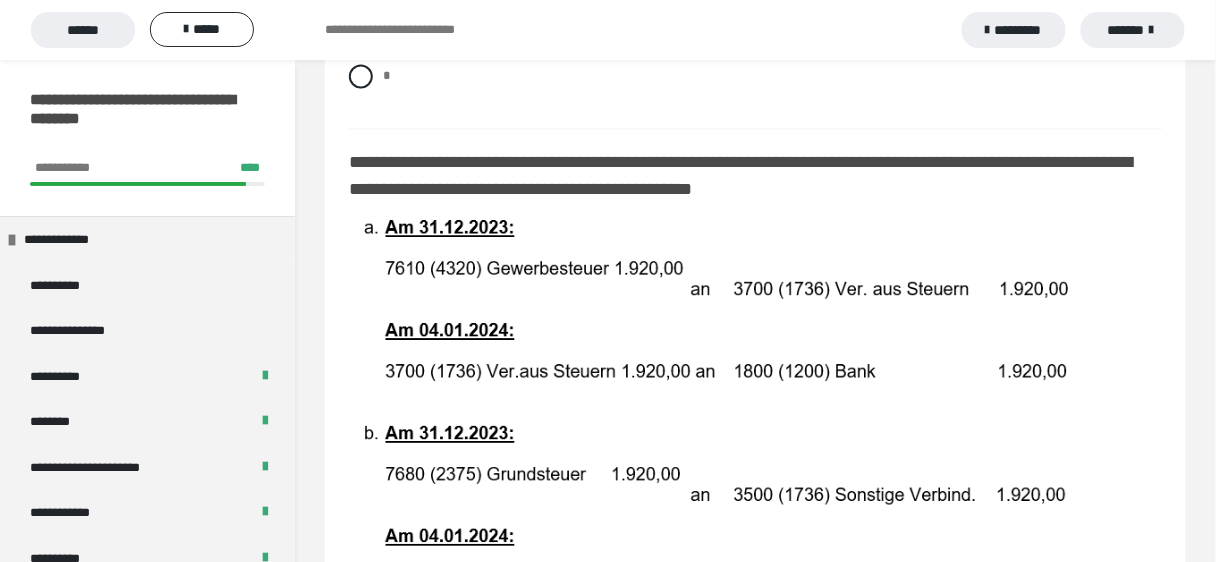 scroll, scrollTop: 2880, scrollLeft: 0, axis: vertical 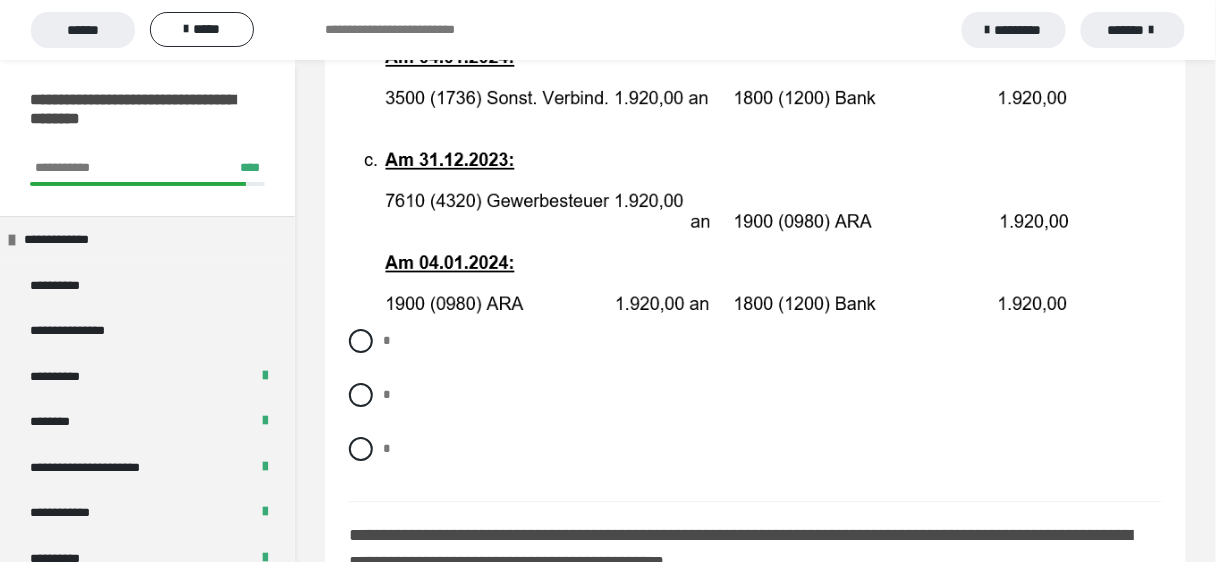 drag, startPoint x: 362, startPoint y: 345, endPoint x: 429, endPoint y: 365, distance: 69.92139 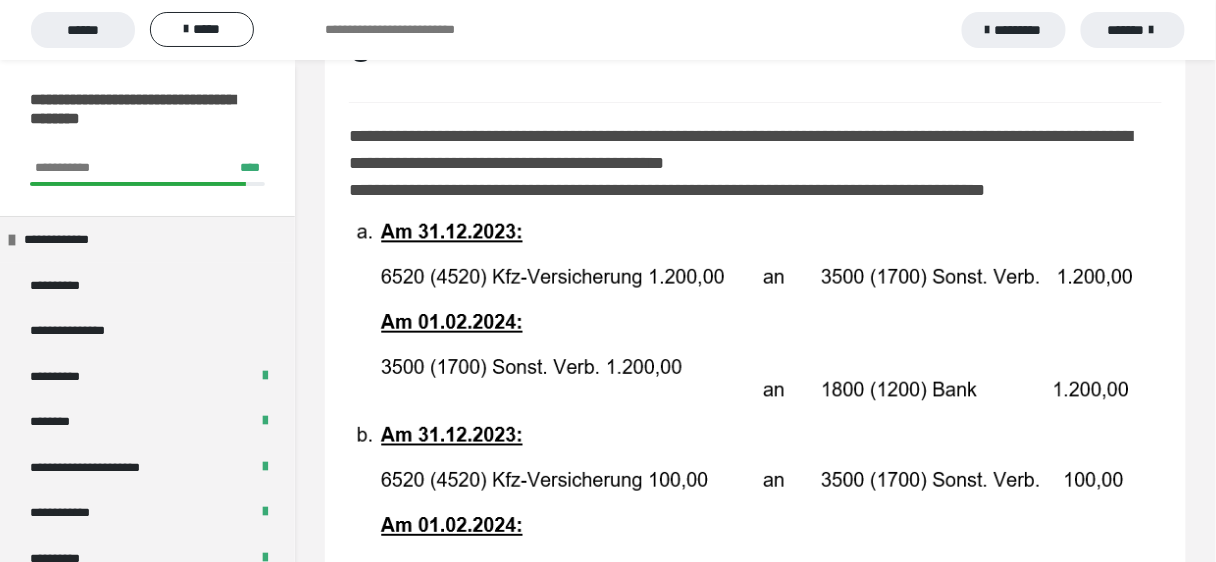 scroll, scrollTop: 3680, scrollLeft: 0, axis: vertical 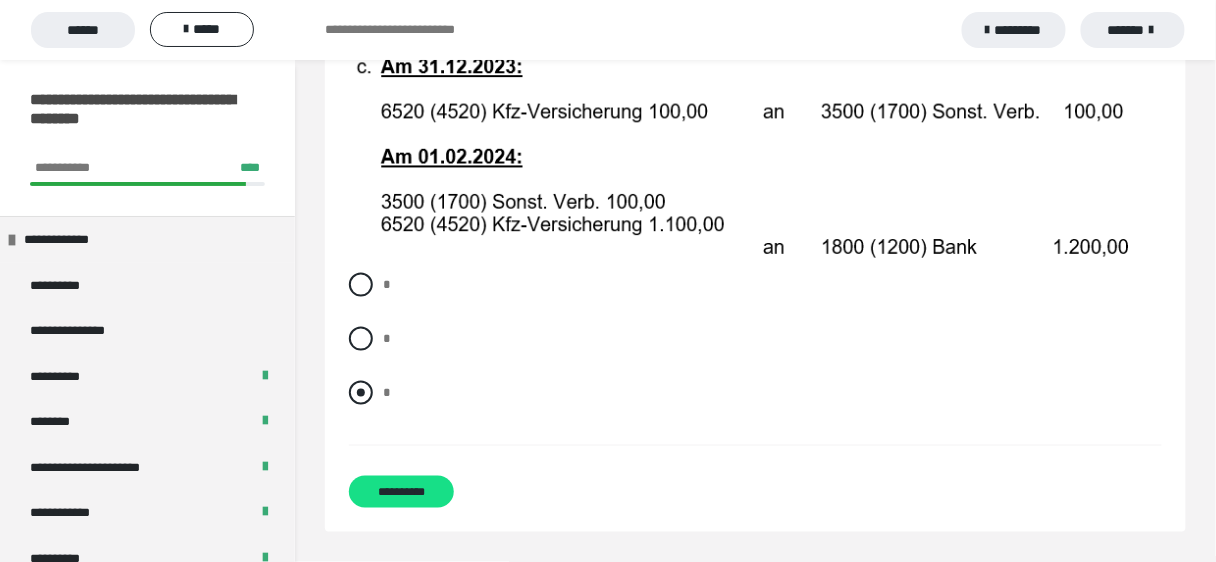 click at bounding box center [361, 393] 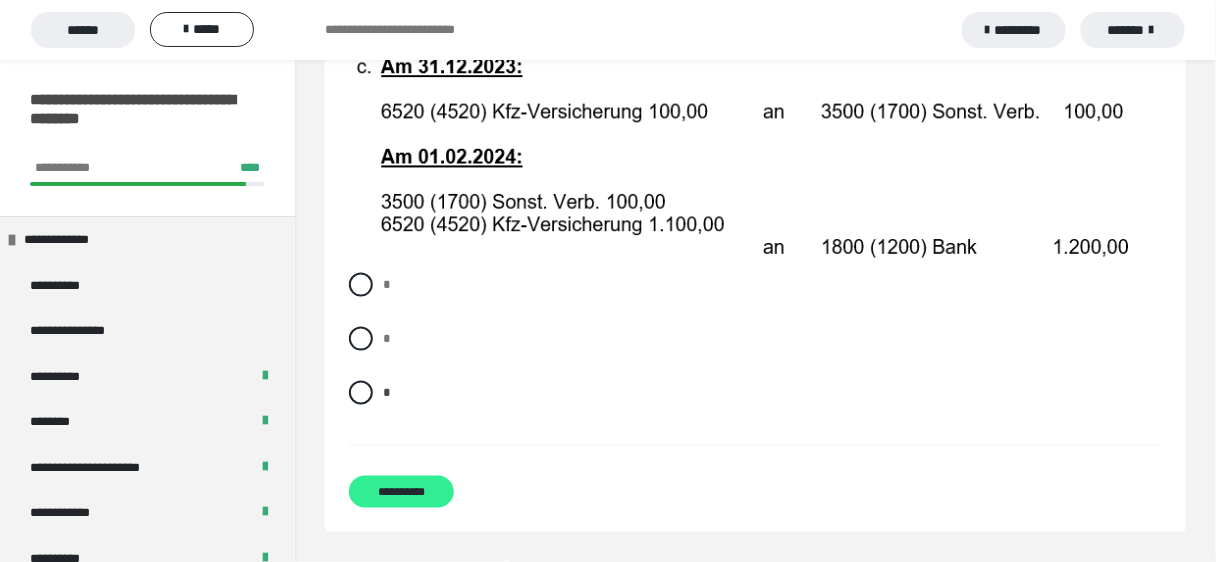 click on "**********" at bounding box center [401, 492] 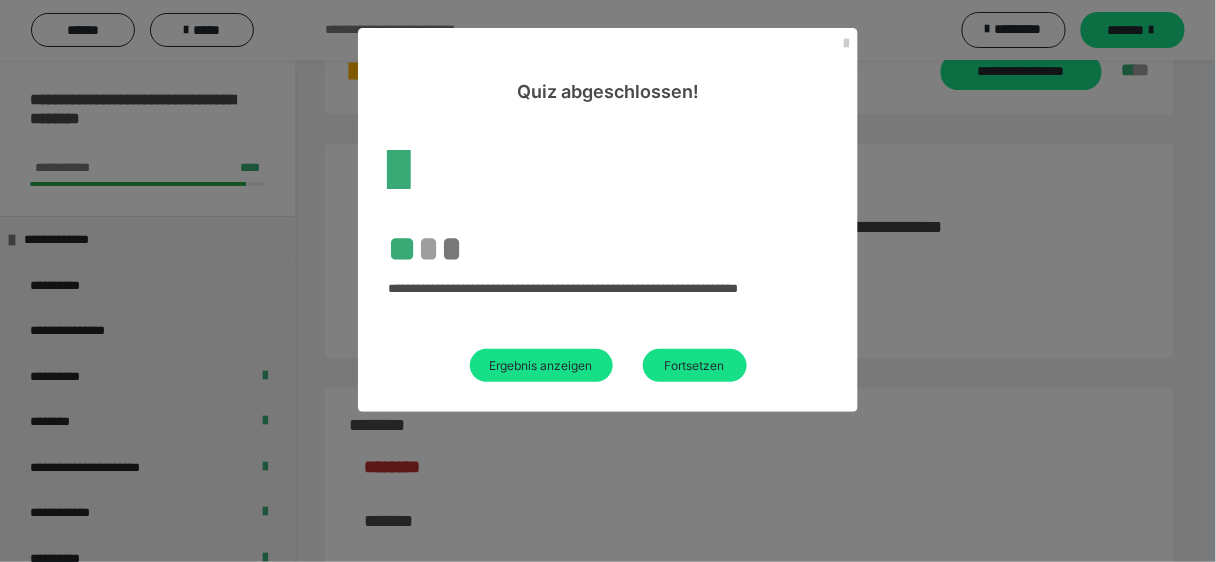 scroll, scrollTop: 3408, scrollLeft: 0, axis: vertical 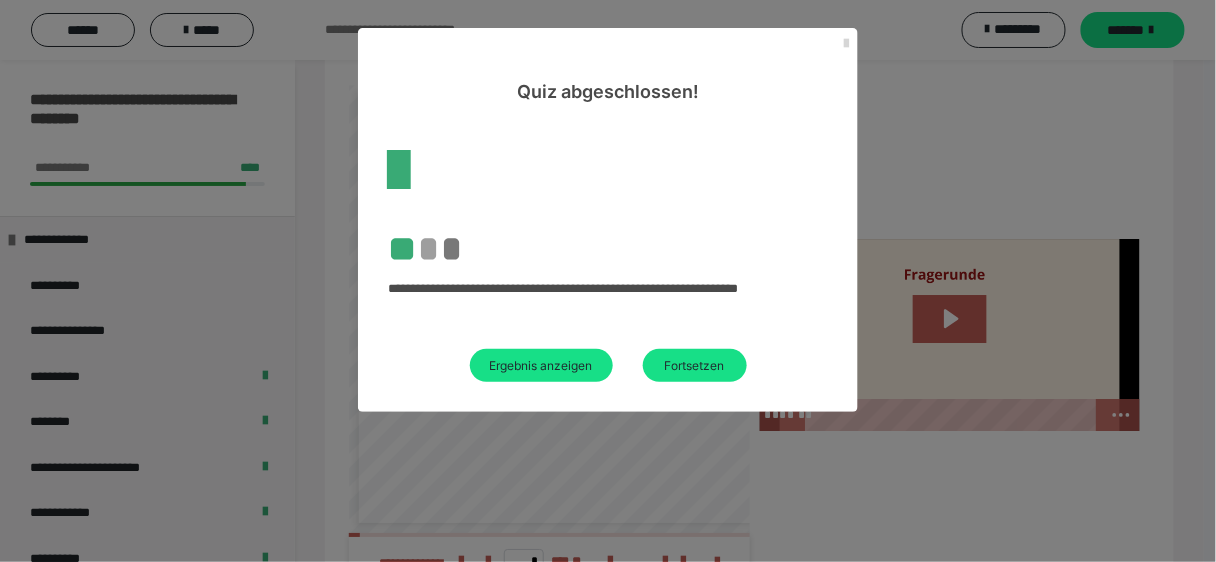 click at bounding box center (846, 44) 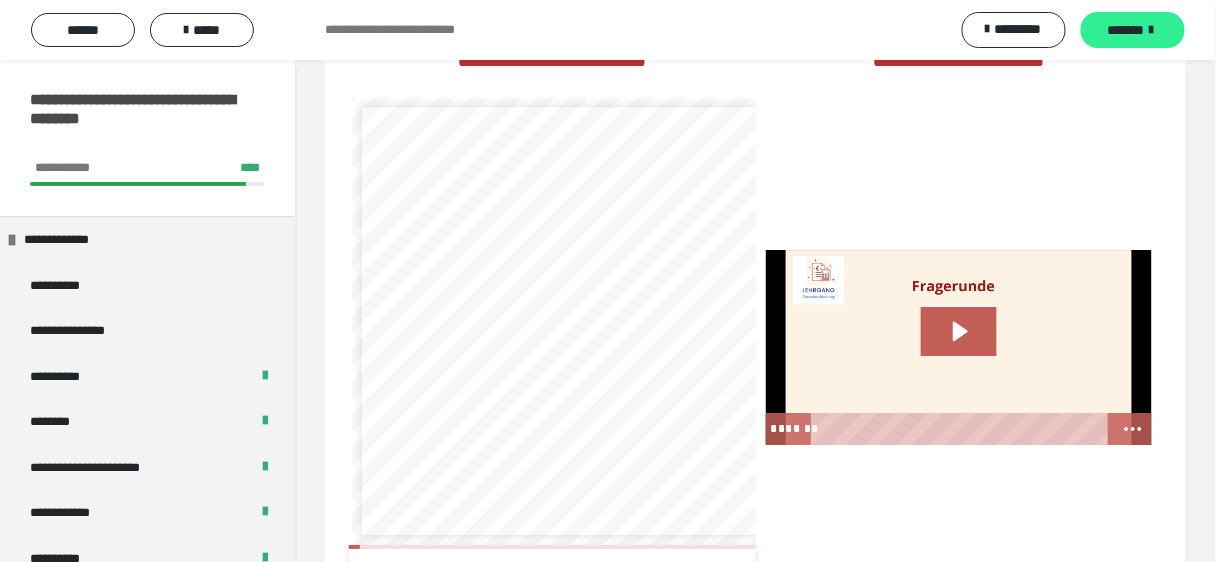 click on "*******" at bounding box center [1126, 30] 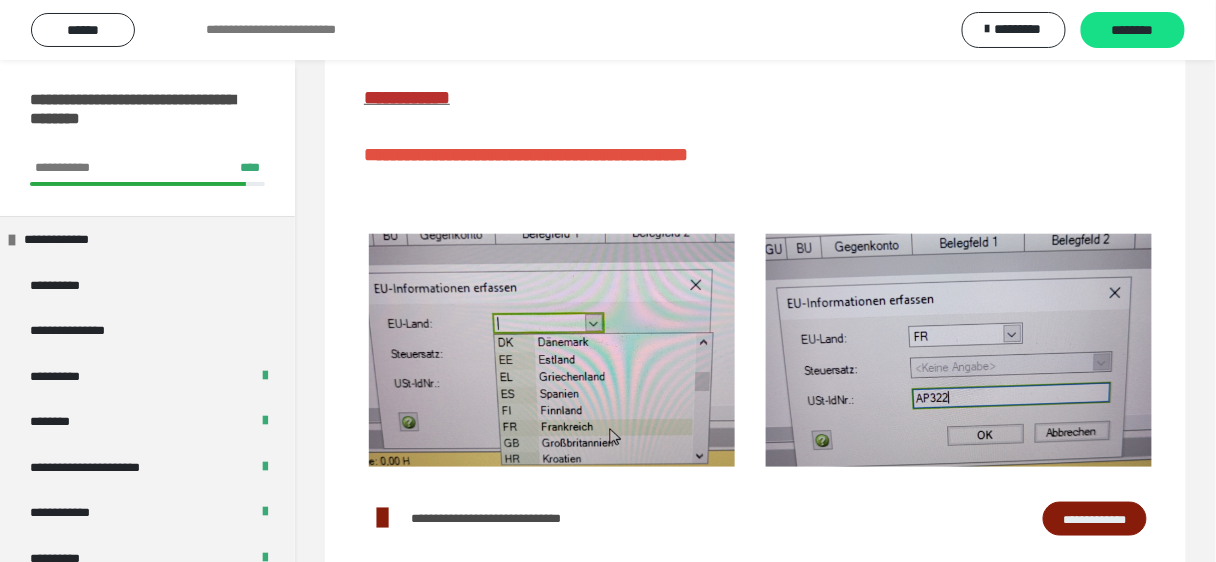 scroll, scrollTop: 419, scrollLeft: 0, axis: vertical 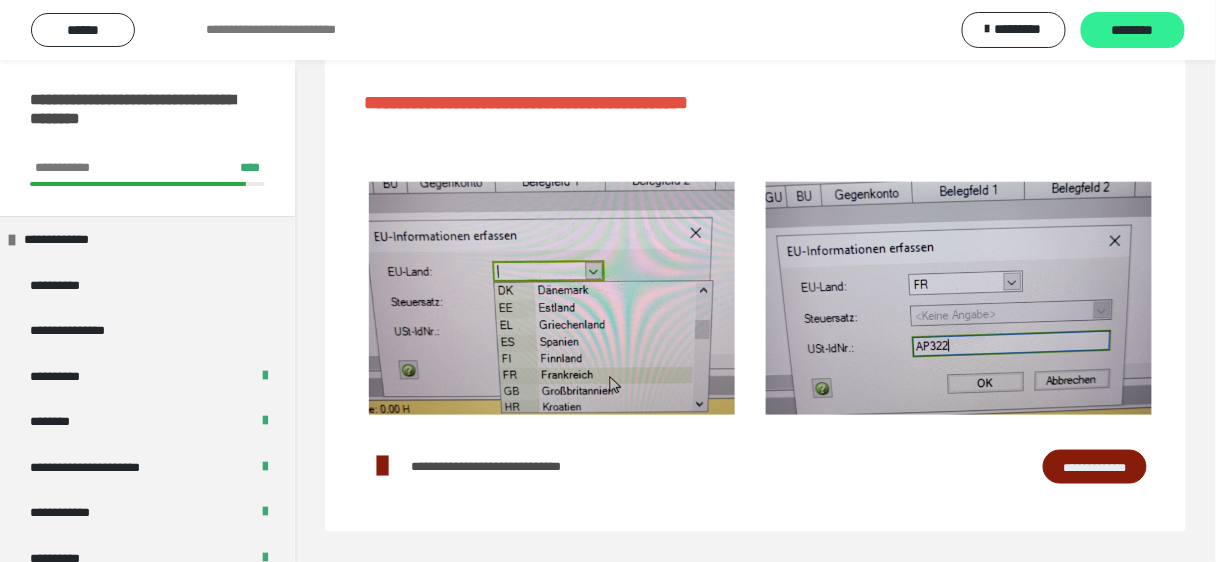 click on "********" at bounding box center [1133, 31] 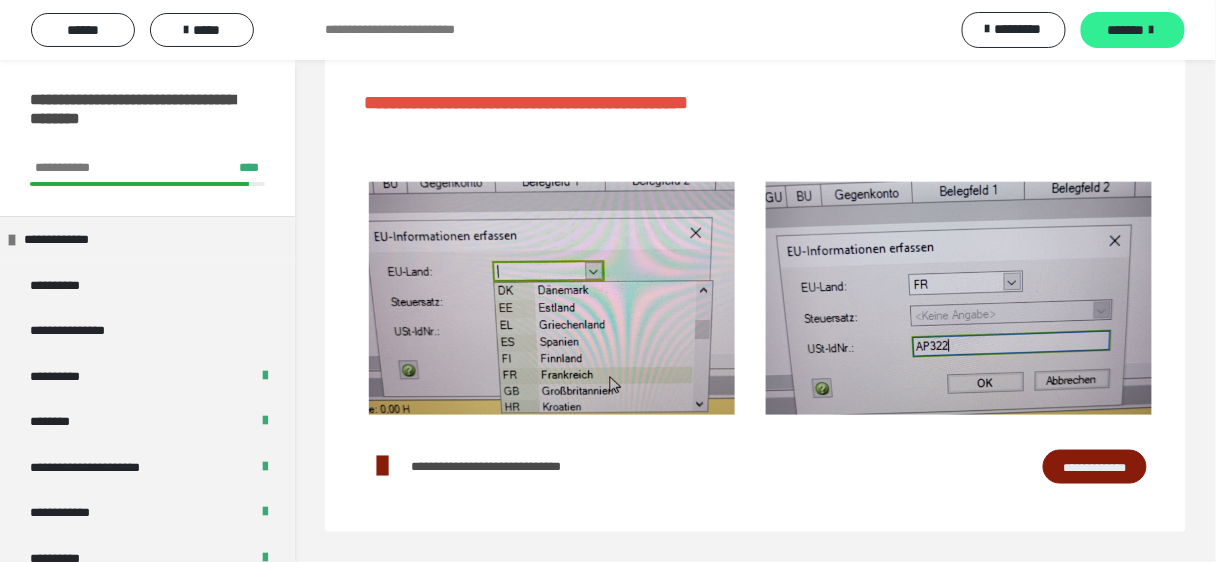 click on "*******" at bounding box center [1126, 30] 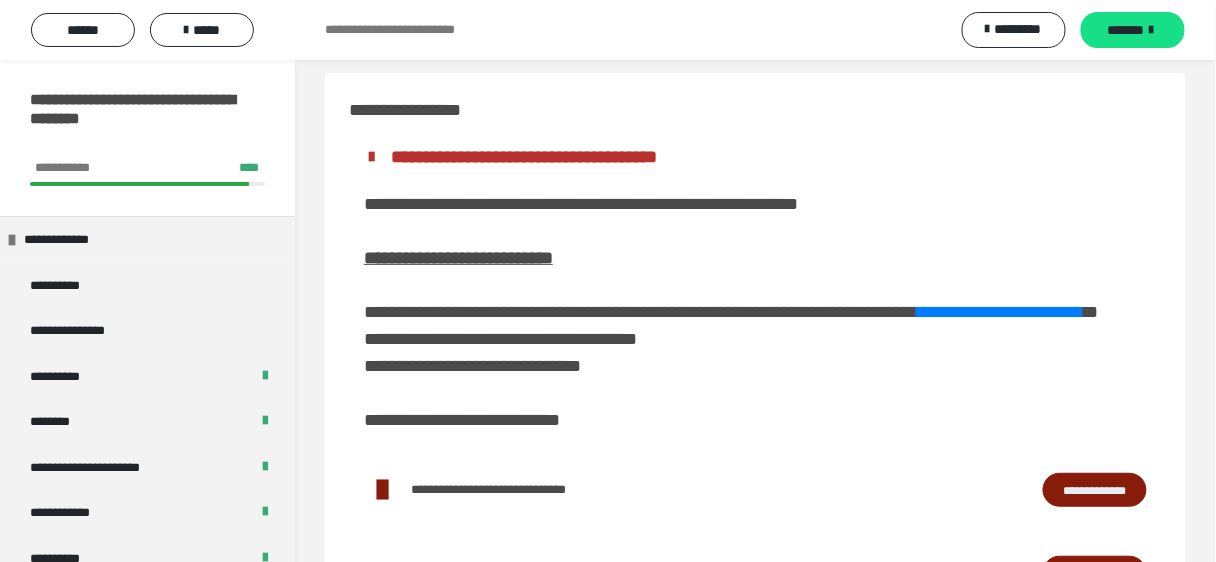 scroll, scrollTop: 0, scrollLeft: 0, axis: both 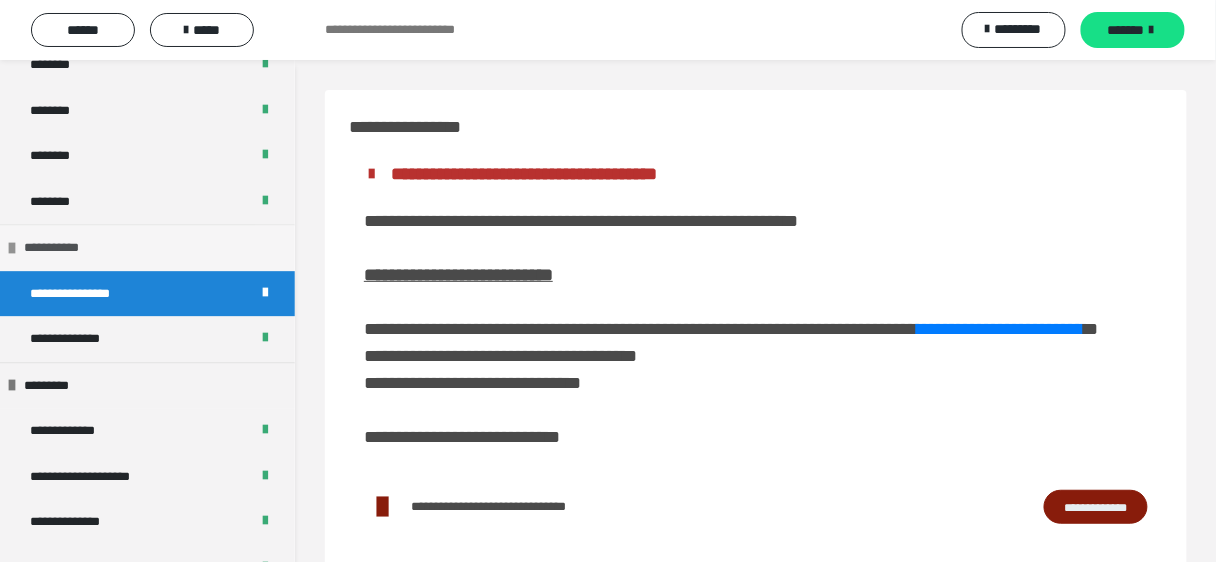 click on "**********" at bounding box center (147, 247) 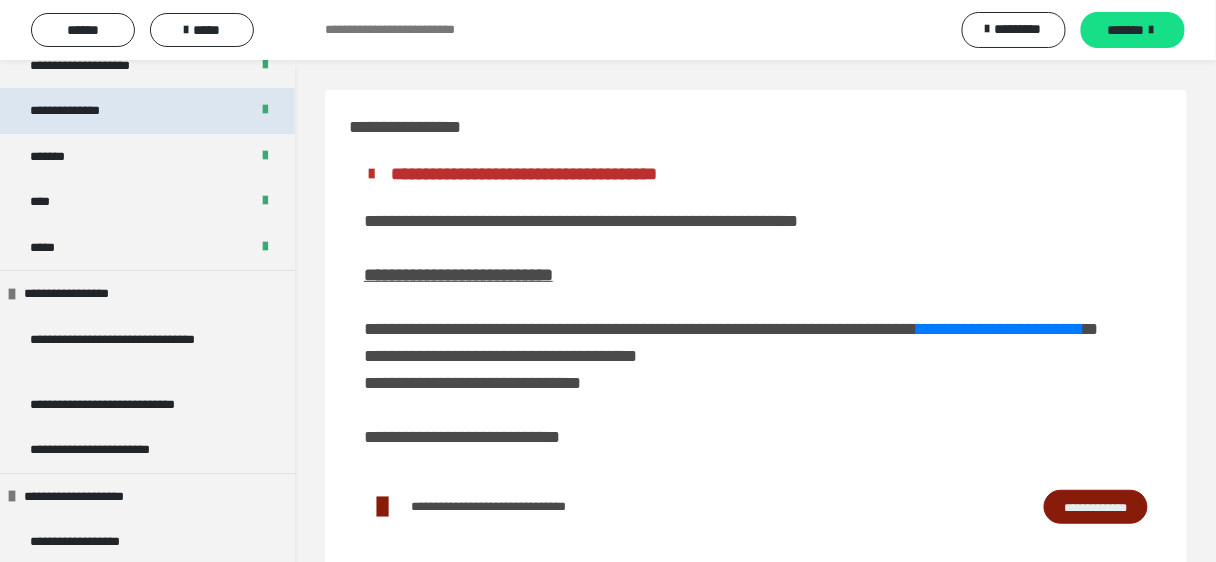 scroll, scrollTop: 1760, scrollLeft: 0, axis: vertical 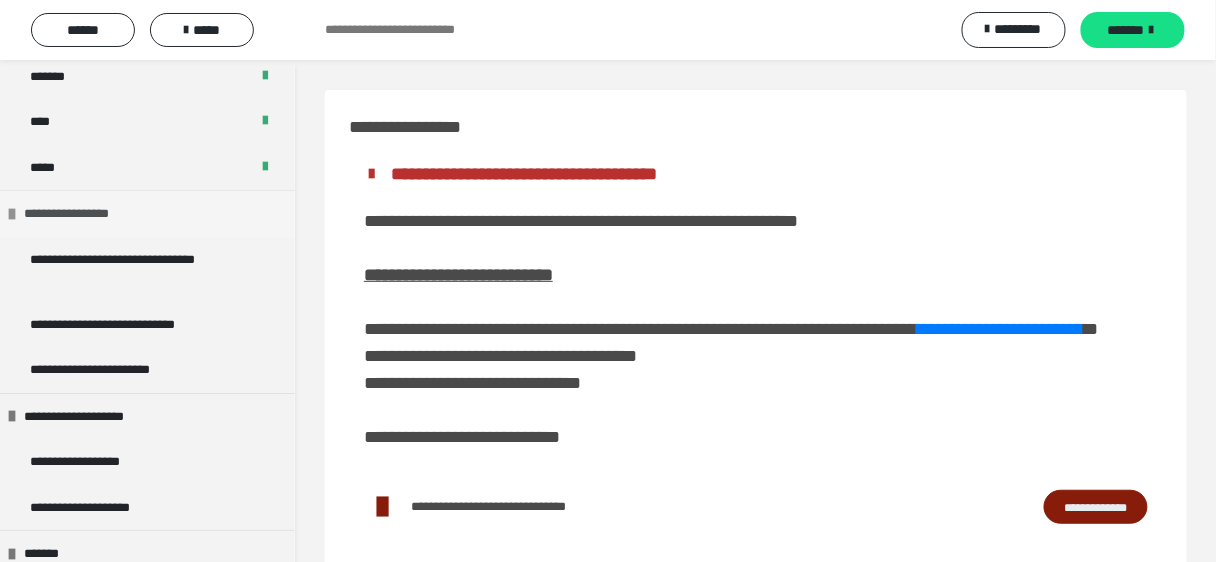 click on "**********" at bounding box center [82, 214] 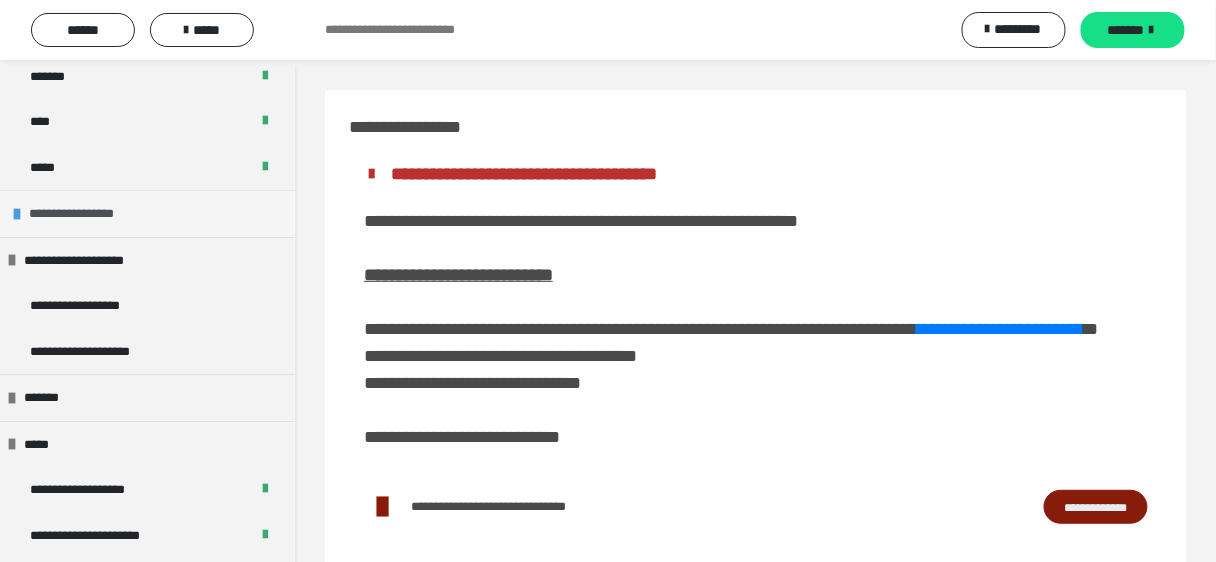 click on "**********" at bounding box center (87, 214) 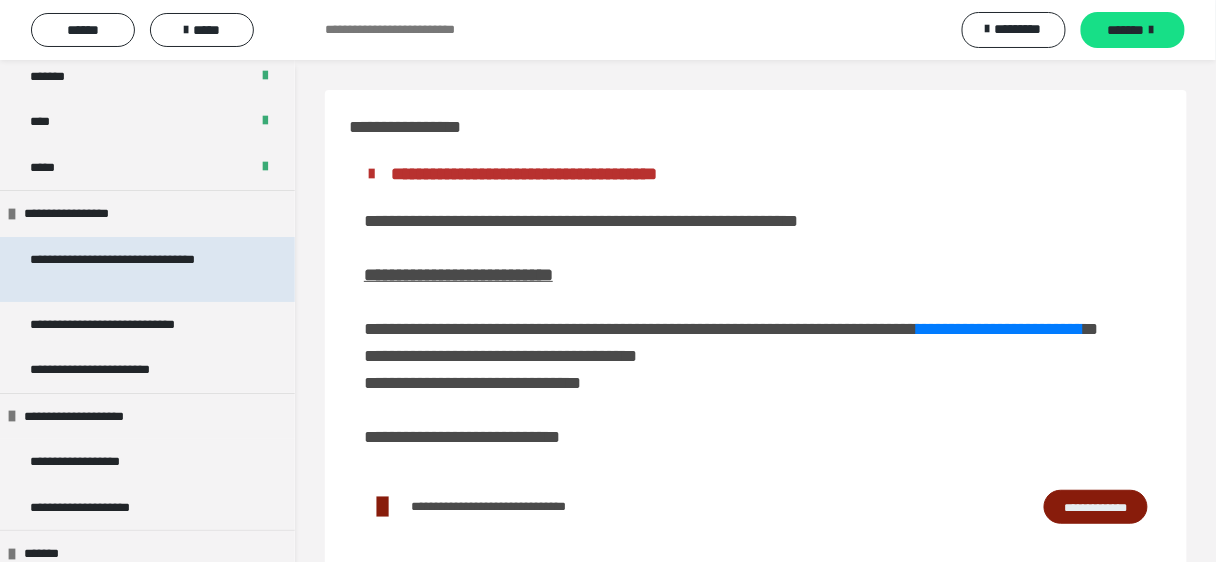 click on "**********" at bounding box center [133, 269] 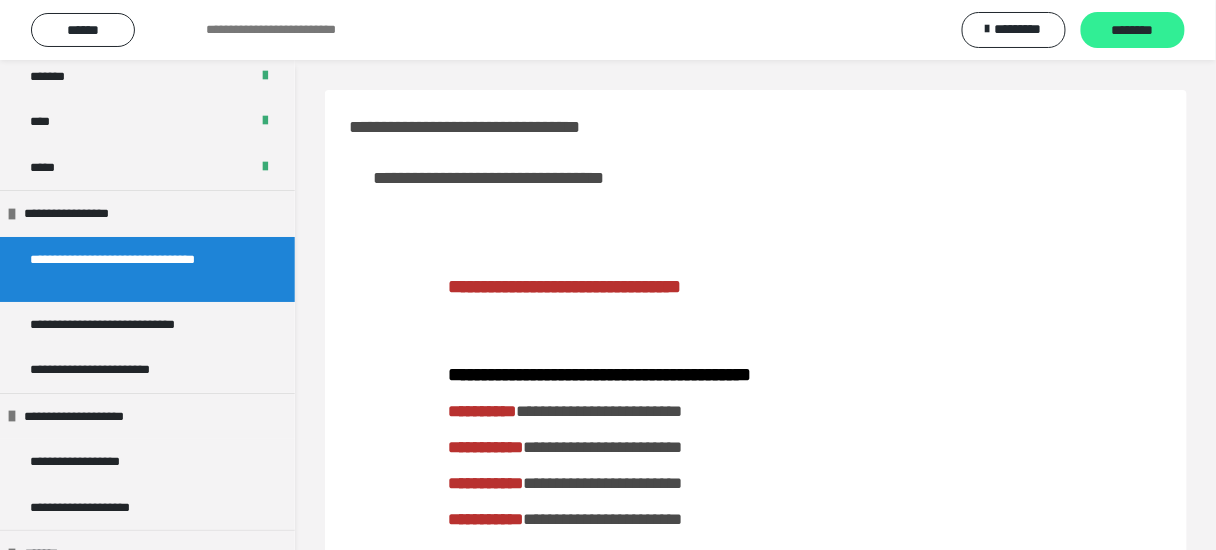 click on "********" at bounding box center [1133, 31] 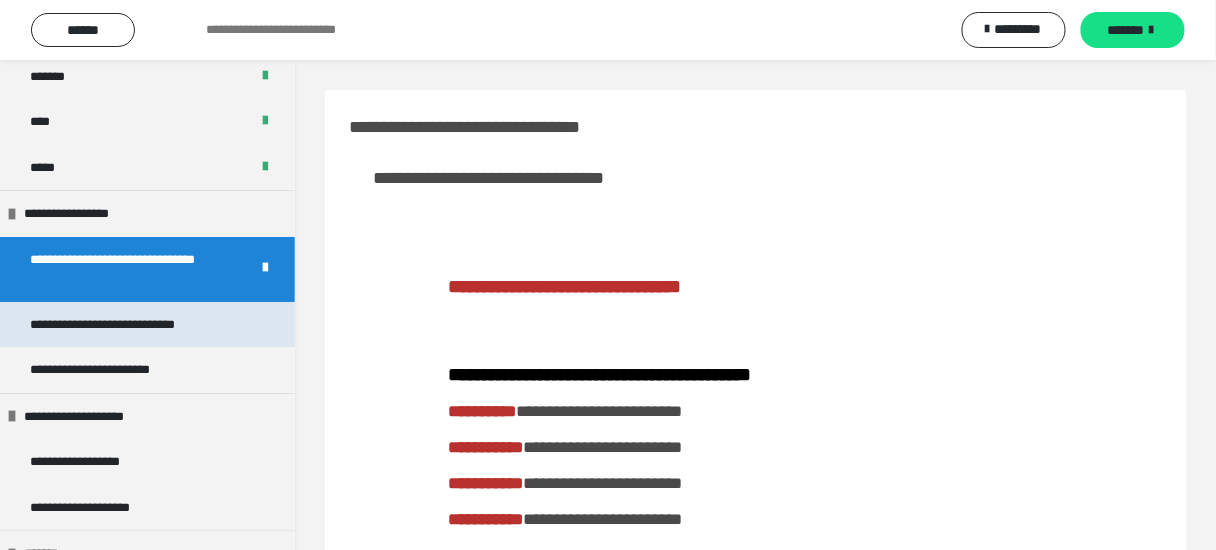 click on "**********" at bounding box center [131, 325] 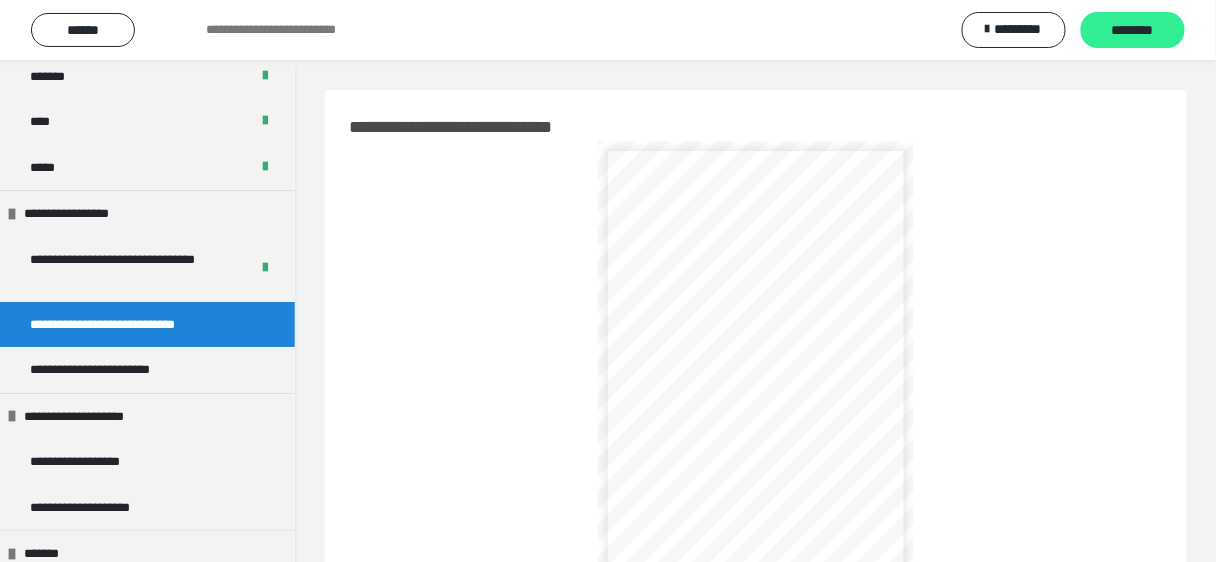 click on "********" at bounding box center [1133, 31] 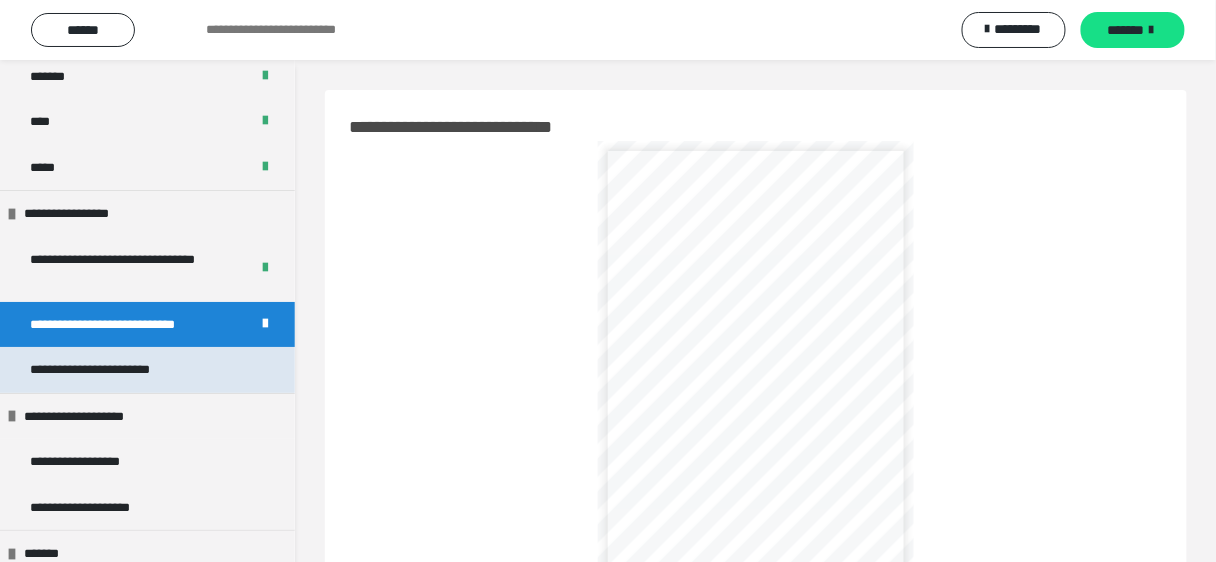 click on "**********" at bounding box center [117, 370] 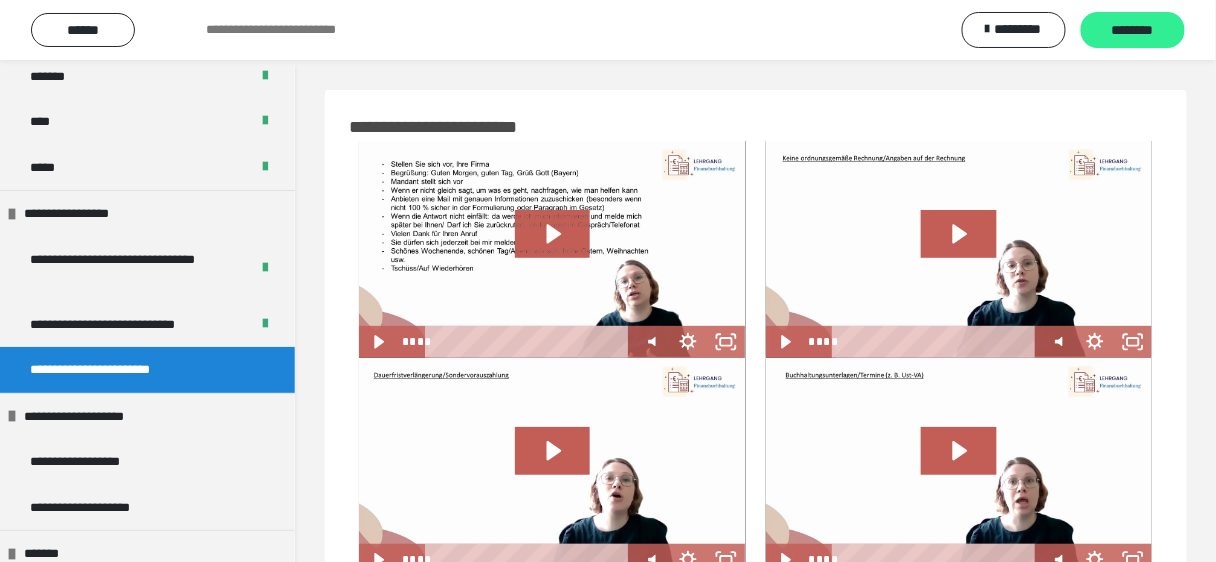 click on "********" at bounding box center [1133, 31] 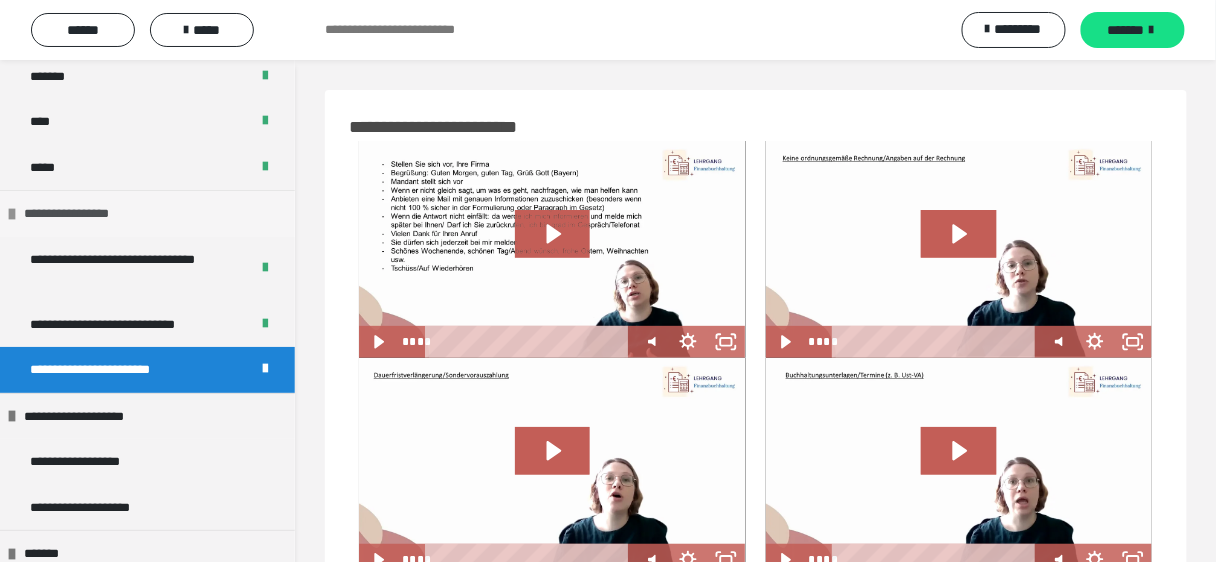 click on "**********" at bounding box center [82, 214] 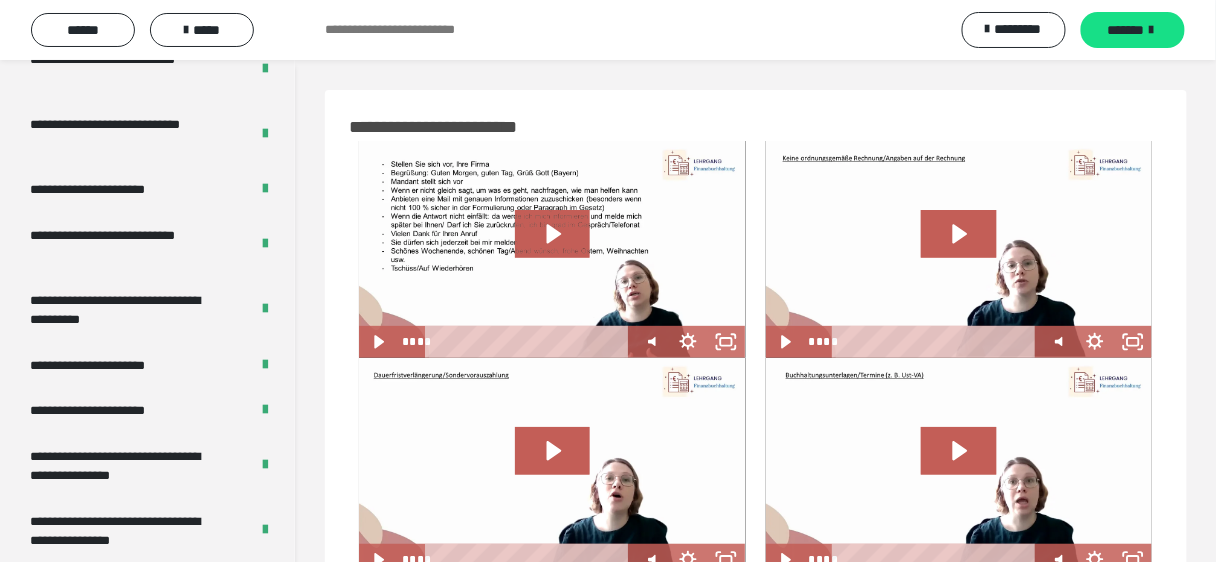scroll, scrollTop: 3727, scrollLeft: 0, axis: vertical 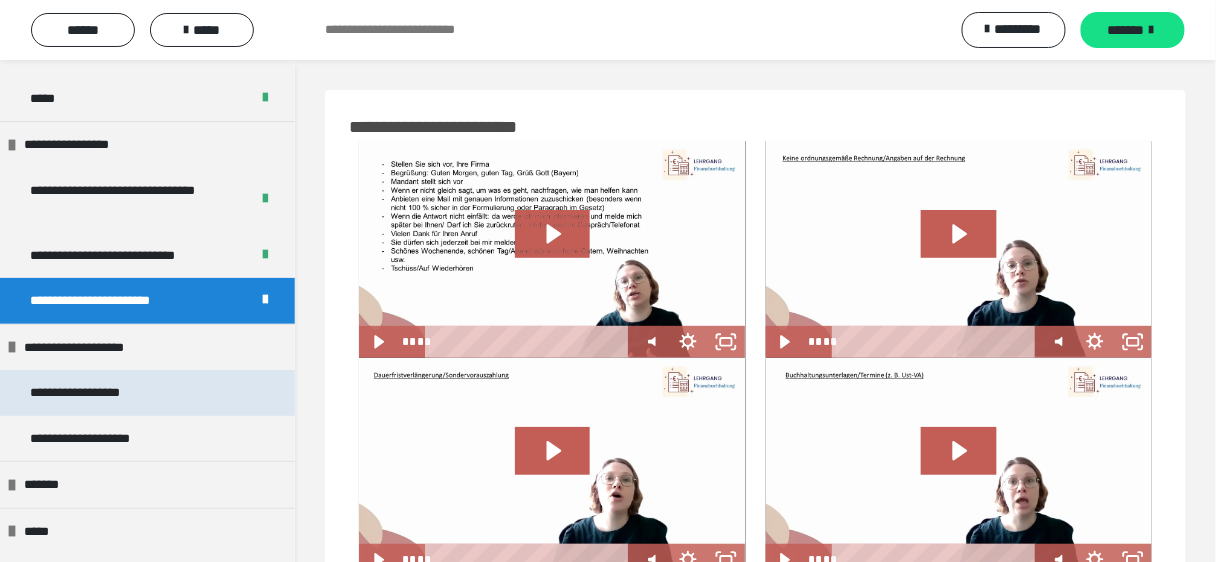 click on "**********" at bounding box center (98, 393) 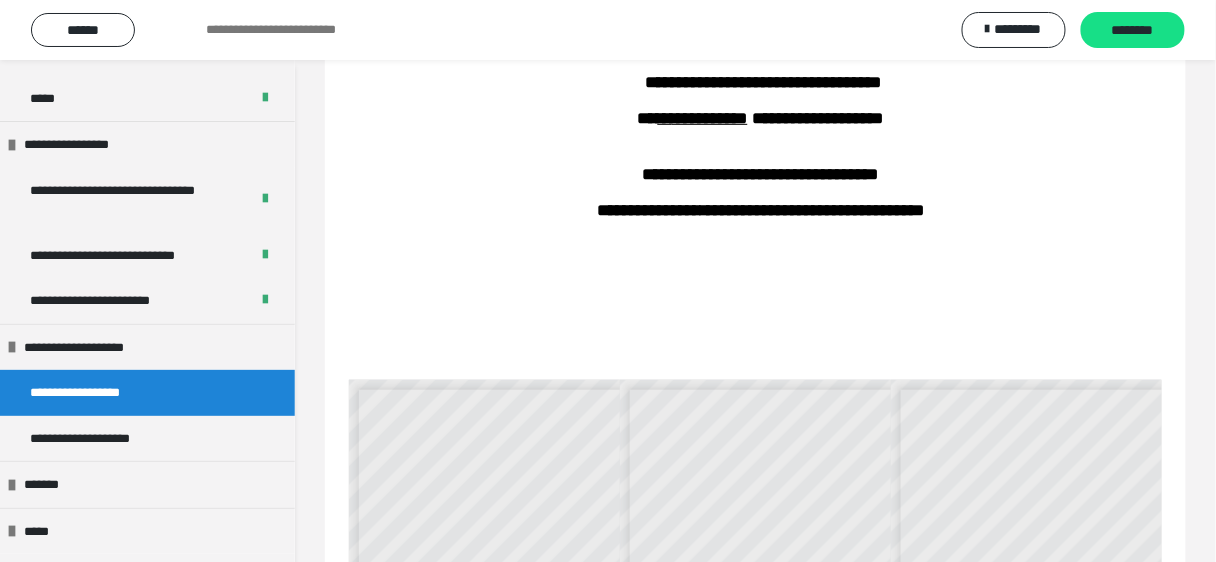 scroll, scrollTop: 240, scrollLeft: 0, axis: vertical 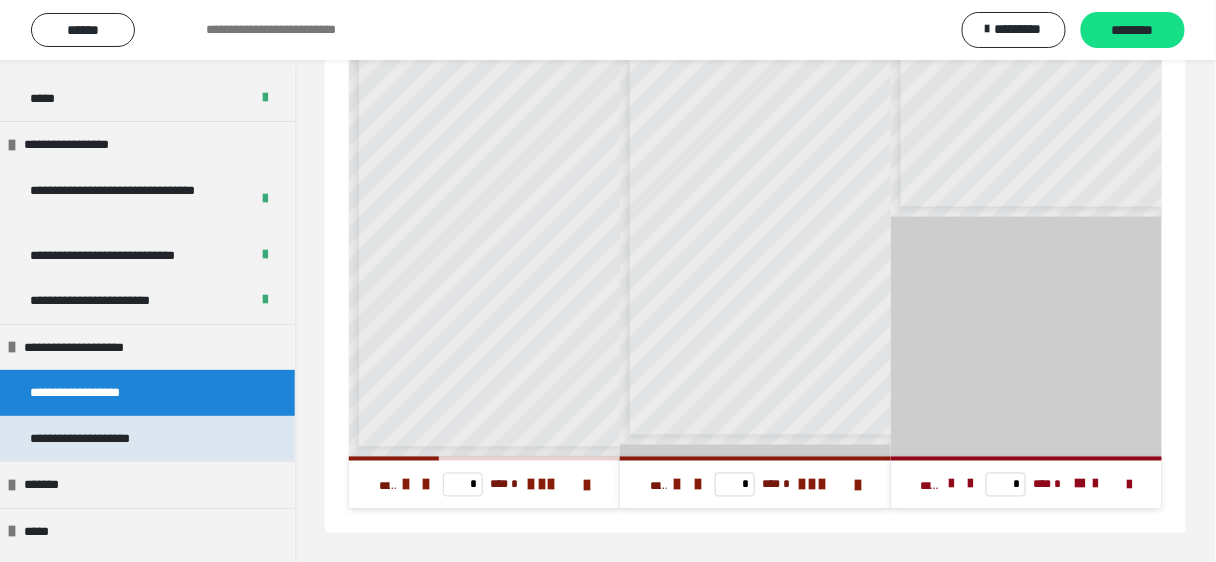click on "**********" at bounding box center [102, 439] 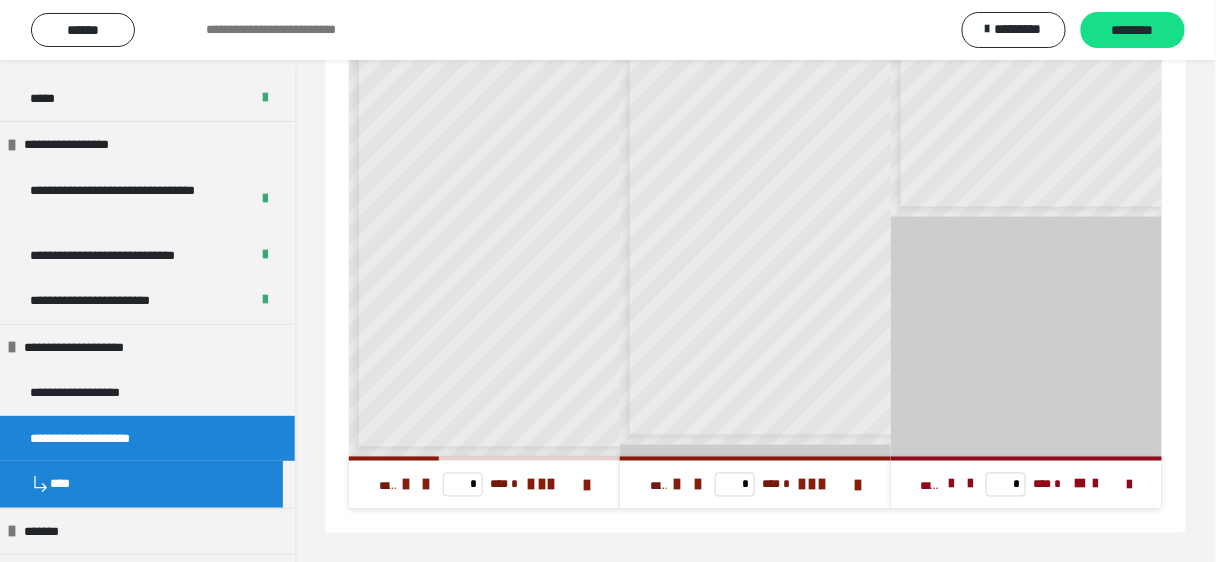 scroll, scrollTop: 60, scrollLeft: 0, axis: vertical 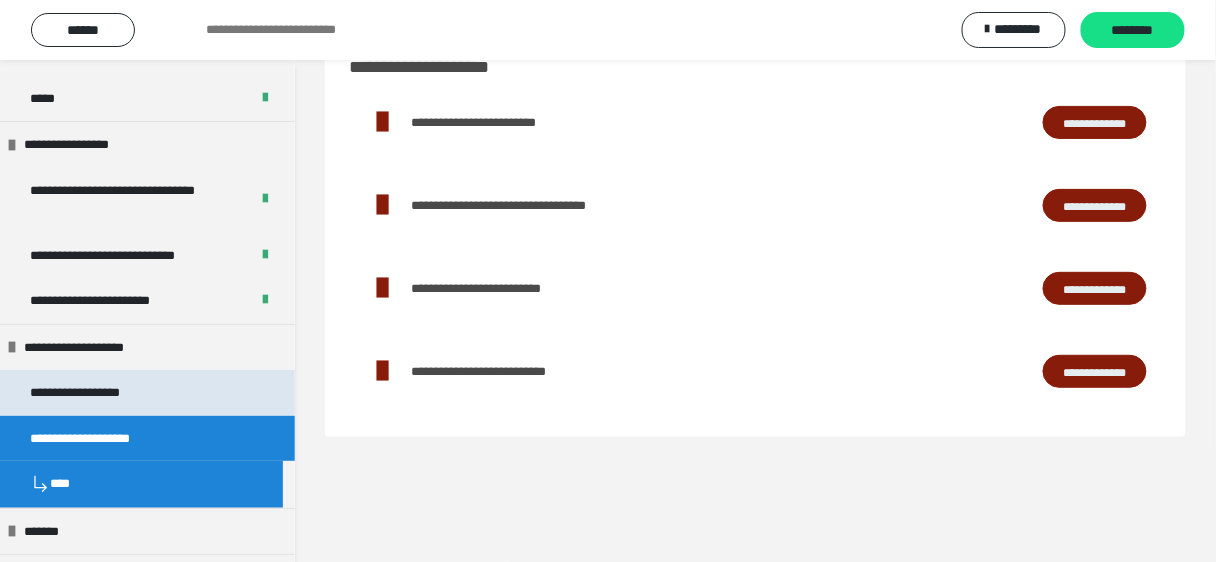 click on "**********" at bounding box center (98, 393) 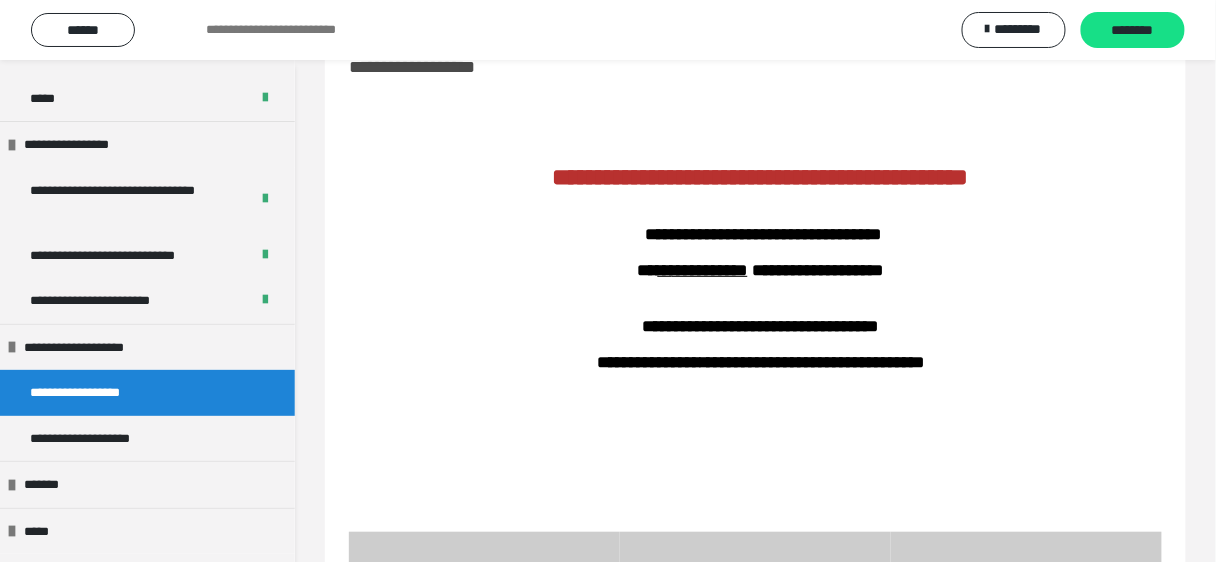 scroll, scrollTop: 583, scrollLeft: 0, axis: vertical 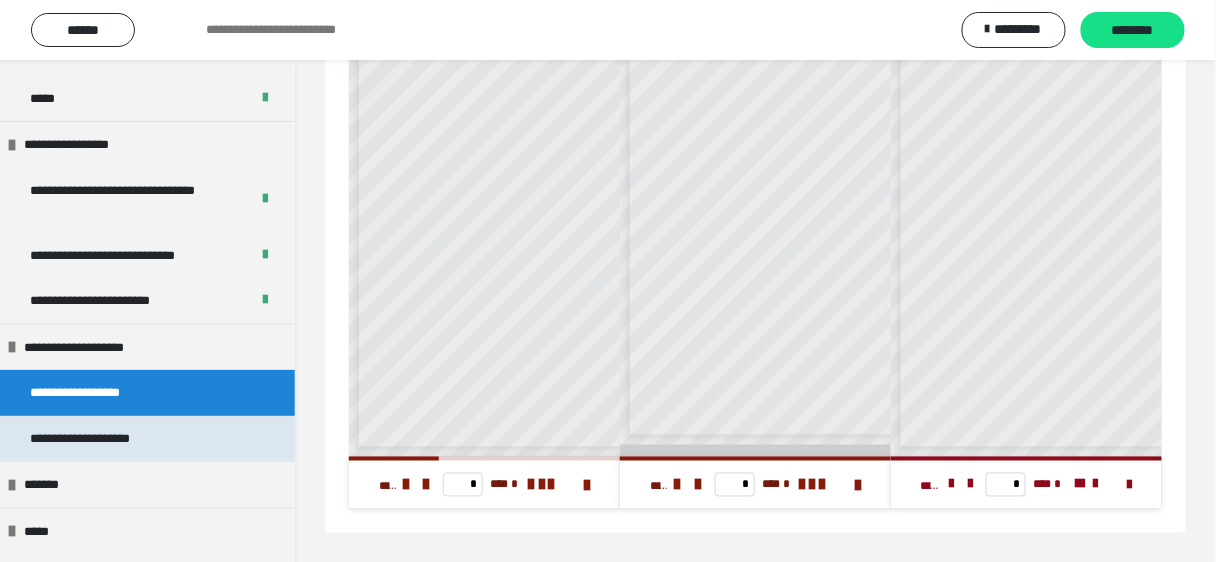 click on "**********" at bounding box center [102, 439] 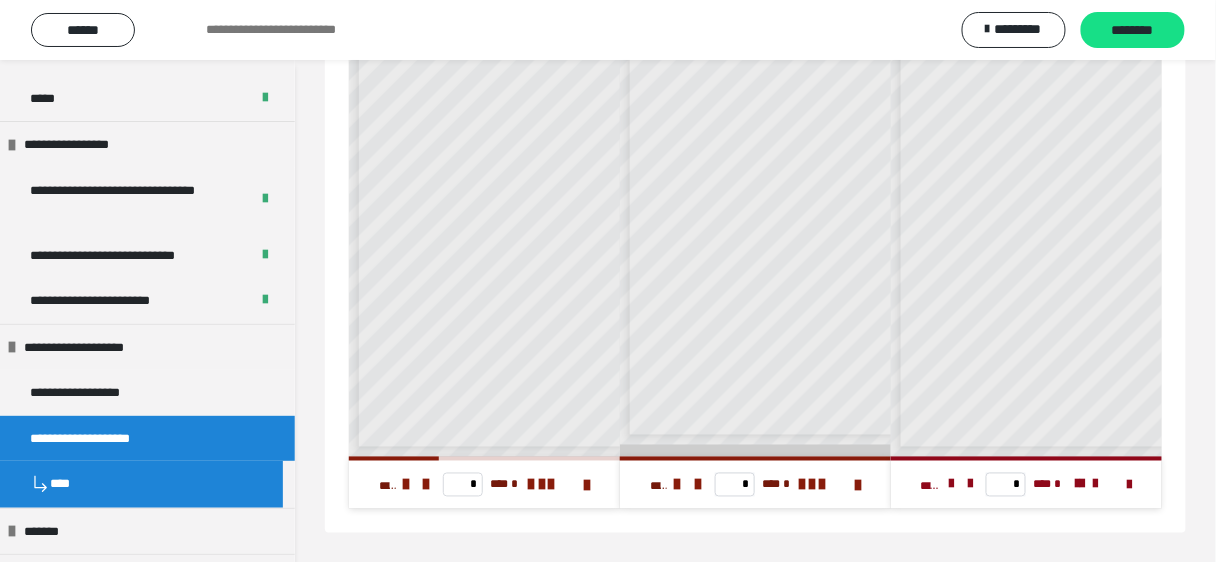 scroll, scrollTop: 60, scrollLeft: 0, axis: vertical 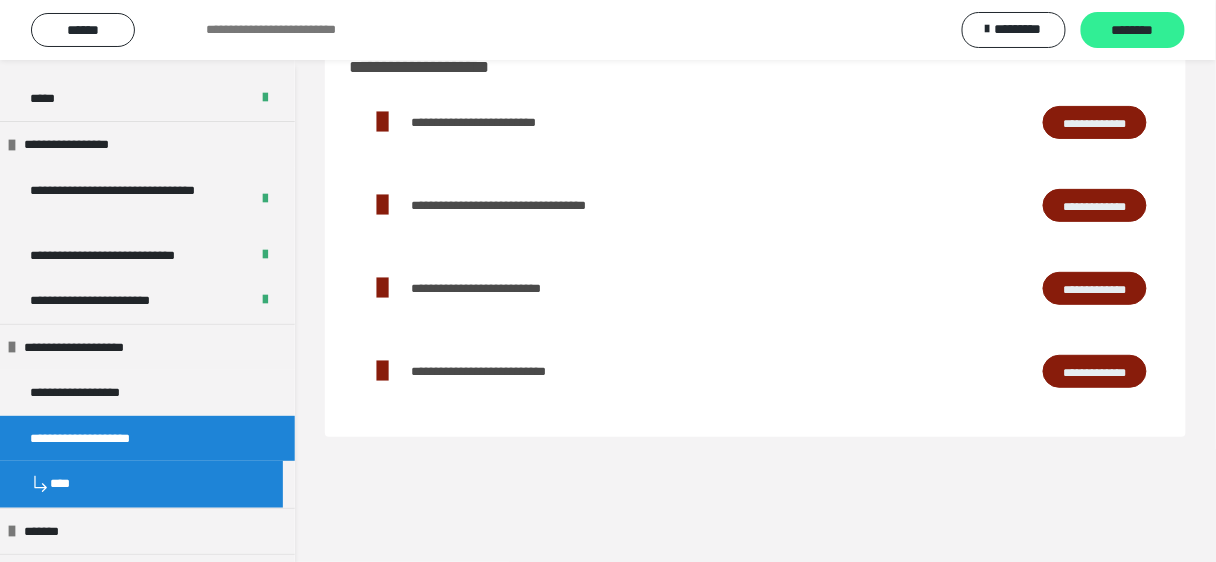 click on "********" at bounding box center (1133, 31) 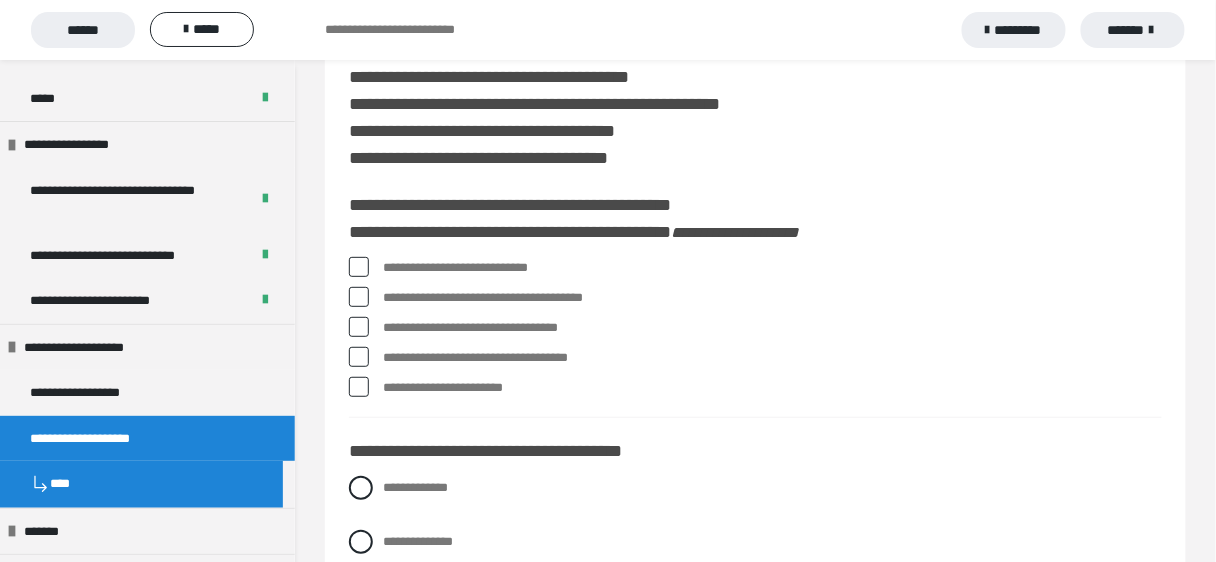 scroll, scrollTop: 80, scrollLeft: 0, axis: vertical 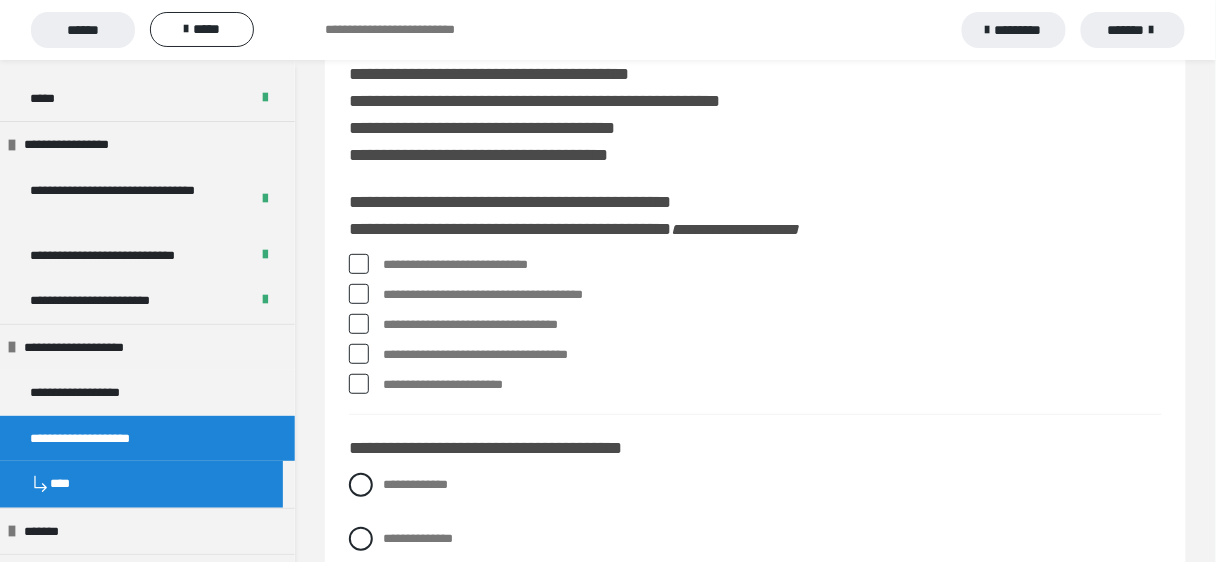 click at bounding box center [359, 354] 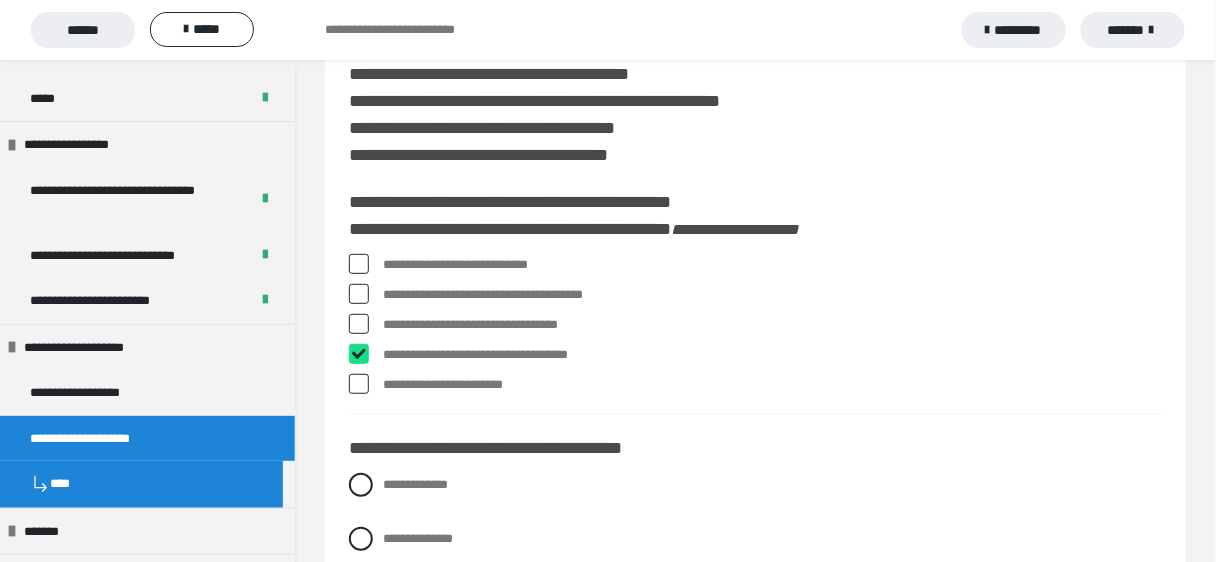 checkbox on "****" 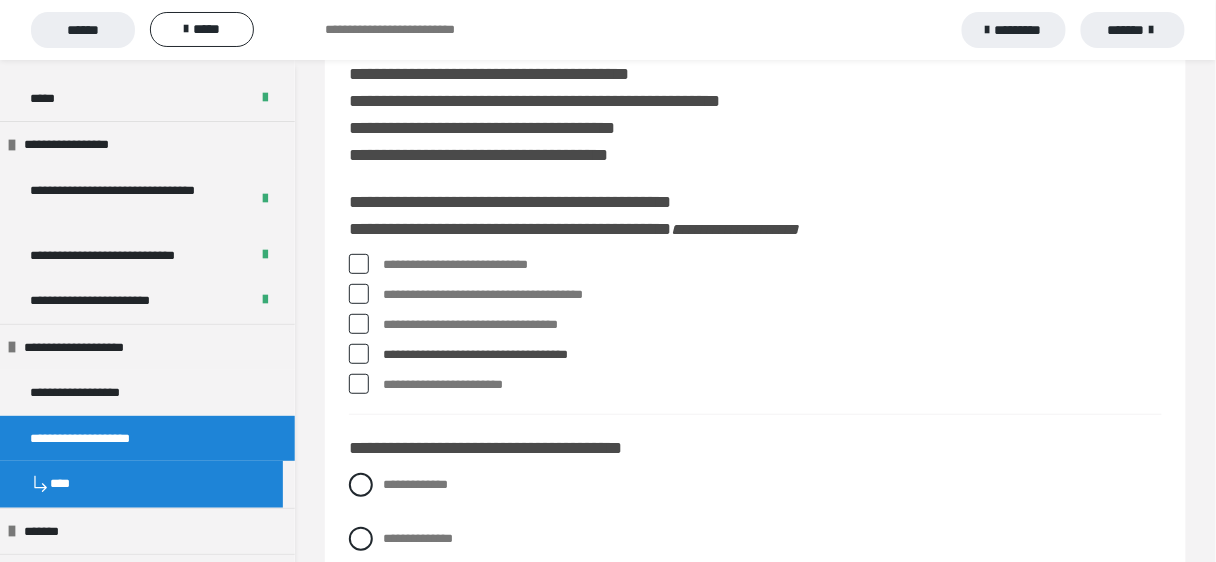 click at bounding box center [359, 264] 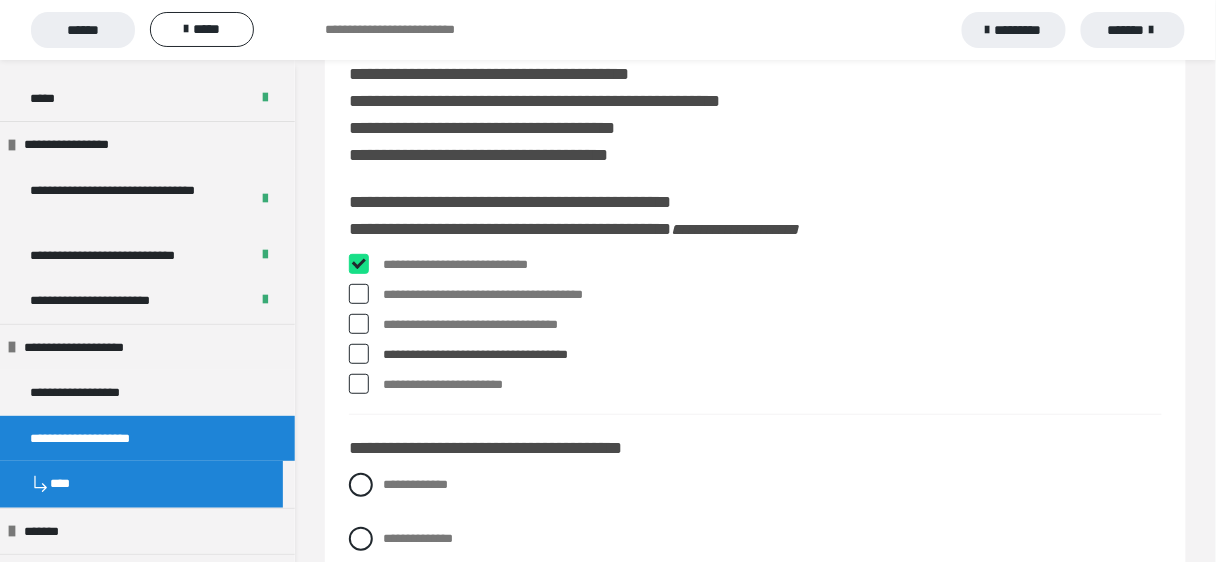 checkbox on "****" 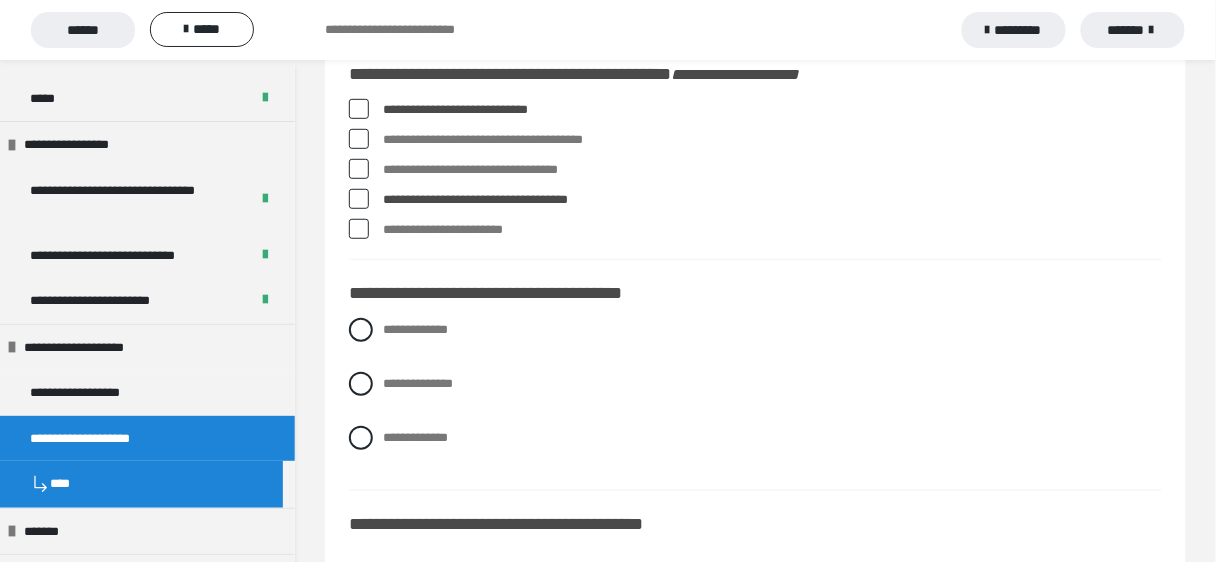 scroll, scrollTop: 240, scrollLeft: 0, axis: vertical 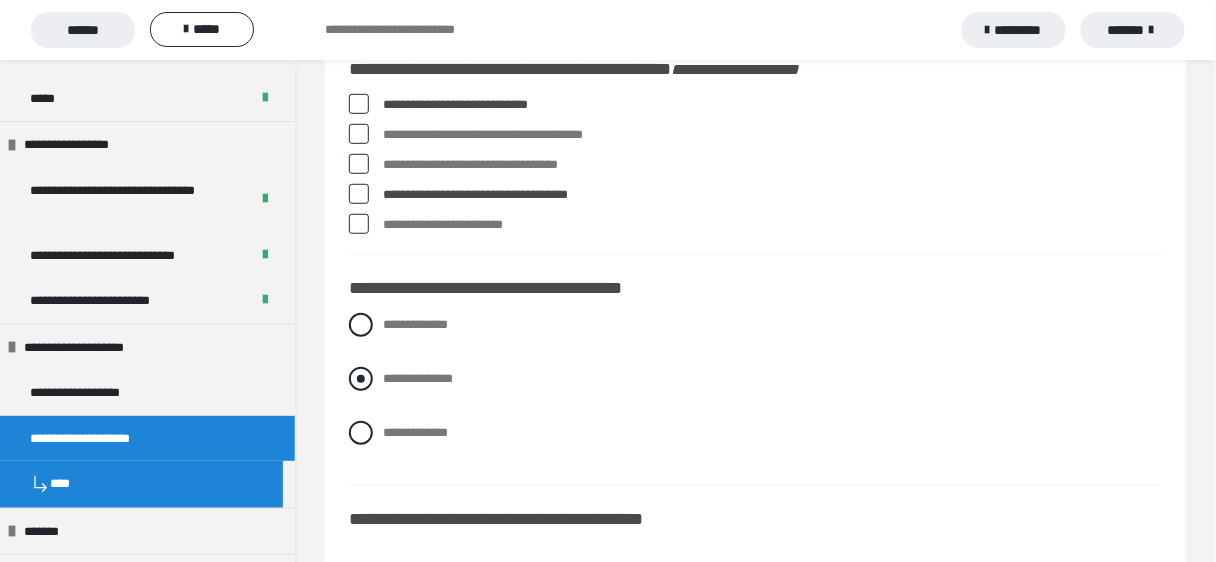 click at bounding box center [361, 379] 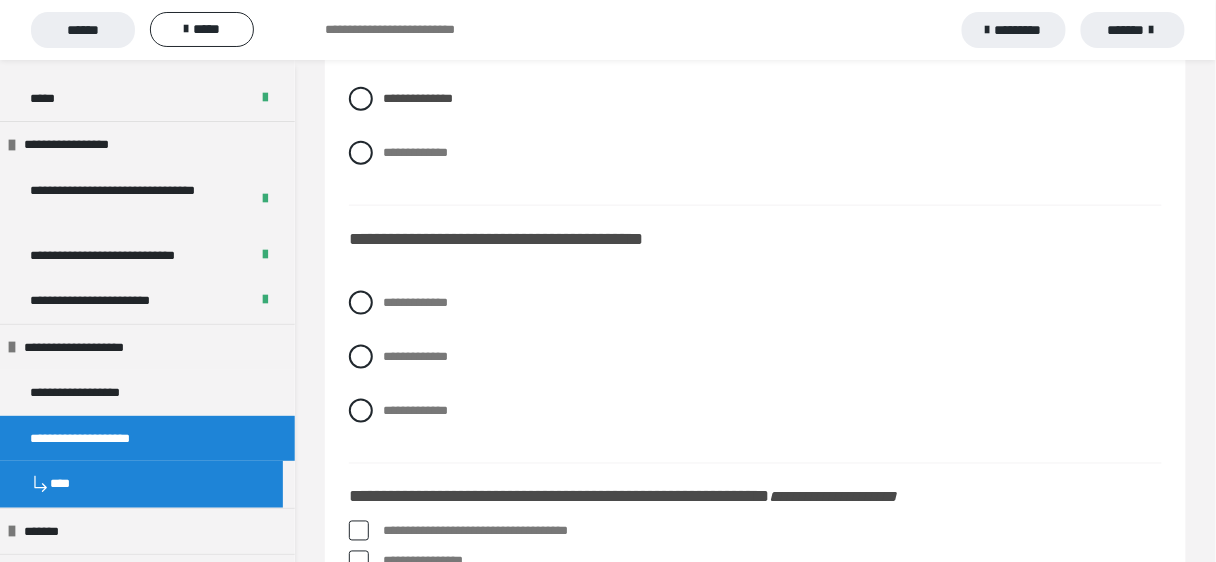 scroll, scrollTop: 560, scrollLeft: 0, axis: vertical 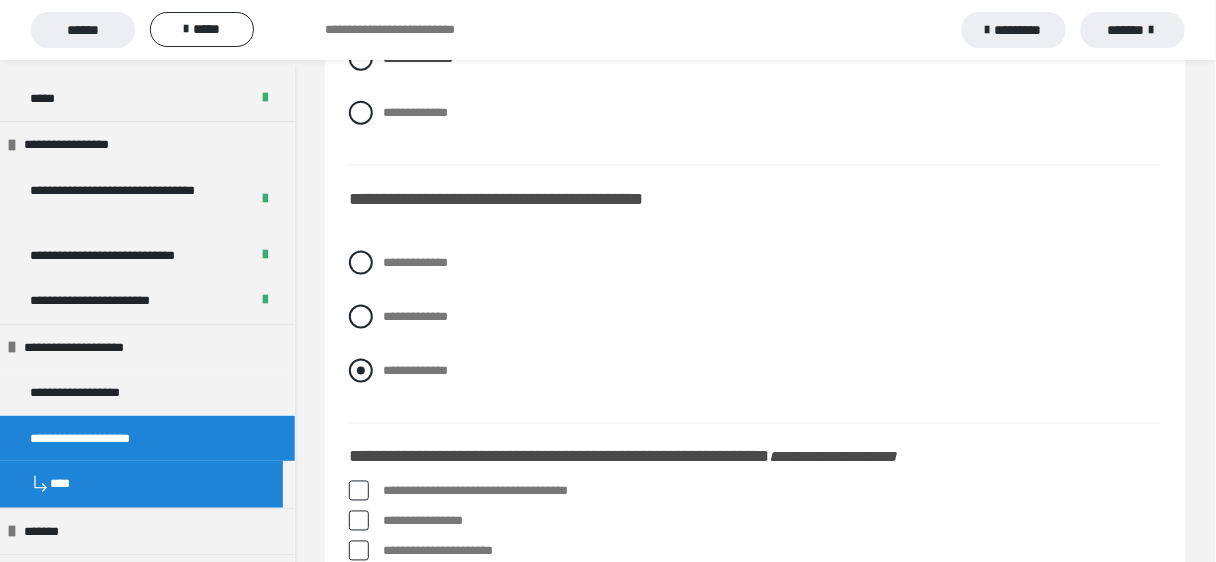 drag, startPoint x: 352, startPoint y: 378, endPoint x: 365, endPoint y: 378, distance: 13 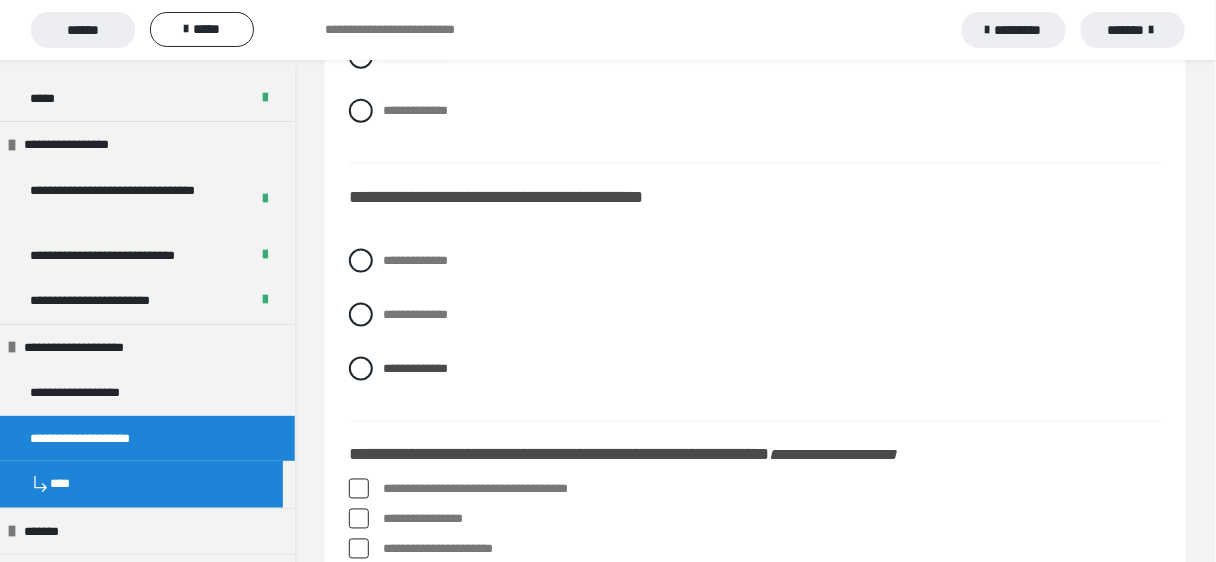 scroll, scrollTop: 560, scrollLeft: 0, axis: vertical 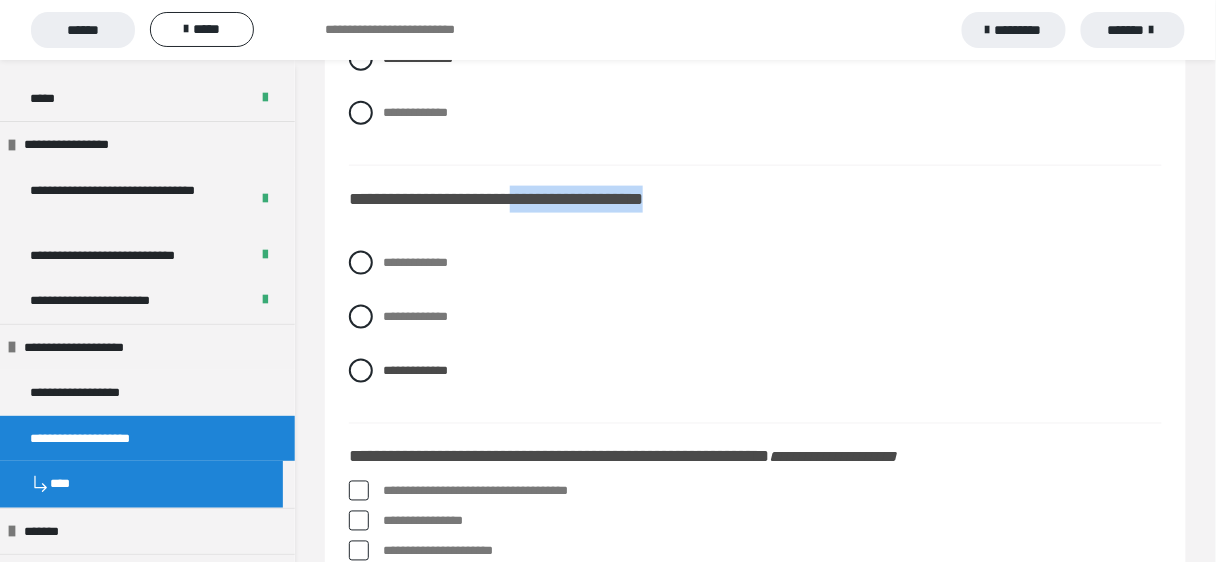 drag, startPoint x: 536, startPoint y: 201, endPoint x: 704, endPoint y: 206, distance: 168.07439 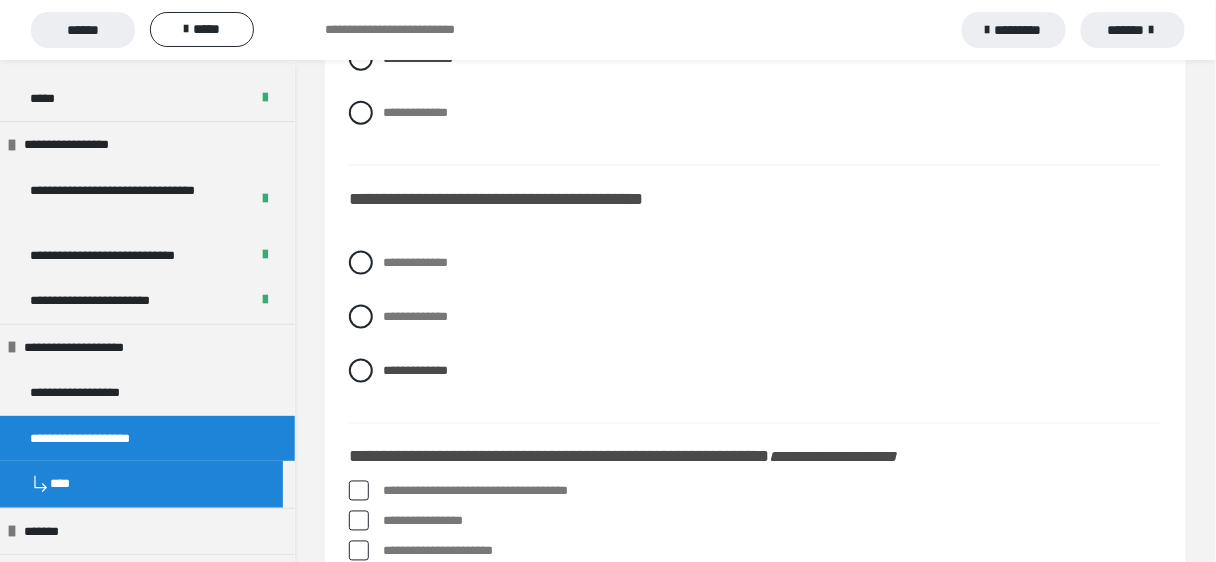 click on "**********" at bounding box center [755, 332] 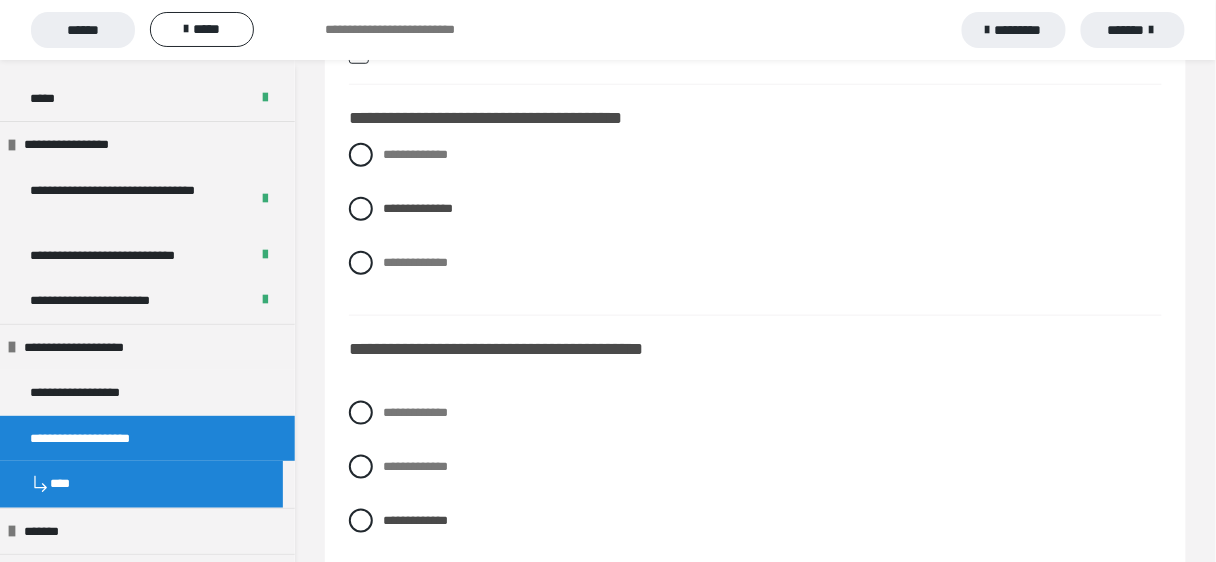 scroll, scrollTop: 400, scrollLeft: 0, axis: vertical 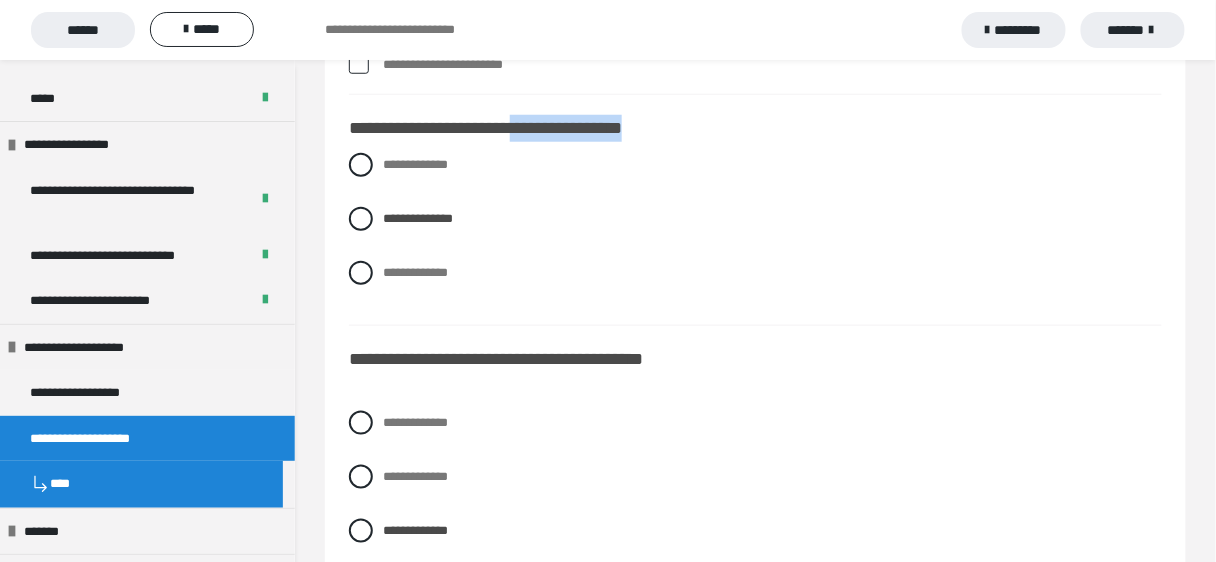 drag, startPoint x: 537, startPoint y: 132, endPoint x: 678, endPoint y: 136, distance: 141.05673 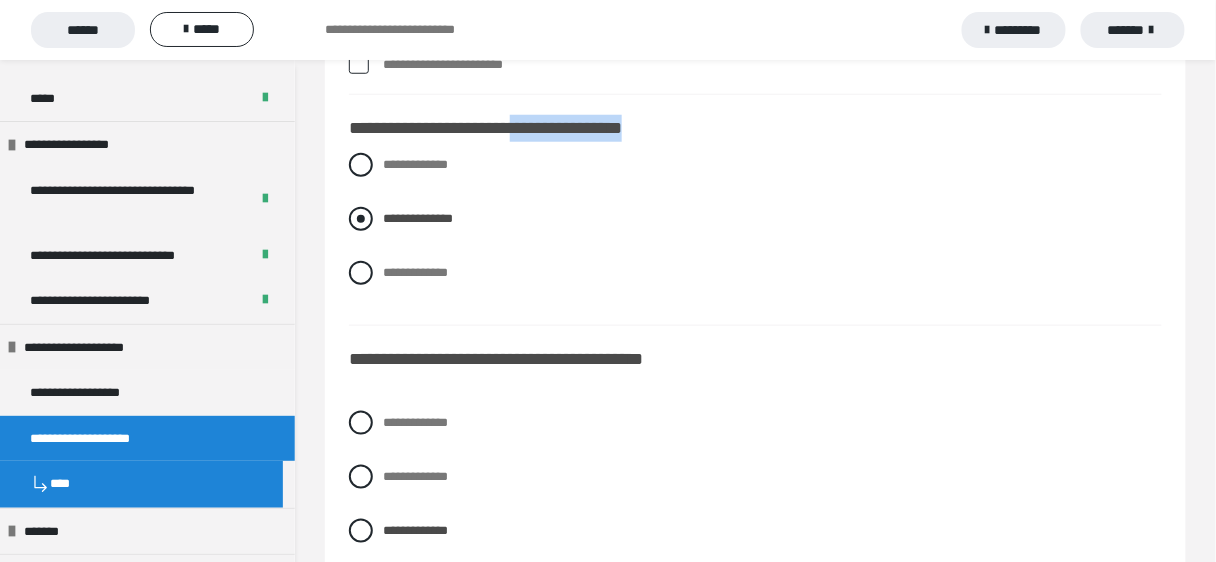 click on "**********" at bounding box center [755, 219] 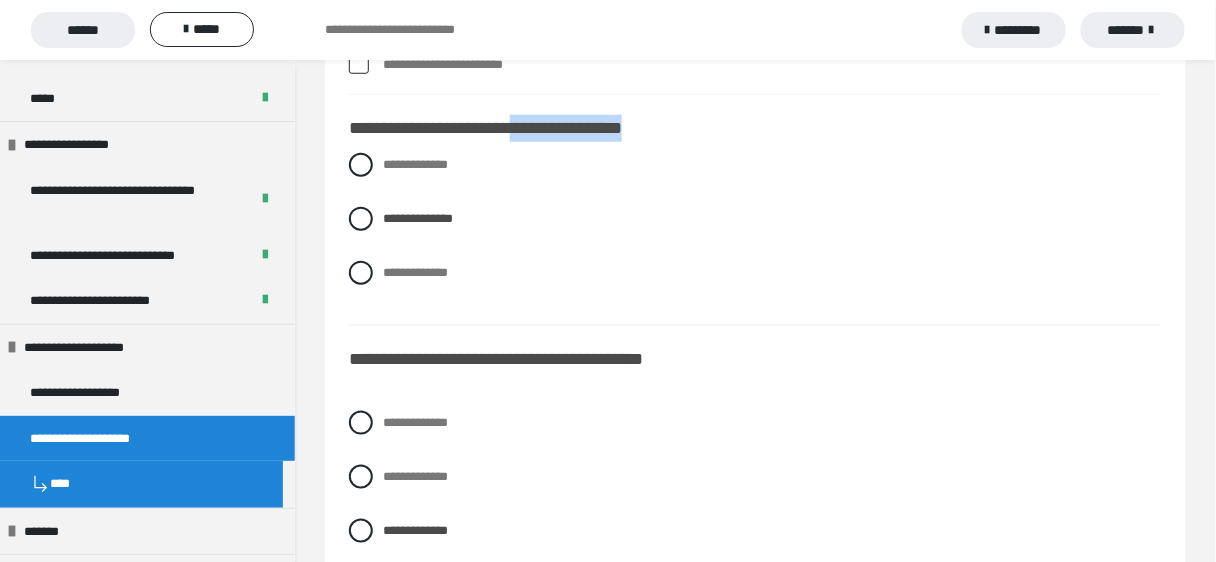 click on "**********" at bounding box center [756, 129] 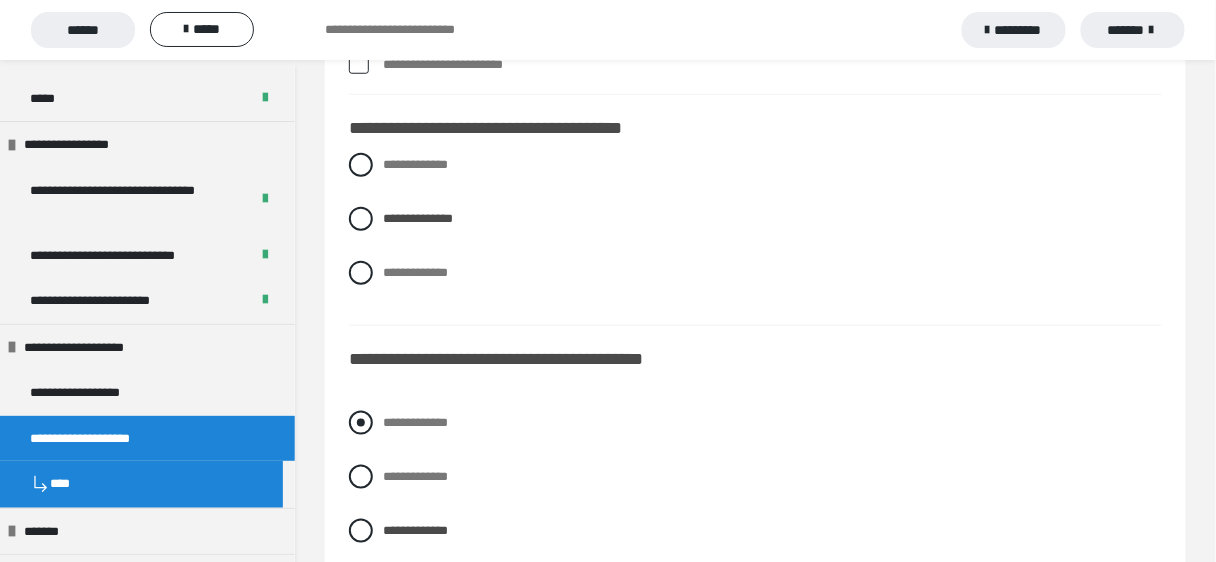 click at bounding box center (361, 423) 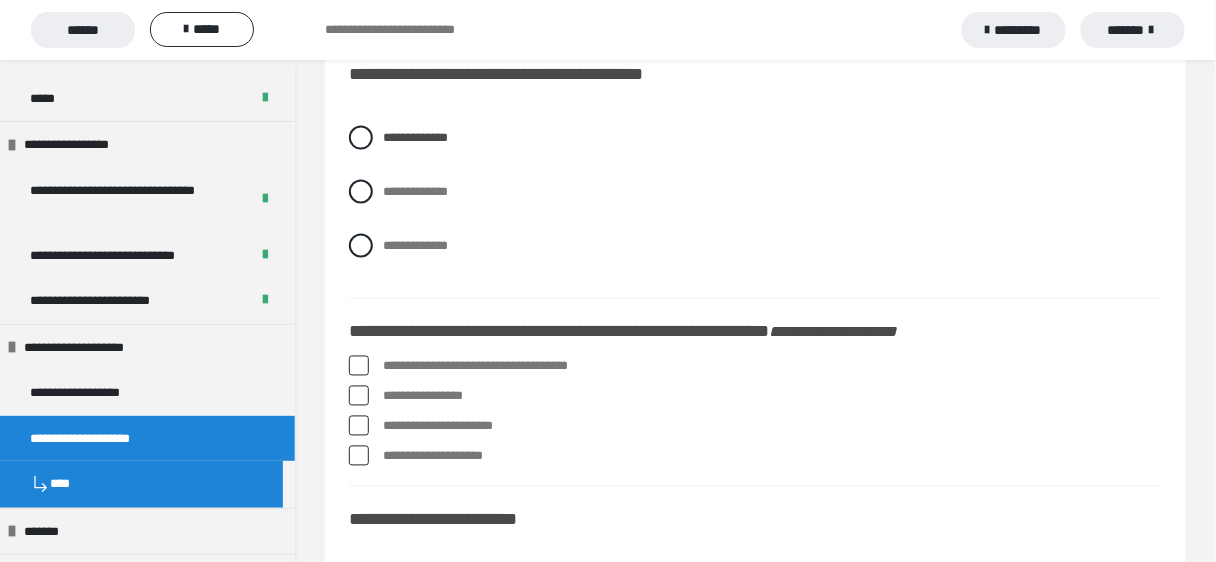 scroll, scrollTop: 720, scrollLeft: 0, axis: vertical 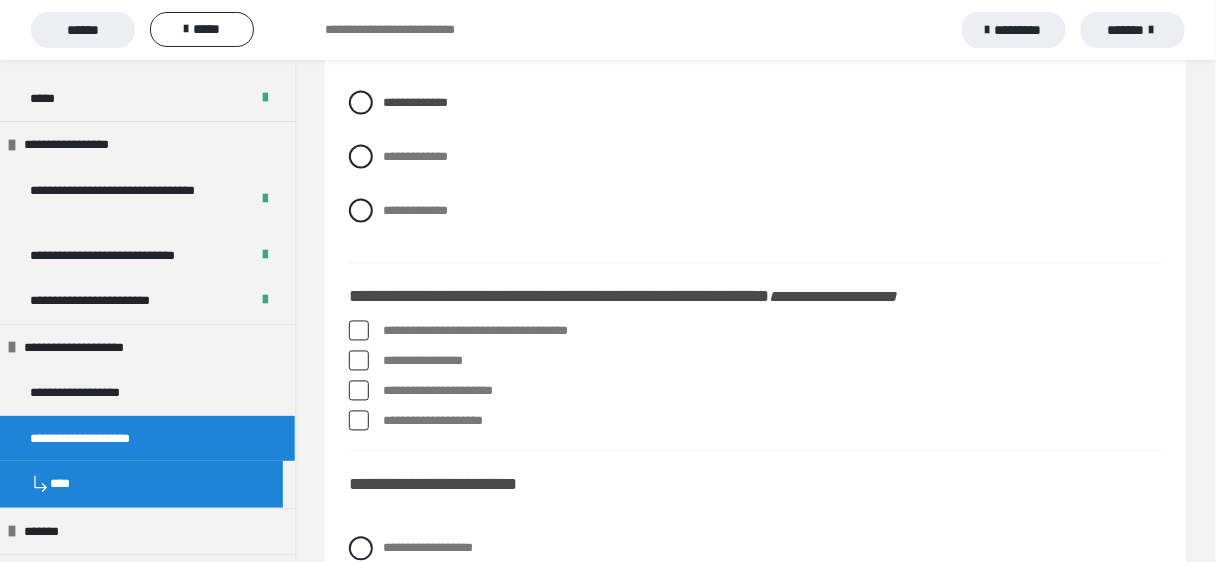 click on "**********" at bounding box center [755, 362] 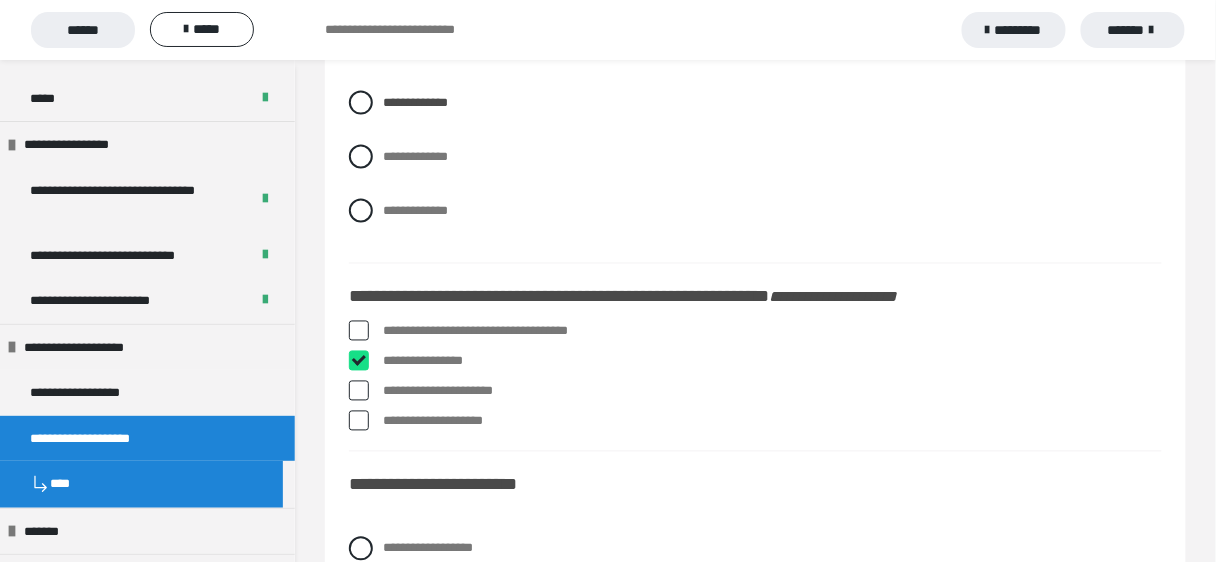 checkbox on "****" 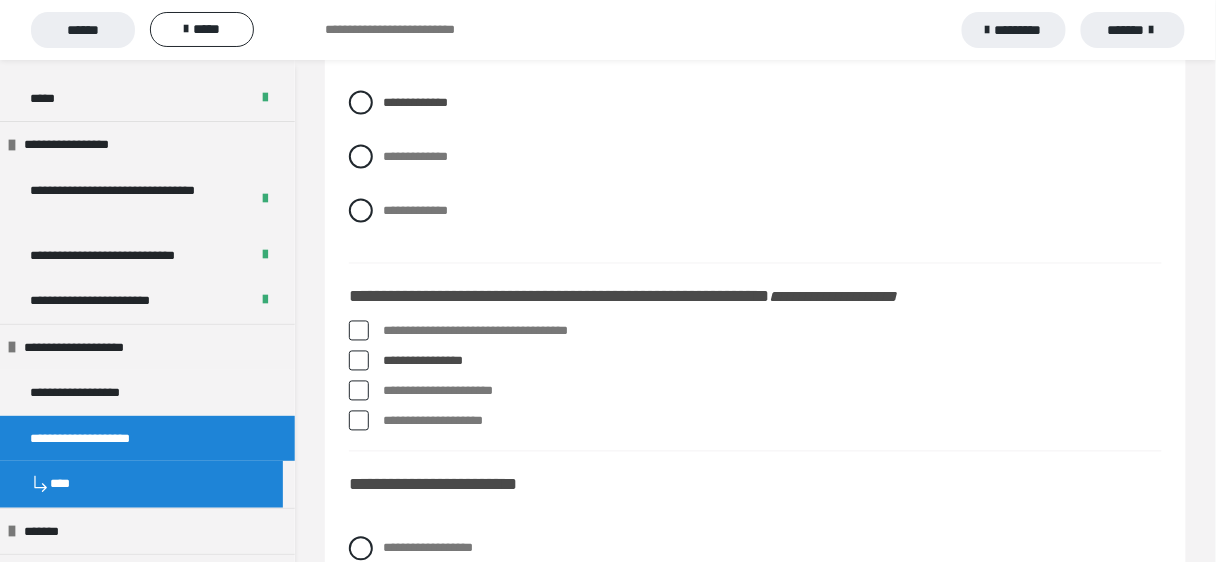 click at bounding box center [359, 421] 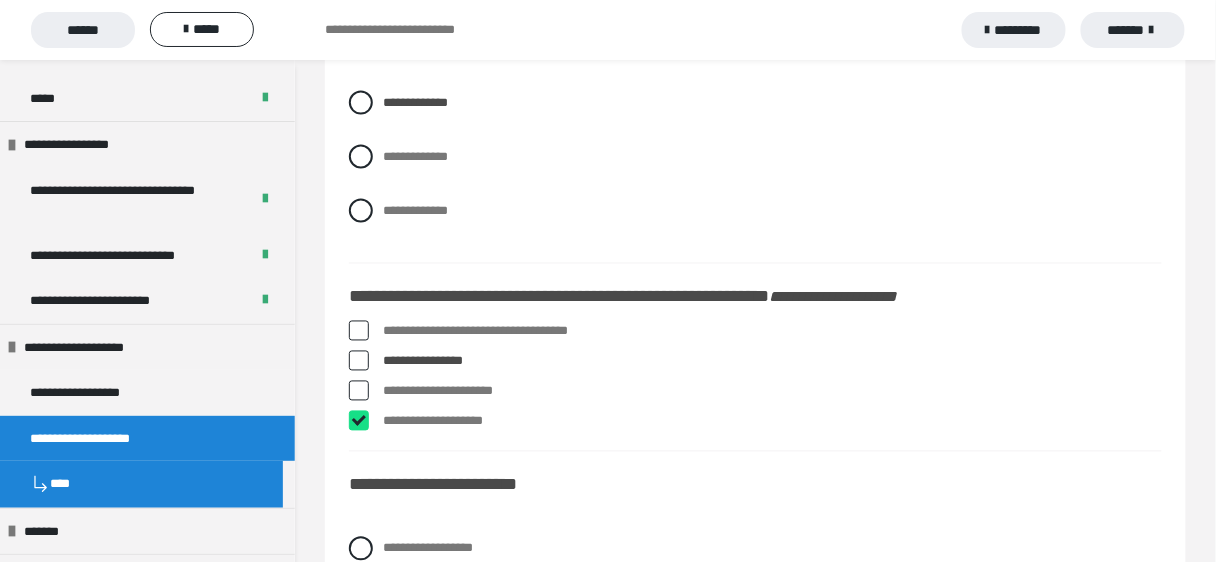 checkbox on "****" 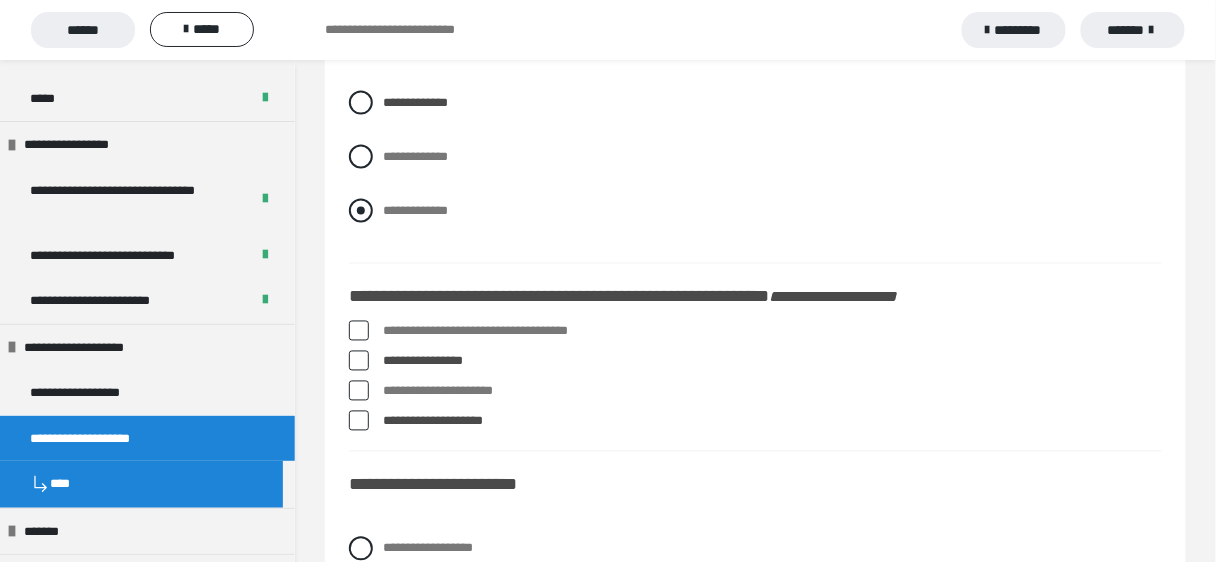 click at bounding box center [361, 211] 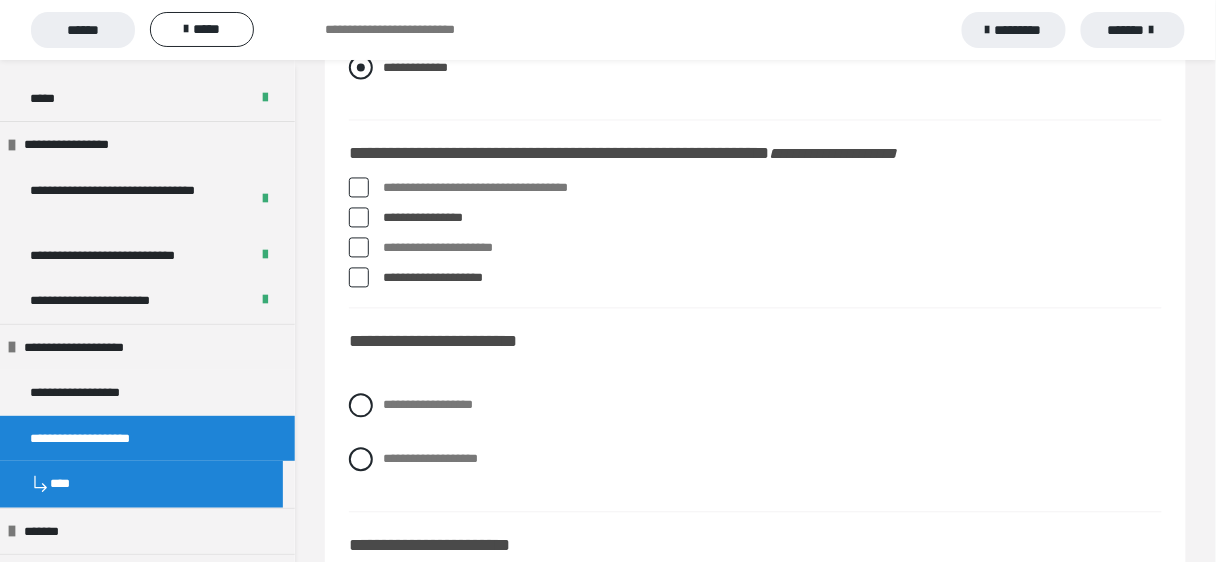 scroll, scrollTop: 880, scrollLeft: 0, axis: vertical 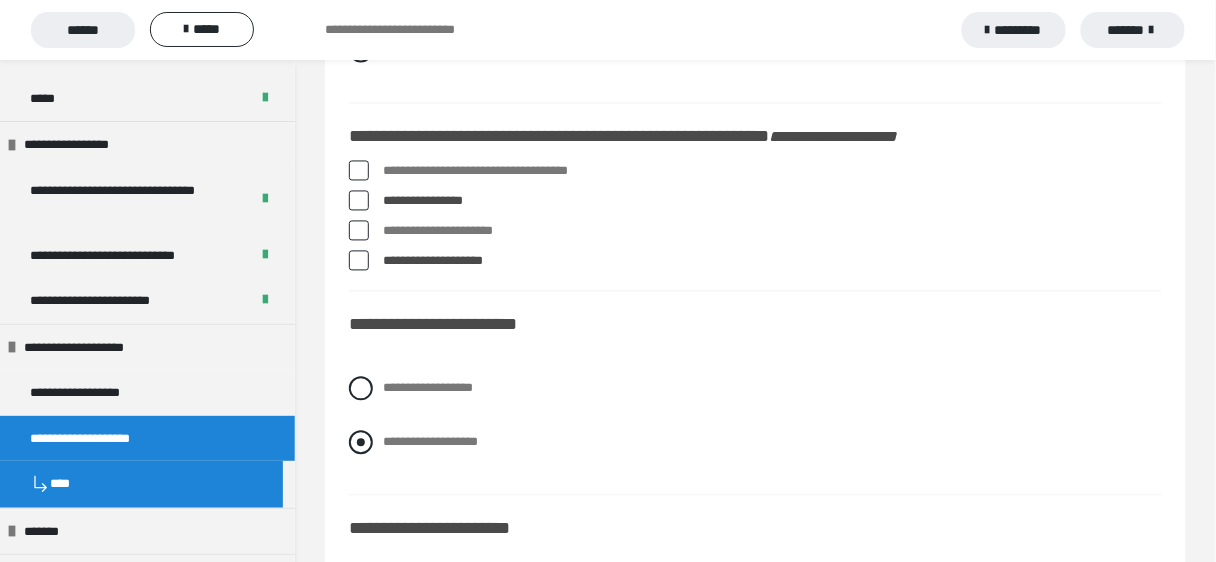 click at bounding box center [361, 443] 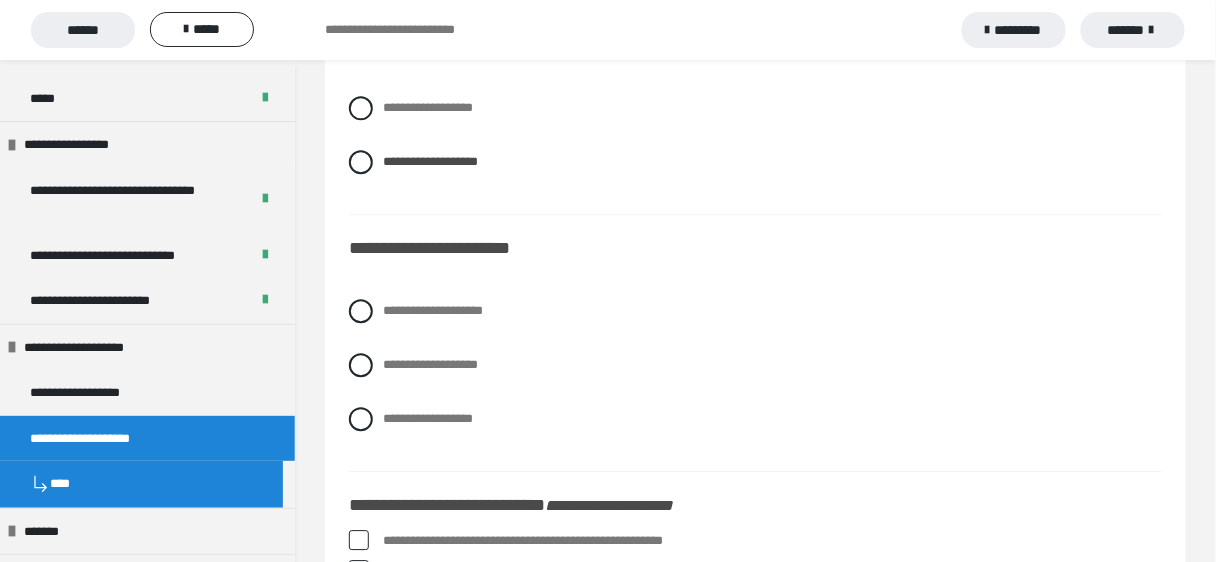 scroll, scrollTop: 1200, scrollLeft: 0, axis: vertical 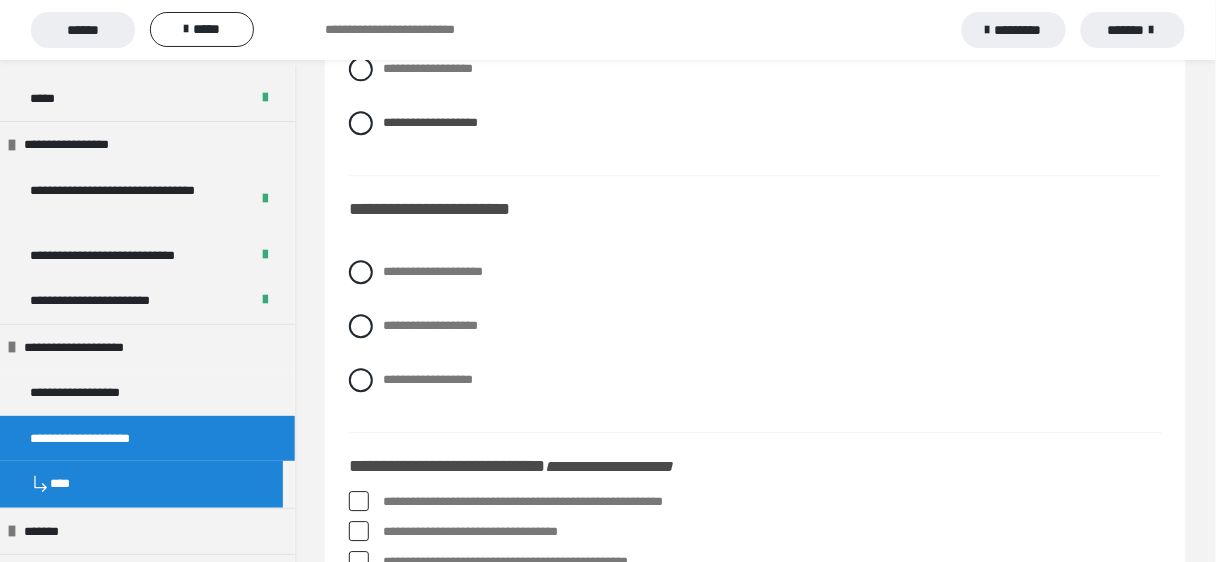 drag, startPoint x: 367, startPoint y: 329, endPoint x: 449, endPoint y: 362, distance: 88.391174 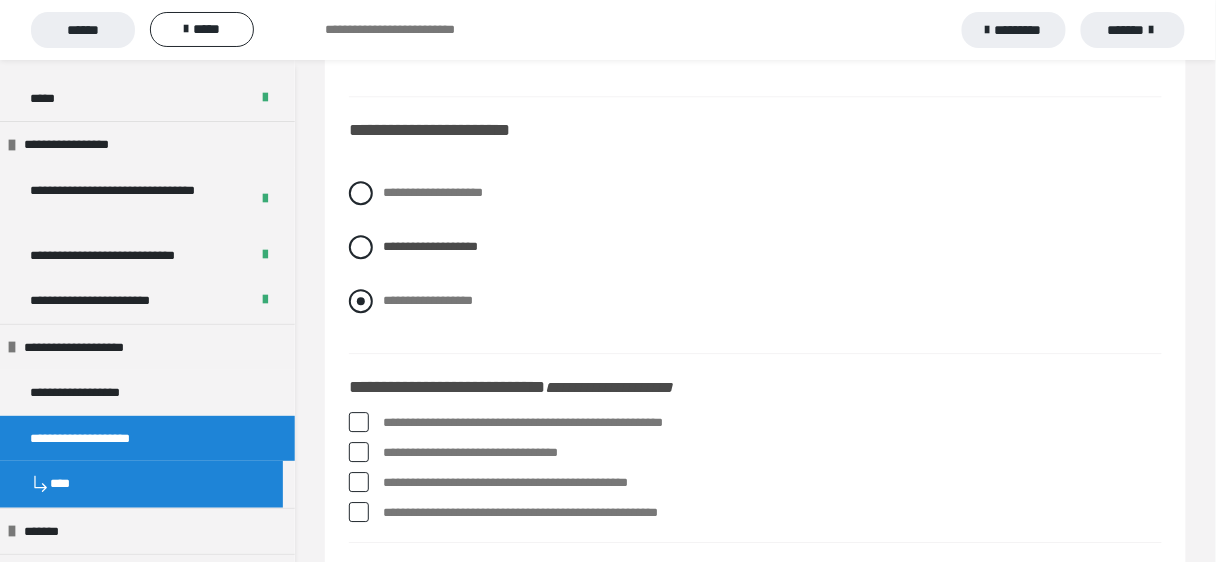 scroll, scrollTop: 1280, scrollLeft: 0, axis: vertical 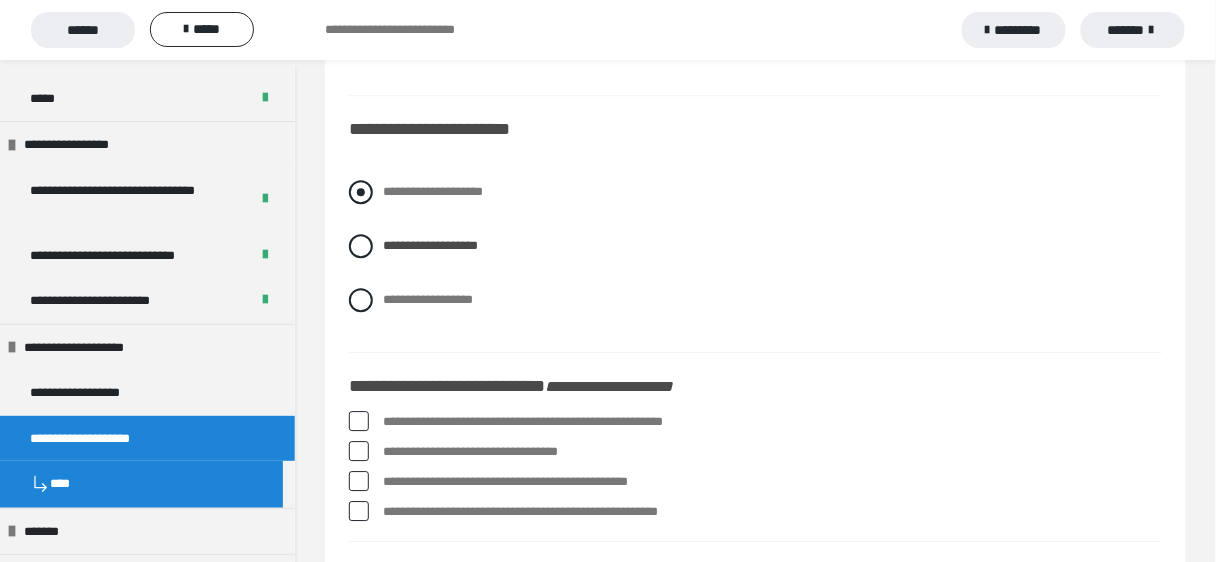 click at bounding box center (361, 192) 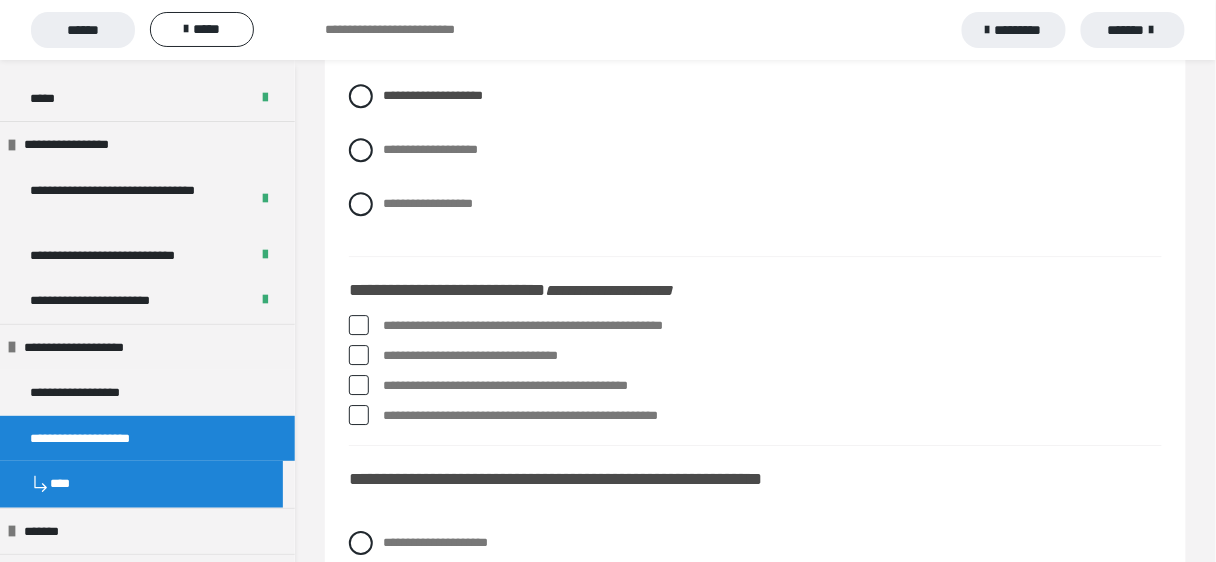 scroll, scrollTop: 1440, scrollLeft: 0, axis: vertical 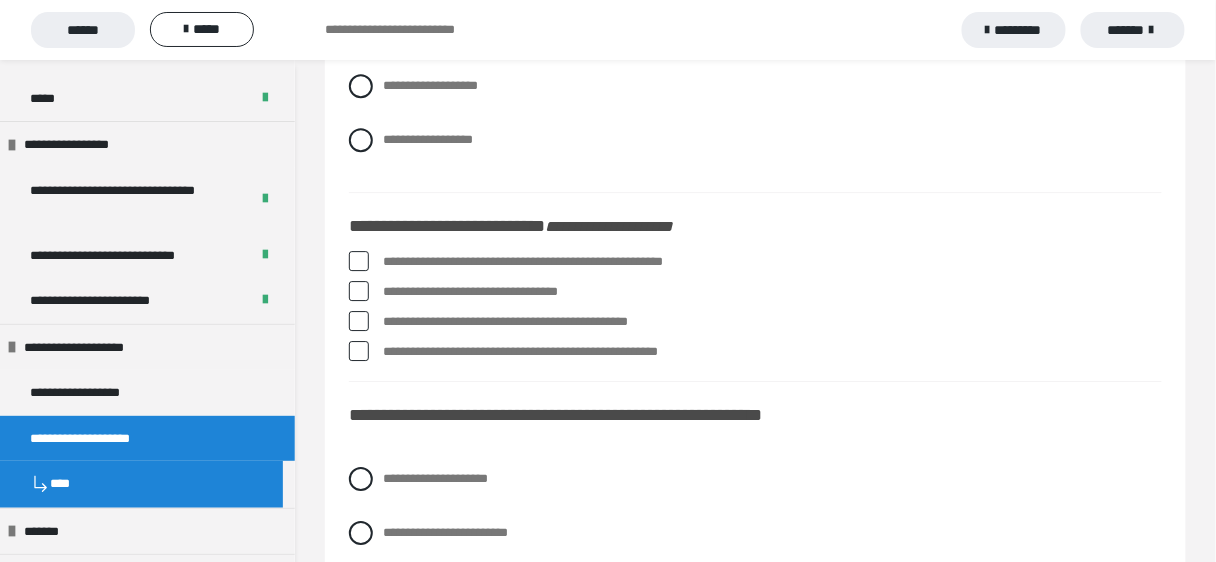 click at bounding box center (359, 261) 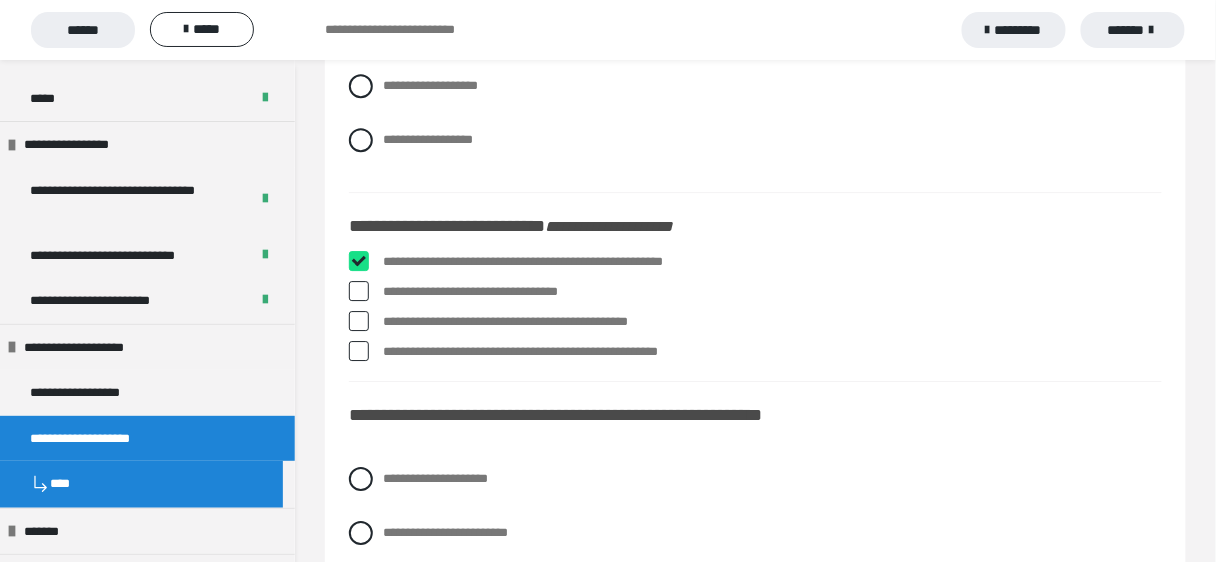 checkbox on "****" 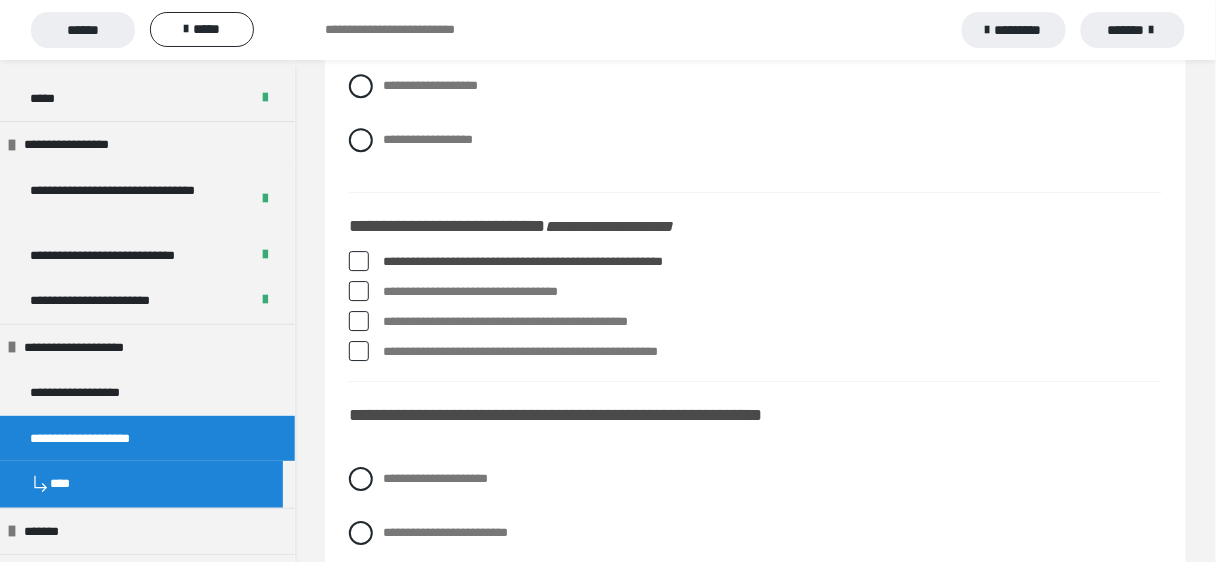 click at bounding box center [359, 321] 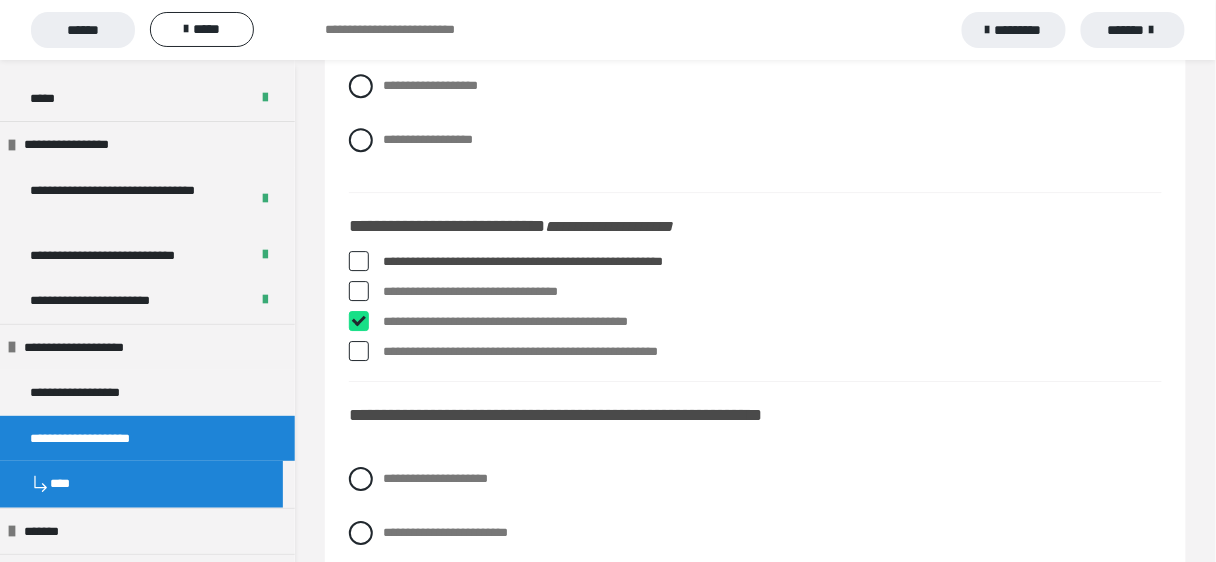 checkbox on "****" 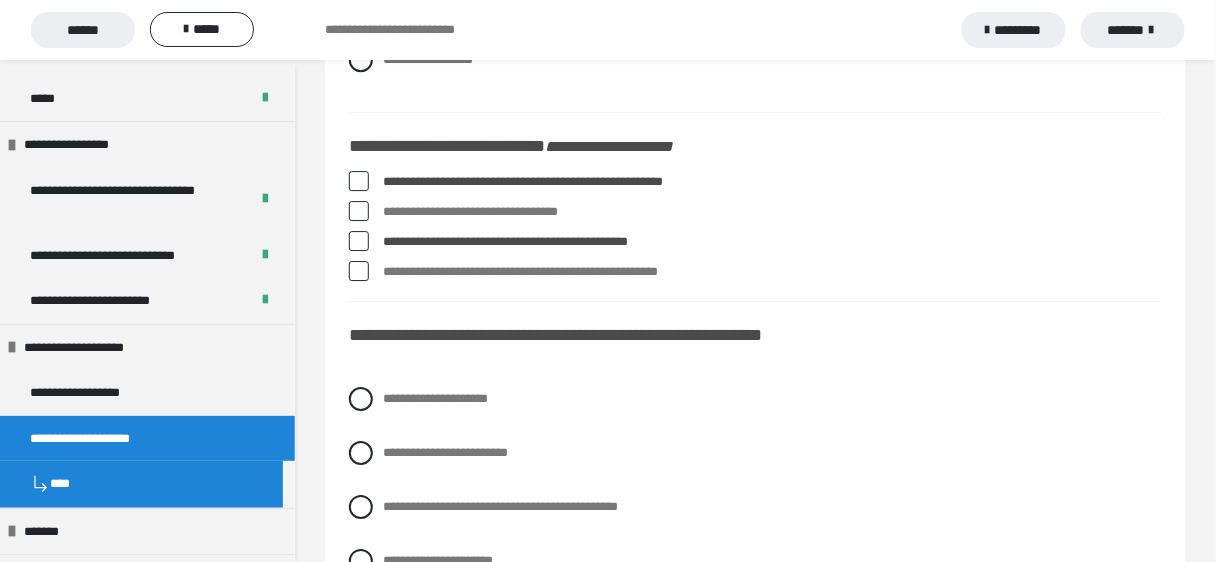 scroll, scrollTop: 1600, scrollLeft: 0, axis: vertical 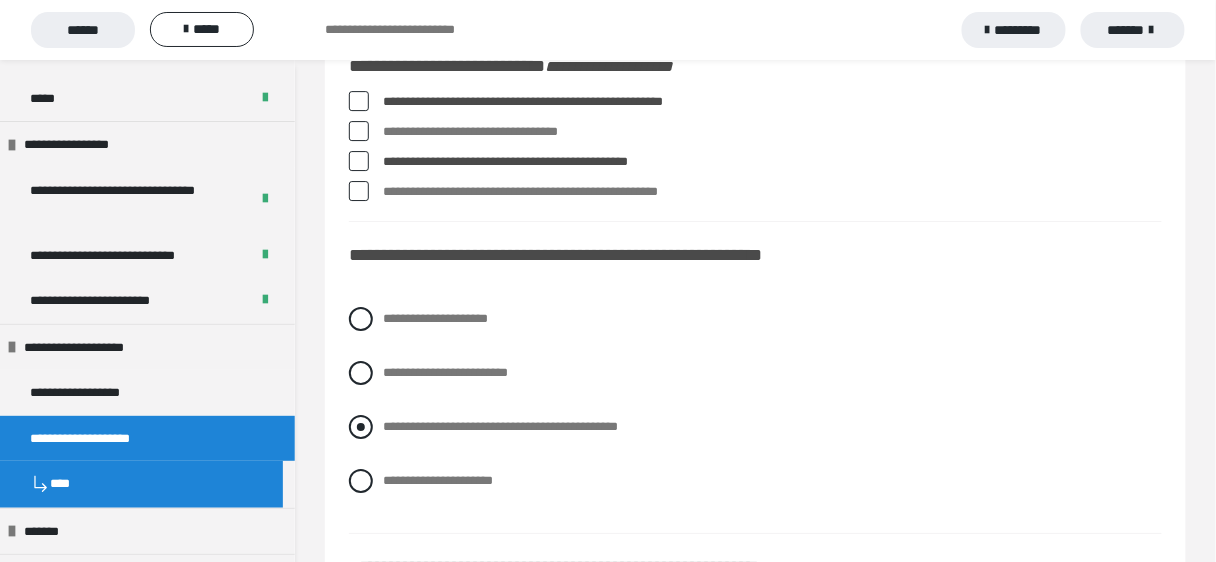 click at bounding box center [361, 427] 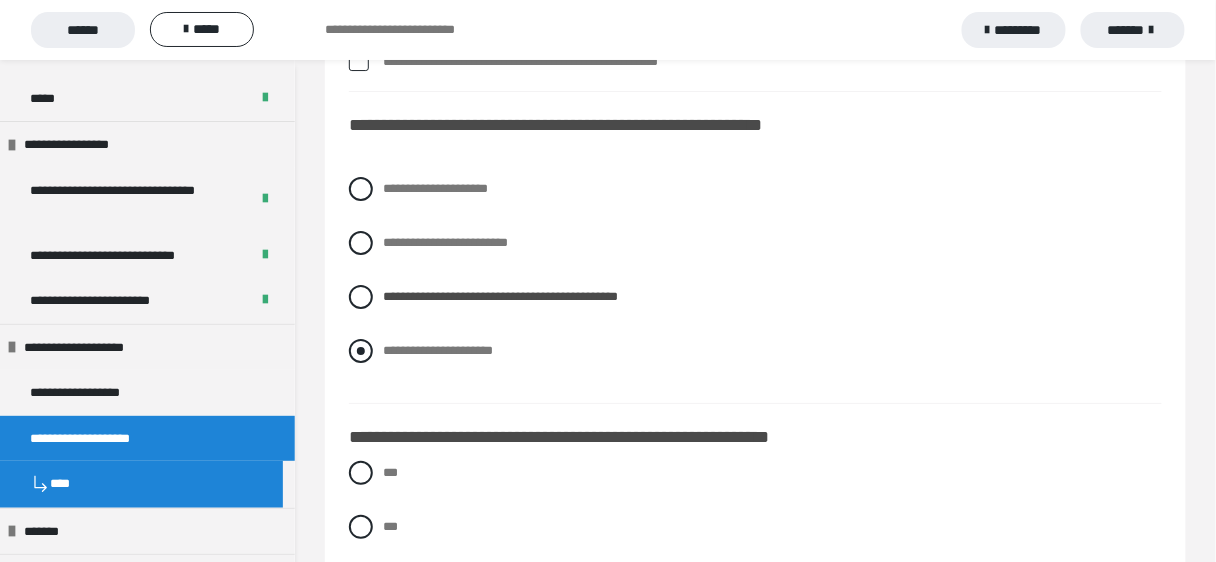 scroll, scrollTop: 1760, scrollLeft: 0, axis: vertical 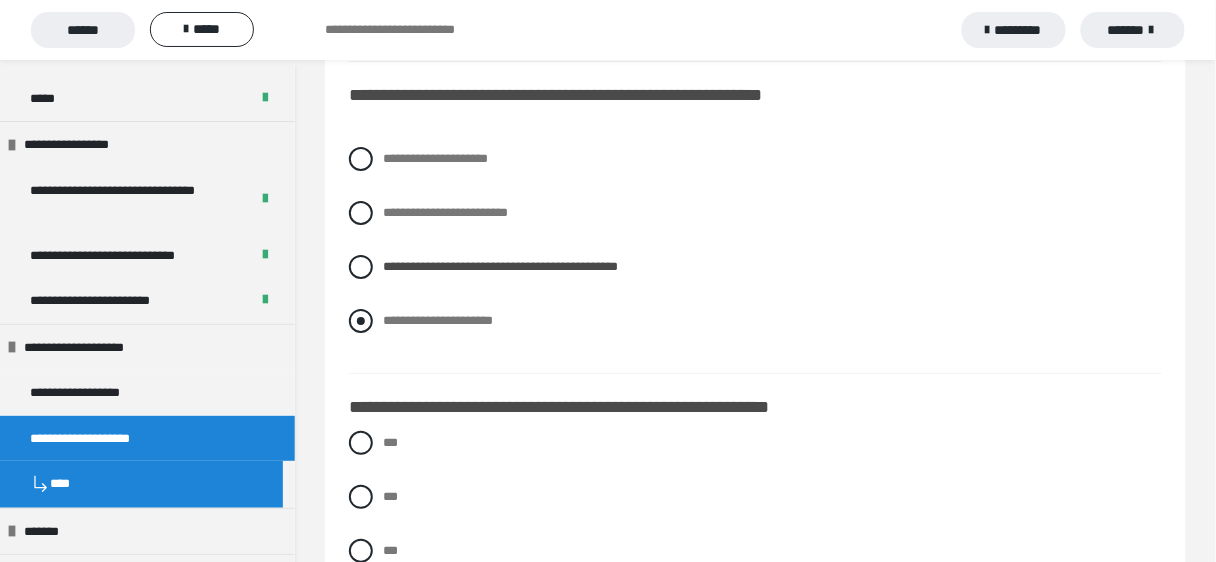 click at bounding box center (361, 321) 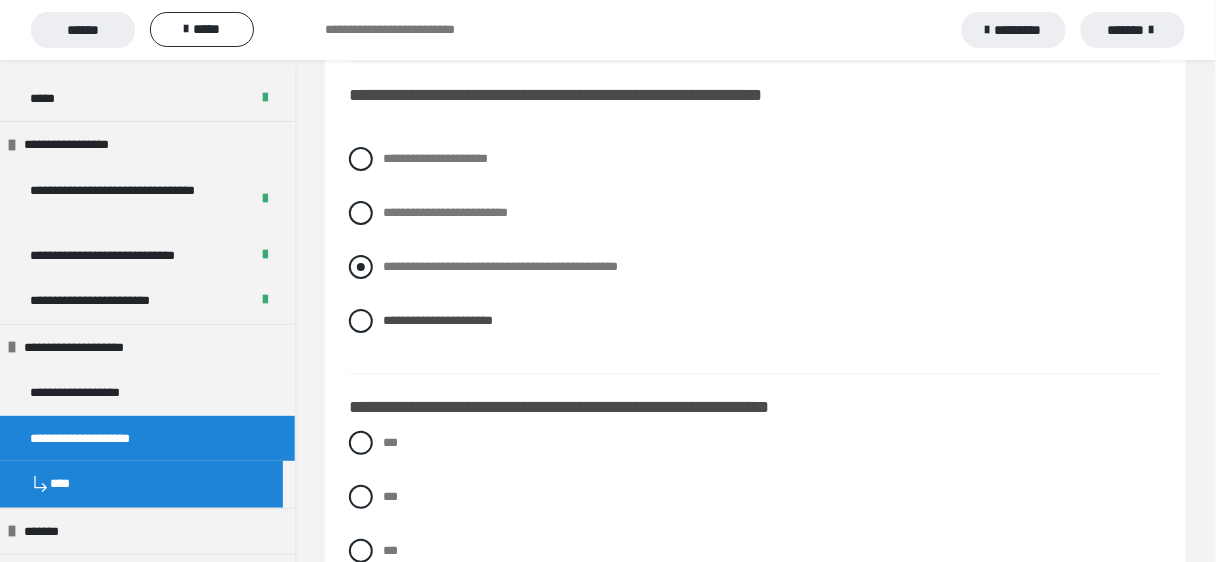 click at bounding box center [361, 267] 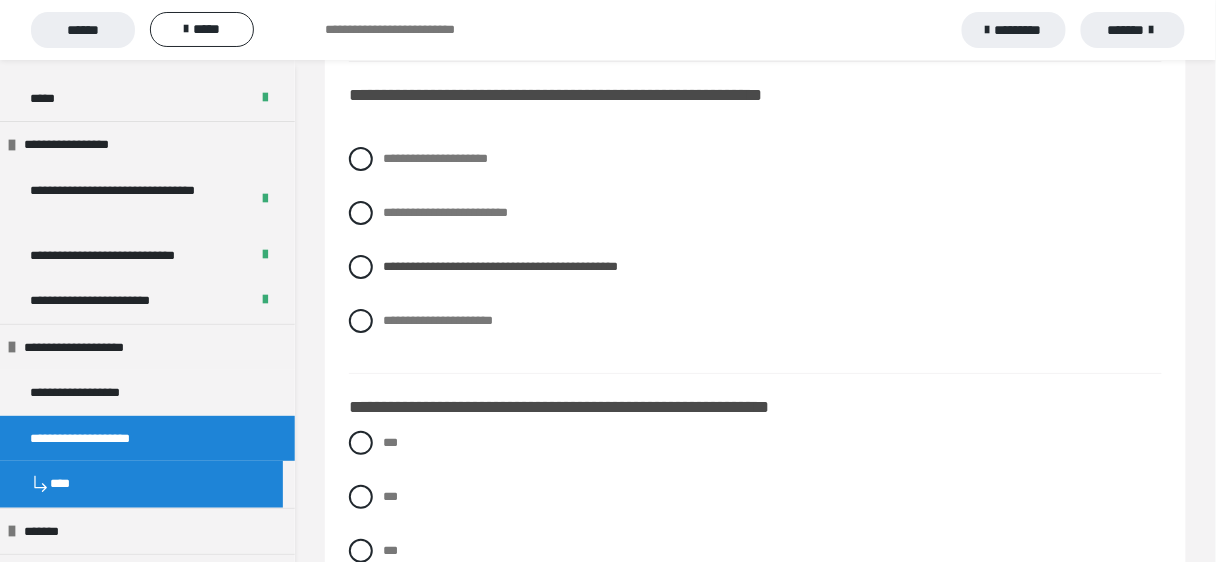 scroll, scrollTop: 1840, scrollLeft: 0, axis: vertical 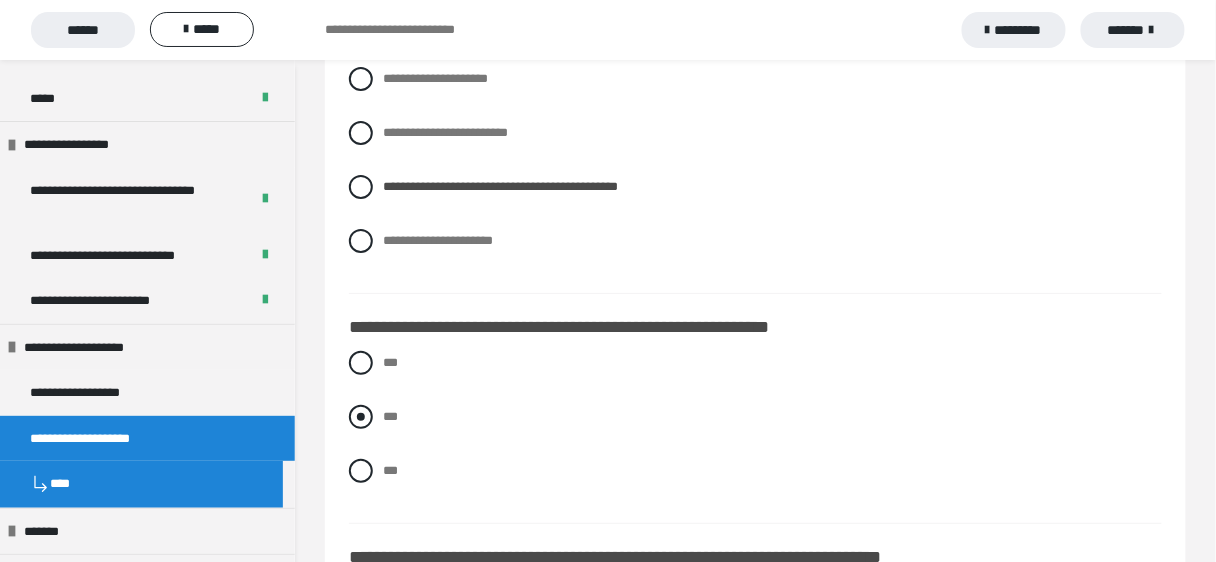 click at bounding box center (361, 417) 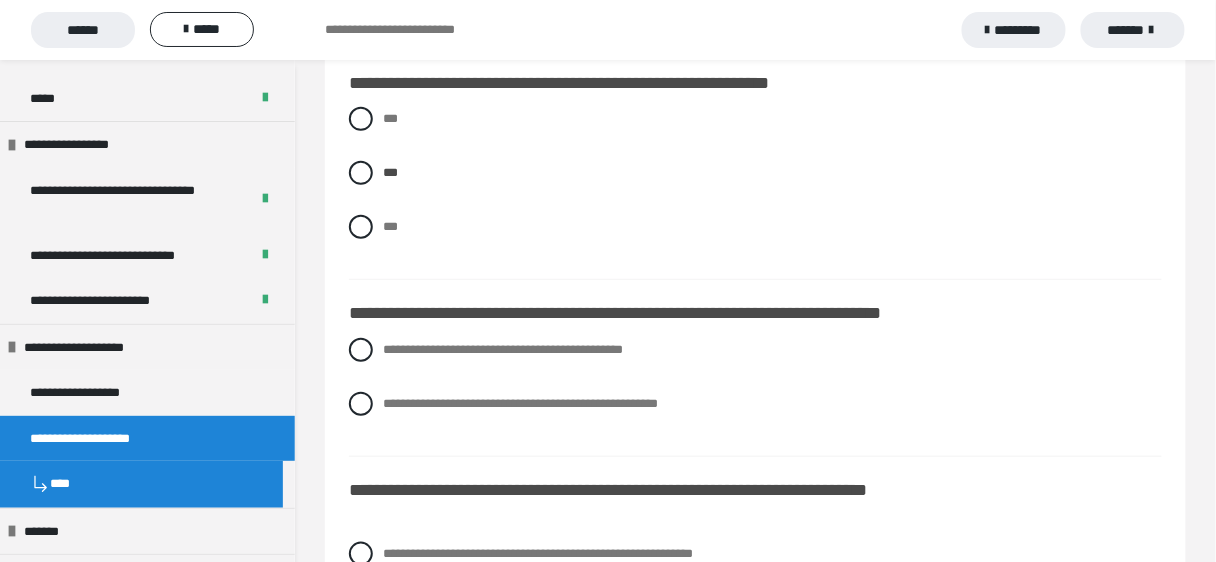 scroll, scrollTop: 2080, scrollLeft: 0, axis: vertical 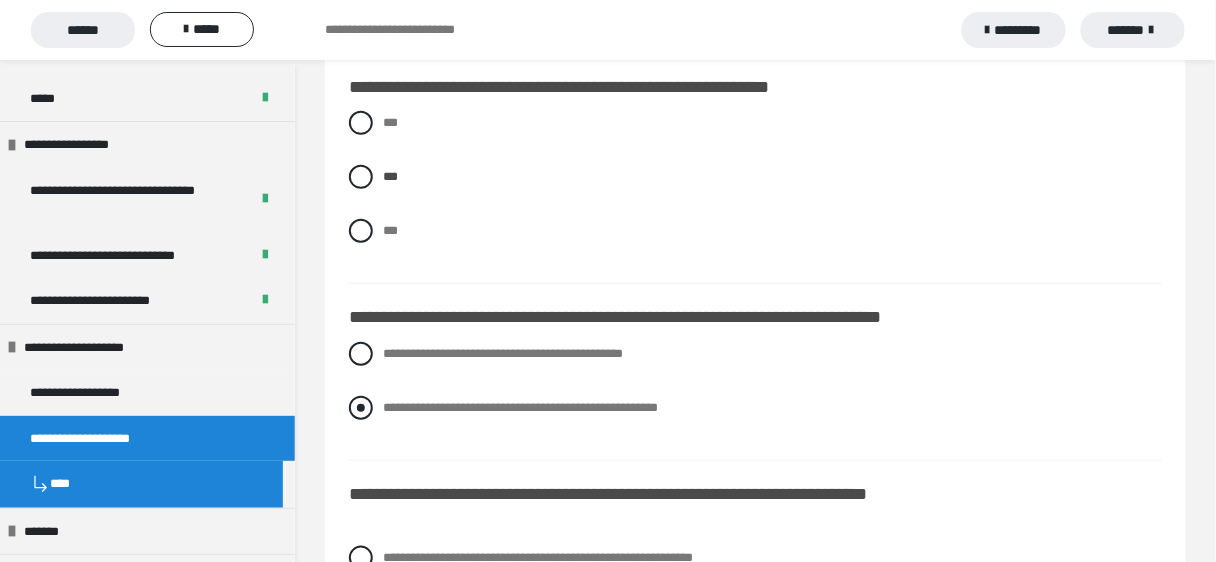 drag, startPoint x: 367, startPoint y: 411, endPoint x: 472, endPoint y: 410, distance: 105.00476 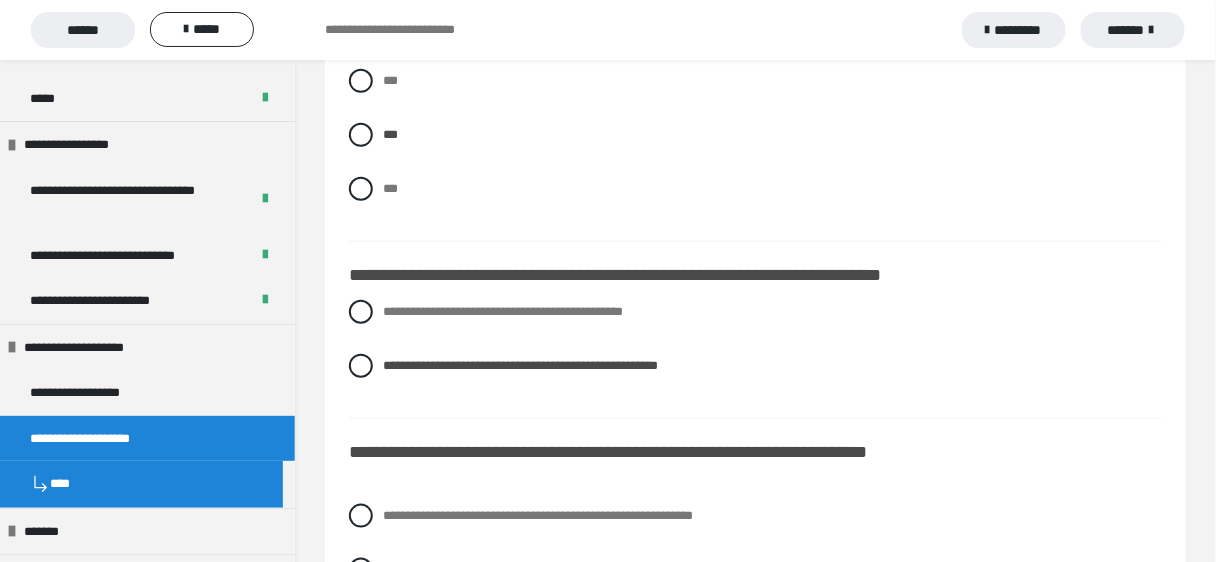 scroll, scrollTop: 2320, scrollLeft: 0, axis: vertical 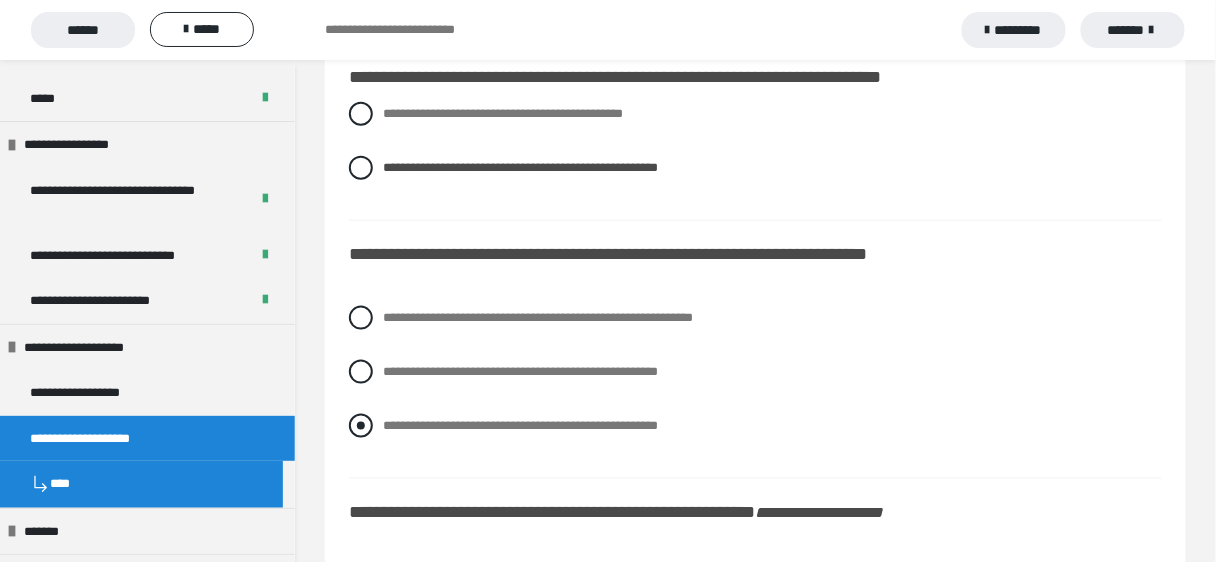 click at bounding box center (361, 426) 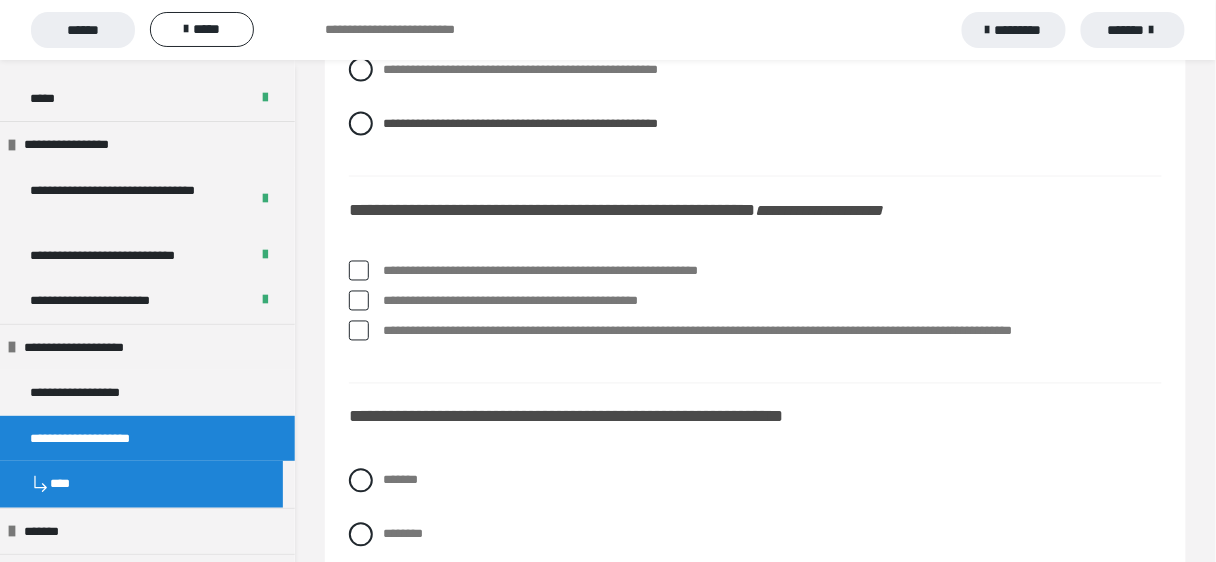 scroll, scrollTop: 2640, scrollLeft: 0, axis: vertical 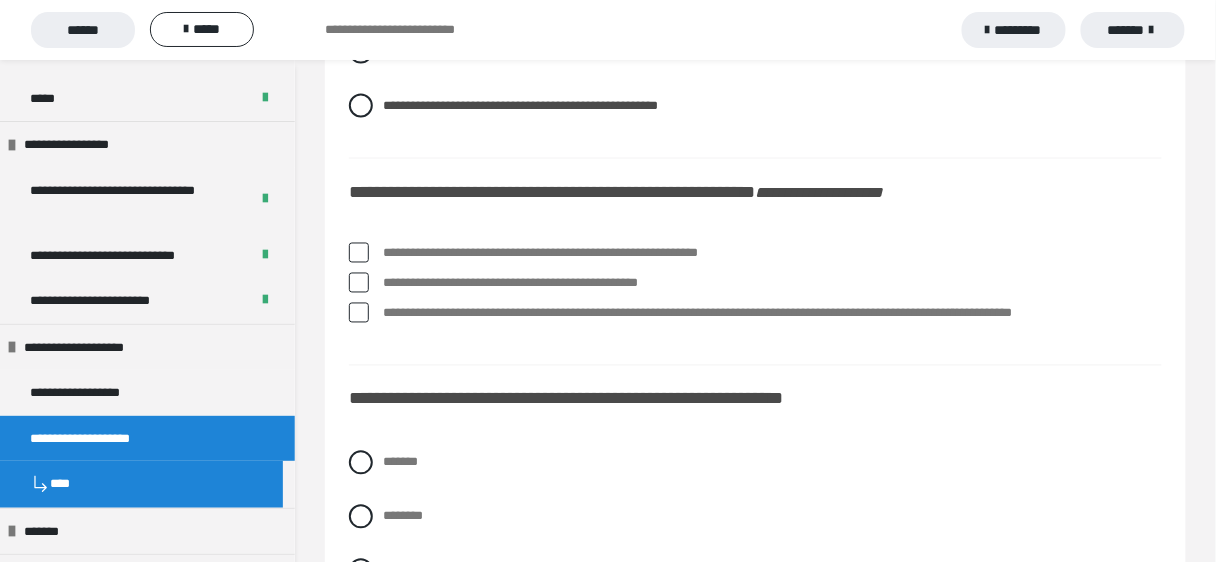 click on "**********" at bounding box center (773, 325) 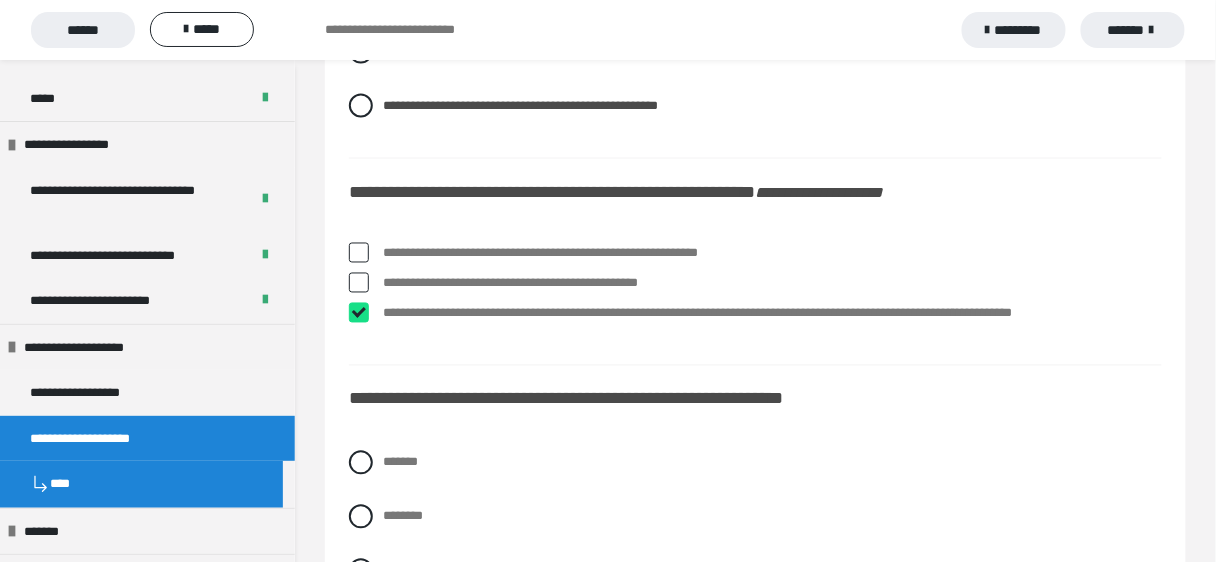checkbox on "****" 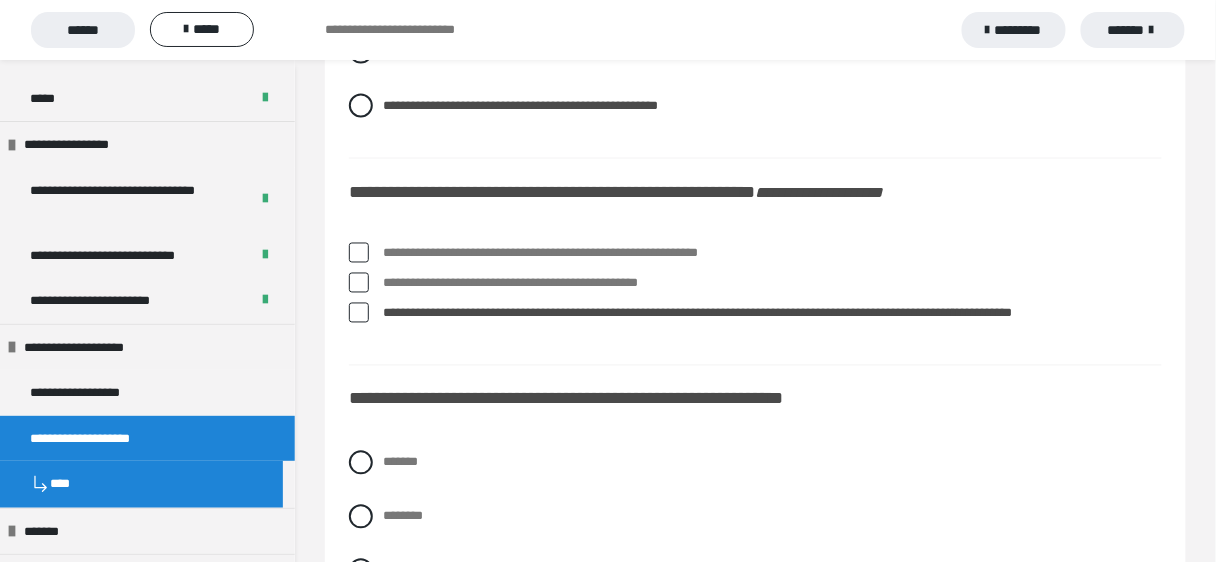 click at bounding box center [359, 253] 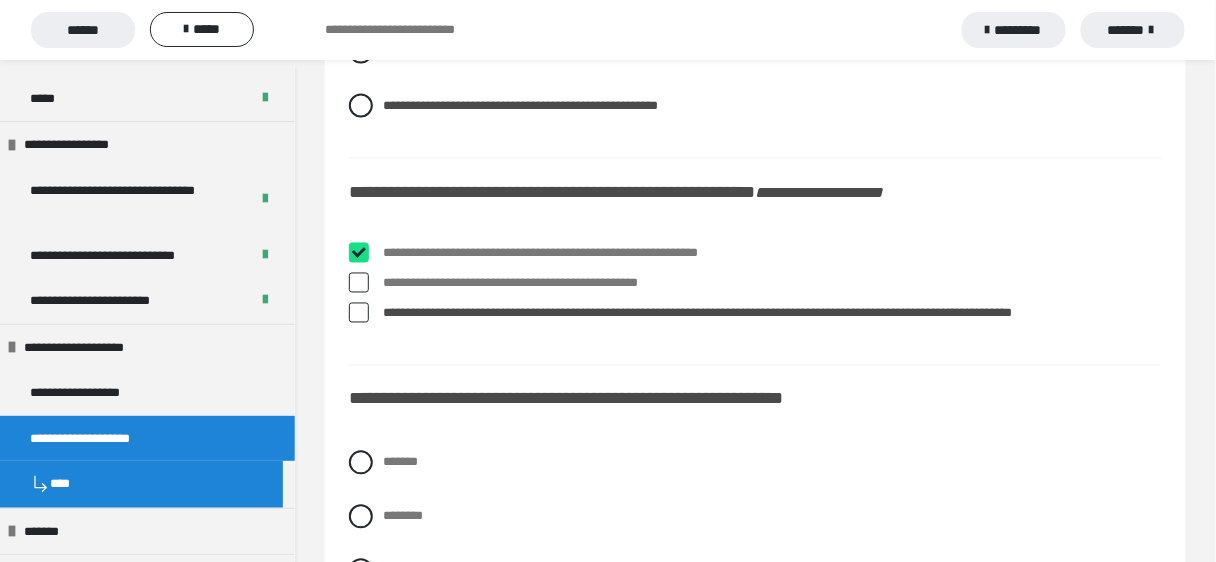checkbox on "****" 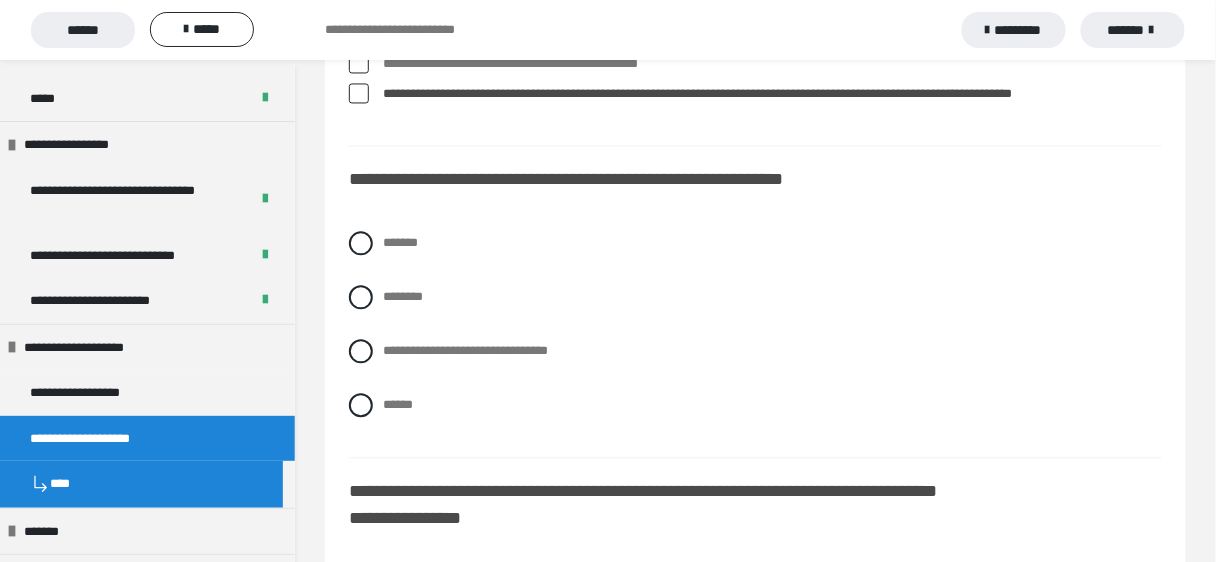 scroll, scrollTop: 2880, scrollLeft: 0, axis: vertical 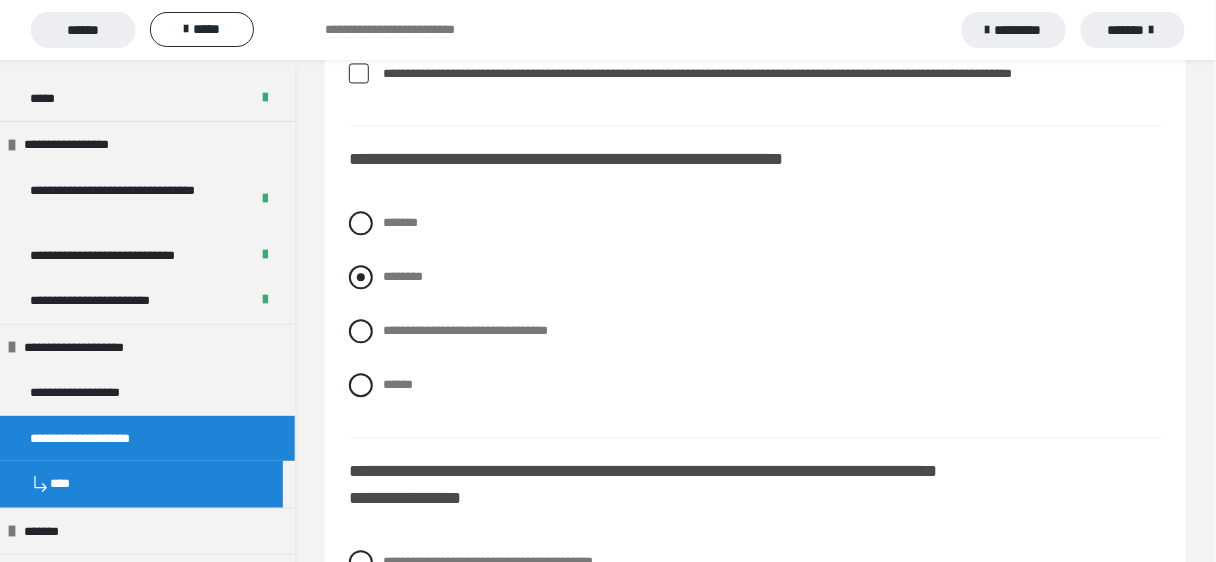 click at bounding box center [361, 277] 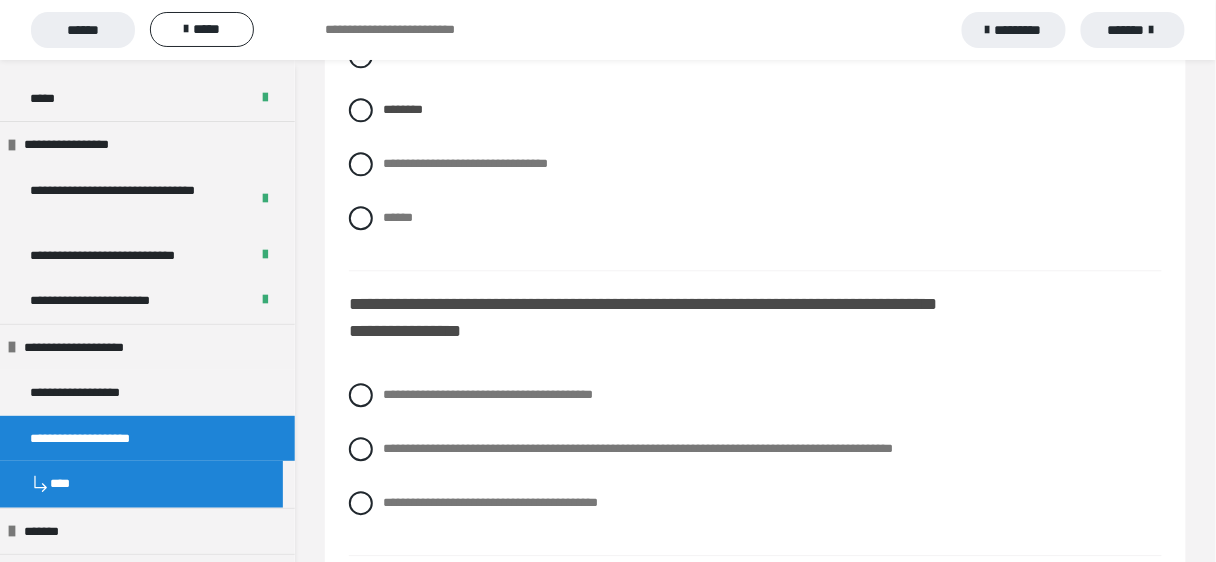 scroll, scrollTop: 3120, scrollLeft: 0, axis: vertical 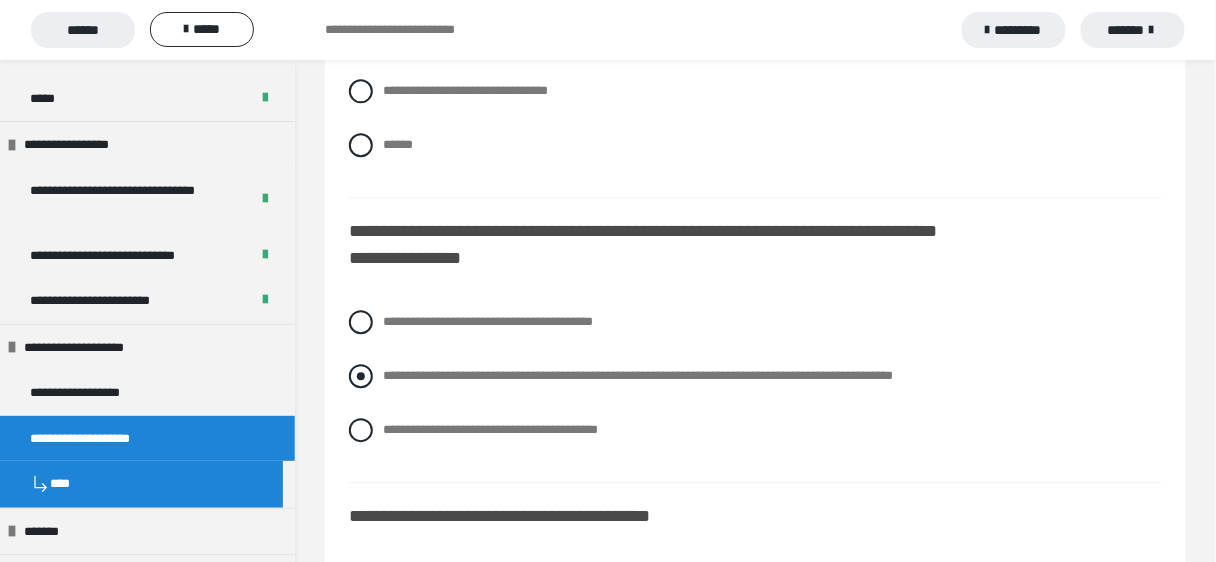 click at bounding box center (361, 376) 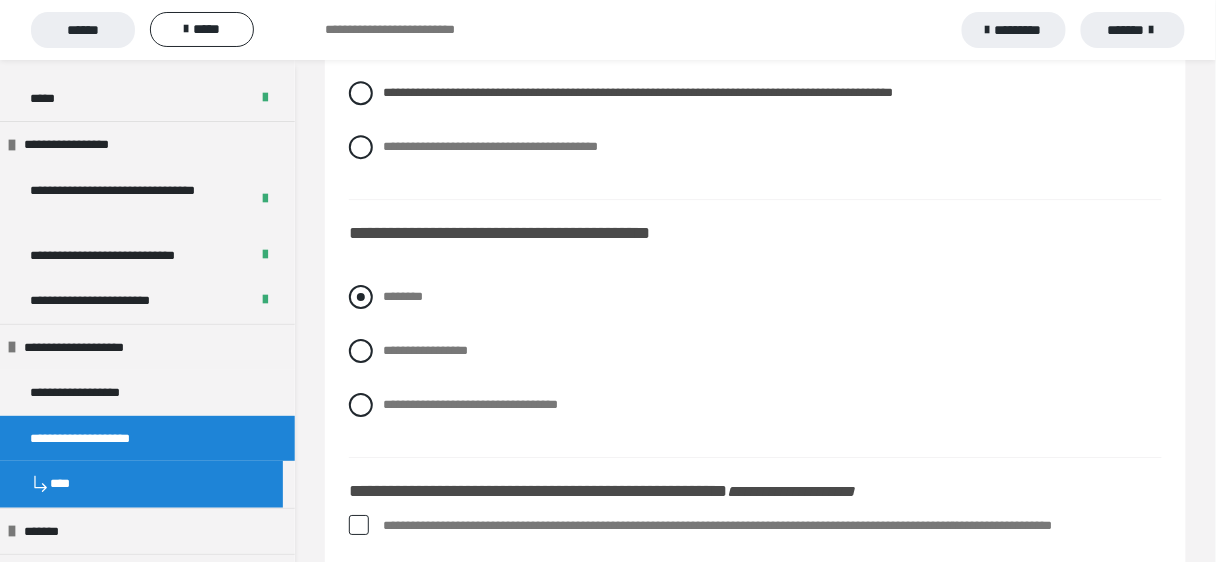 scroll, scrollTop: 3440, scrollLeft: 0, axis: vertical 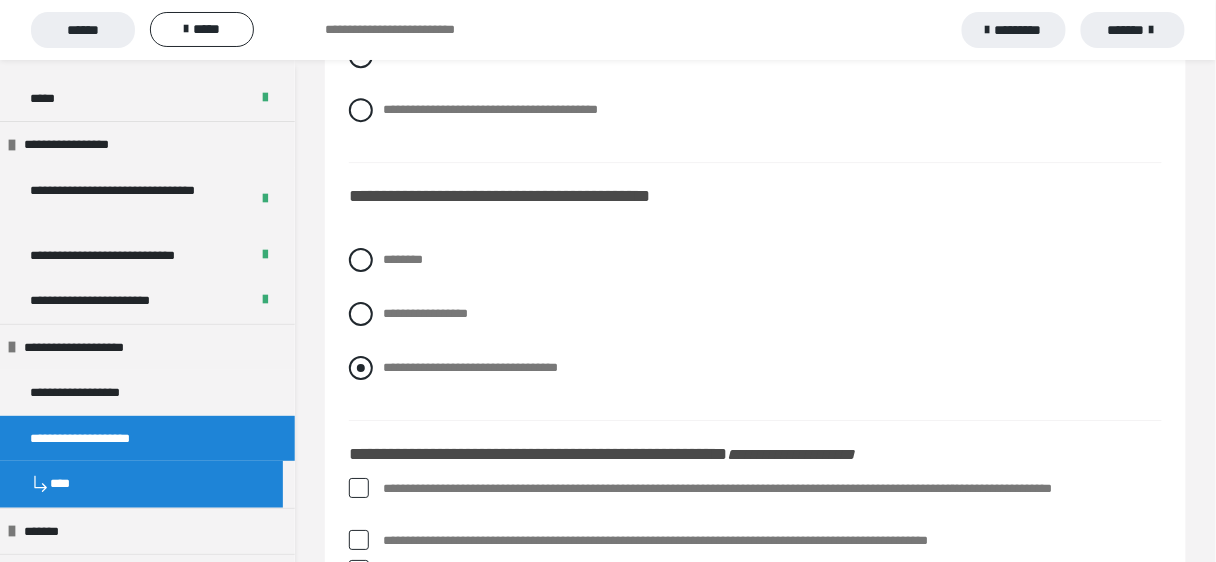 click at bounding box center [361, 368] 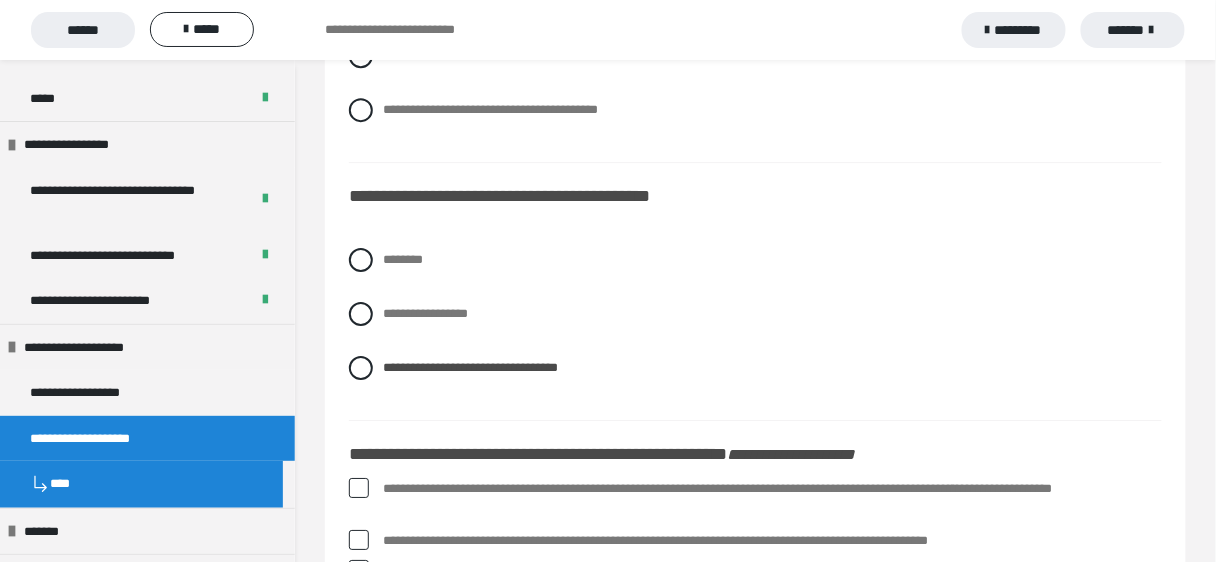 scroll, scrollTop: 3600, scrollLeft: 0, axis: vertical 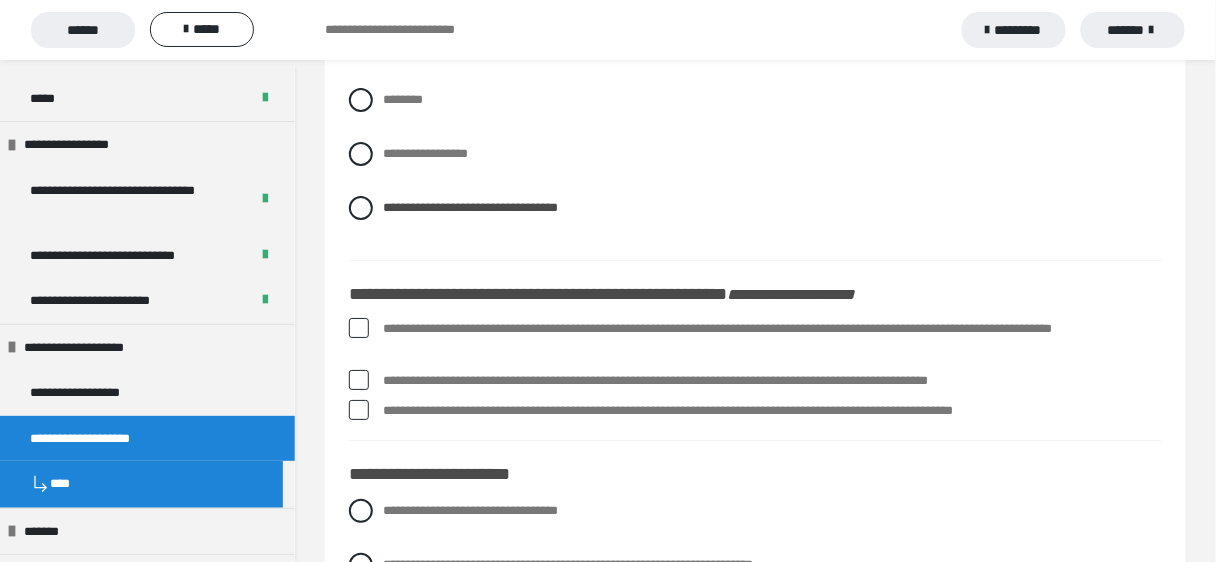 click at bounding box center (359, 328) 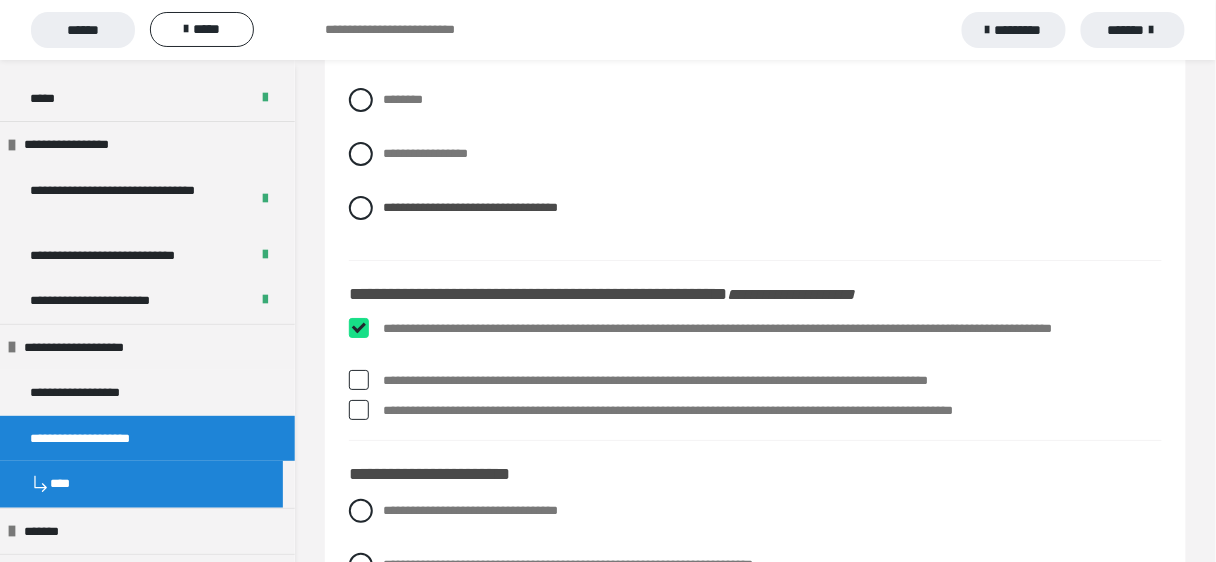 checkbox on "****" 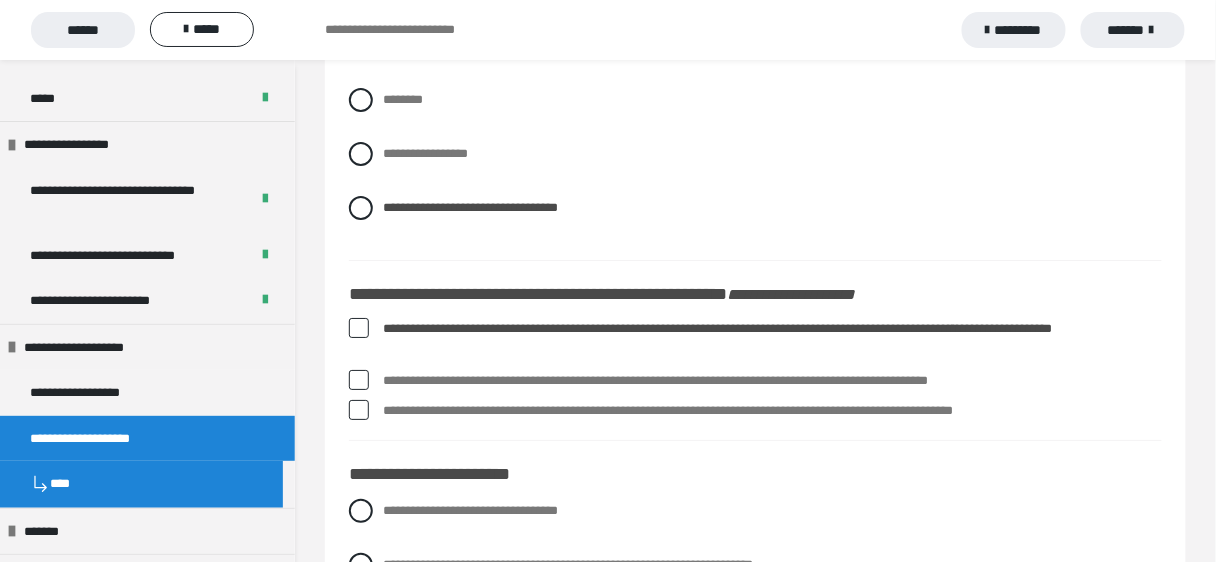 click at bounding box center (359, 410) 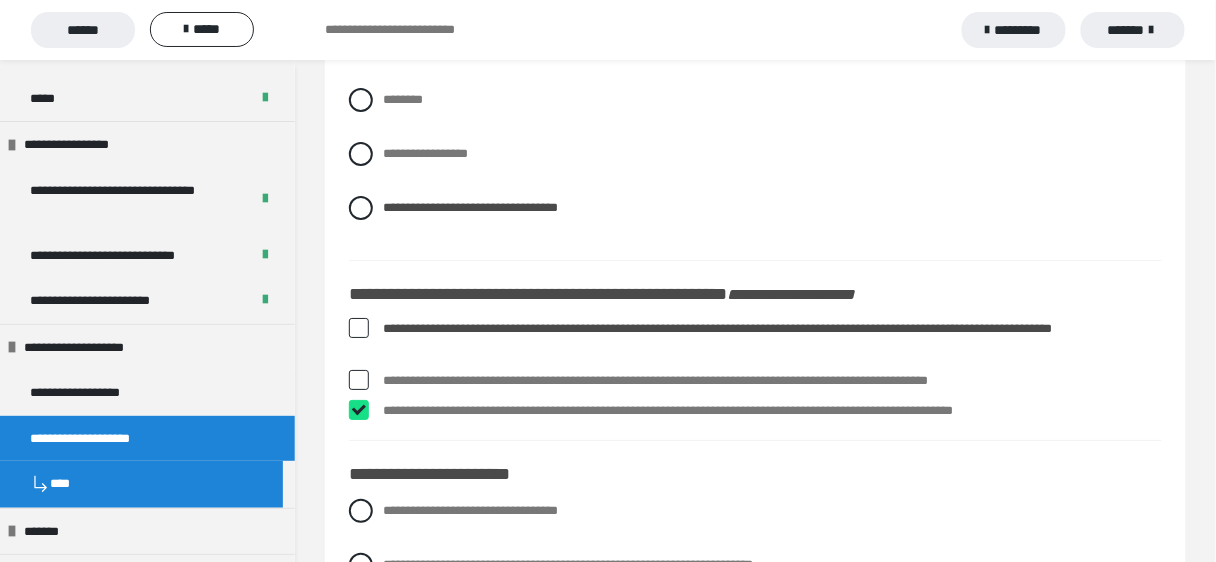 checkbox on "****" 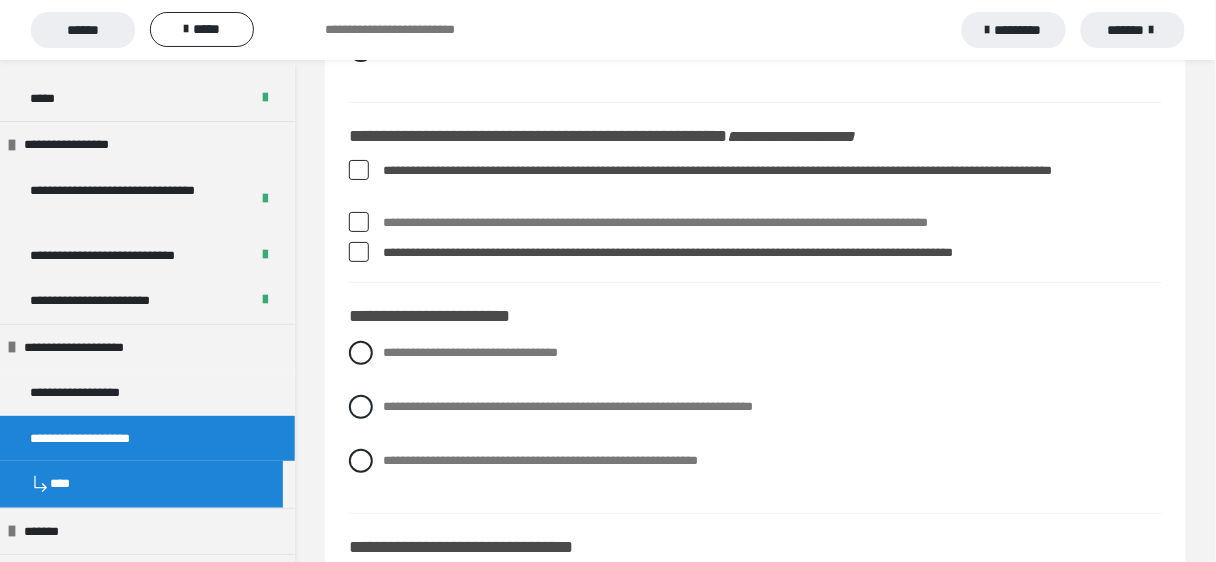 scroll, scrollTop: 3760, scrollLeft: 0, axis: vertical 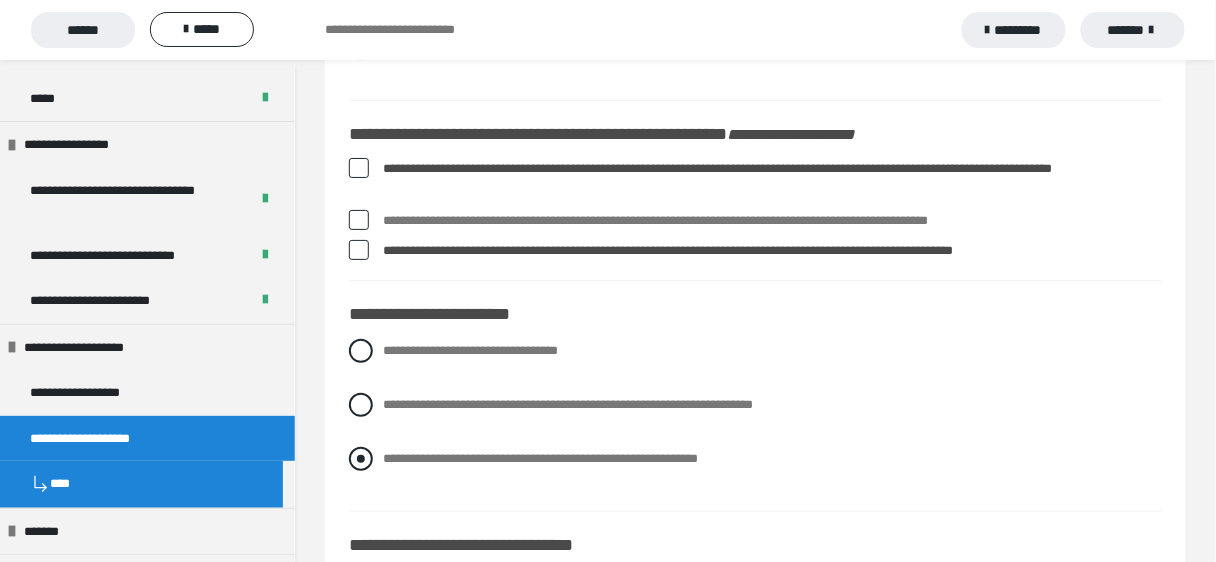 click at bounding box center (361, 459) 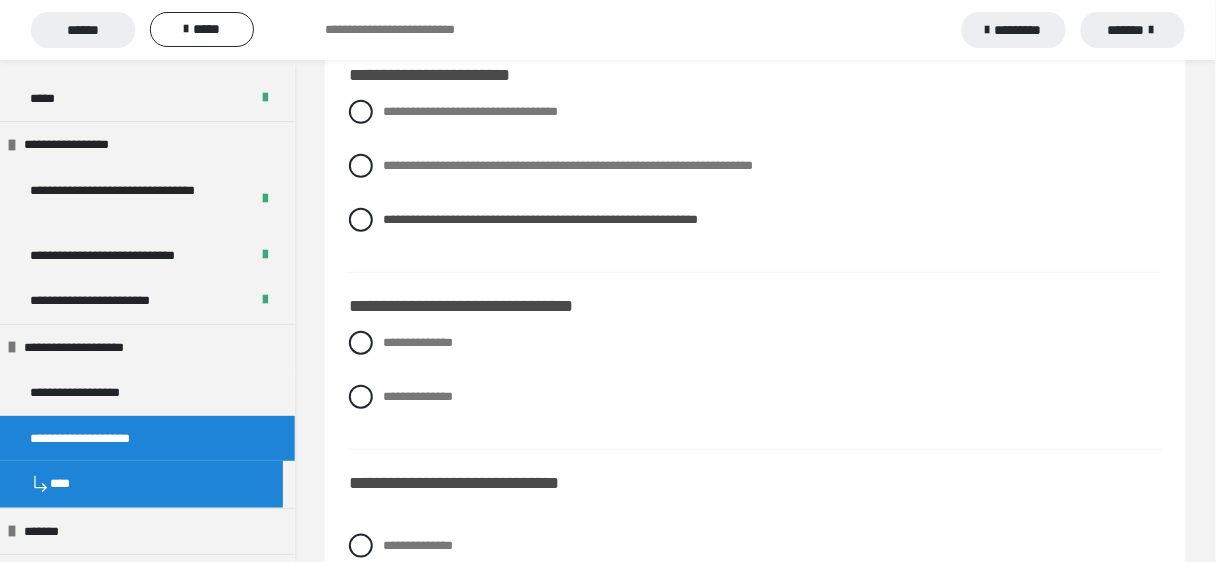 scroll, scrollTop: 4000, scrollLeft: 0, axis: vertical 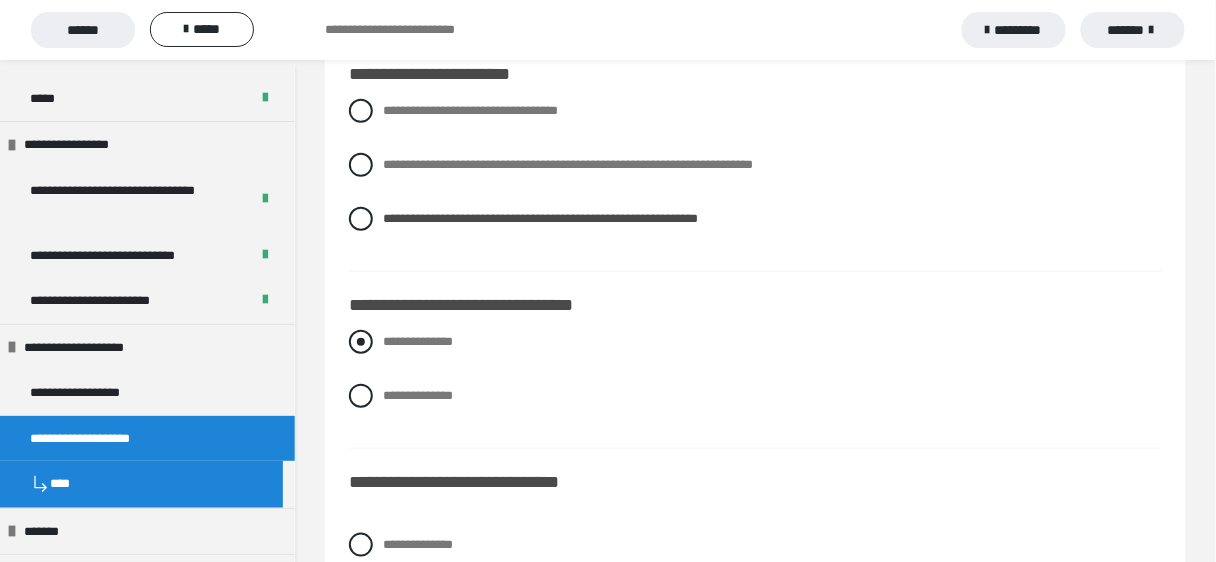 click at bounding box center (361, 342) 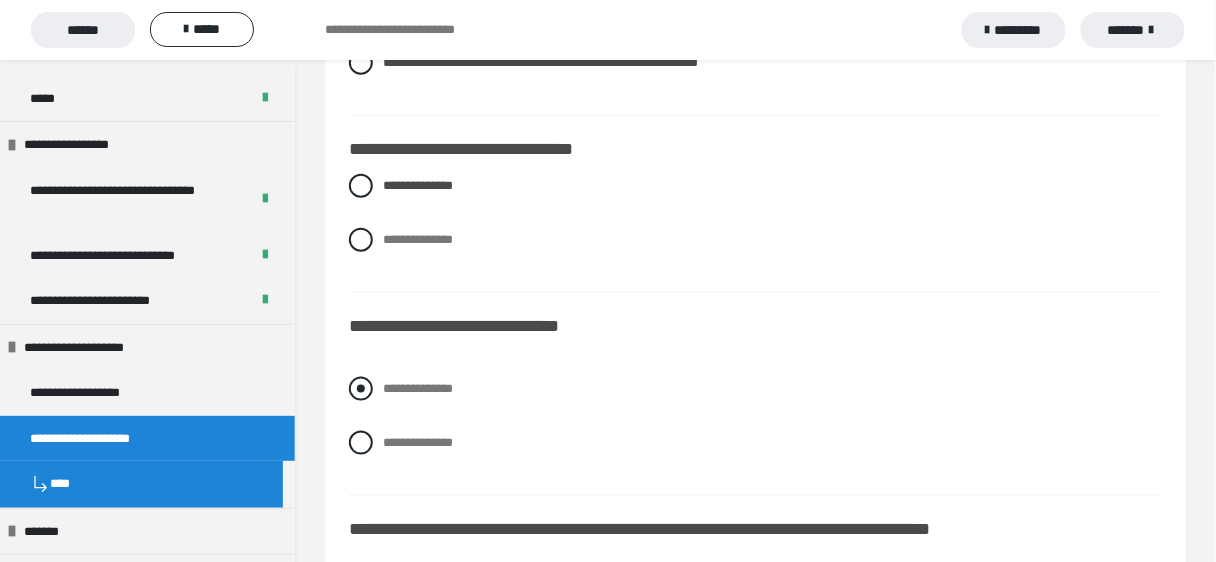scroll, scrollTop: 4160, scrollLeft: 0, axis: vertical 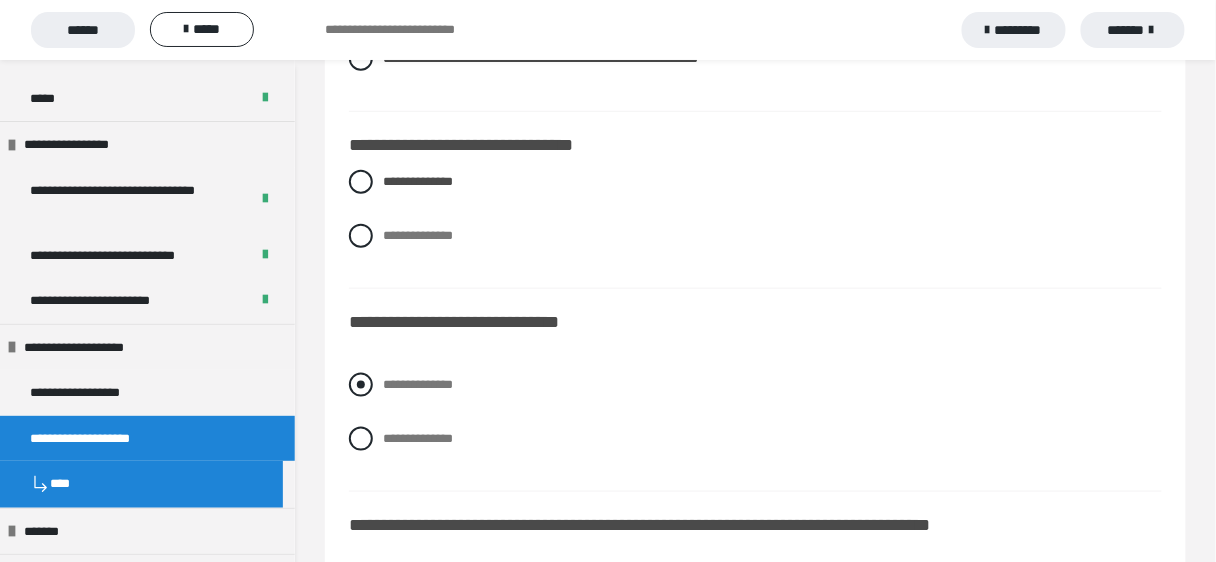 click at bounding box center (361, 385) 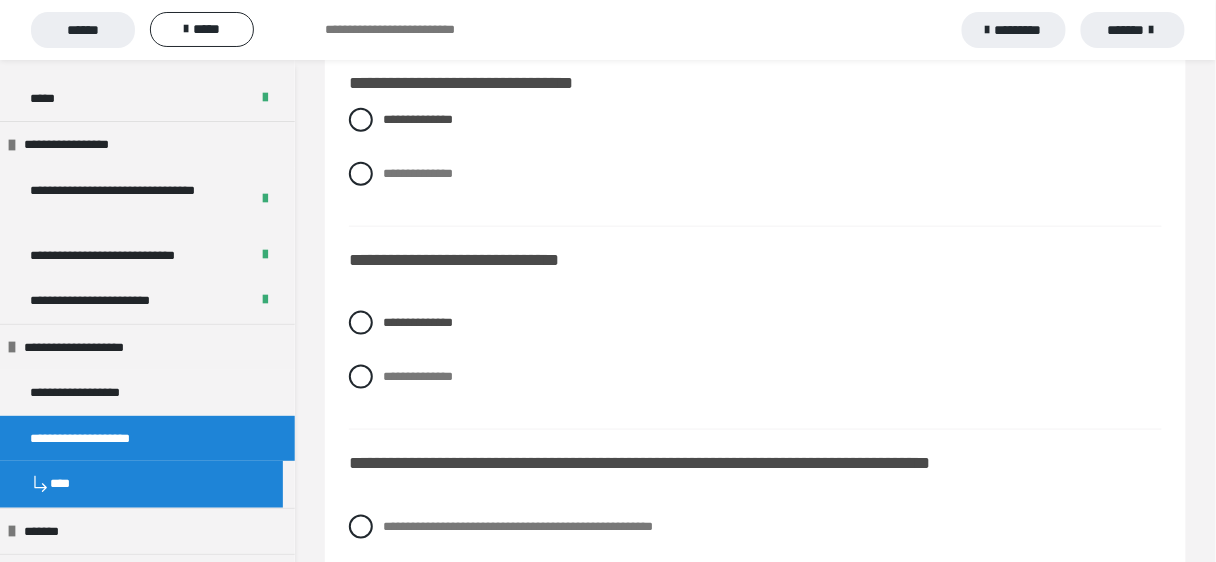 scroll, scrollTop: 4400, scrollLeft: 0, axis: vertical 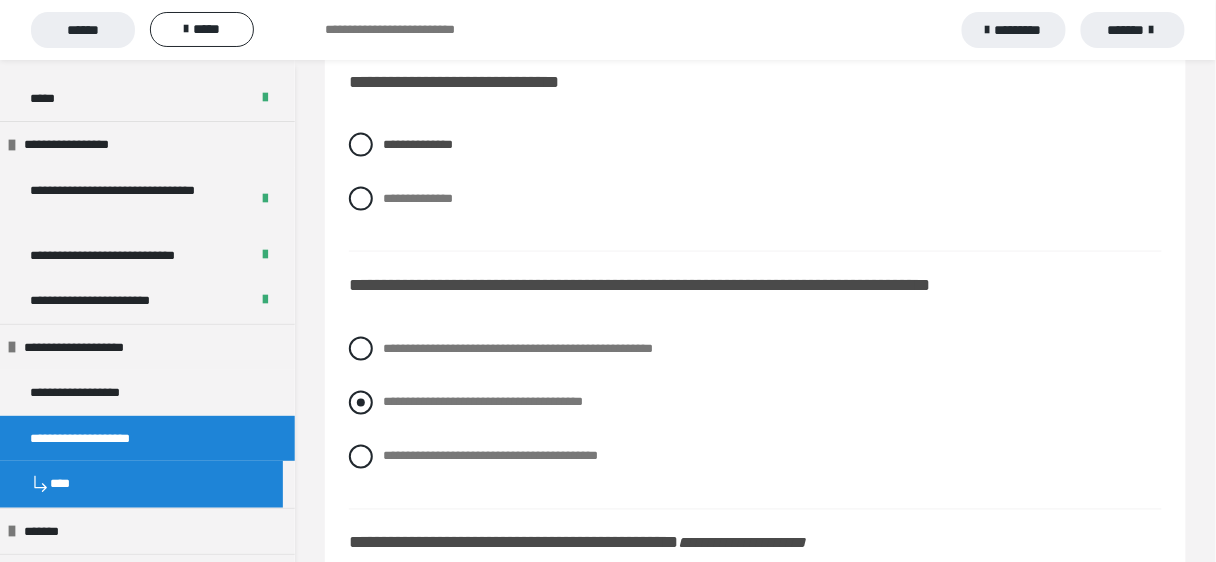 drag, startPoint x: 360, startPoint y: 399, endPoint x: 385, endPoint y: 397, distance: 25.079872 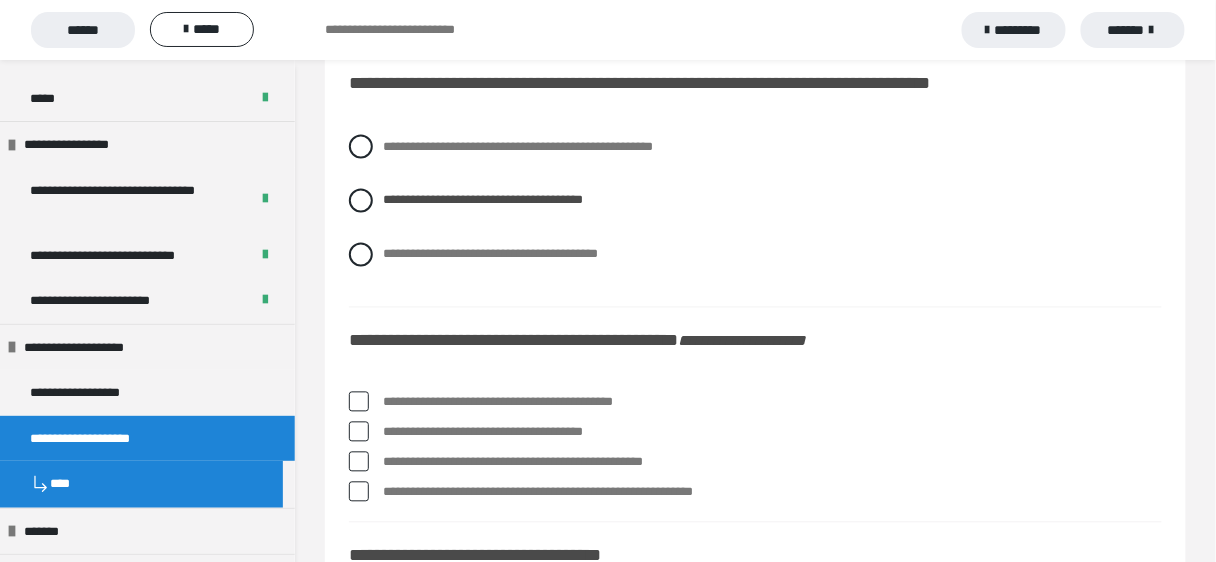 scroll, scrollTop: 4640, scrollLeft: 0, axis: vertical 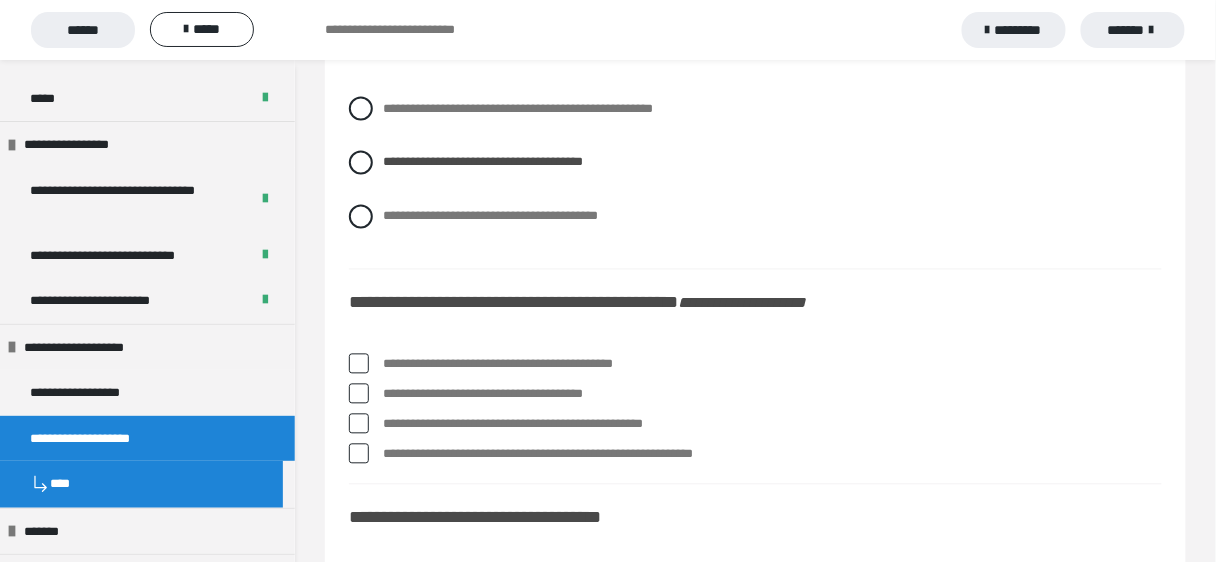 click at bounding box center [359, 394] 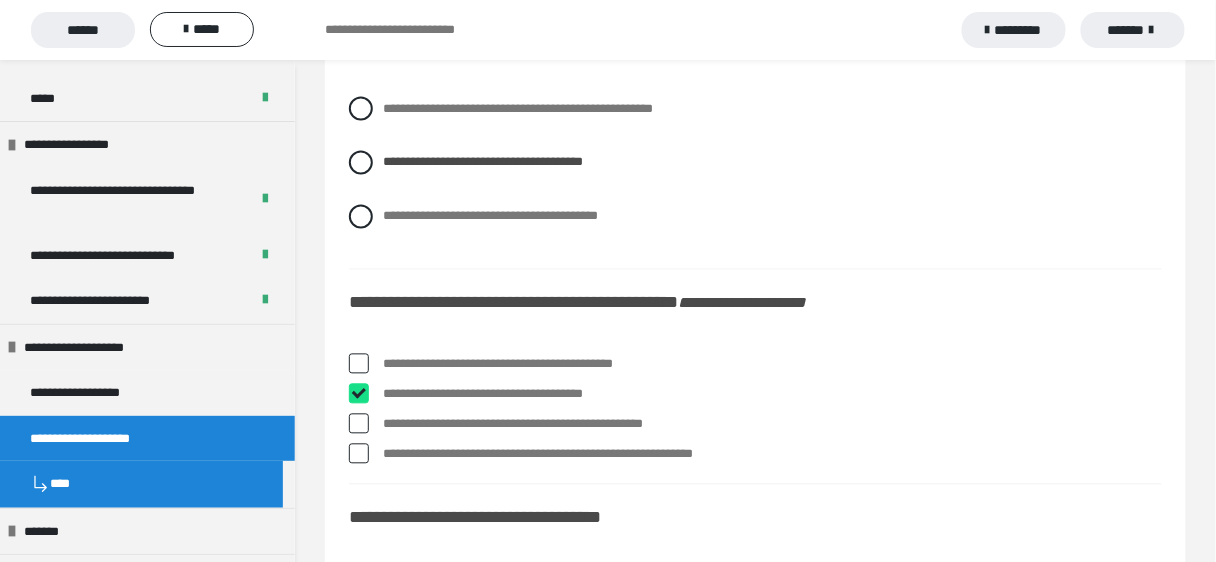 checkbox on "****" 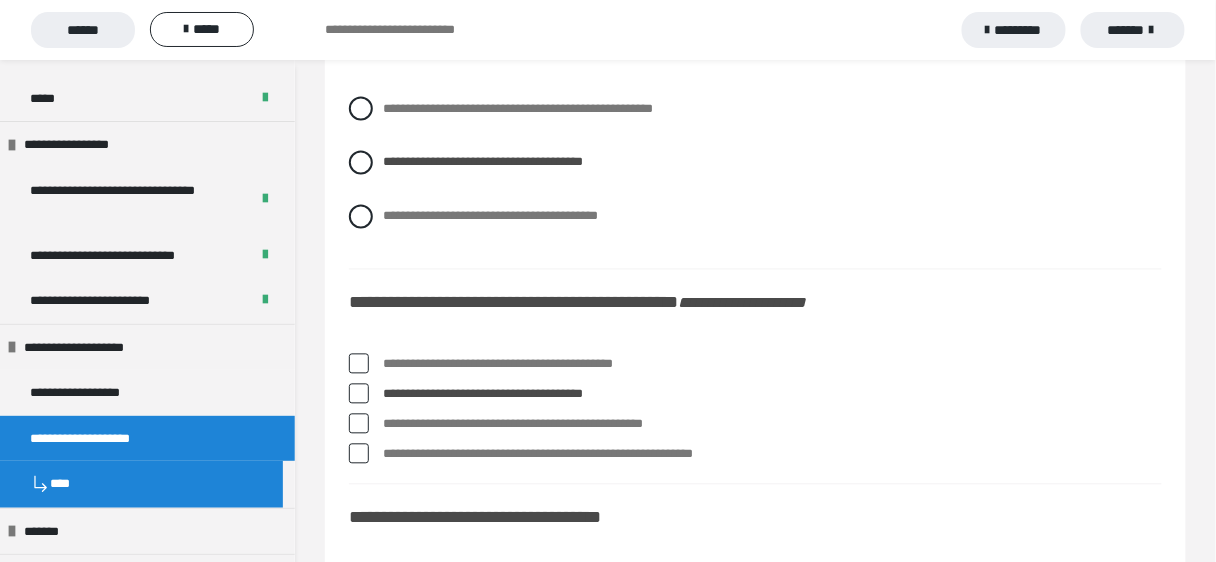 click at bounding box center (359, 424) 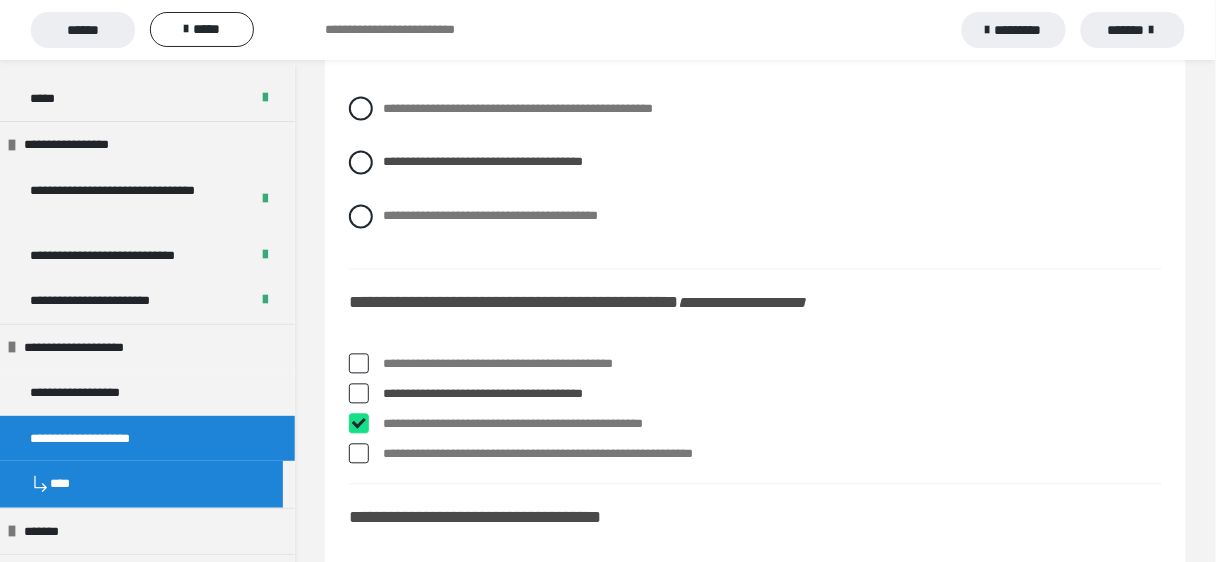 checkbox on "****" 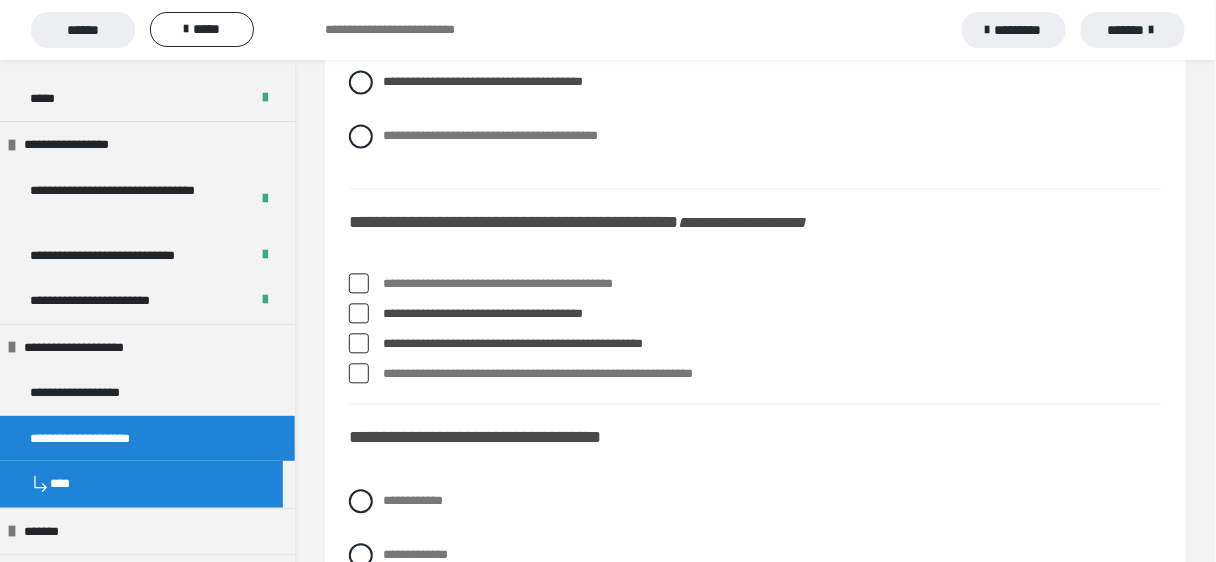 scroll, scrollTop: 4800, scrollLeft: 0, axis: vertical 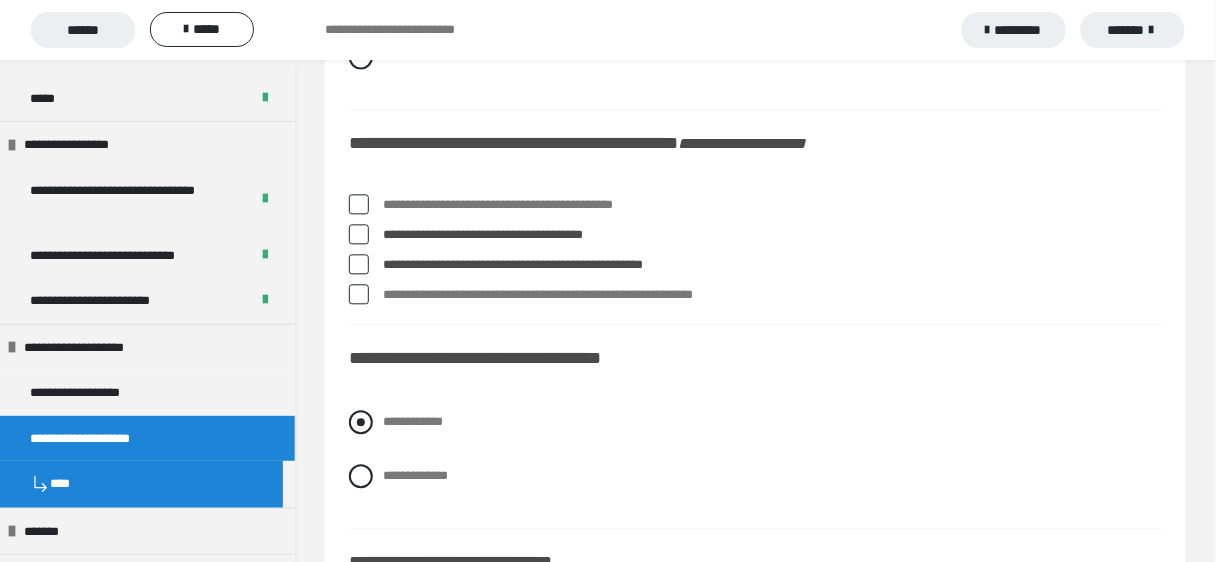 click at bounding box center (361, 422) 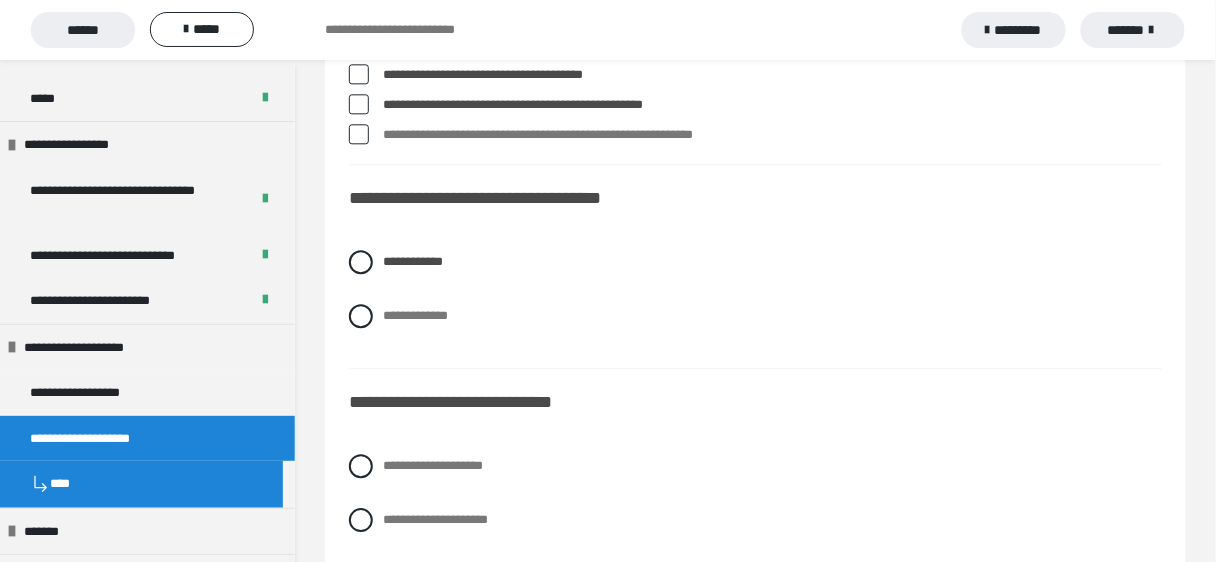 scroll, scrollTop: 5040, scrollLeft: 0, axis: vertical 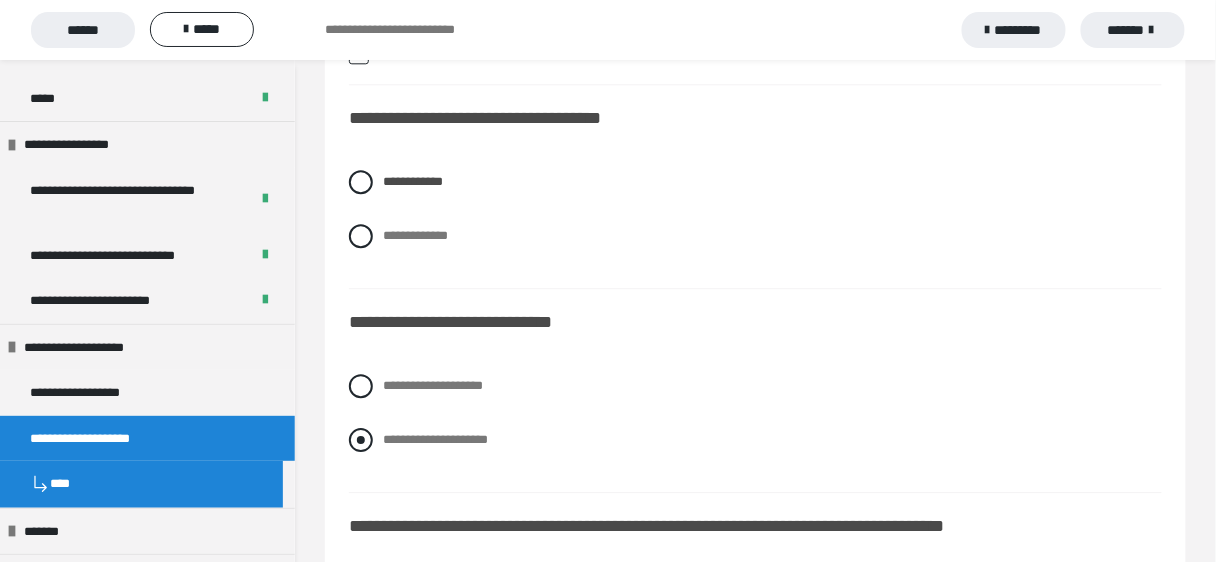 click at bounding box center [361, 440] 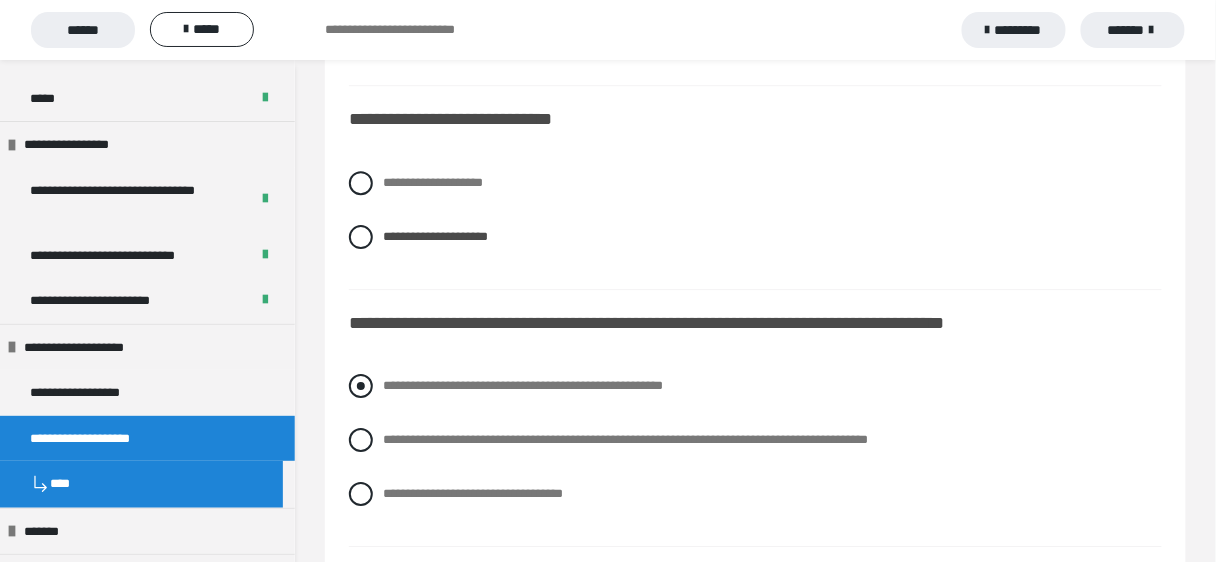 scroll, scrollTop: 5280, scrollLeft: 0, axis: vertical 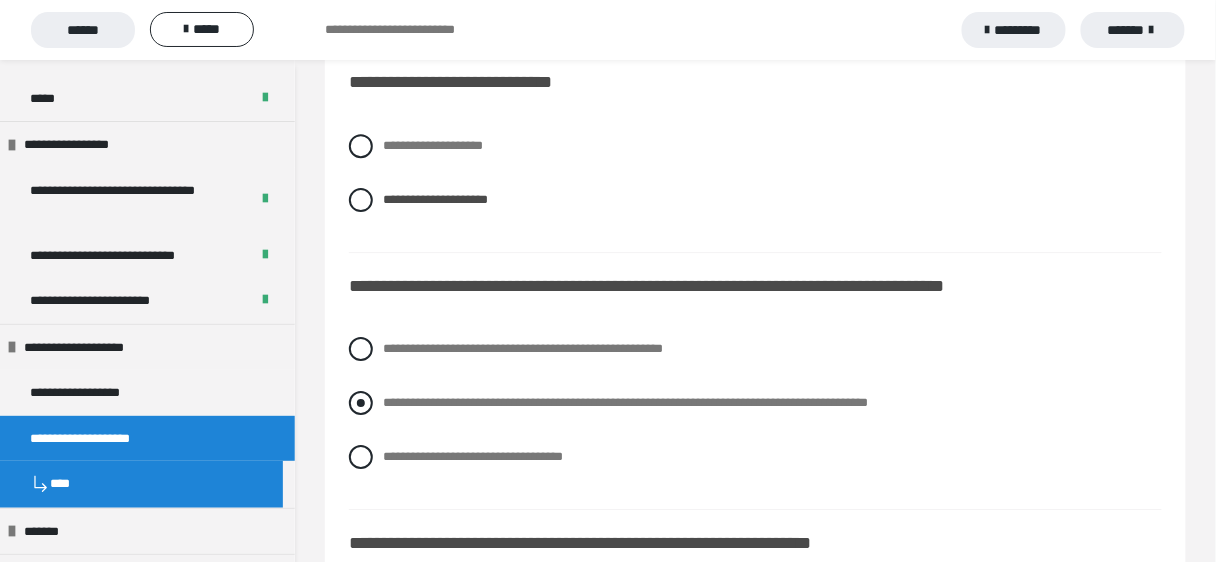 click on "**********" at bounding box center [755, 403] 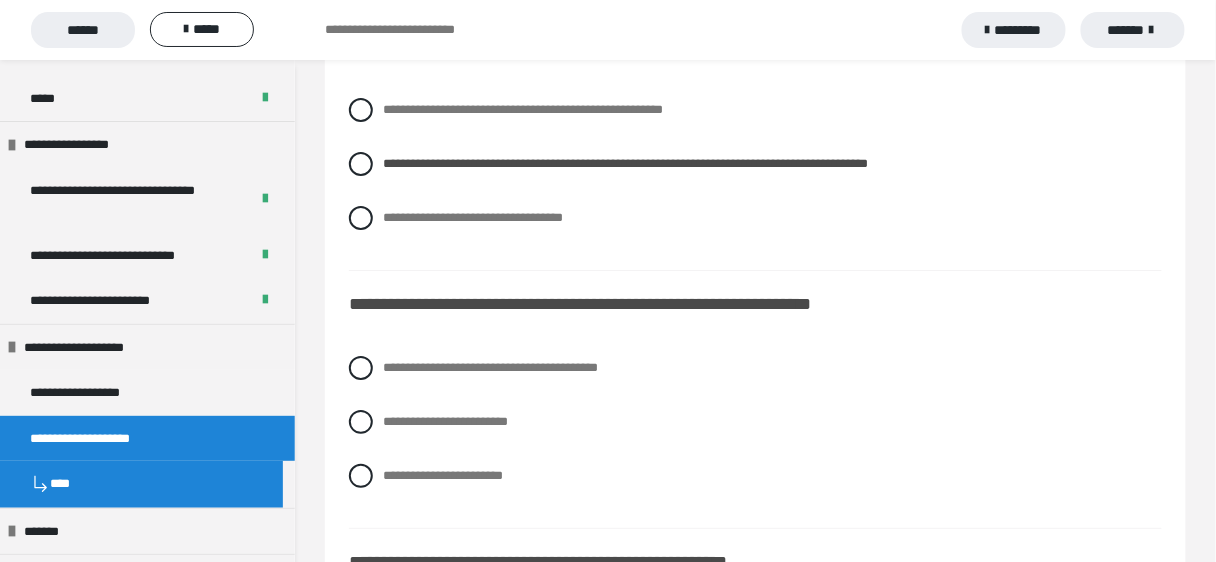 scroll, scrollTop: 5520, scrollLeft: 0, axis: vertical 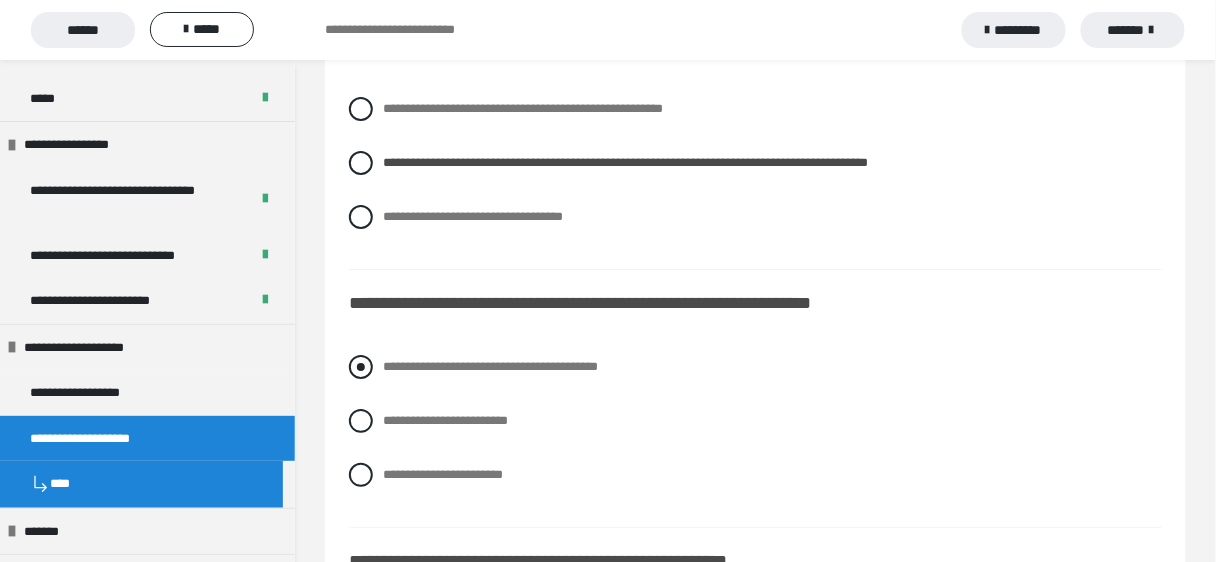 click on "**********" at bounding box center [490, 366] 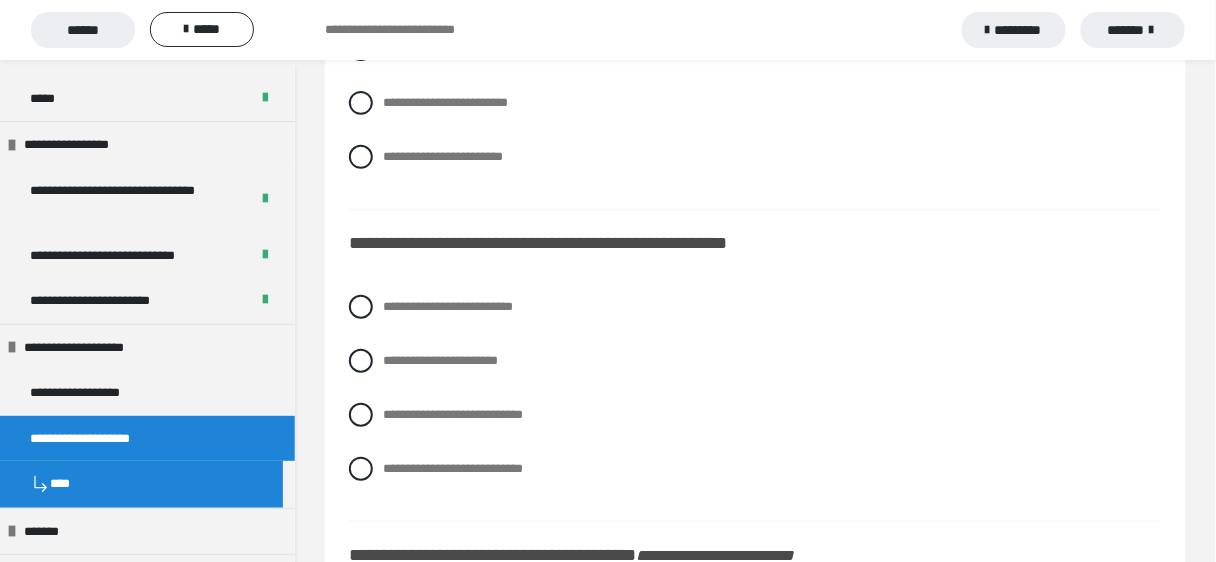 scroll, scrollTop: 5840, scrollLeft: 0, axis: vertical 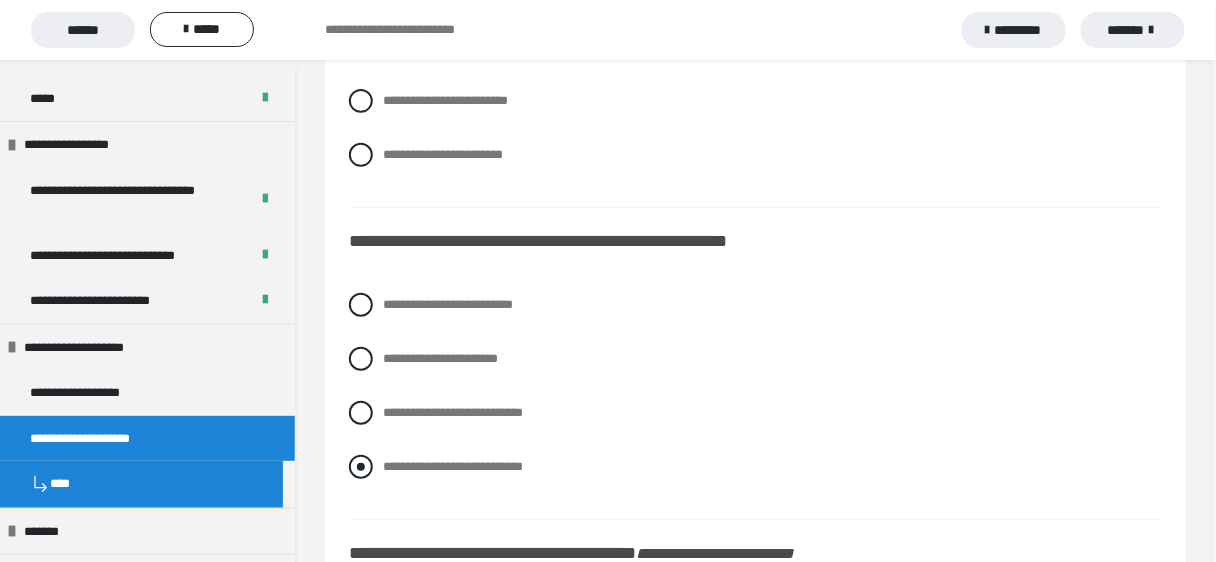 click on "**********" at bounding box center [755, 467] 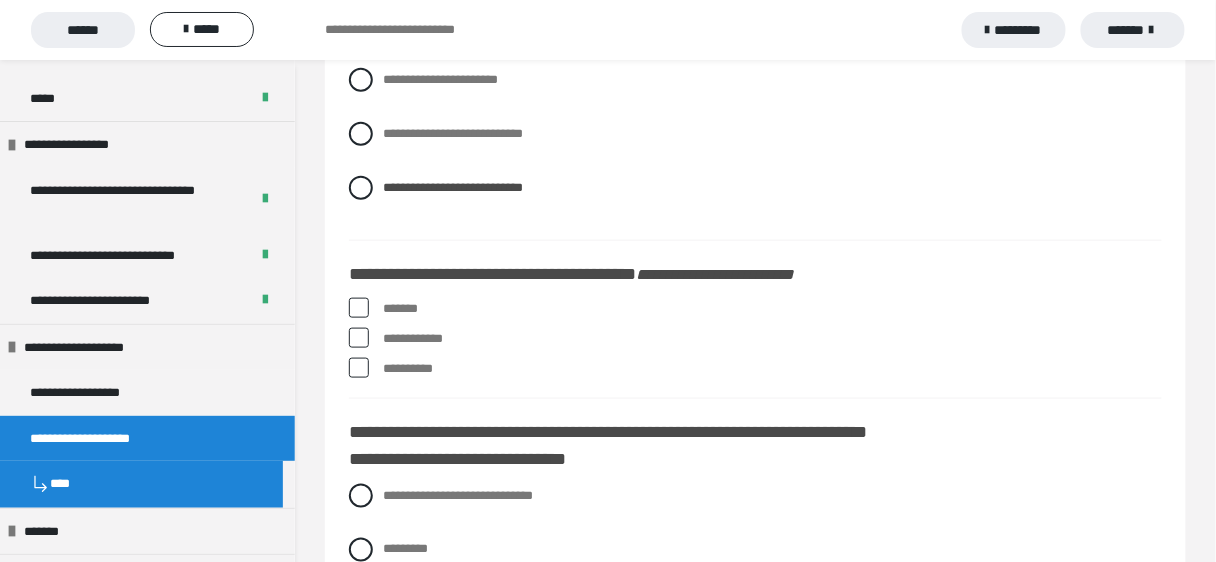 scroll, scrollTop: 6160, scrollLeft: 0, axis: vertical 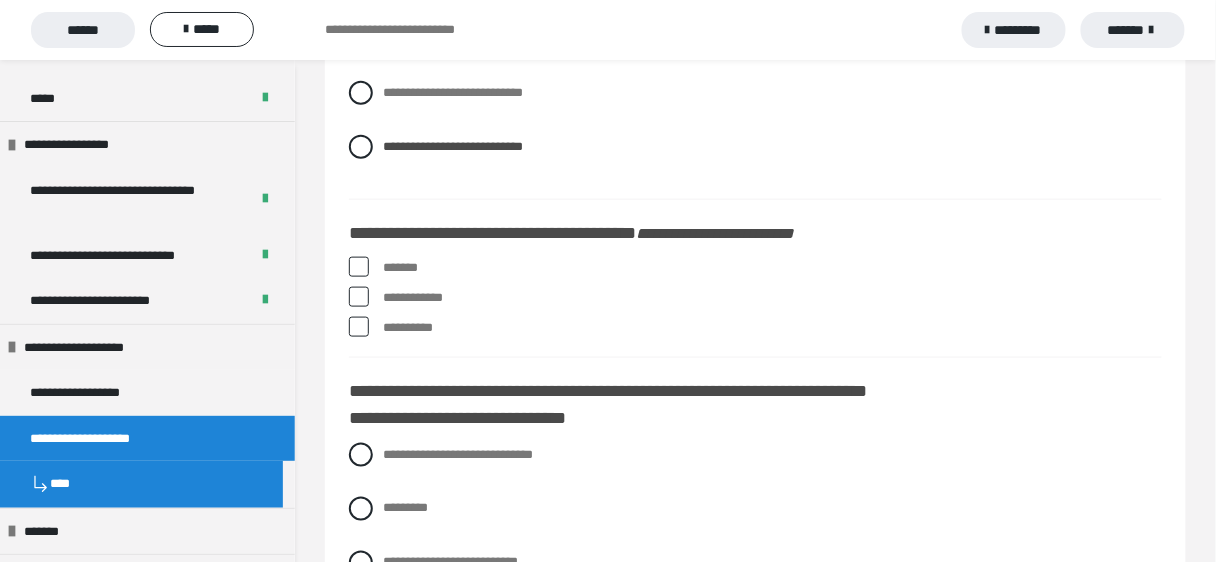 click at bounding box center (359, 267) 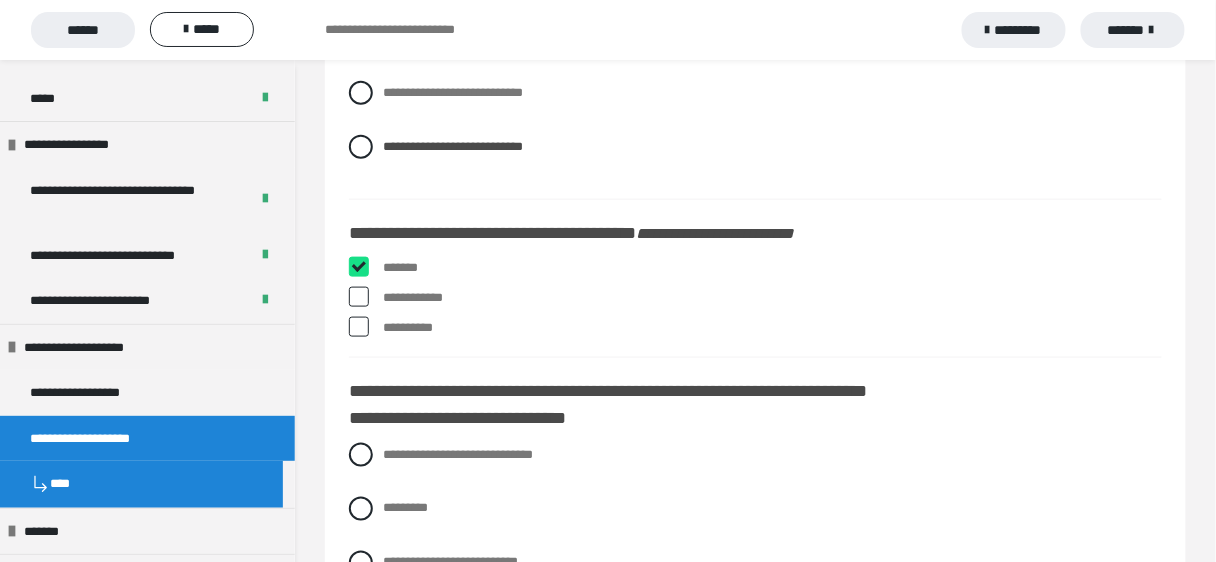 checkbox on "****" 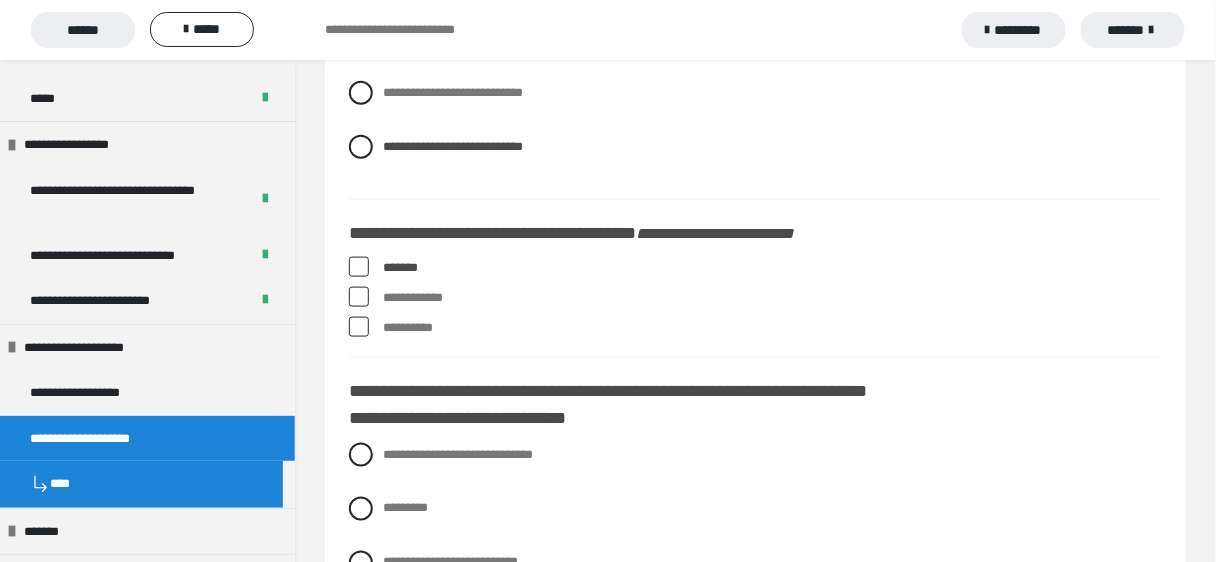click at bounding box center (359, 327) 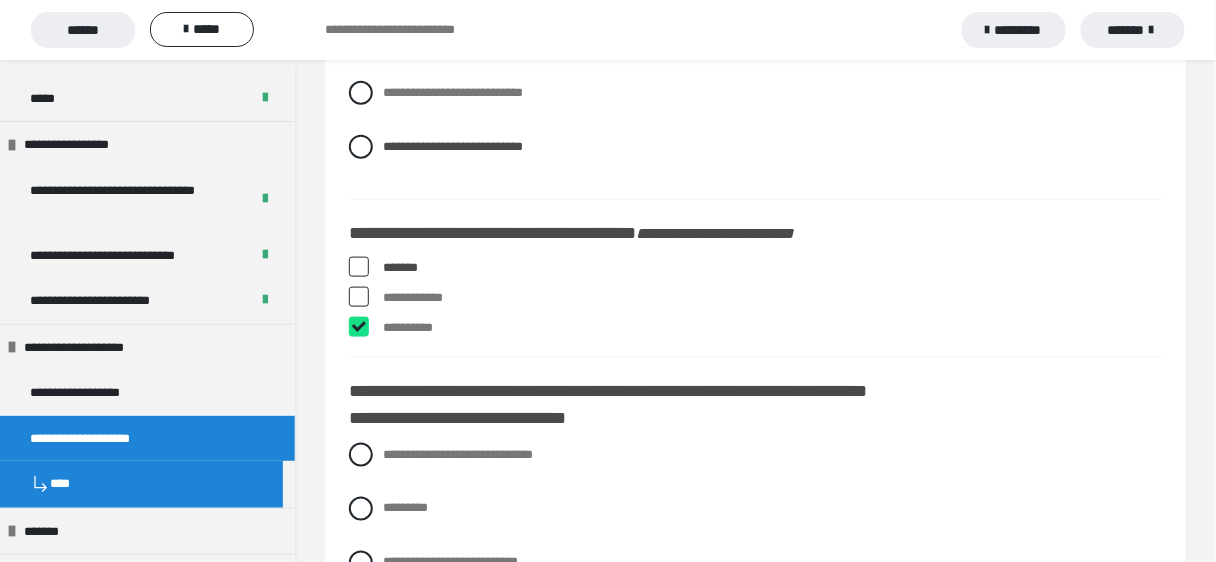 checkbox on "****" 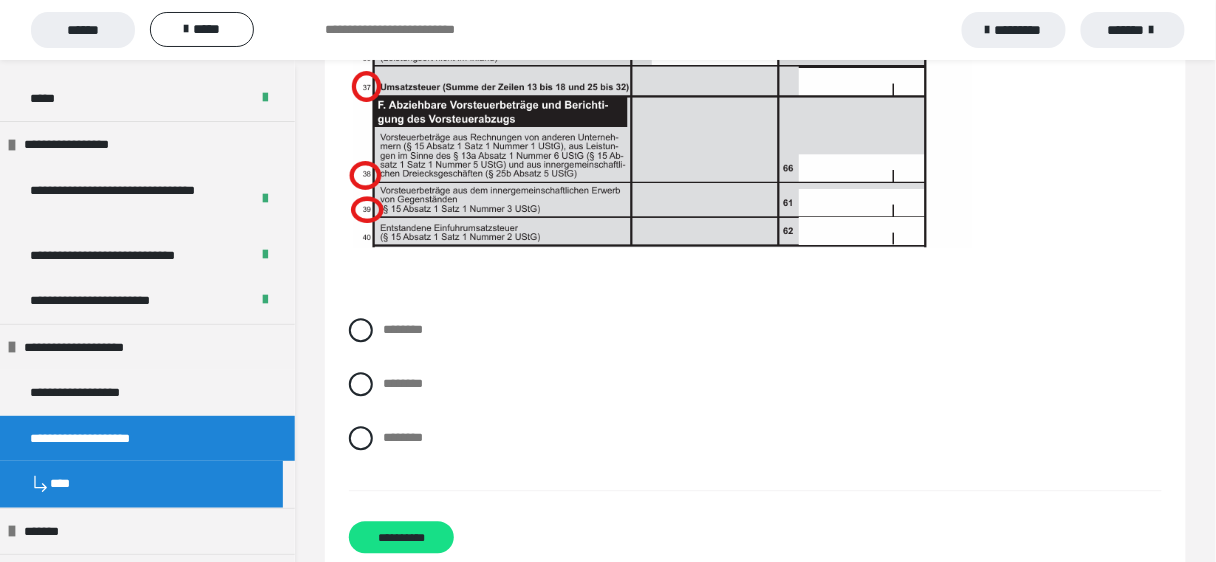 scroll, scrollTop: 18160, scrollLeft: 0, axis: vertical 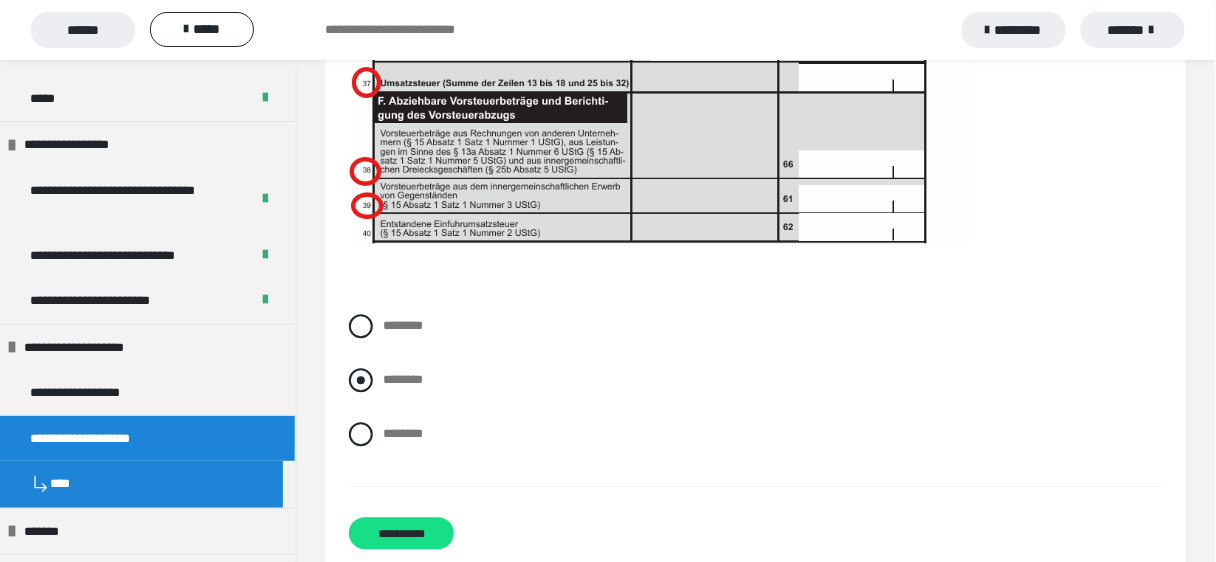 drag, startPoint x: 358, startPoint y: 413, endPoint x: 483, endPoint y: 412, distance: 125.004 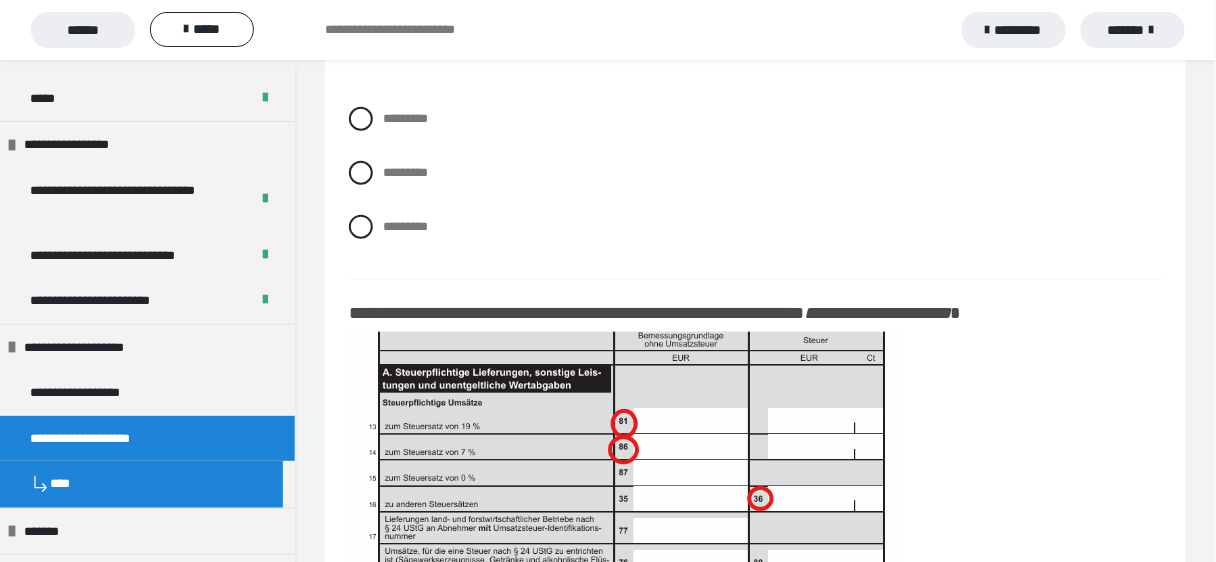 scroll, scrollTop: 17520, scrollLeft: 0, axis: vertical 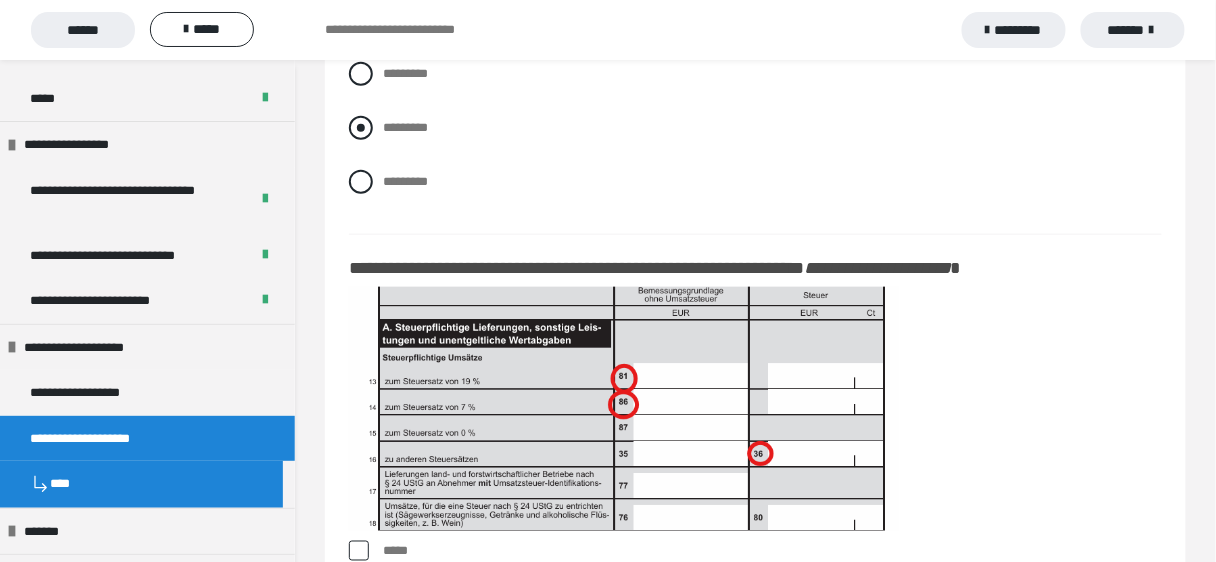 click at bounding box center (361, 128) 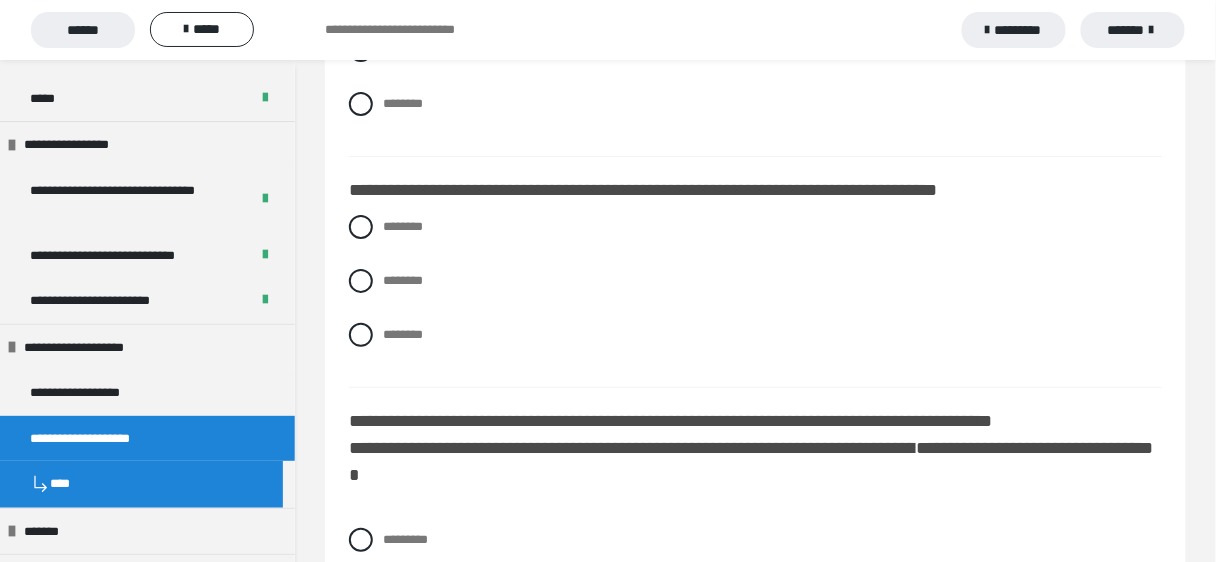 scroll, scrollTop: 17040, scrollLeft: 0, axis: vertical 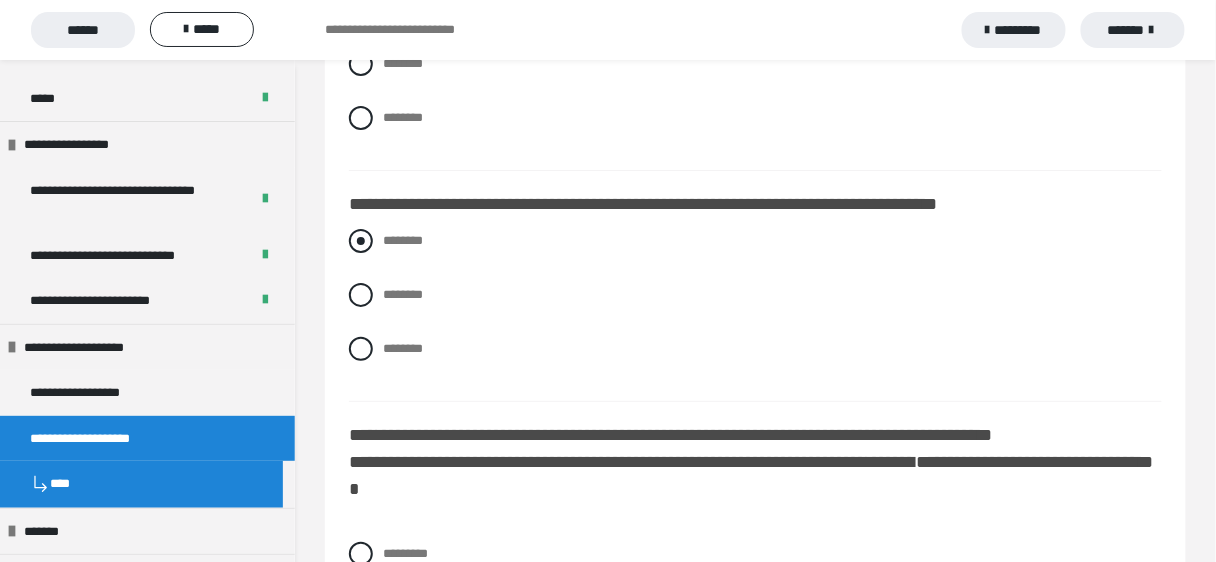 click at bounding box center (361, 241) 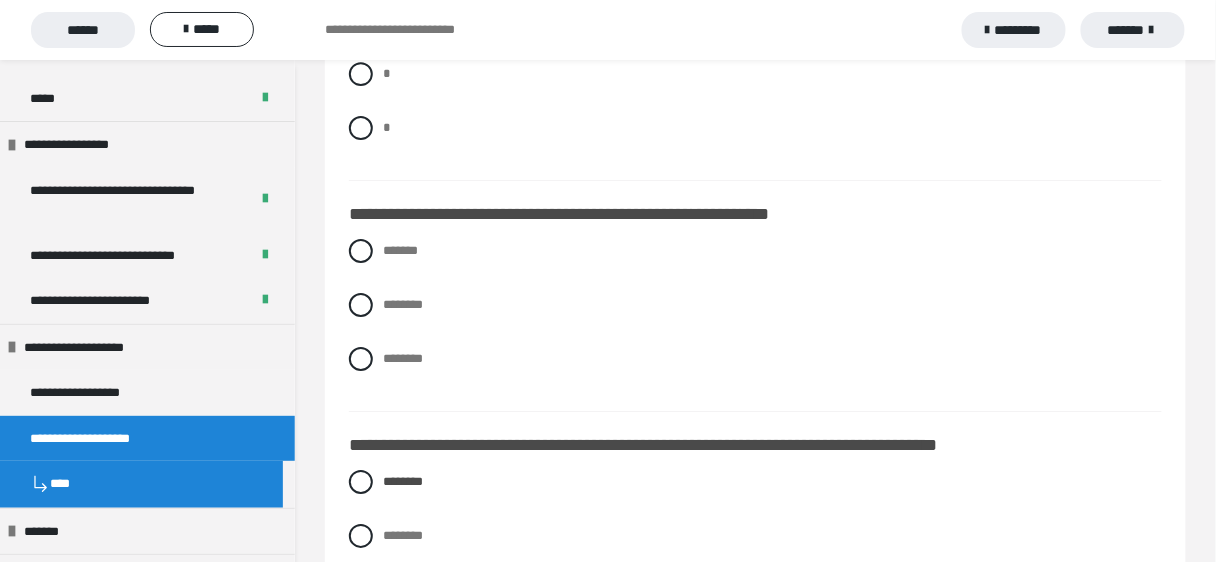 scroll, scrollTop: 16800, scrollLeft: 0, axis: vertical 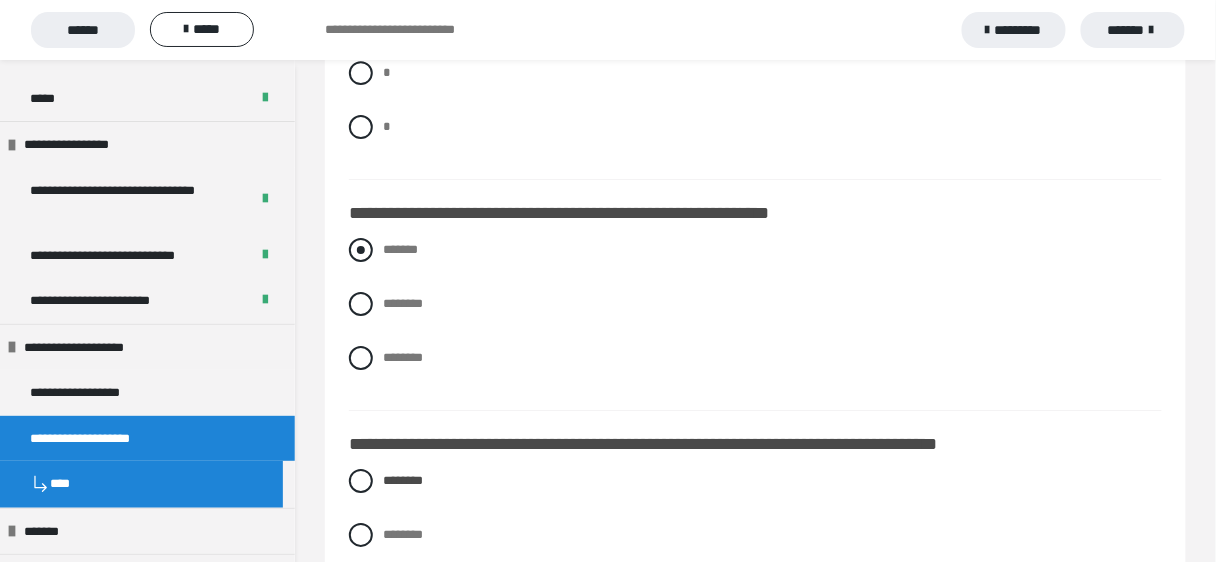 click on "*******" at bounding box center (755, 250) 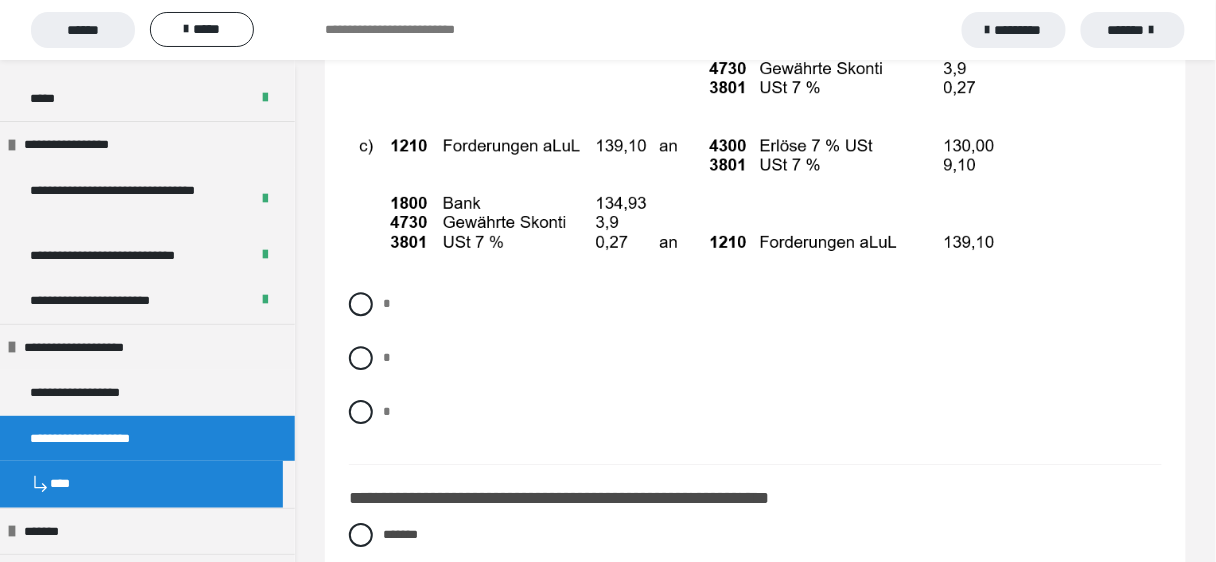 scroll, scrollTop: 16480, scrollLeft: 0, axis: vertical 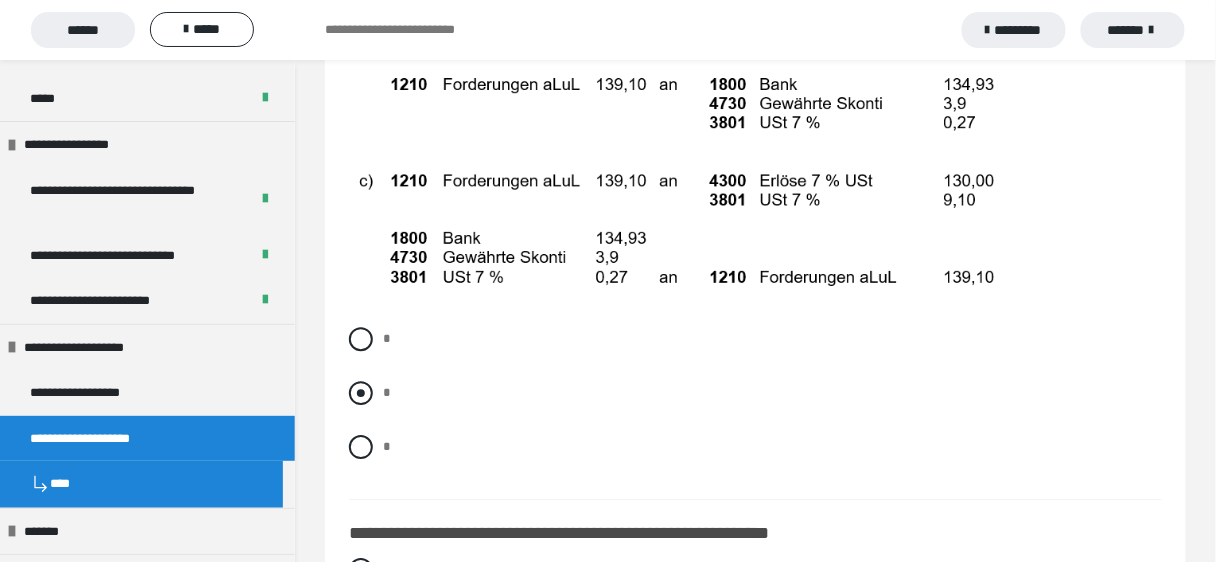 click at bounding box center (361, 393) 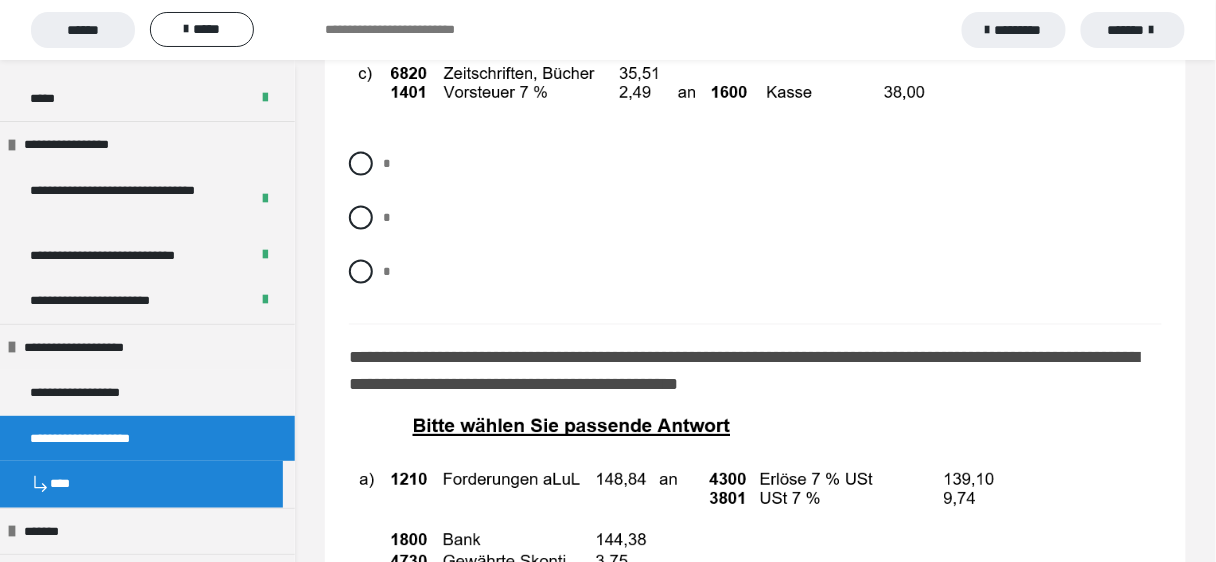 scroll, scrollTop: 15840, scrollLeft: 0, axis: vertical 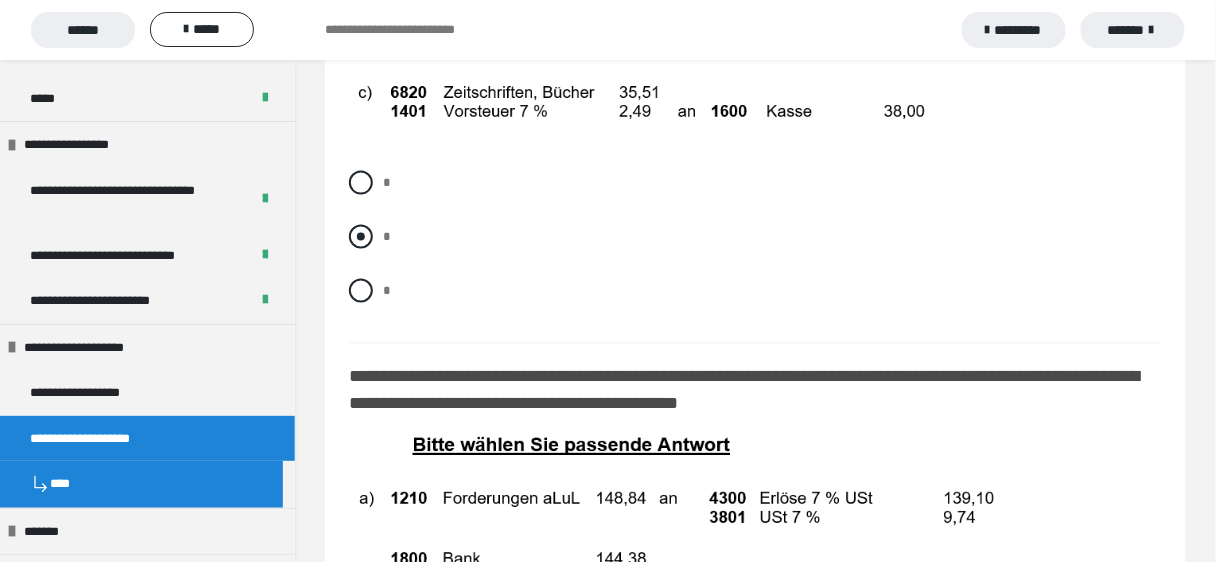 click at bounding box center (361, 237) 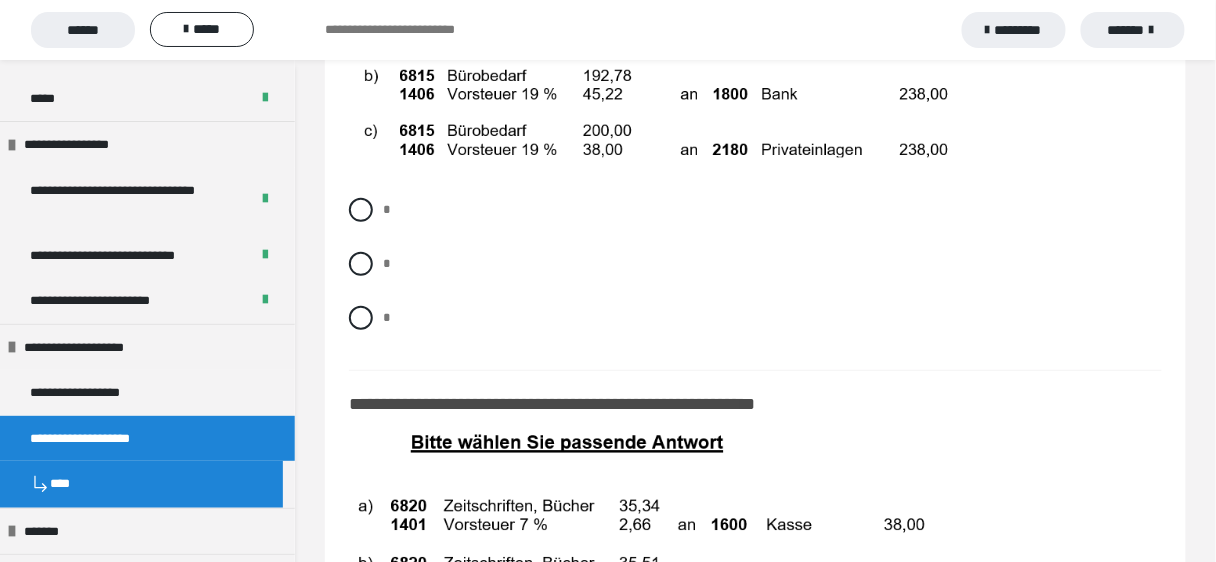 scroll, scrollTop: 15280, scrollLeft: 0, axis: vertical 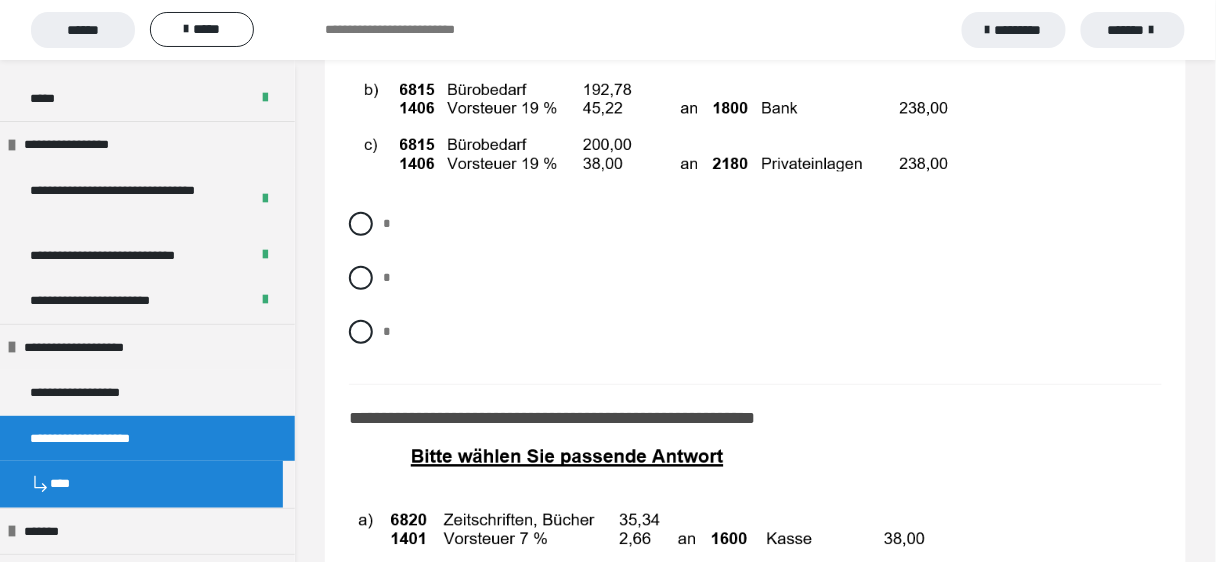click on "* * *" at bounding box center (755, 293) 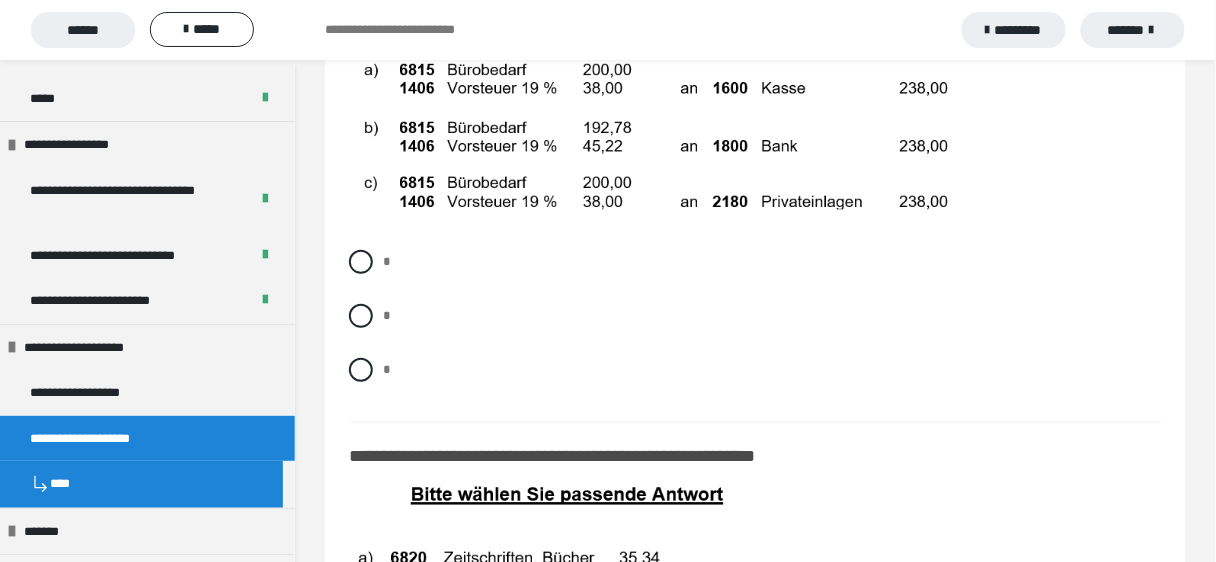 scroll, scrollTop: 15200, scrollLeft: 0, axis: vertical 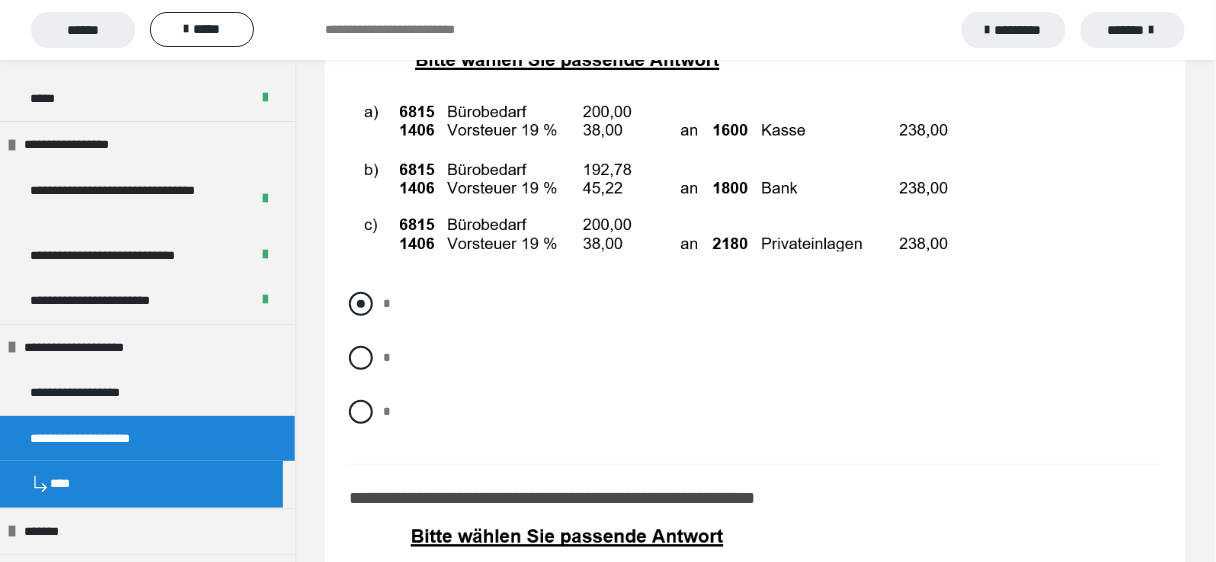 drag, startPoint x: 365, startPoint y: 336, endPoint x: 427, endPoint y: 334, distance: 62.03225 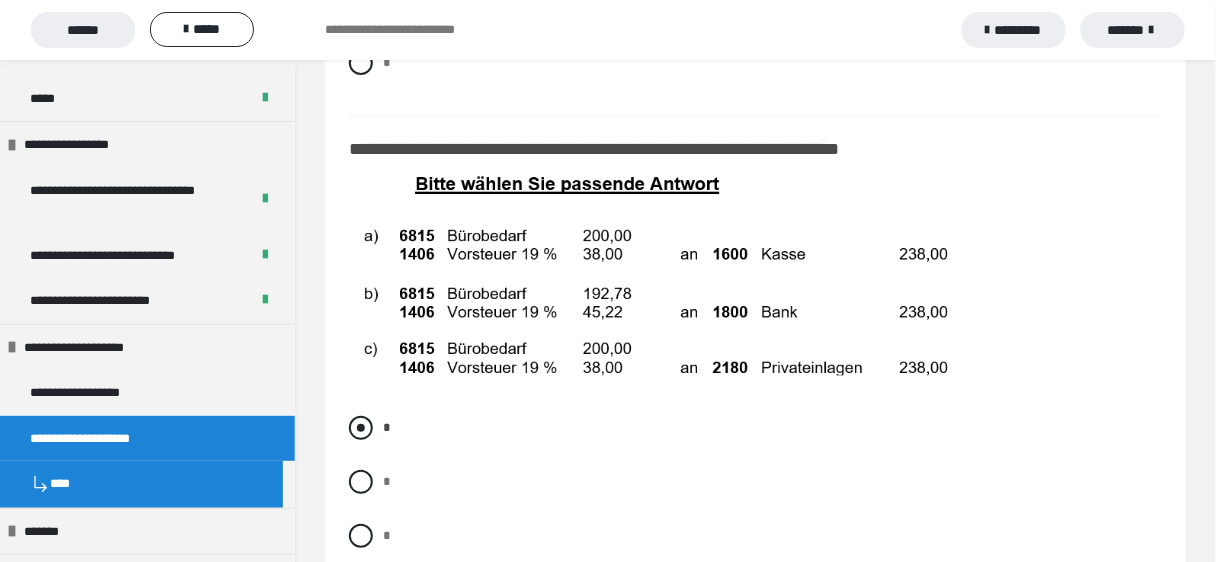 scroll, scrollTop: 14800, scrollLeft: 0, axis: vertical 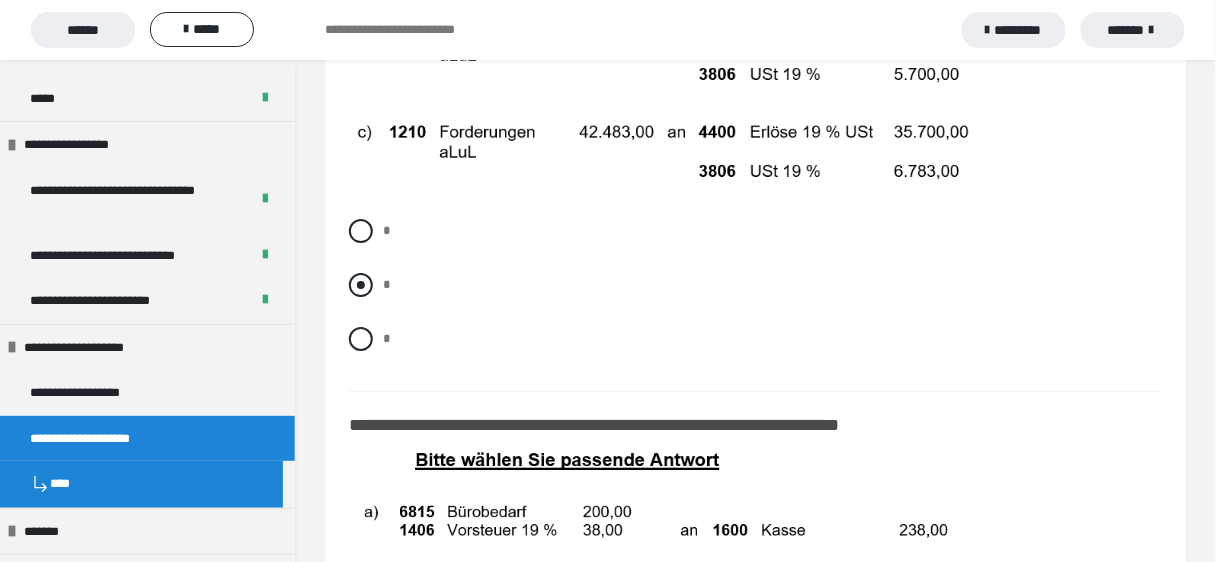 click at bounding box center (361, 285) 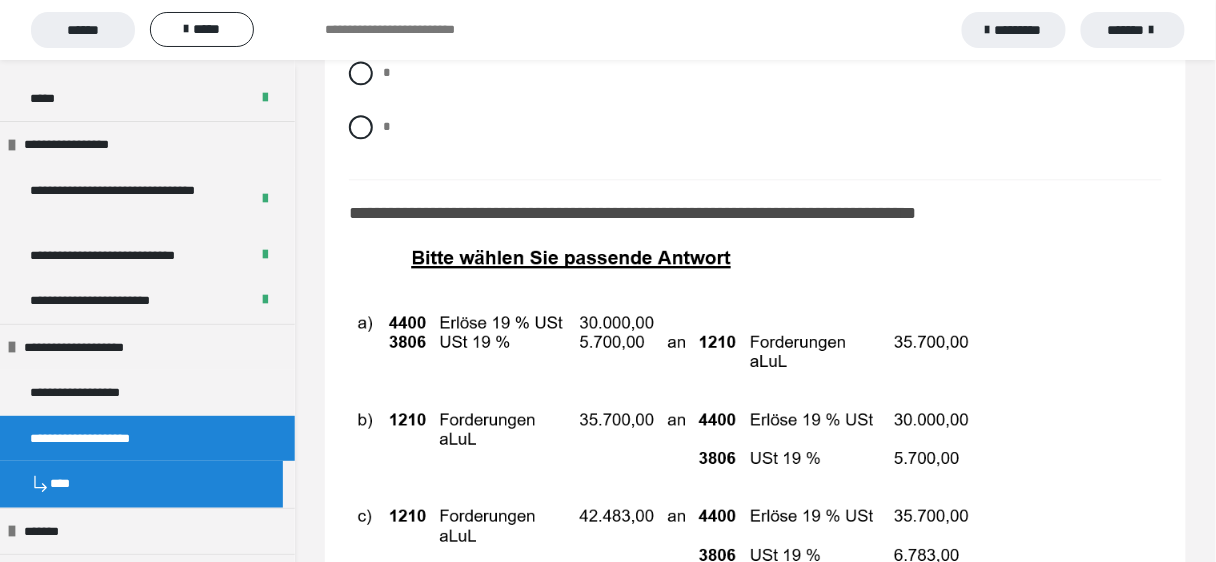 scroll, scrollTop: 14240, scrollLeft: 0, axis: vertical 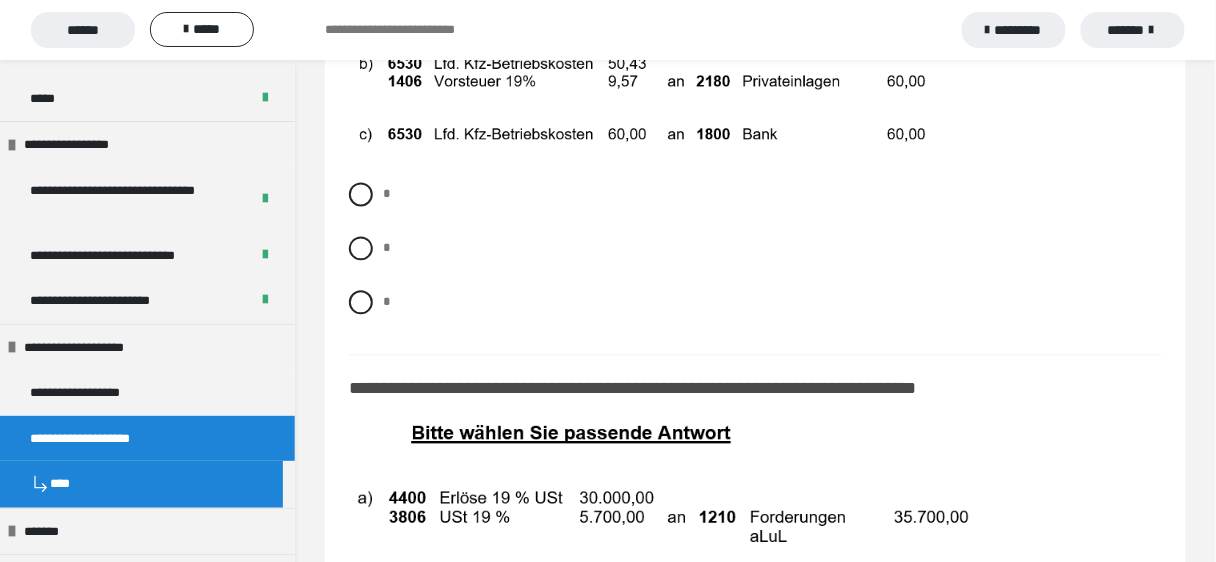 drag, startPoint x: 371, startPoint y: 317, endPoint x: 429, endPoint y: 300, distance: 60.440052 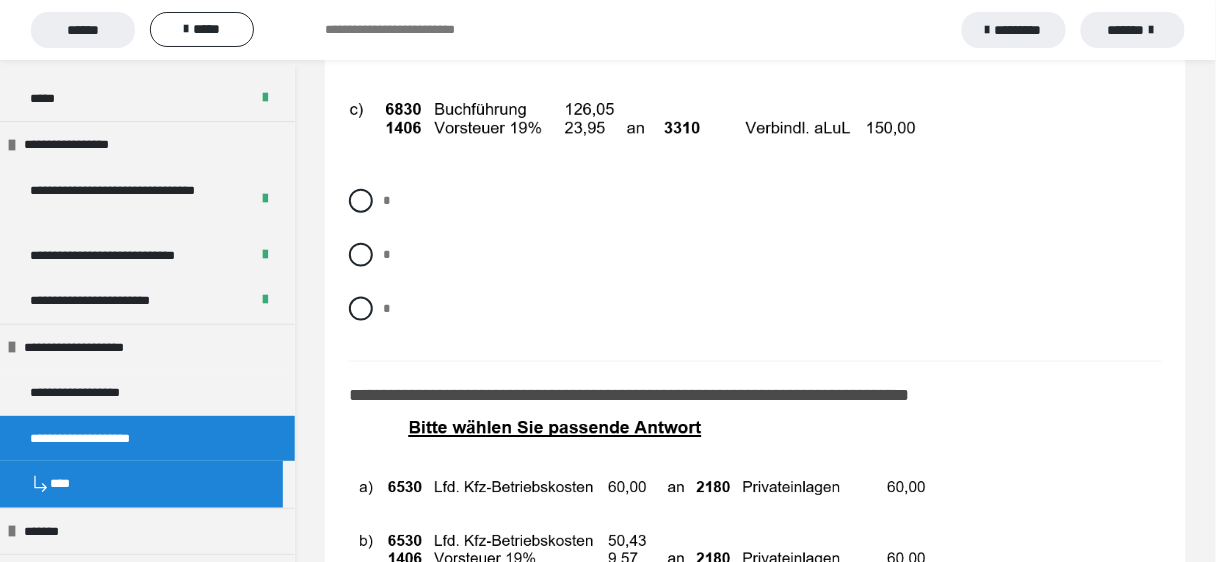 scroll, scrollTop: 13760, scrollLeft: 0, axis: vertical 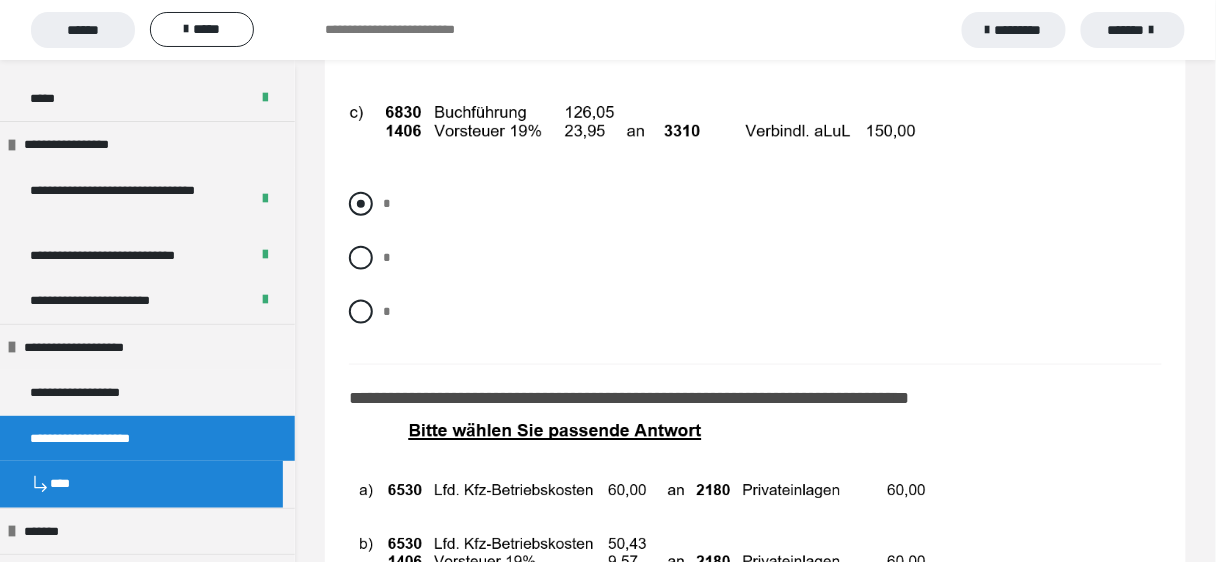 click at bounding box center [361, 204] 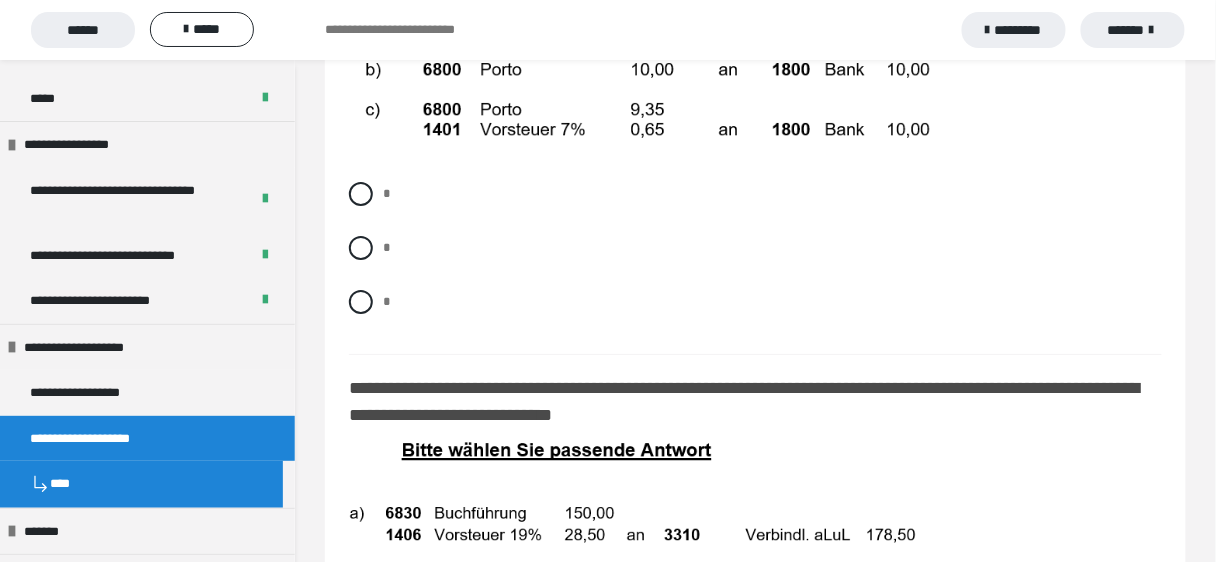scroll, scrollTop: 13120, scrollLeft: 0, axis: vertical 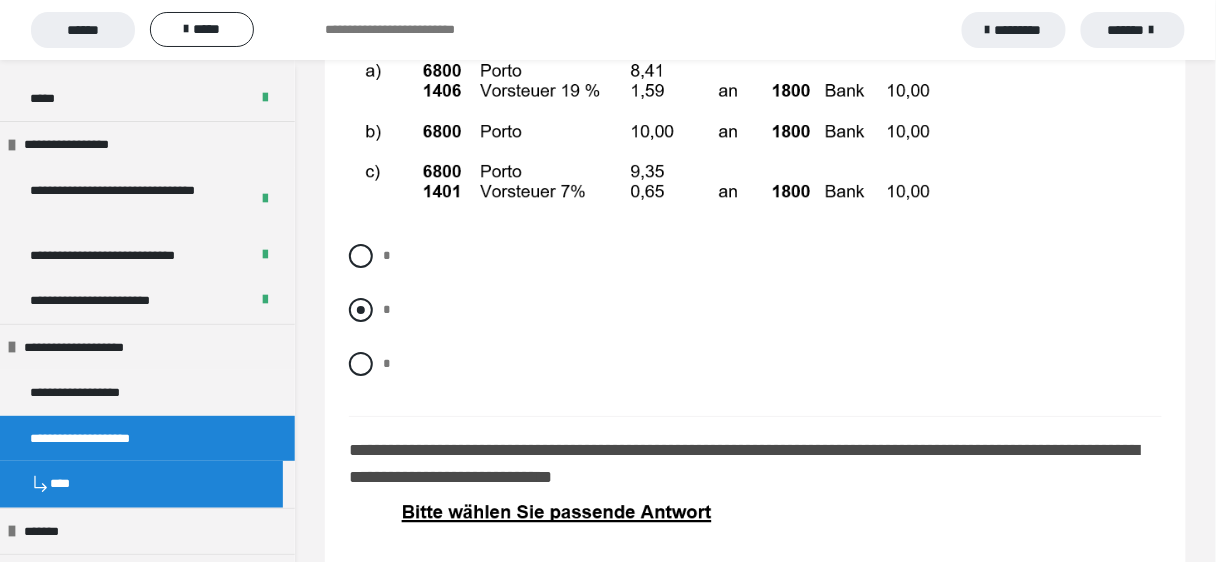 click at bounding box center [361, 310] 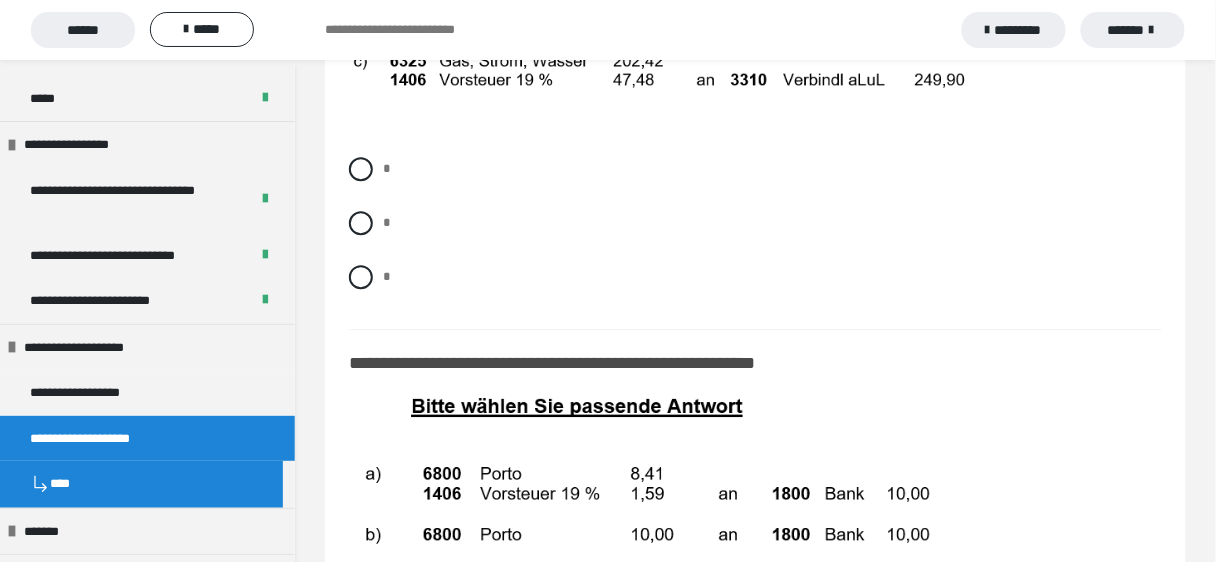 scroll, scrollTop: 12560, scrollLeft: 0, axis: vertical 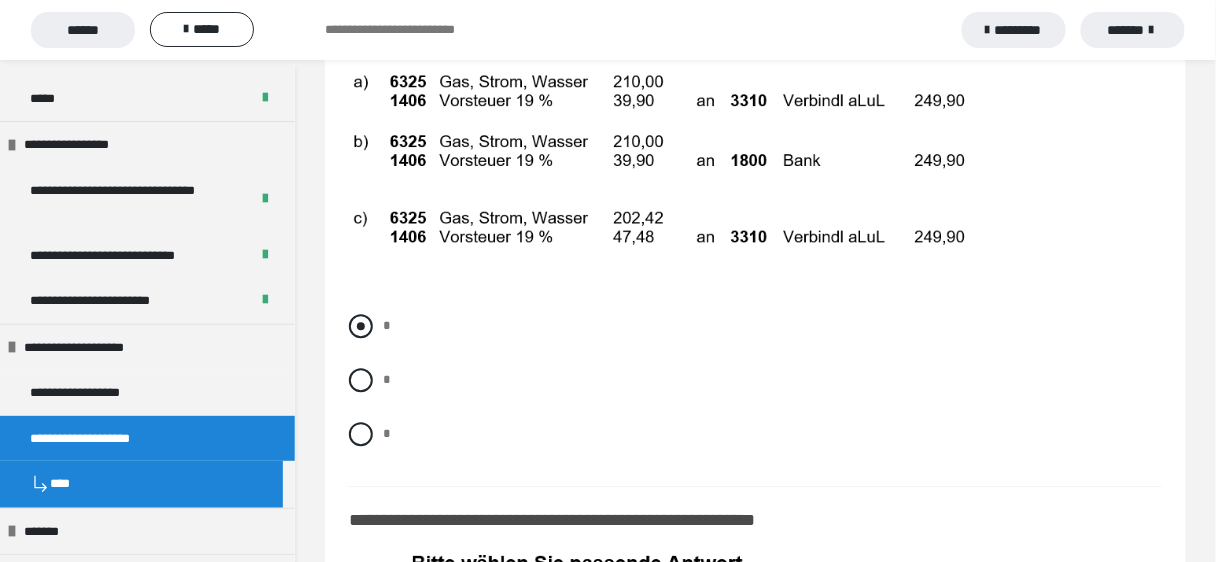 click at bounding box center [361, 326] 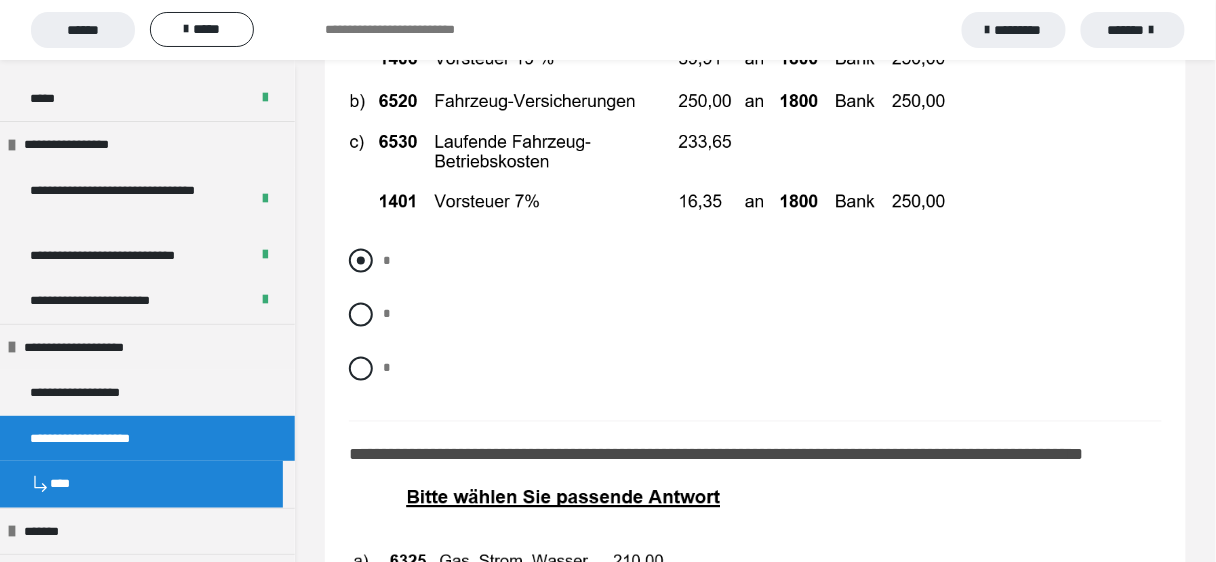 click at bounding box center (361, 261) 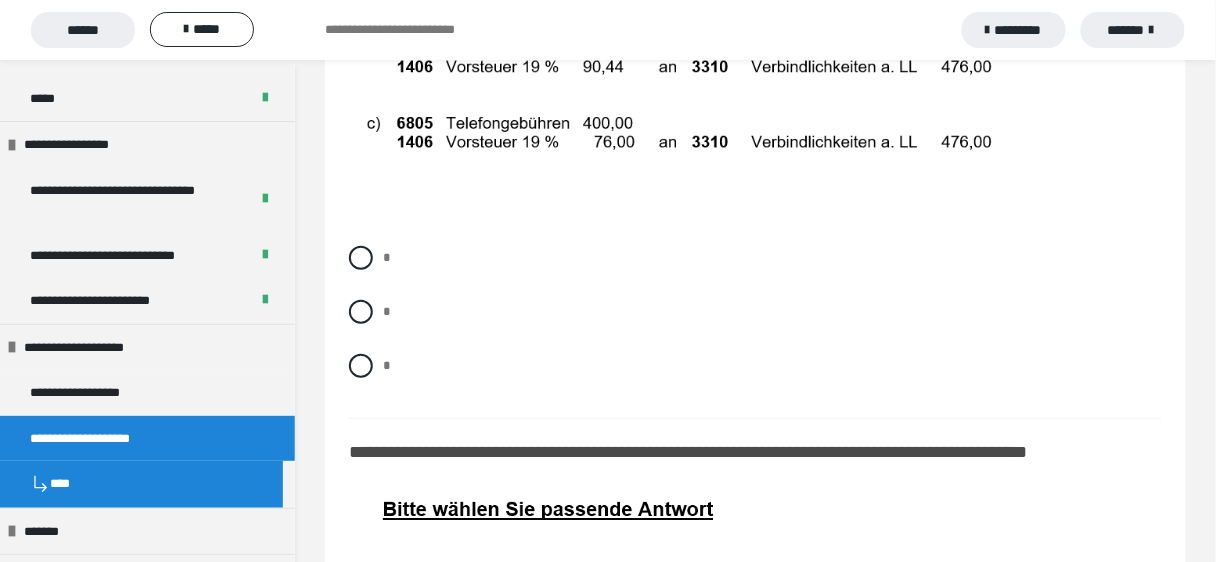 scroll, scrollTop: 11520, scrollLeft: 0, axis: vertical 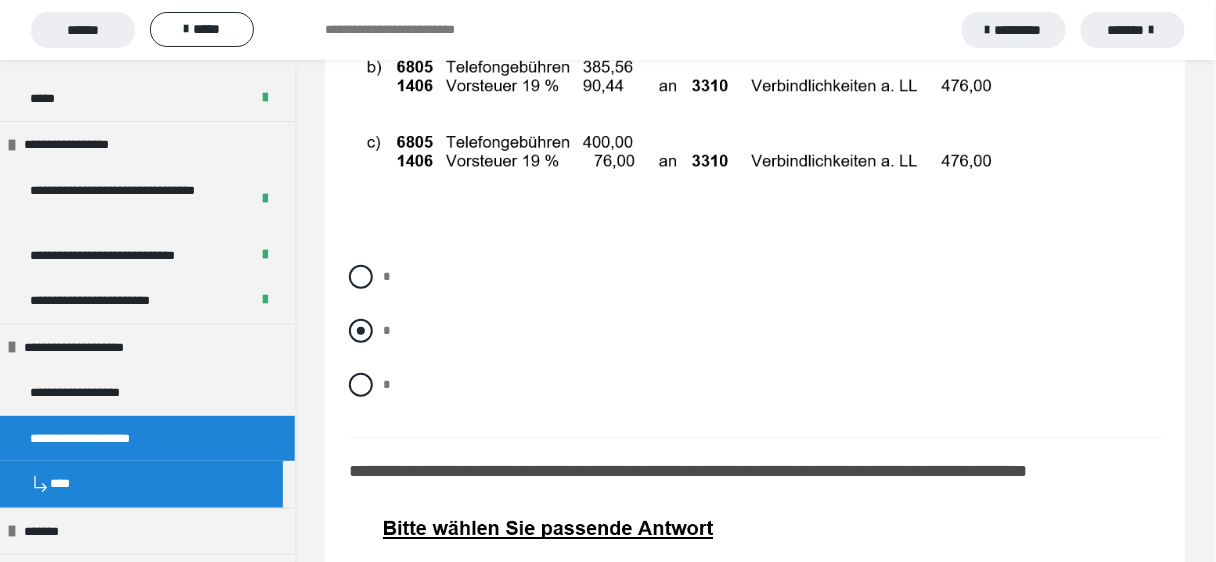 click at bounding box center (361, 331) 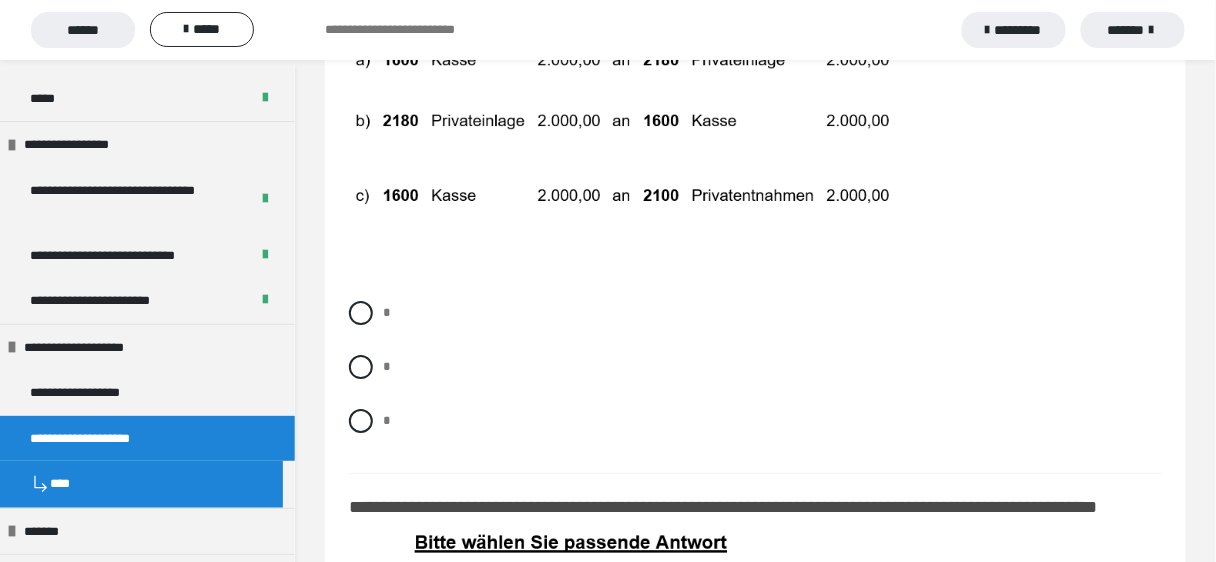 scroll, scrollTop: 10880, scrollLeft: 0, axis: vertical 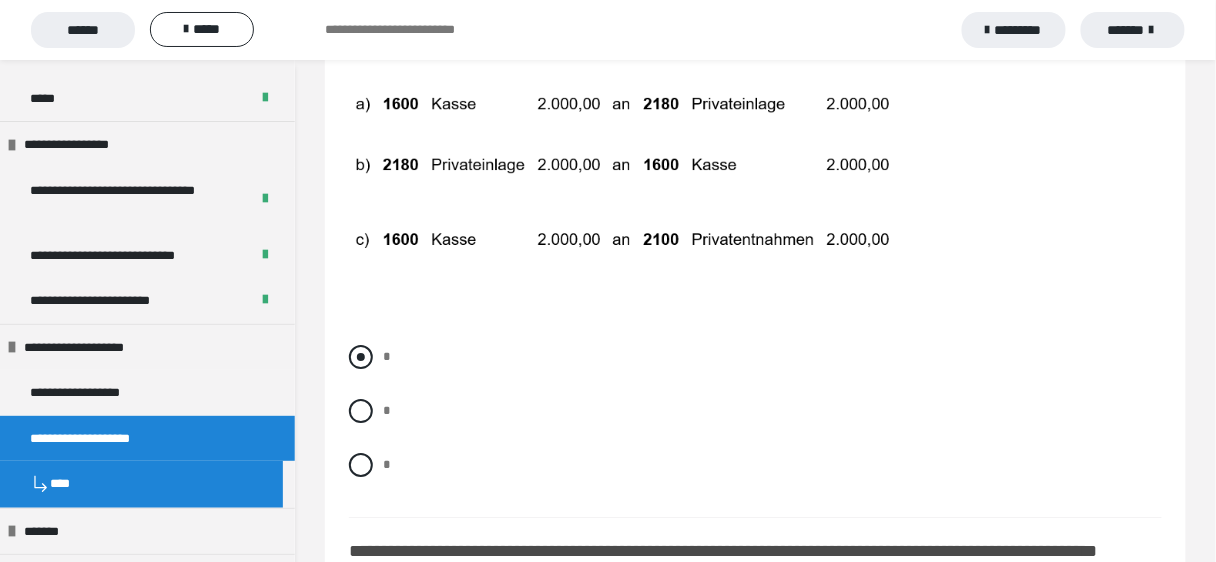 click at bounding box center [361, 357] 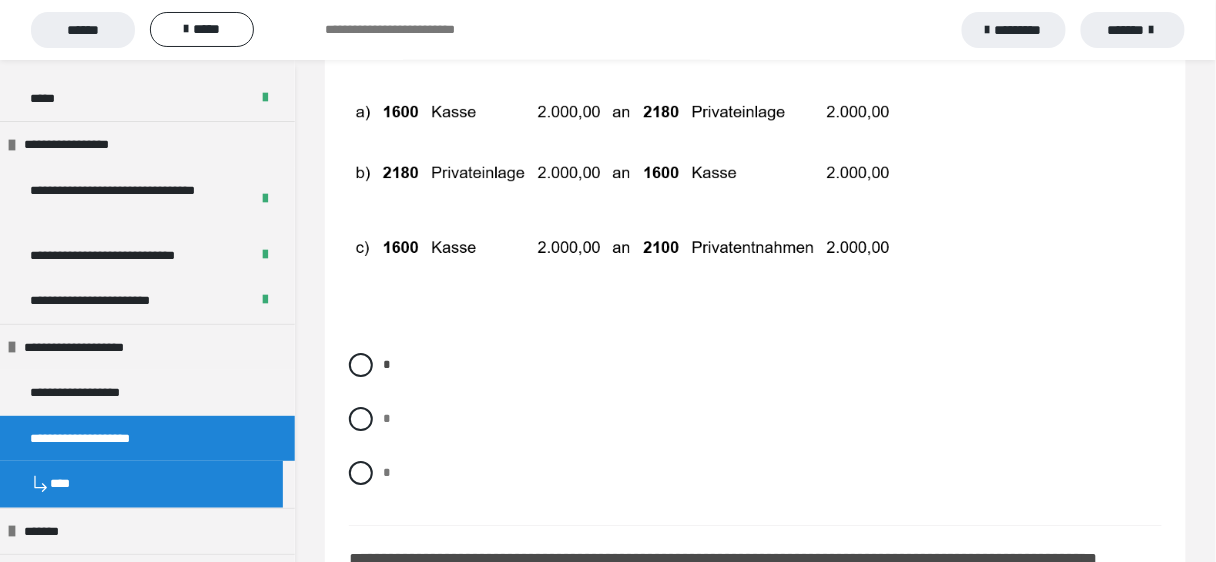 scroll, scrollTop: 10560, scrollLeft: 0, axis: vertical 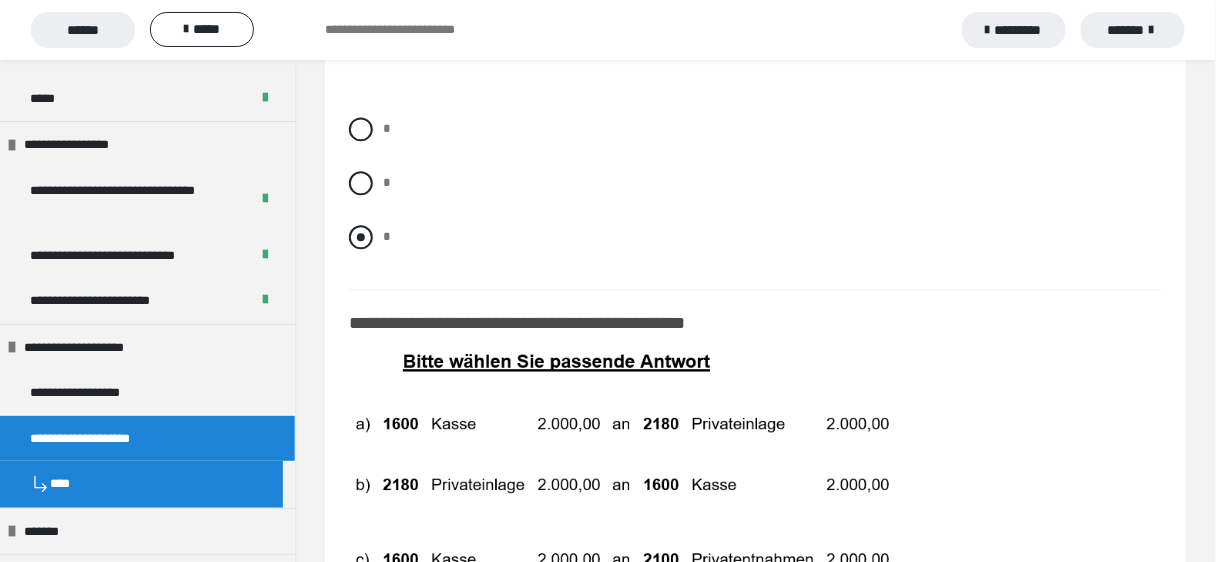 click at bounding box center [361, 237] 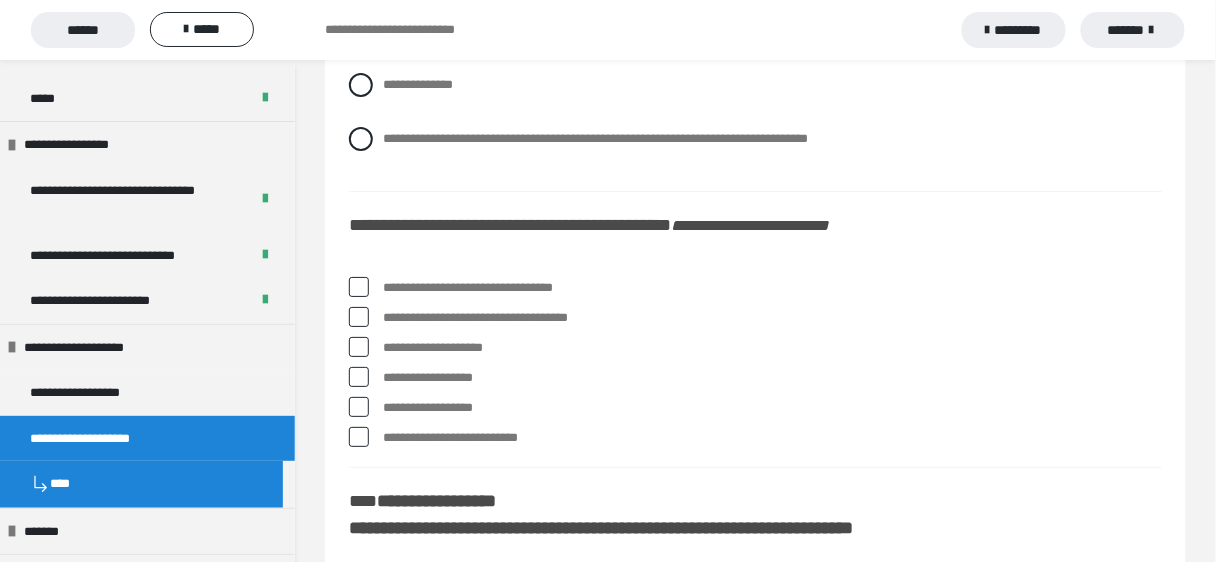 scroll, scrollTop: 9360, scrollLeft: 0, axis: vertical 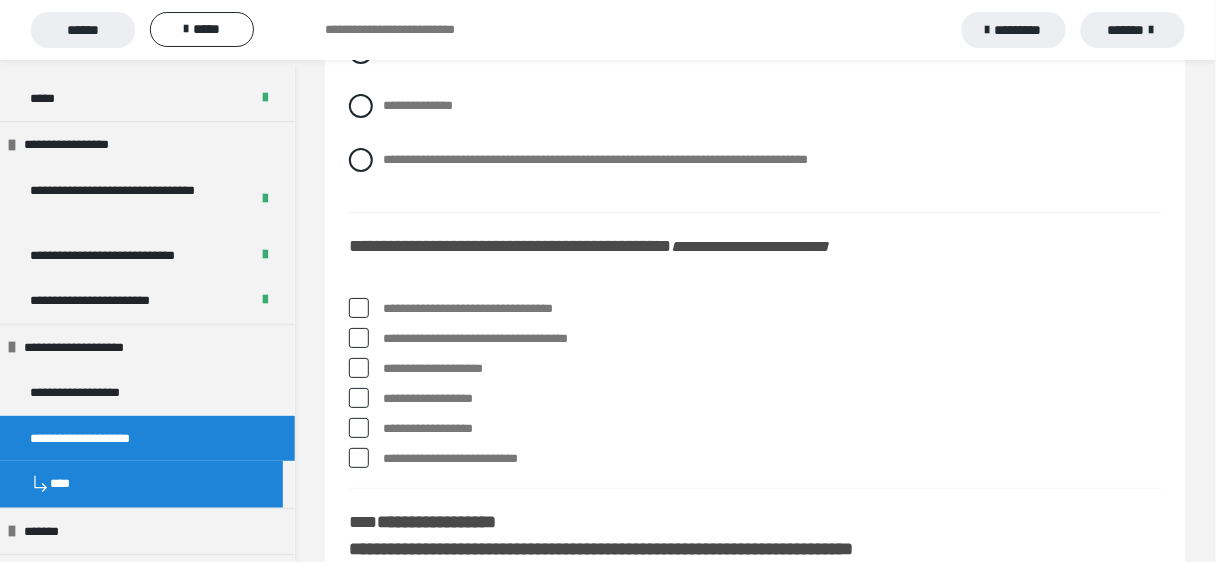 click at bounding box center [359, 458] 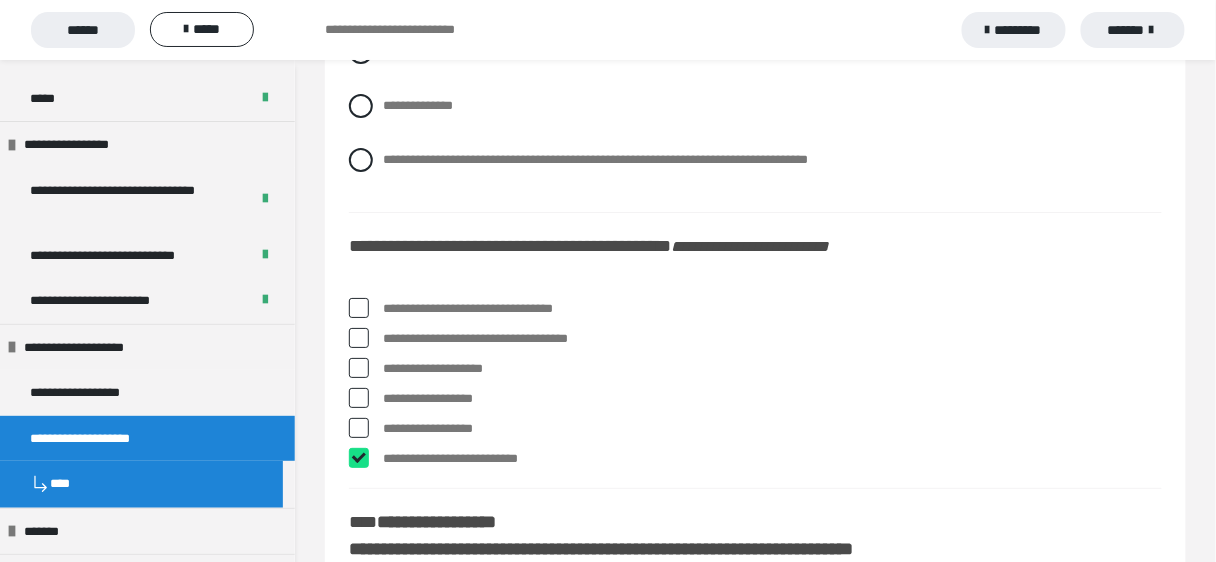 checkbox on "****" 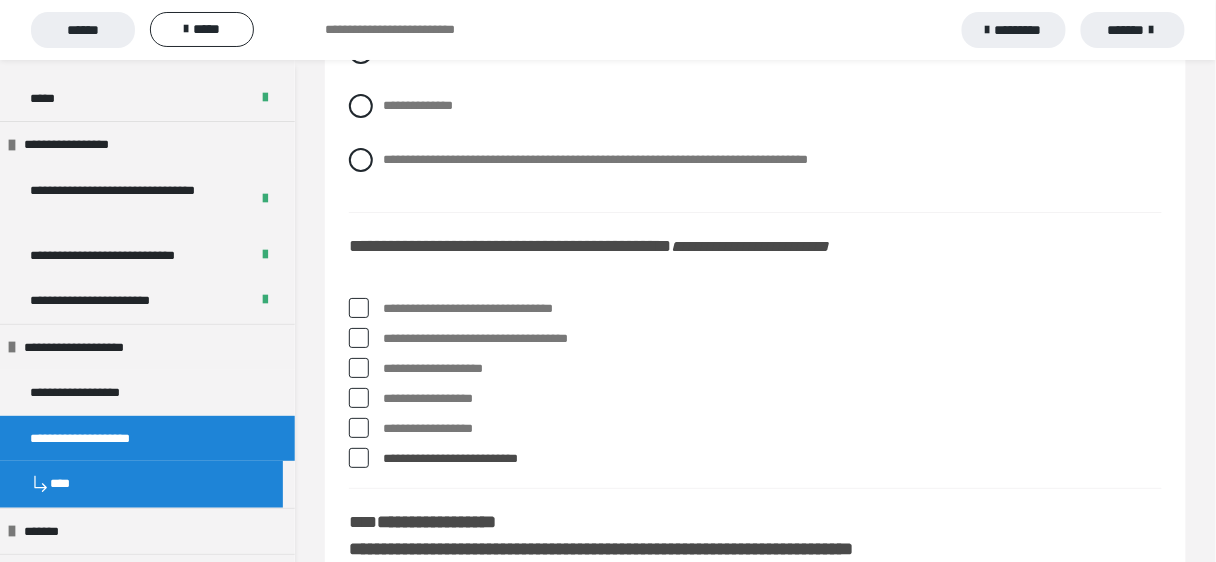 click at bounding box center [359, 398] 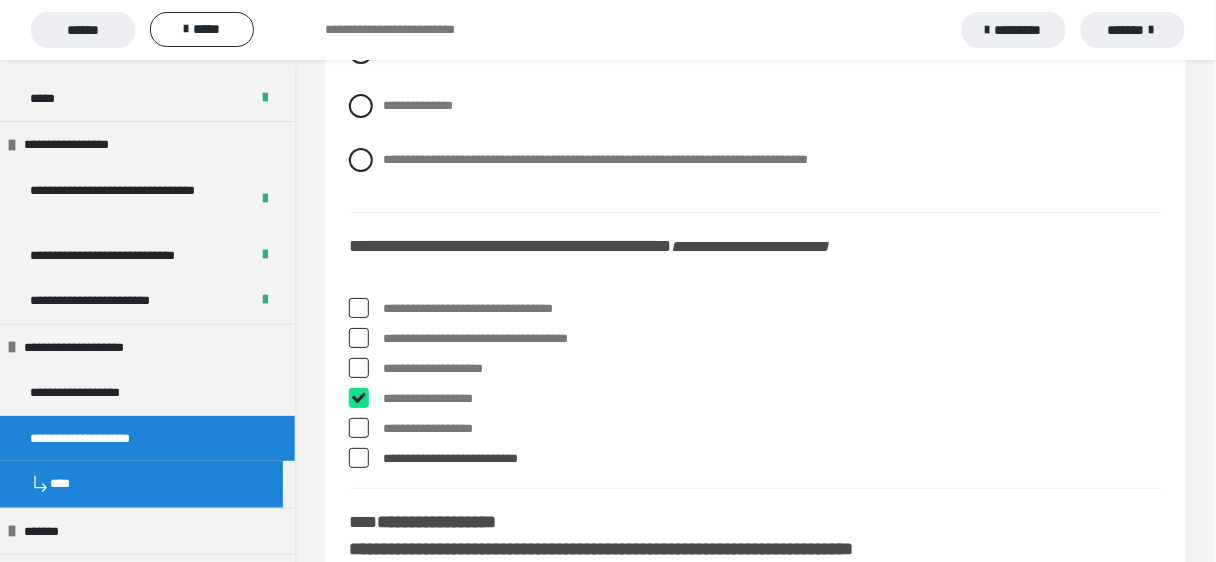 checkbox on "****" 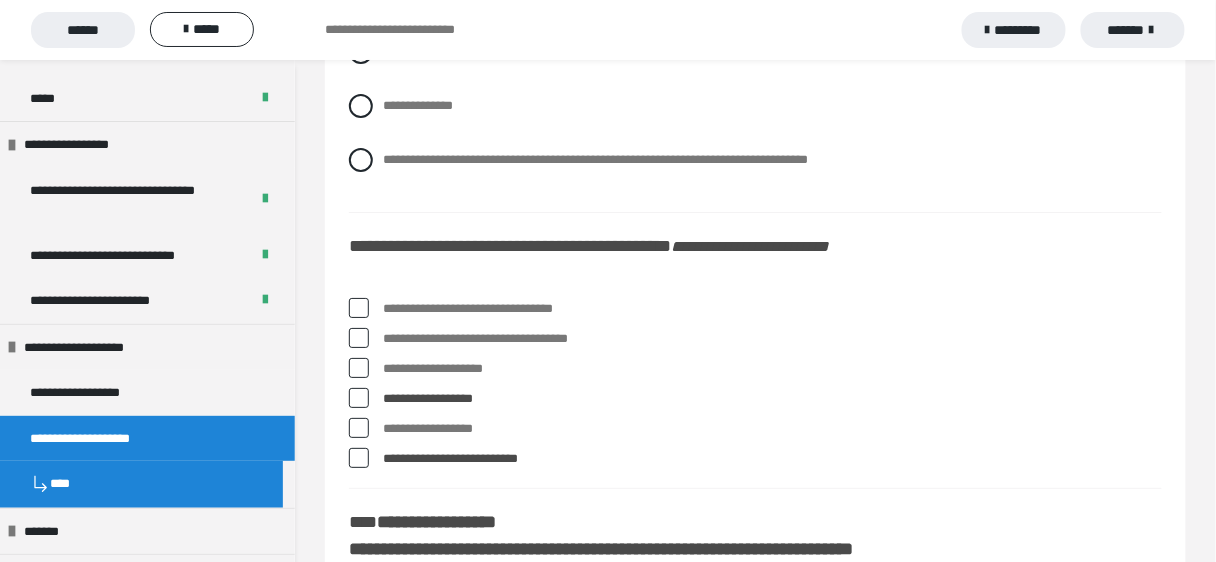 click at bounding box center [359, 308] 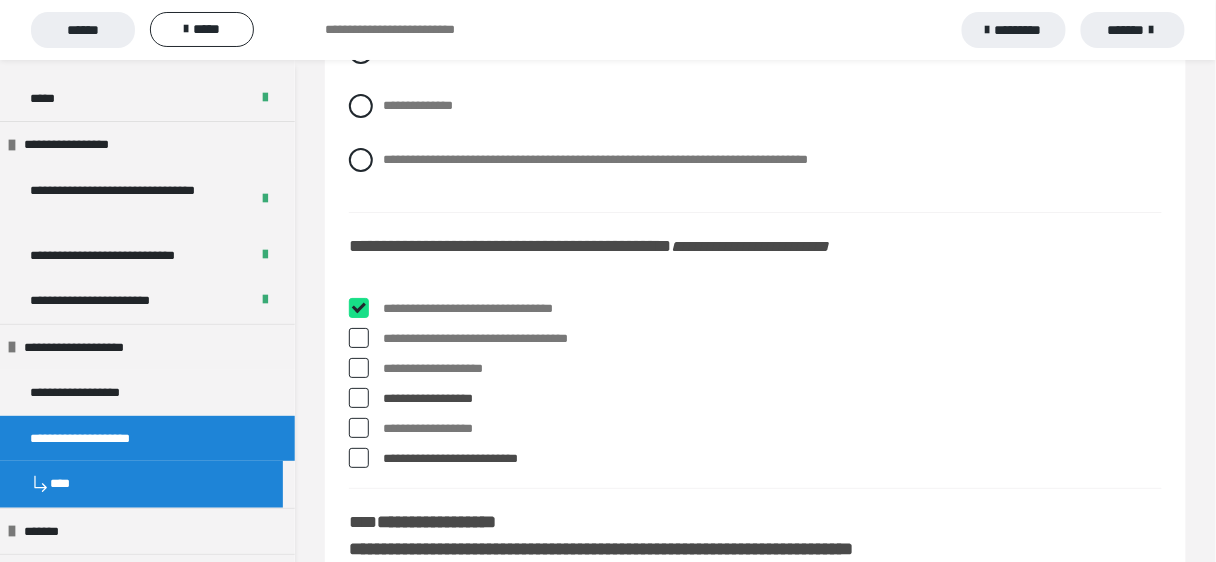 checkbox on "****" 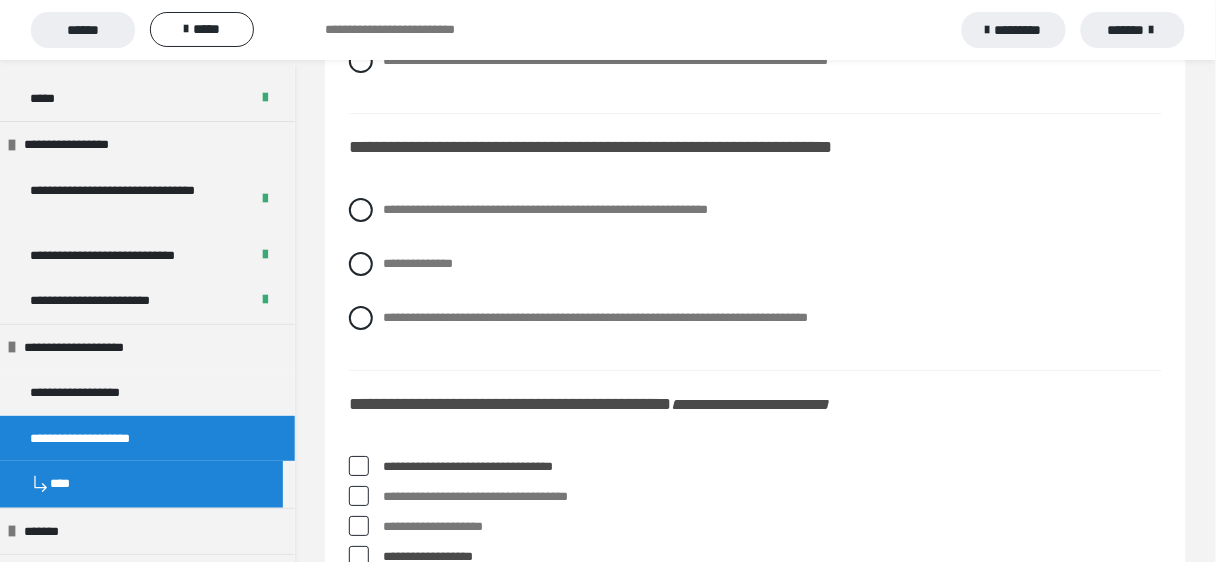 scroll, scrollTop: 9200, scrollLeft: 0, axis: vertical 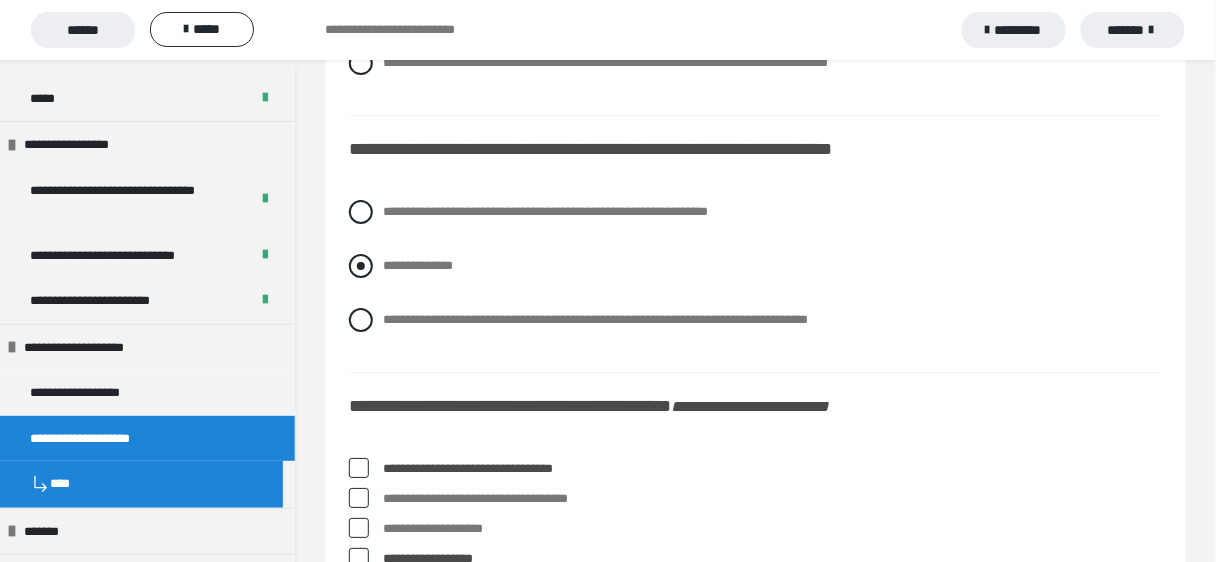 click on "**********" at bounding box center [755, 266] 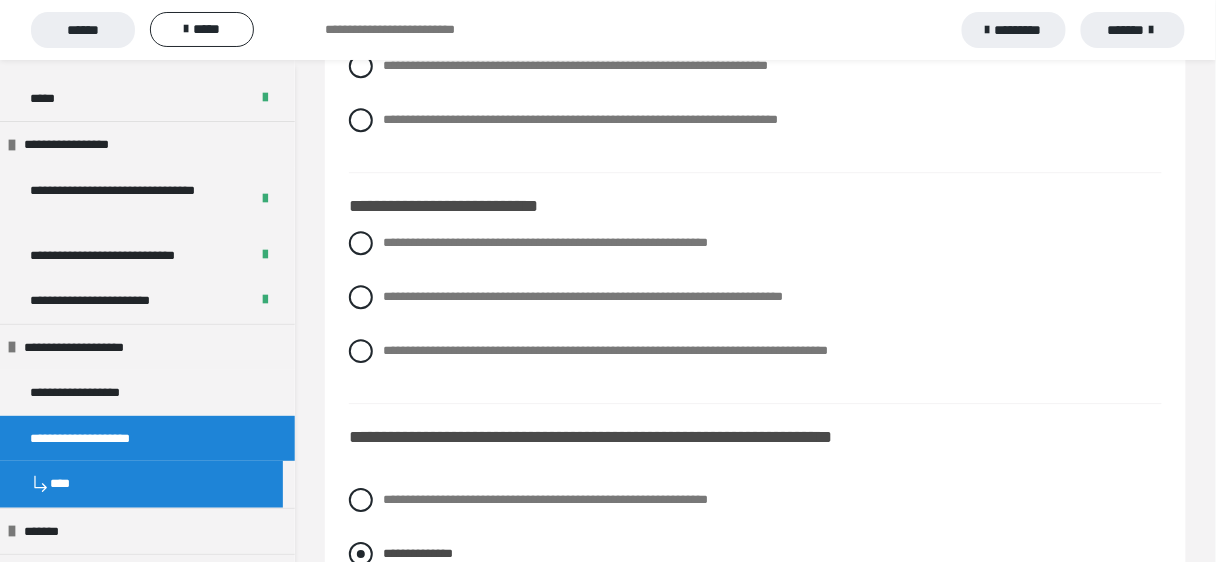 scroll, scrollTop: 8880, scrollLeft: 0, axis: vertical 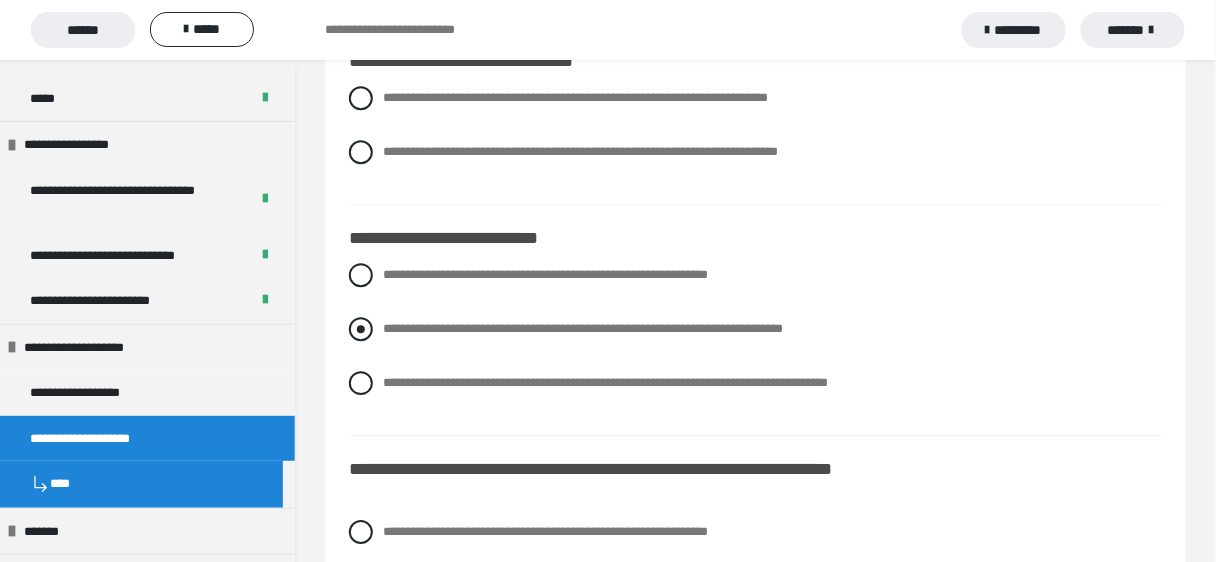 click at bounding box center (361, 329) 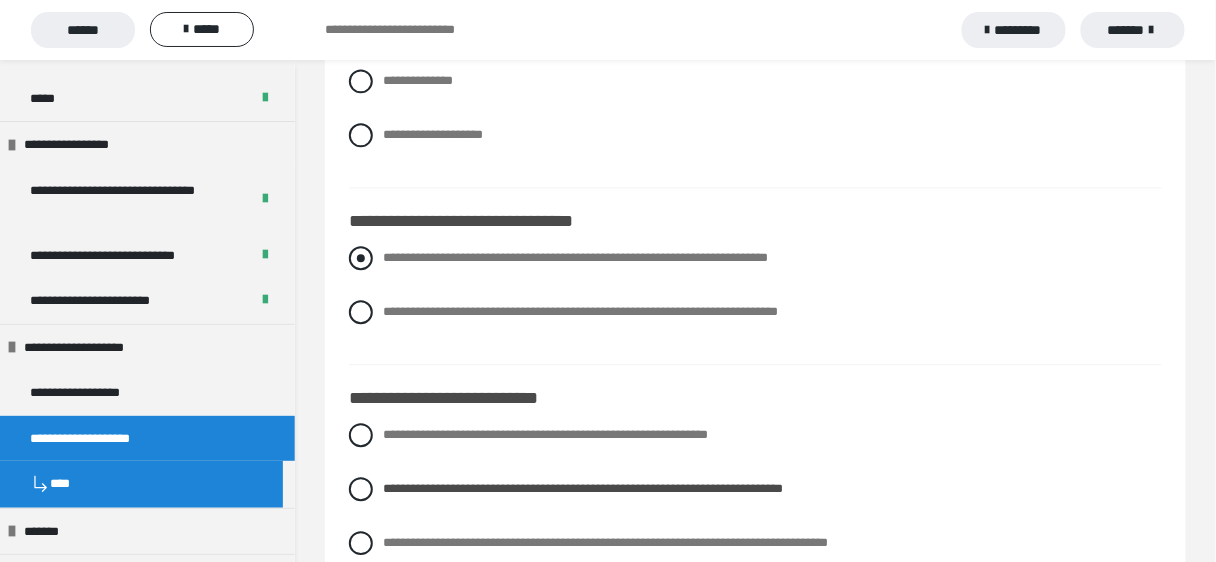 click at bounding box center (361, 258) 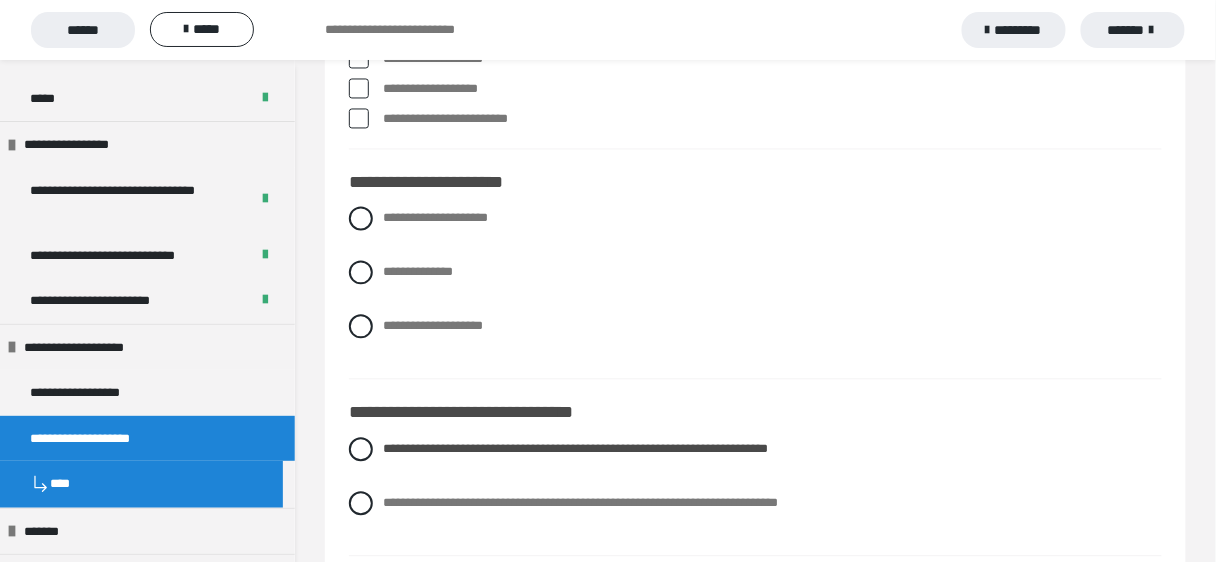 scroll, scrollTop: 8480, scrollLeft: 0, axis: vertical 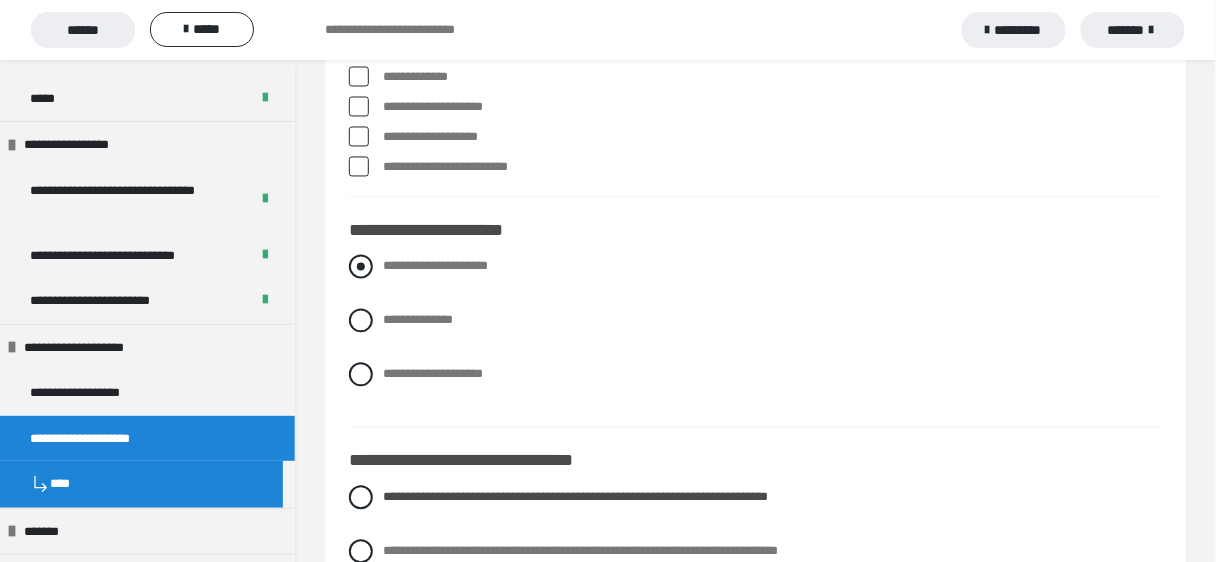 click at bounding box center [361, 267] 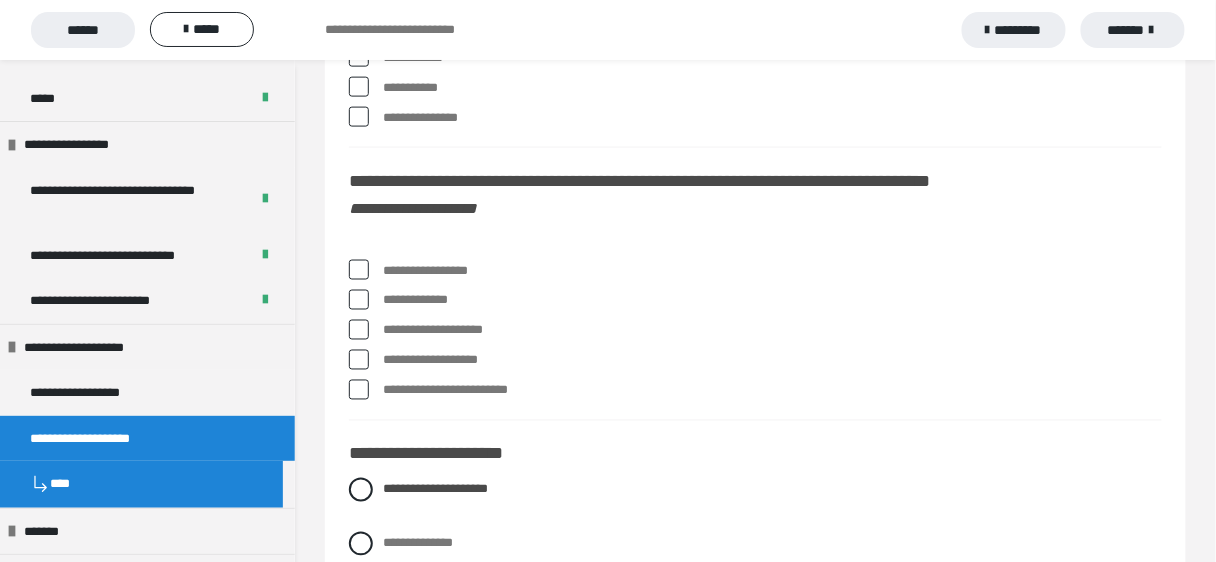 scroll, scrollTop: 8240, scrollLeft: 0, axis: vertical 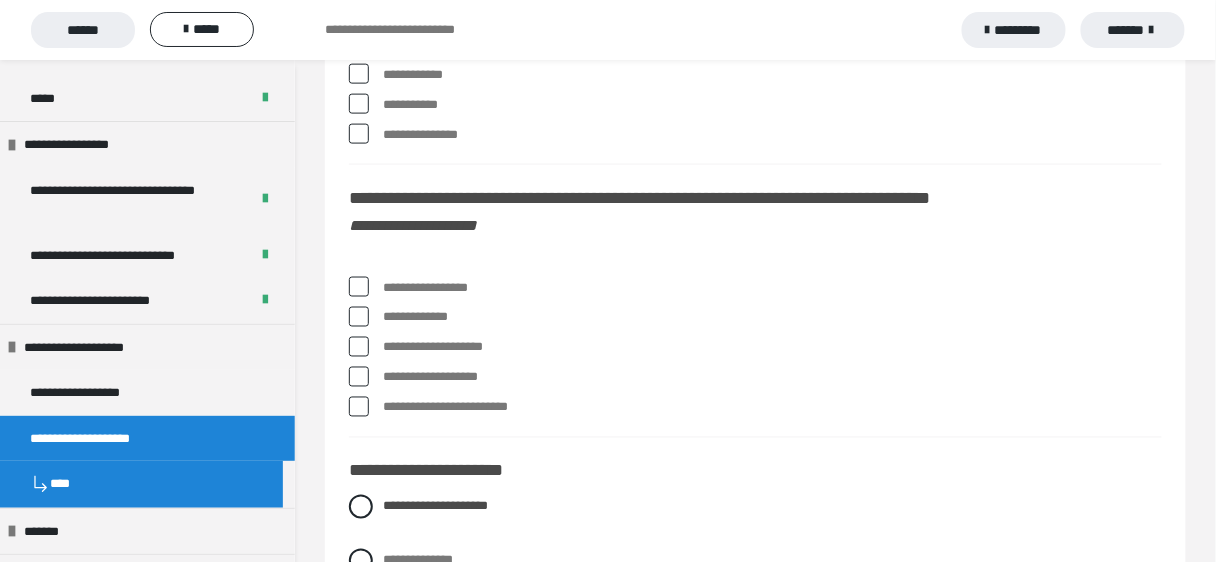 click on "**********" at bounding box center (755, 352) 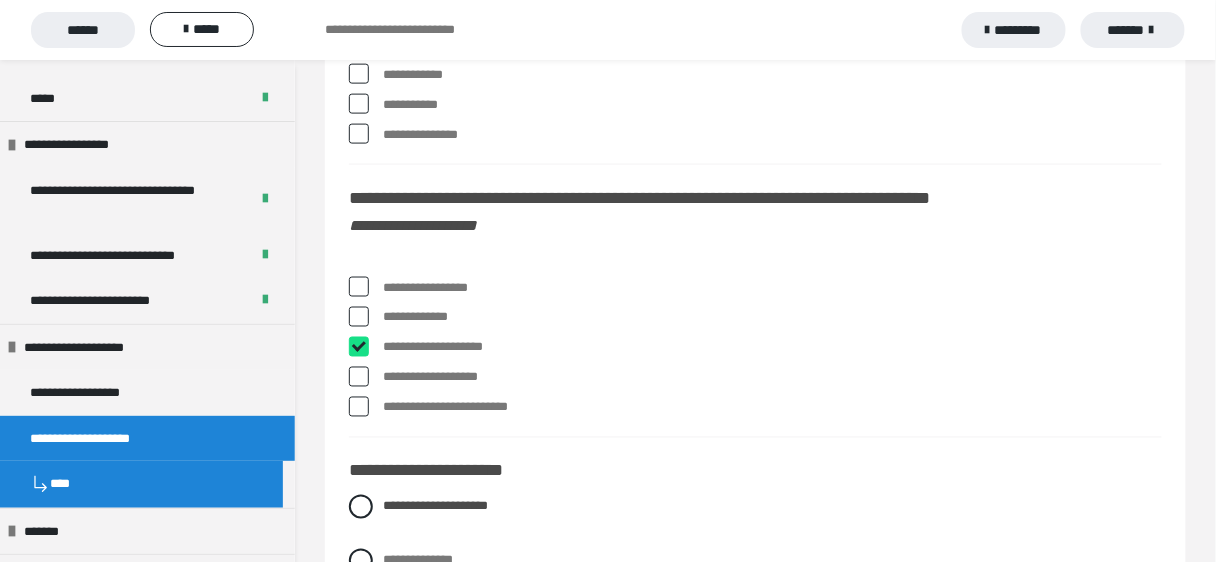 checkbox on "****" 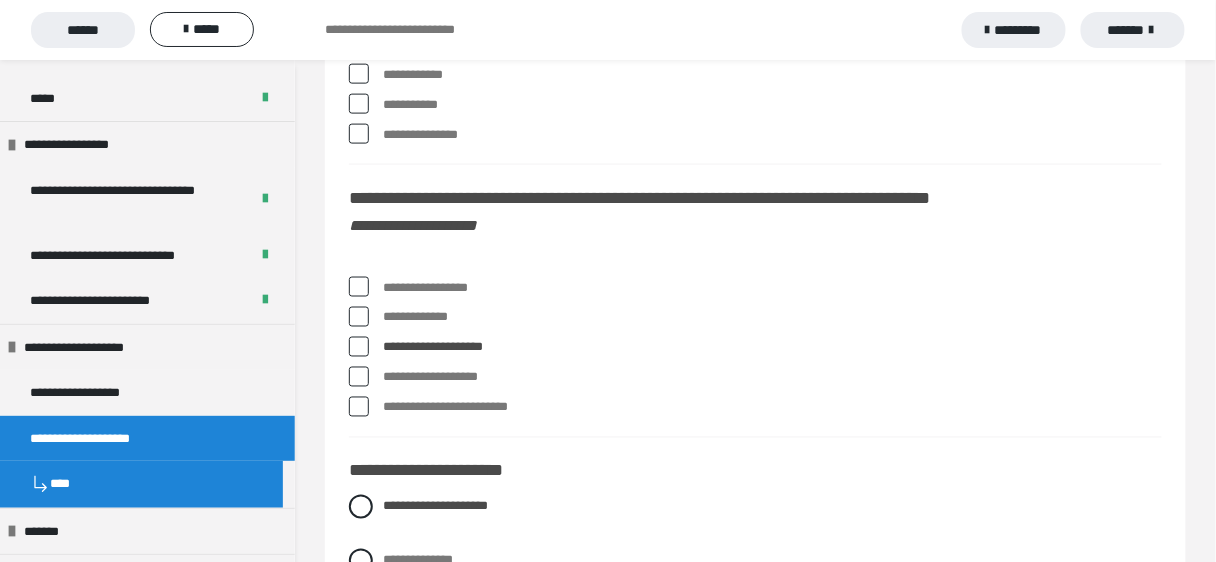 click at bounding box center [359, 287] 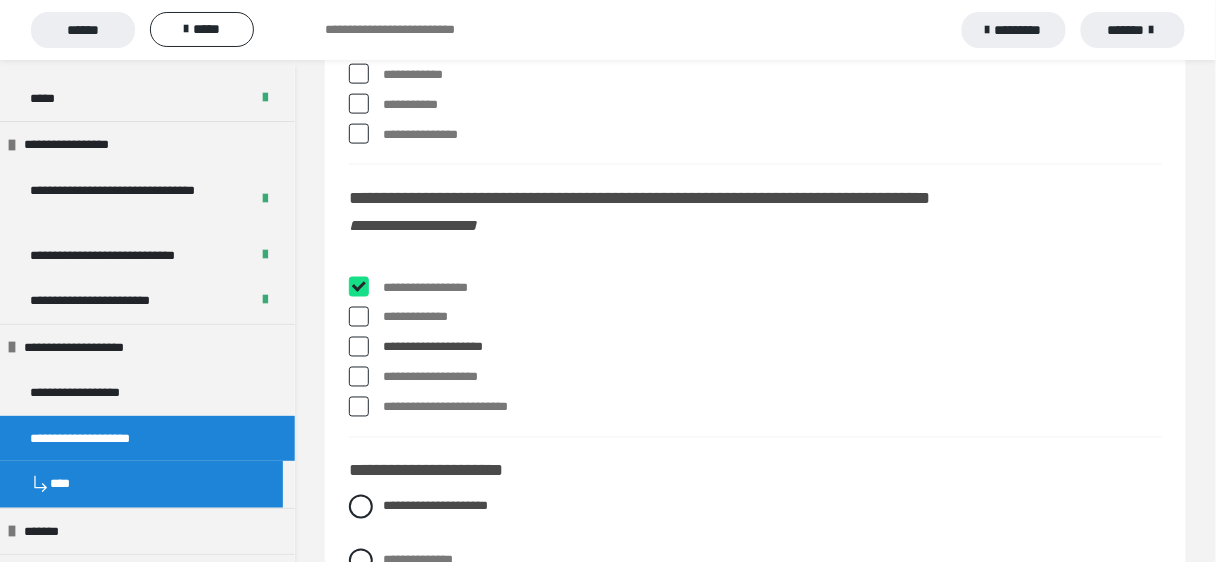 checkbox on "****" 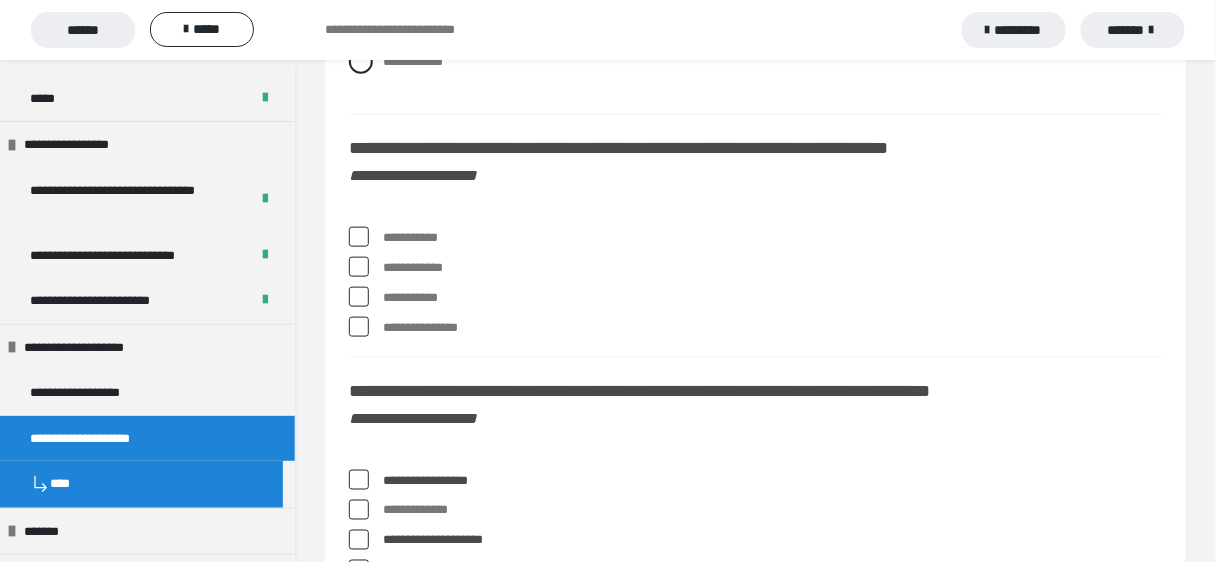 scroll, scrollTop: 7920, scrollLeft: 0, axis: vertical 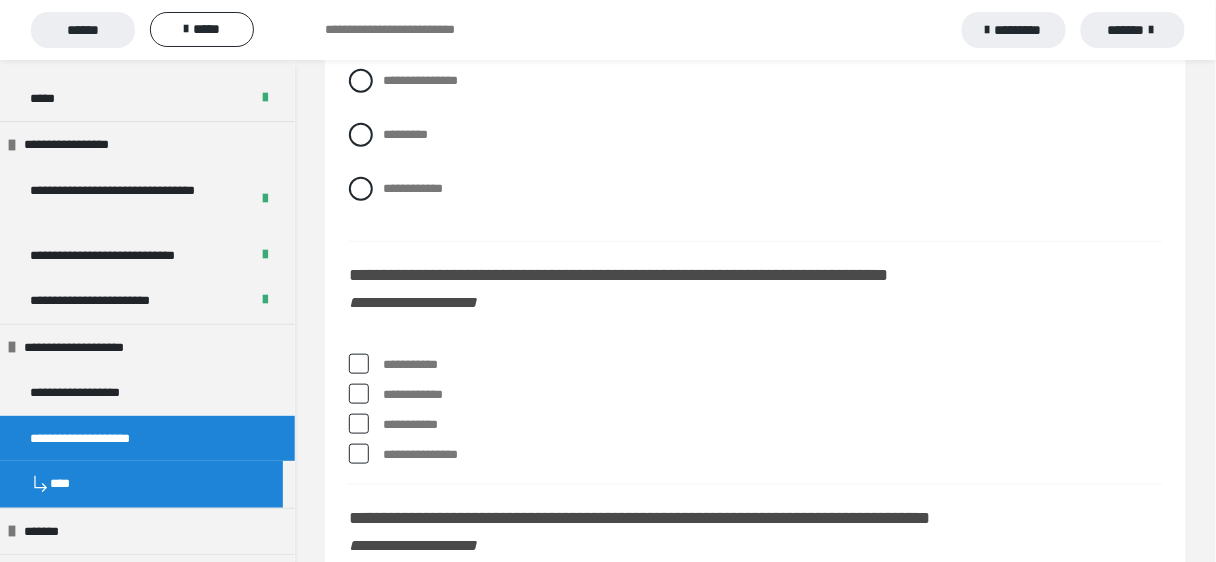 click at bounding box center [359, 424] 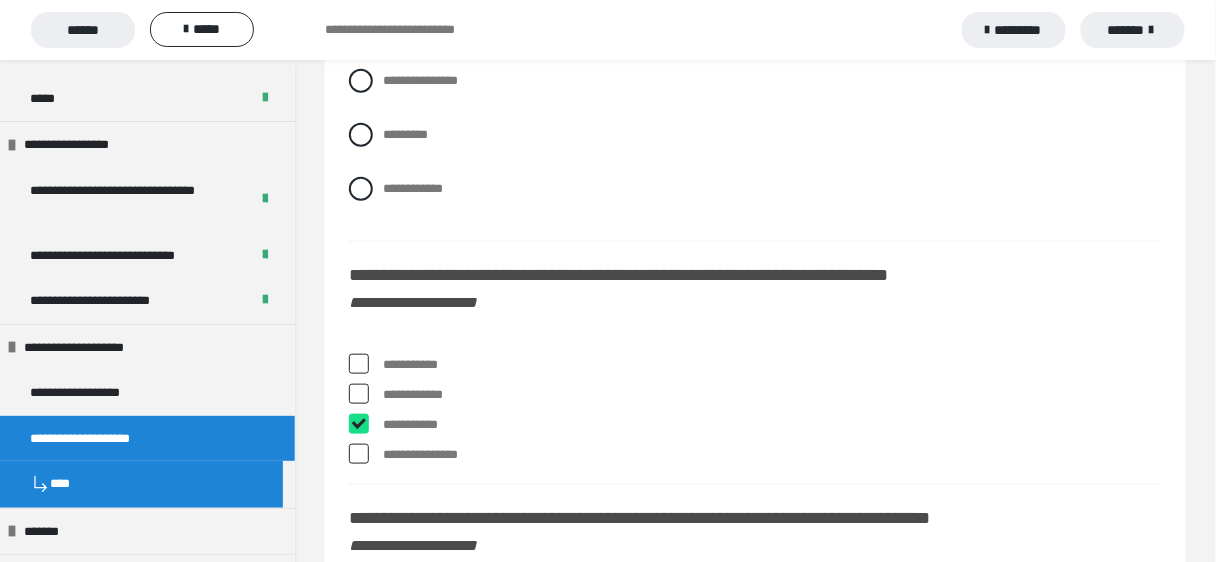 checkbox on "****" 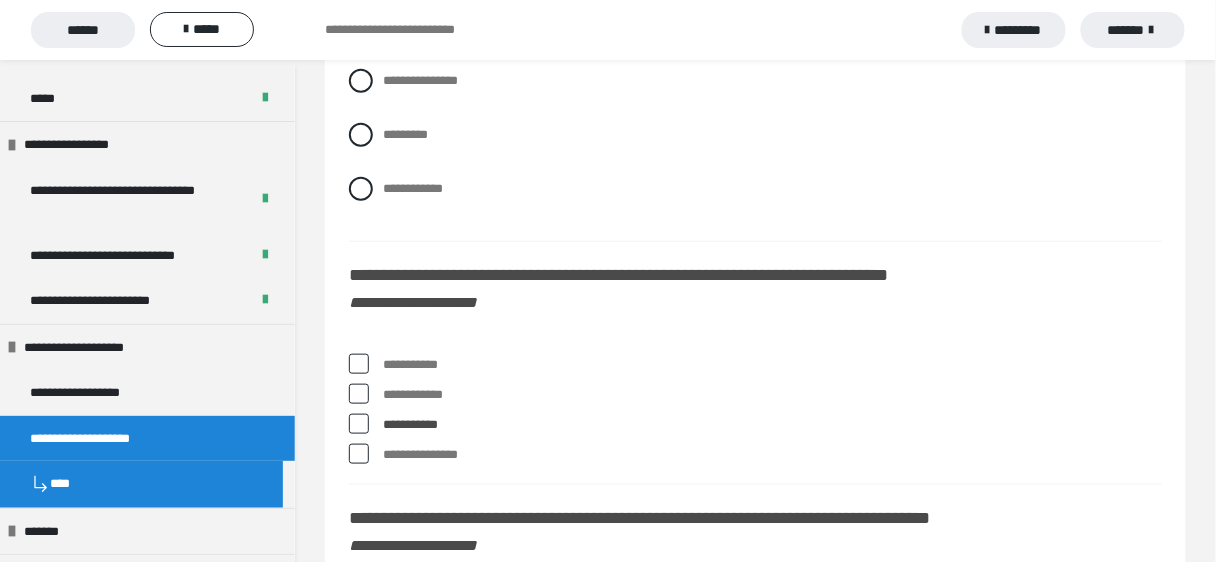 click at bounding box center [359, 364] 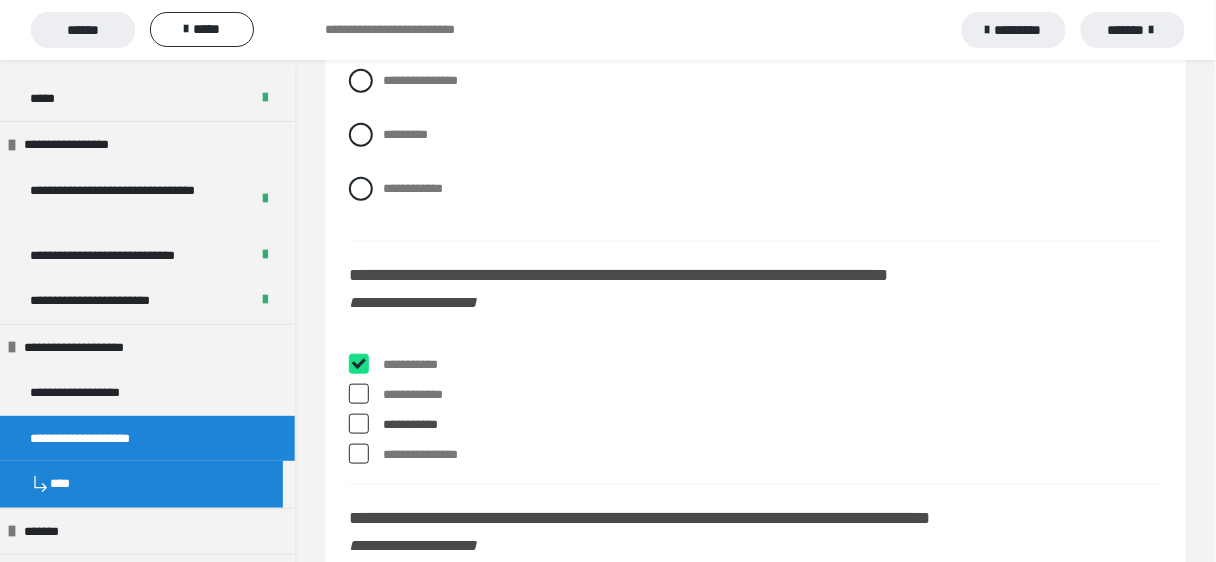 checkbox on "****" 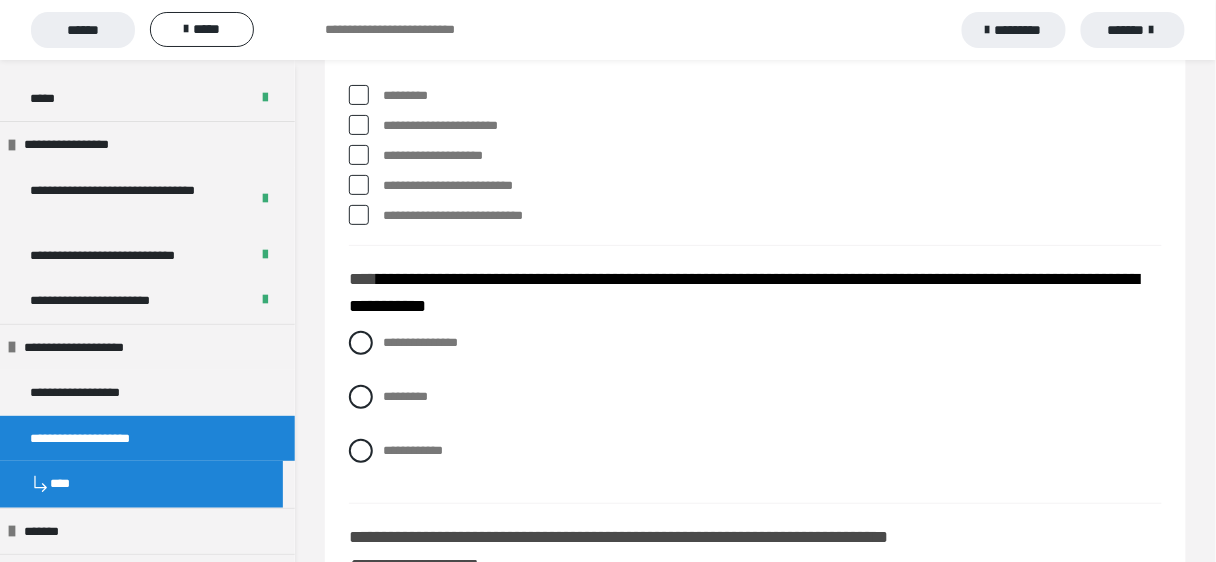 scroll, scrollTop: 7600, scrollLeft: 0, axis: vertical 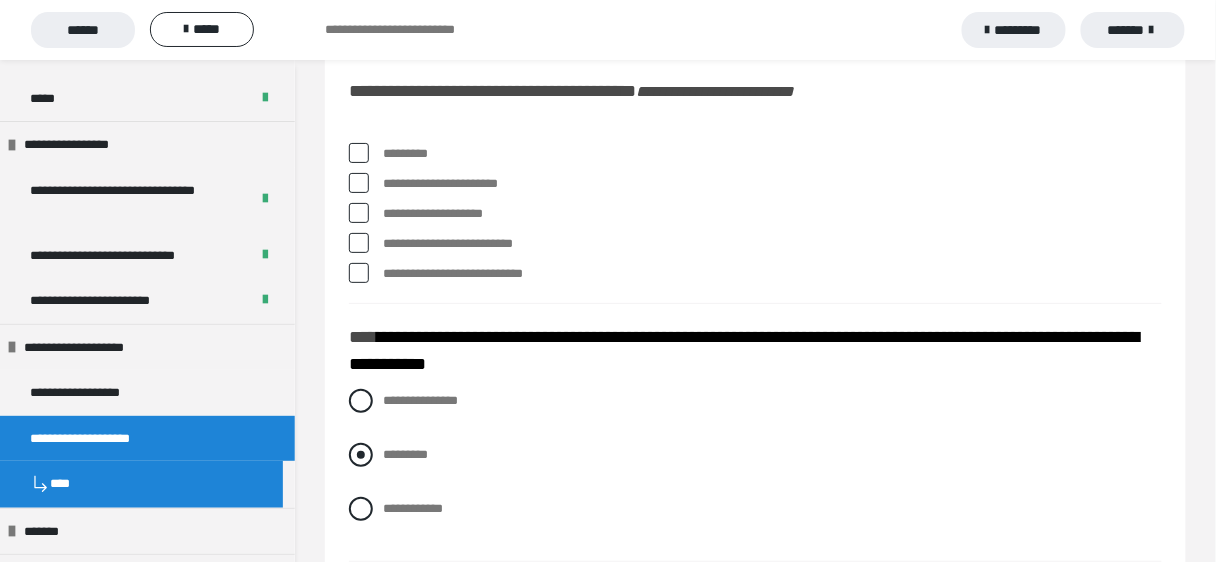 drag, startPoint x: 356, startPoint y: 447, endPoint x: 428, endPoint y: 419, distance: 77.25283 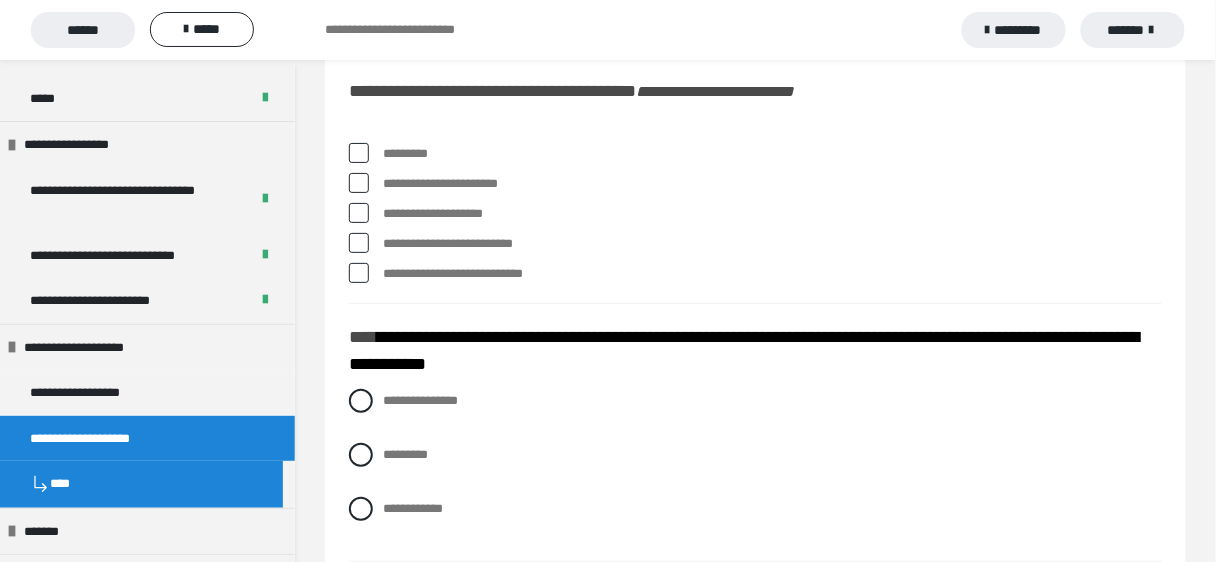 click at bounding box center [361, 455] 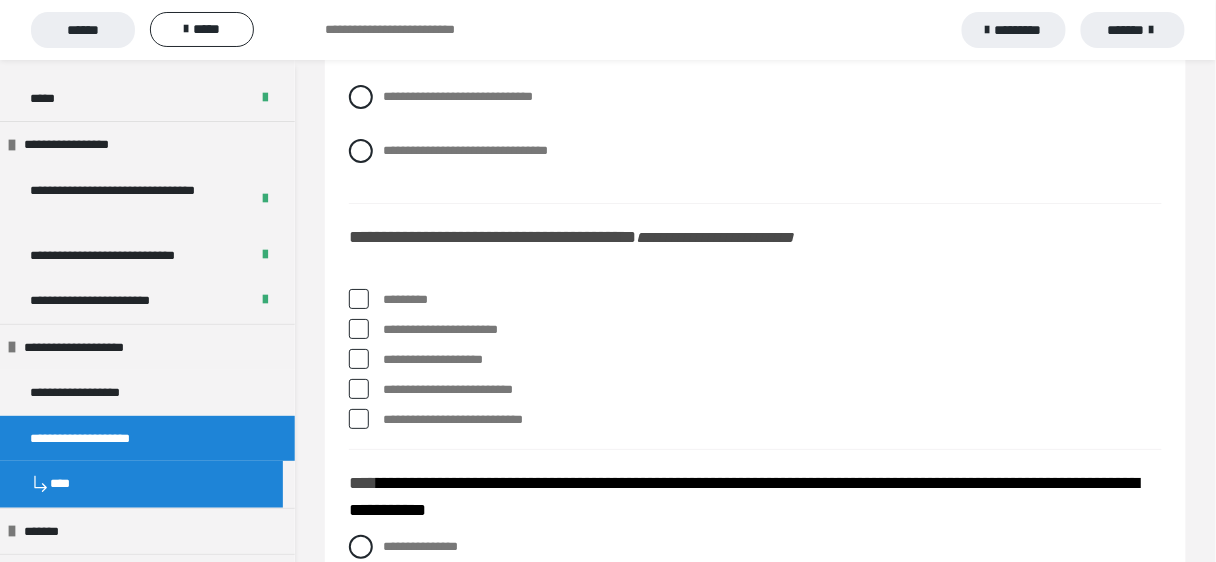 scroll, scrollTop: 7440, scrollLeft: 0, axis: vertical 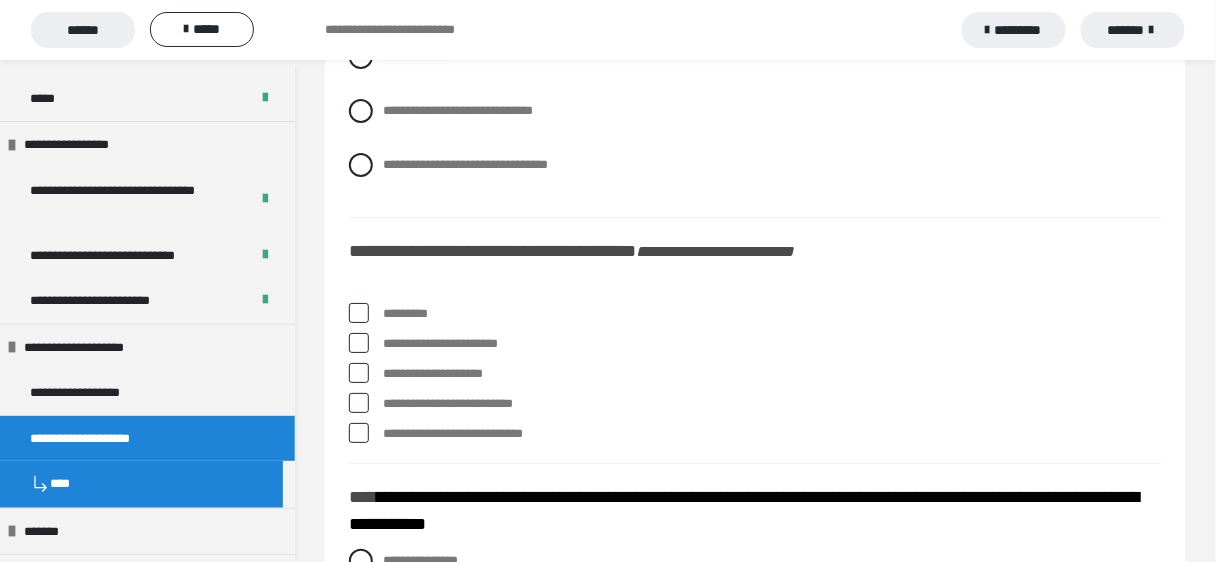 click at bounding box center [359, 403] 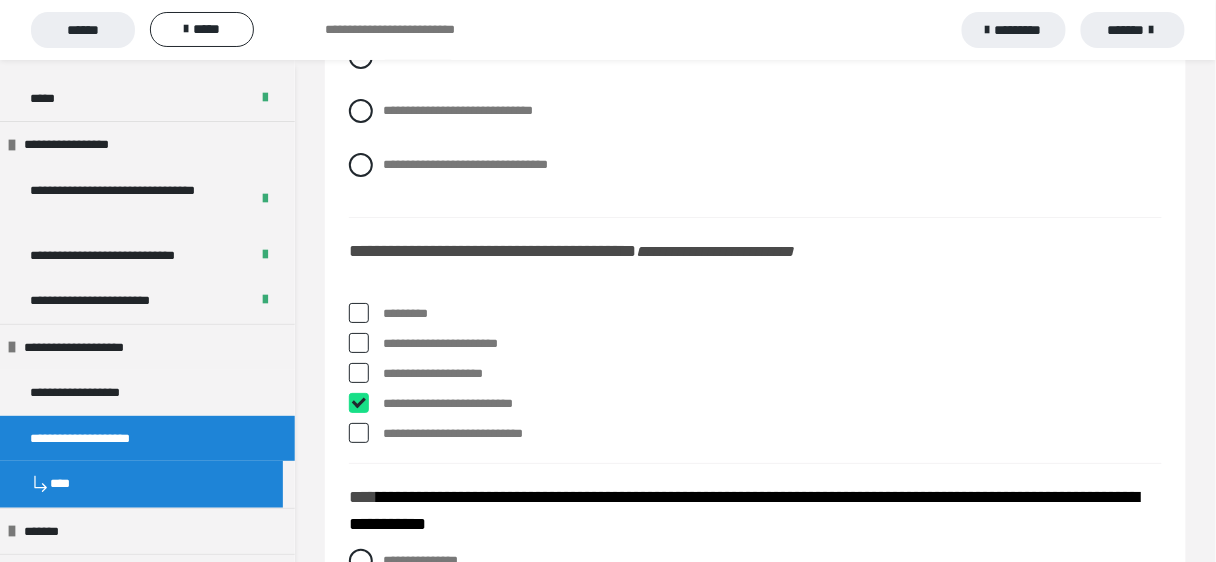 checkbox on "****" 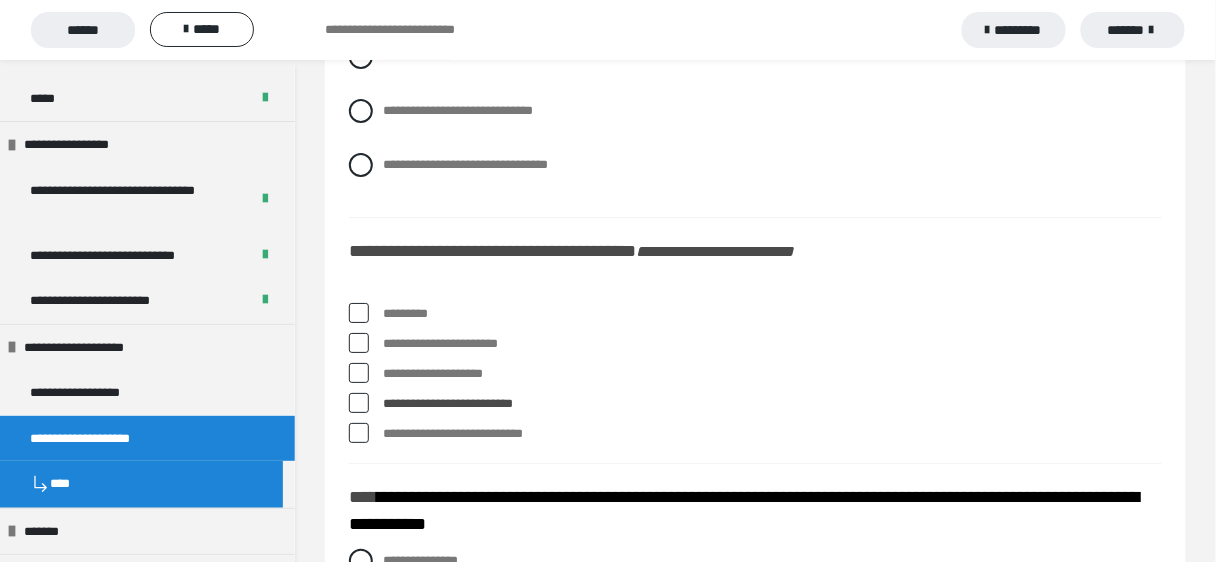 click at bounding box center (359, 373) 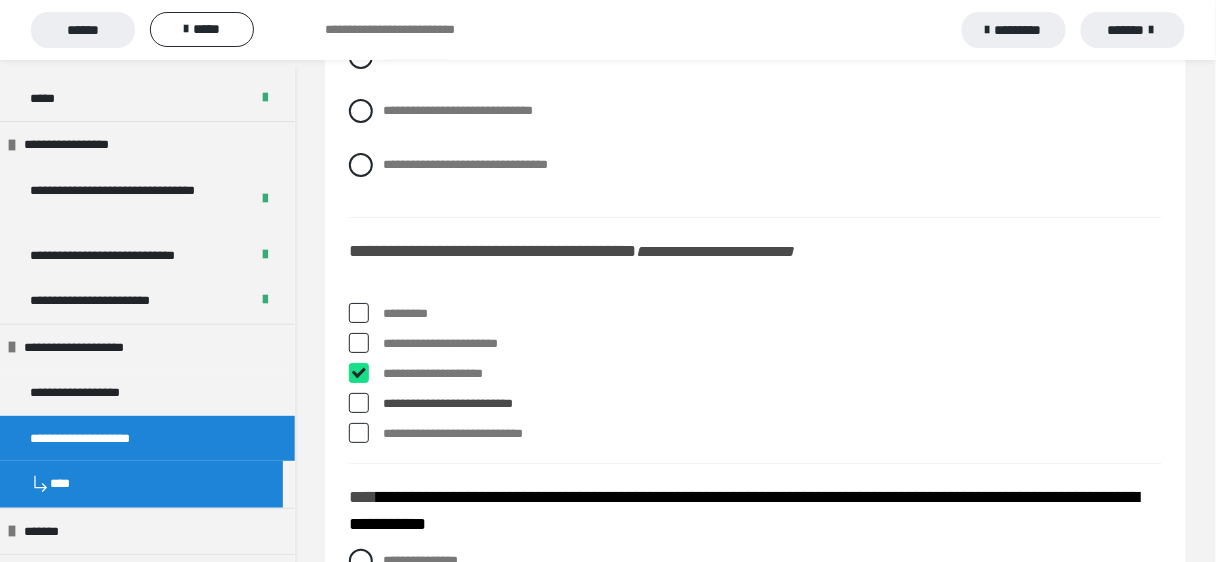 checkbox on "****" 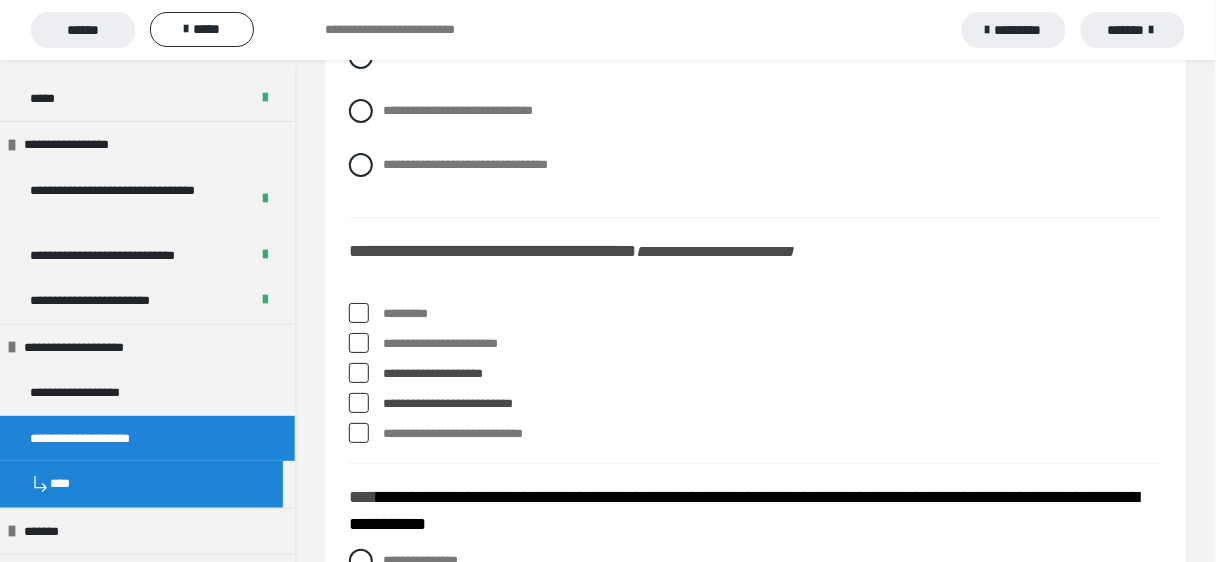 click at bounding box center [359, 313] 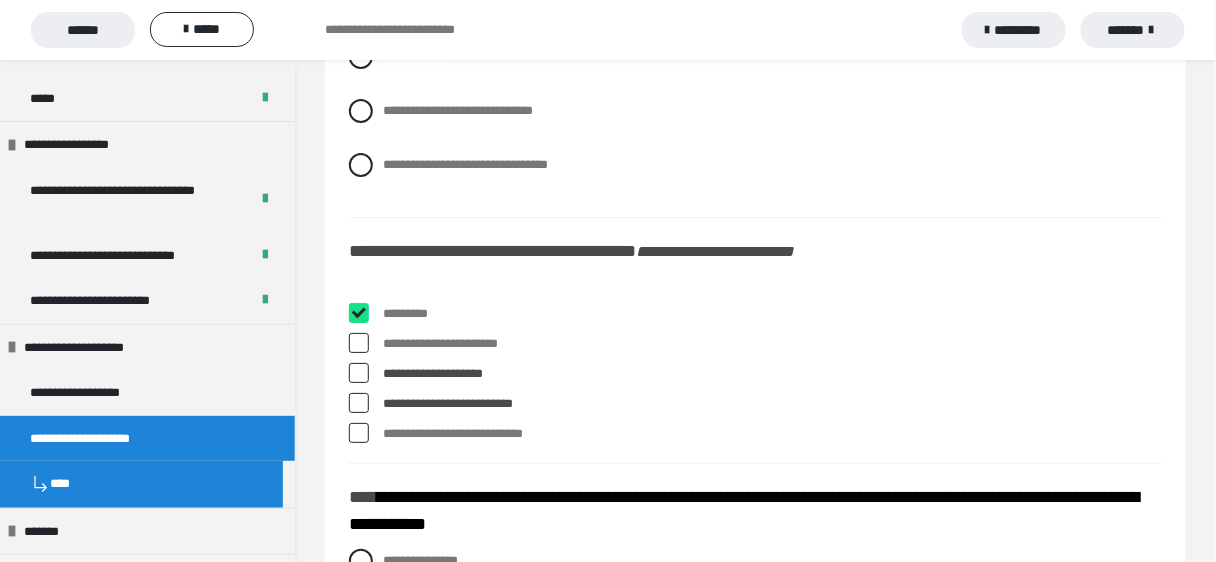 checkbox on "****" 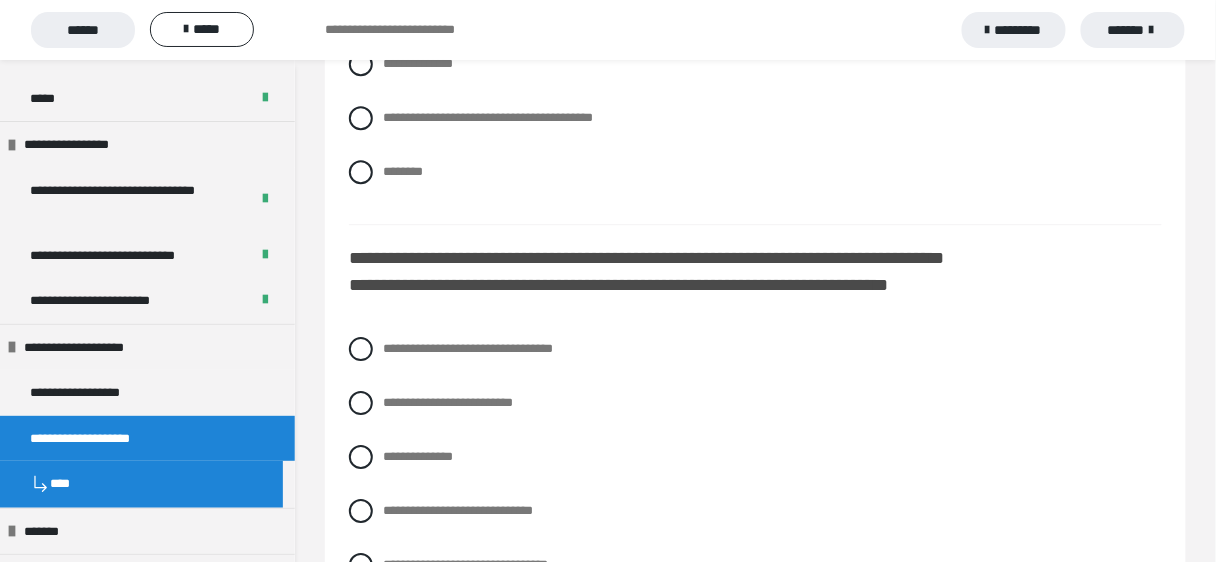 scroll, scrollTop: 7040, scrollLeft: 0, axis: vertical 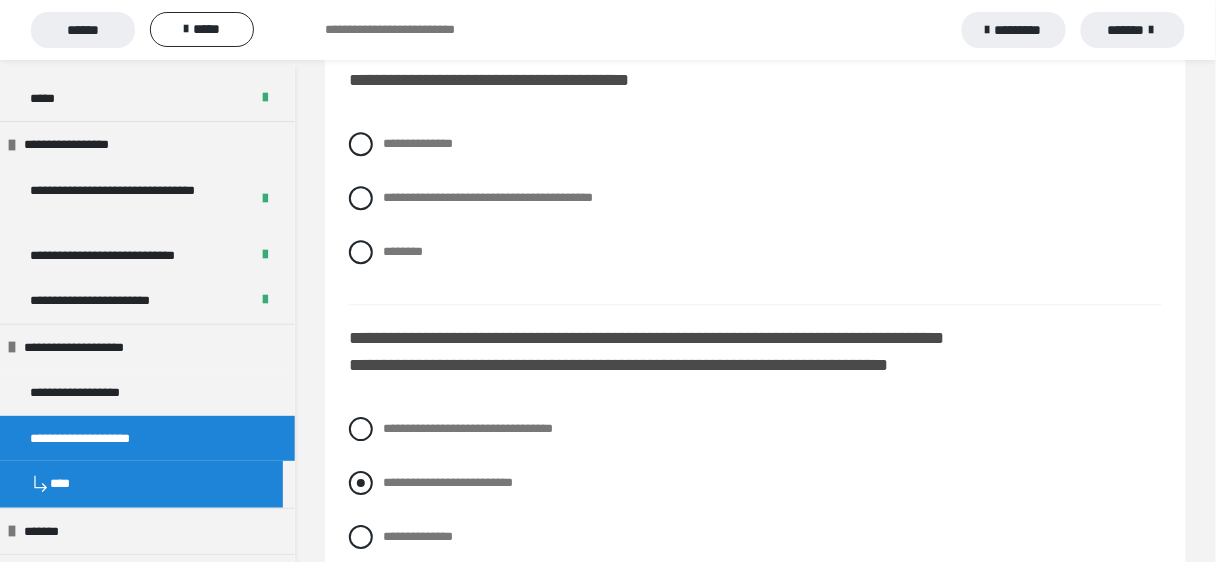click at bounding box center (361, 483) 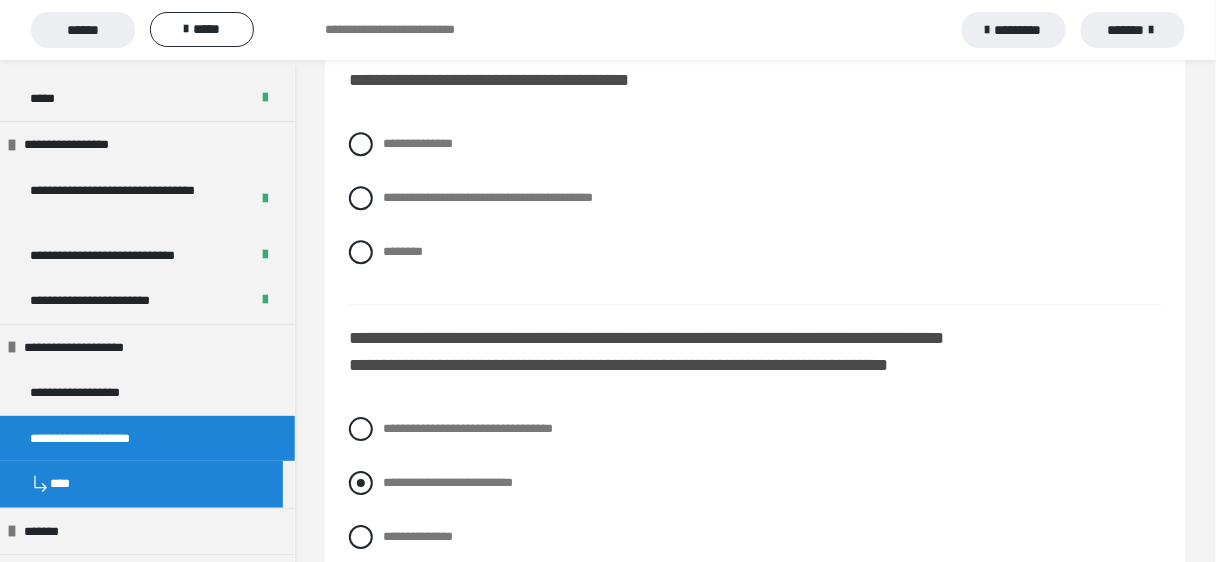 radio on "****" 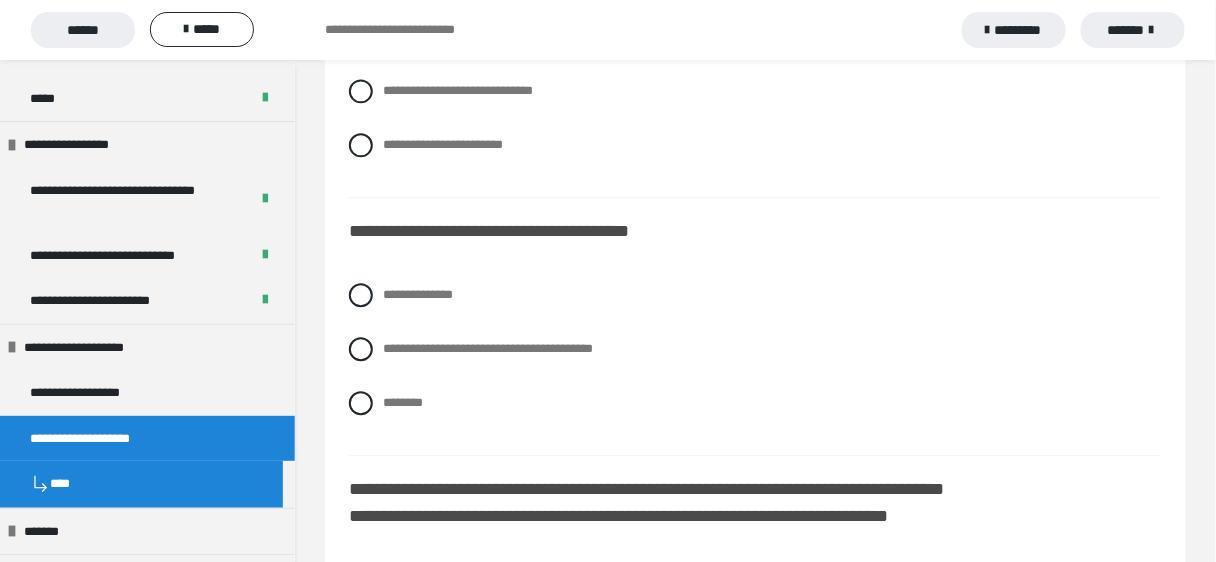 scroll, scrollTop: 6800, scrollLeft: 0, axis: vertical 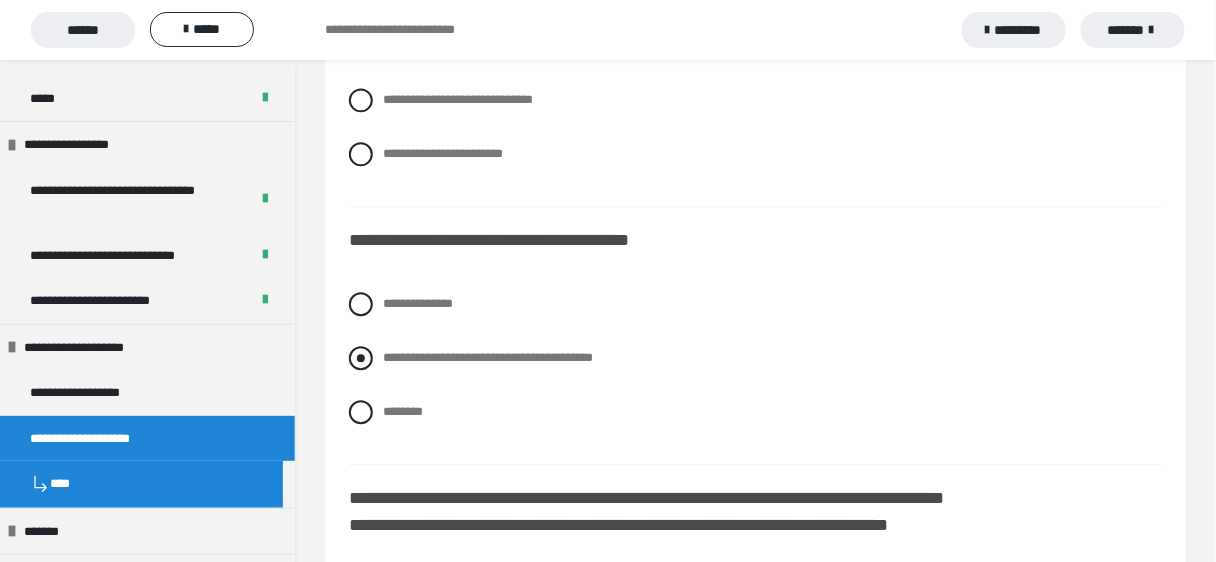 drag, startPoint x: 365, startPoint y: 348, endPoint x: 387, endPoint y: 325, distance: 31.827662 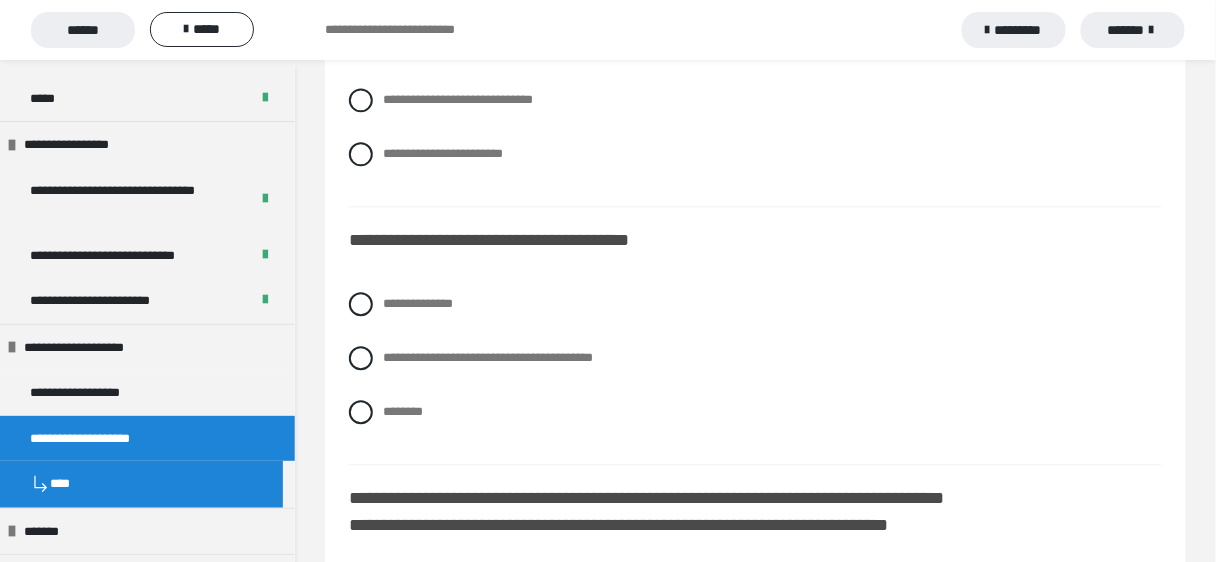 click at bounding box center [361, 358] 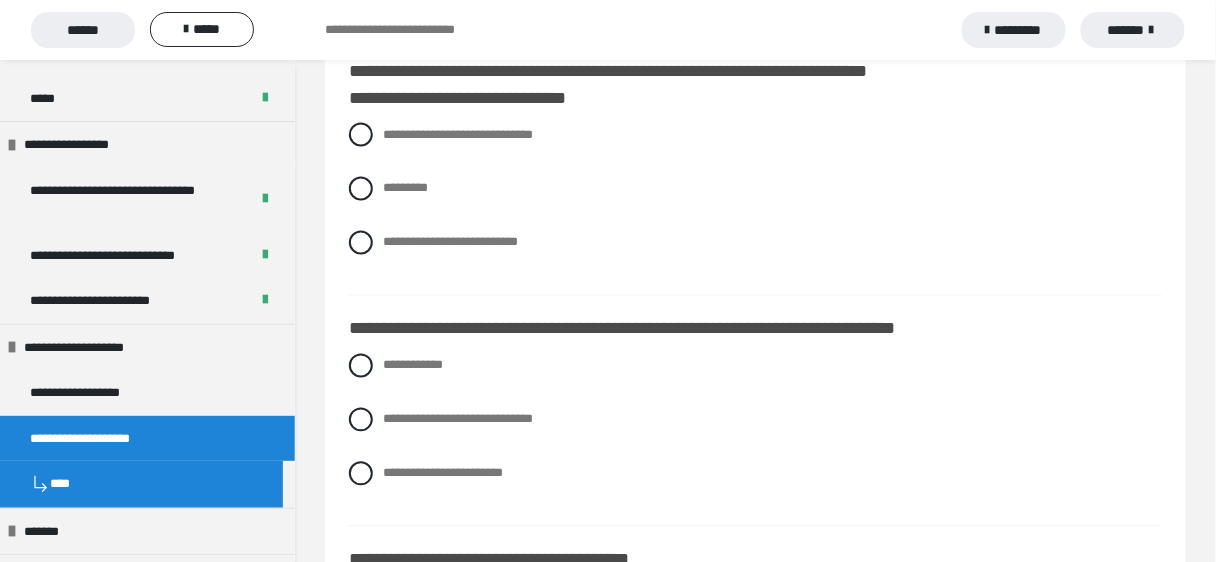 scroll, scrollTop: 6480, scrollLeft: 0, axis: vertical 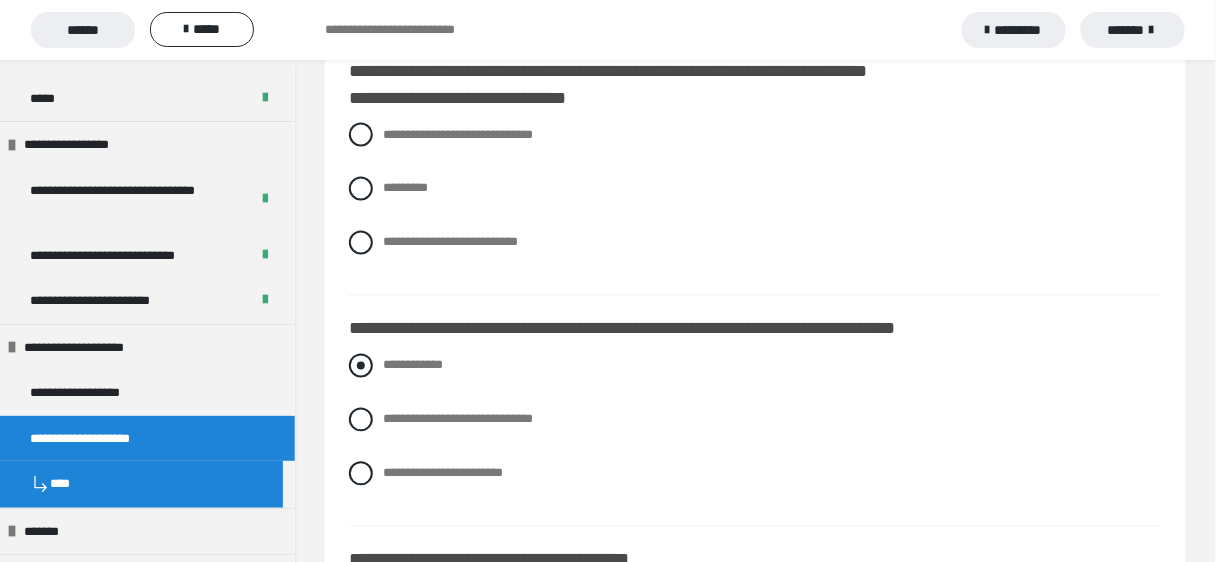 click at bounding box center (361, 366) 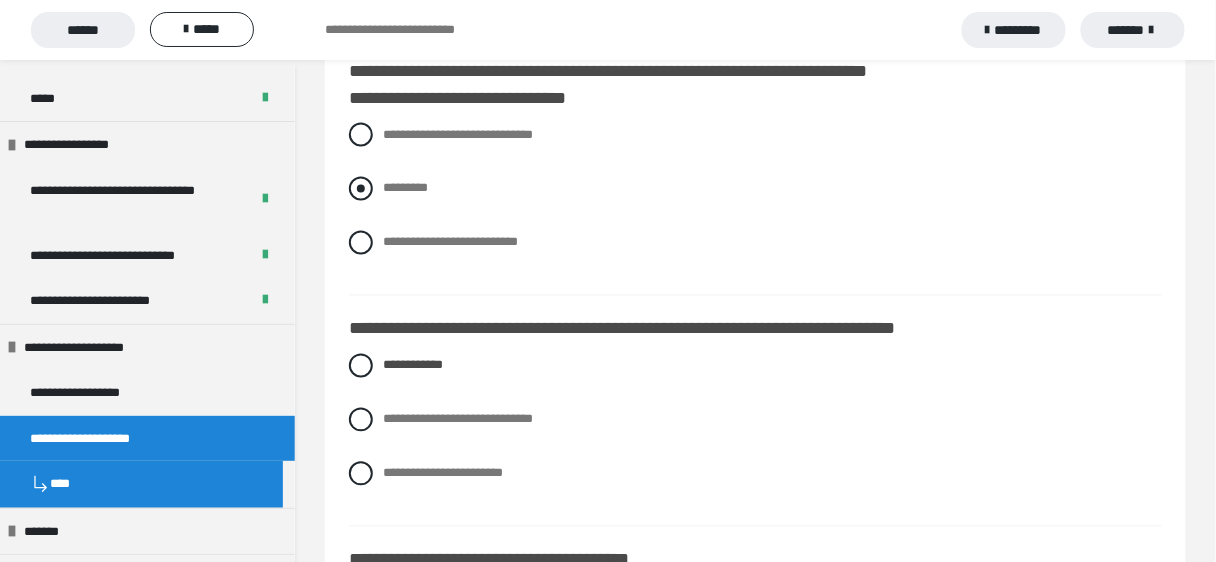 click at bounding box center [361, 189] 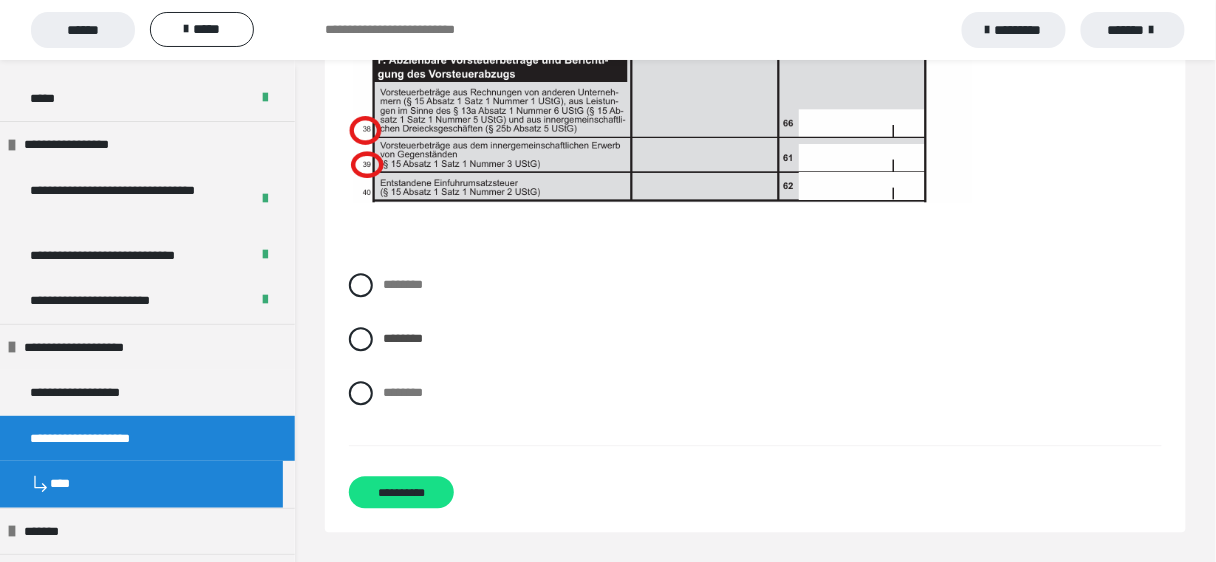 scroll, scrollTop: 18234, scrollLeft: 0, axis: vertical 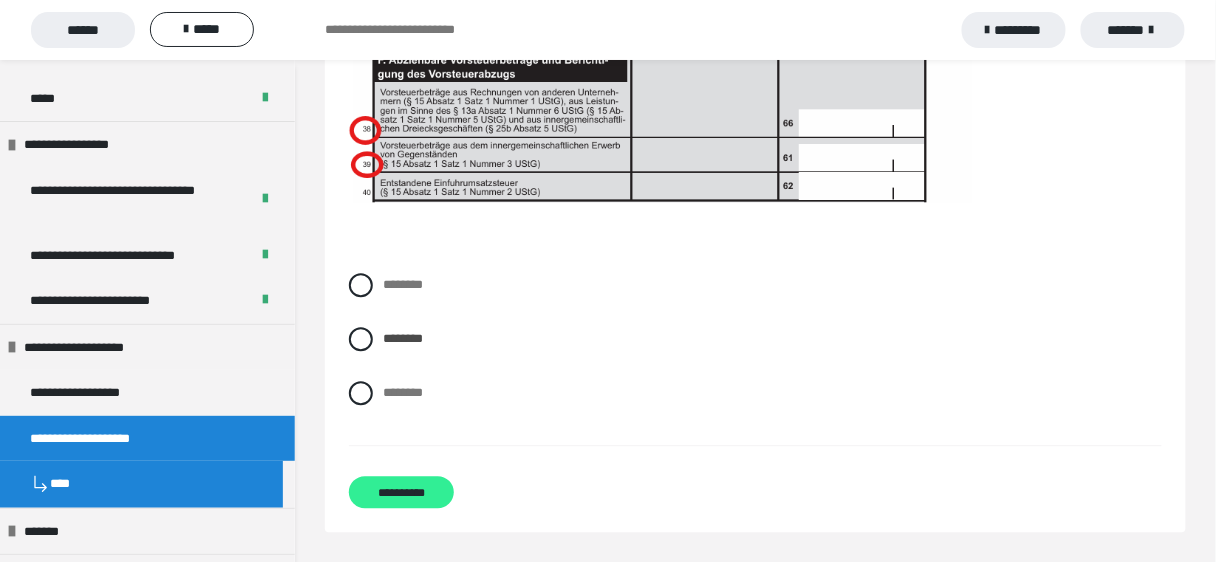 click on "**********" at bounding box center (401, 492) 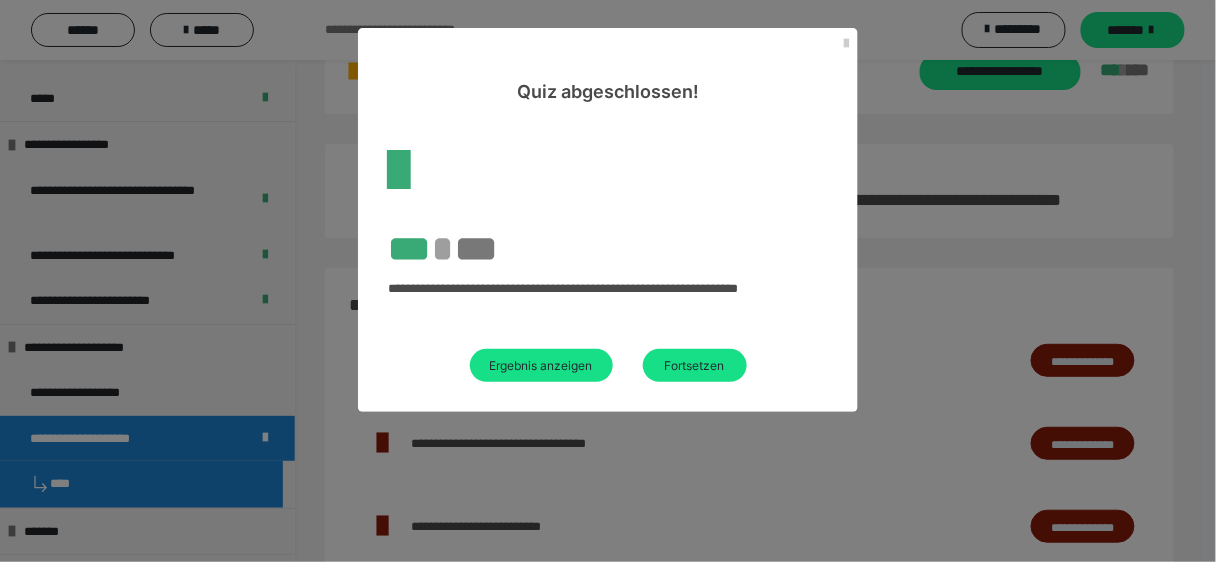 scroll, scrollTop: 229, scrollLeft: 0, axis: vertical 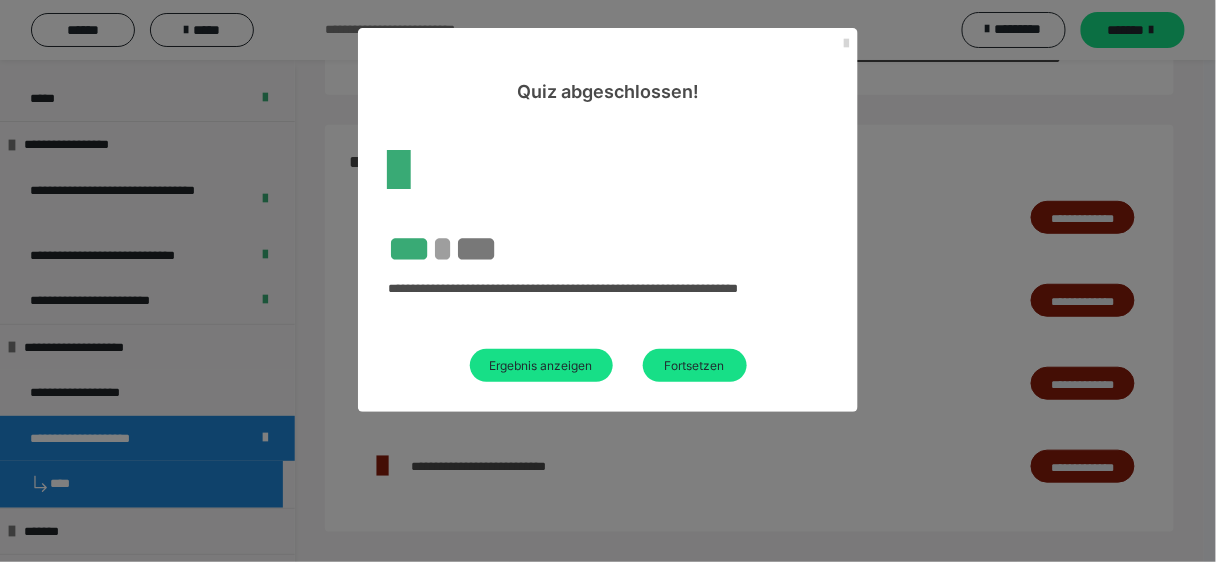 click at bounding box center [846, 44] 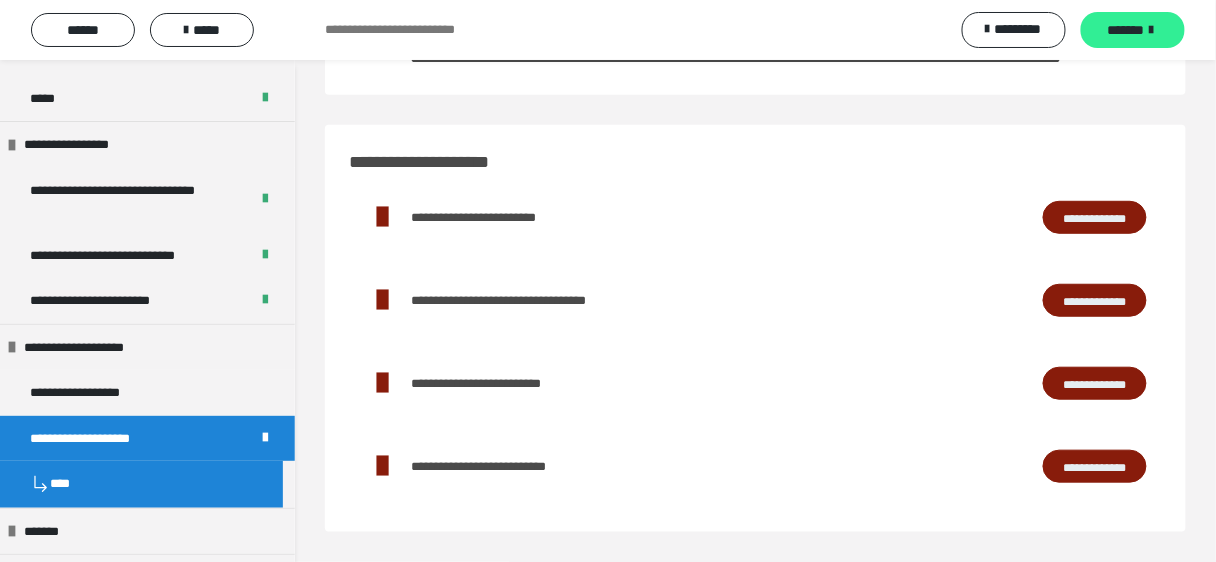 click on "*******" at bounding box center (1126, 30) 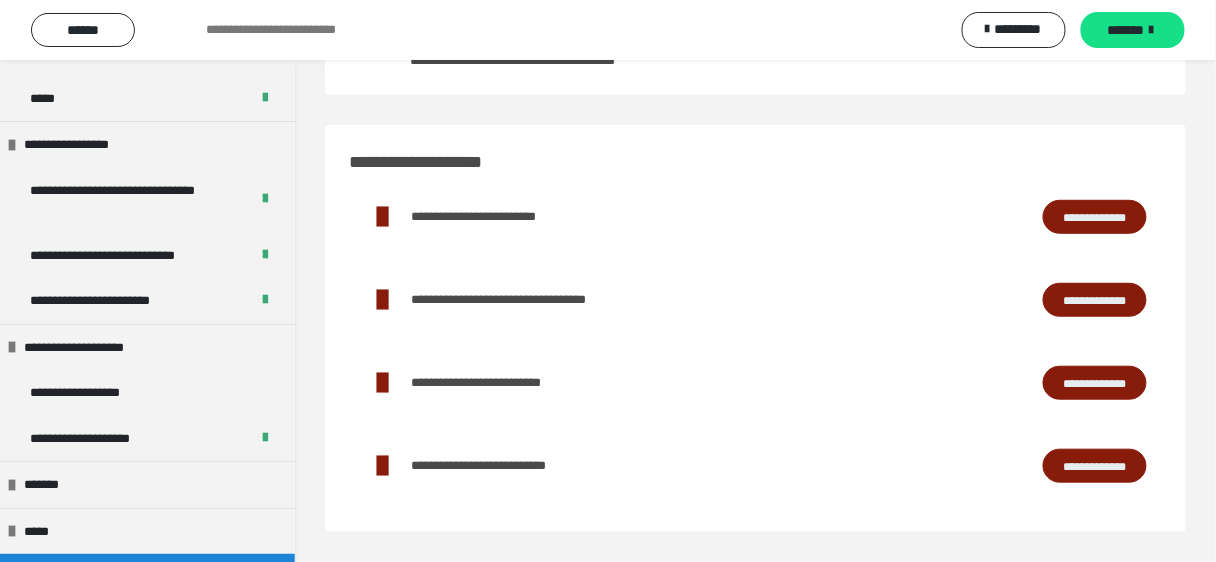 scroll, scrollTop: 195, scrollLeft: 0, axis: vertical 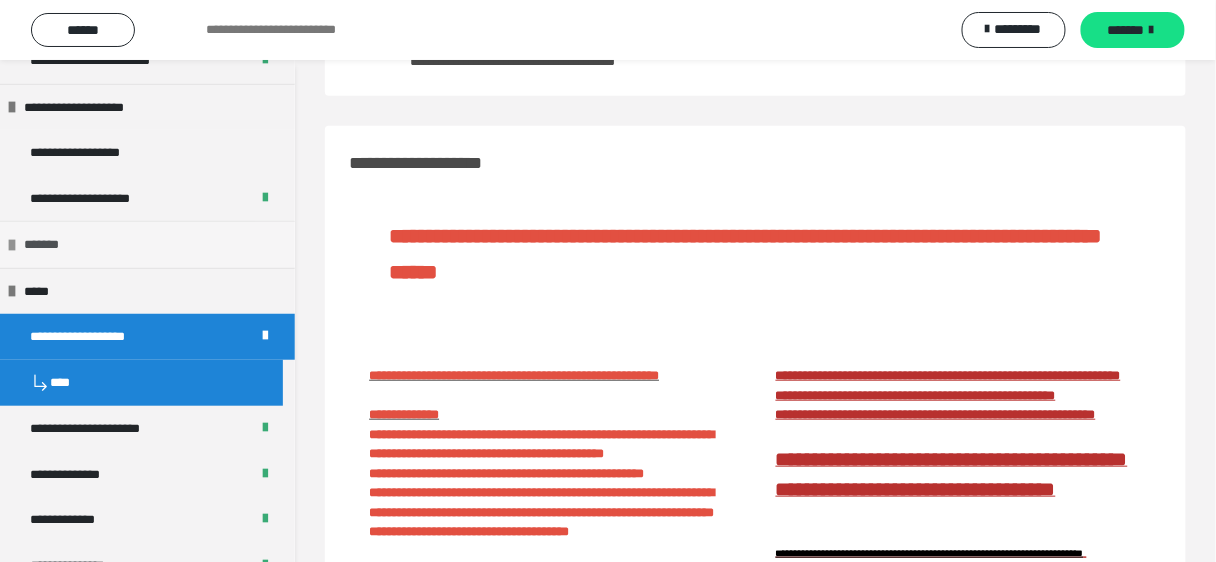 click on "*******" at bounding box center [147, 244] 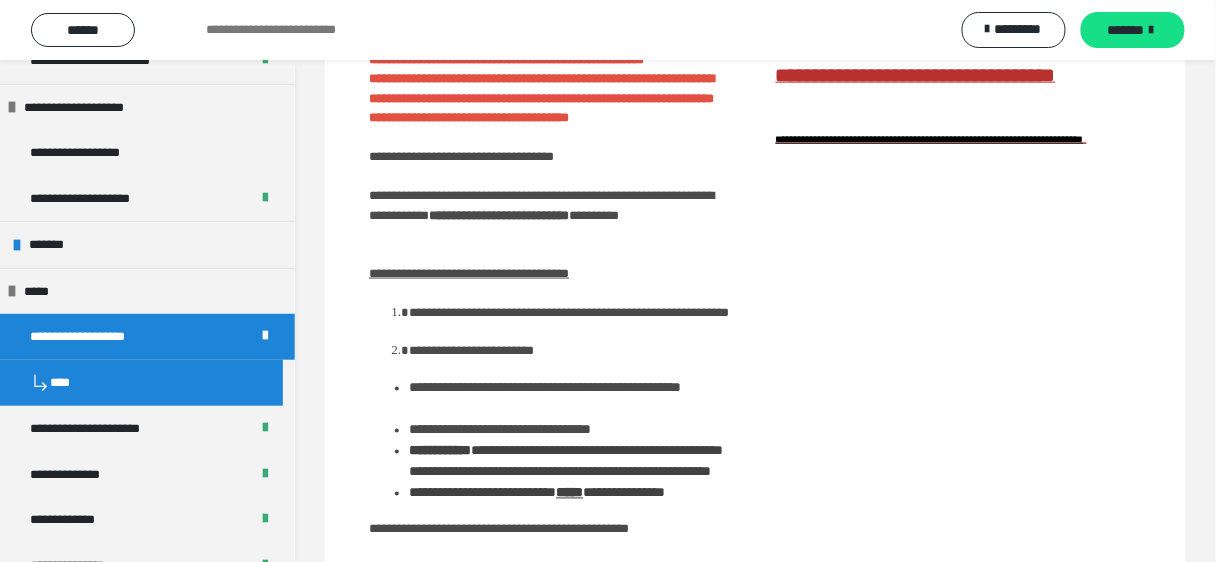 scroll, scrollTop: 675, scrollLeft: 0, axis: vertical 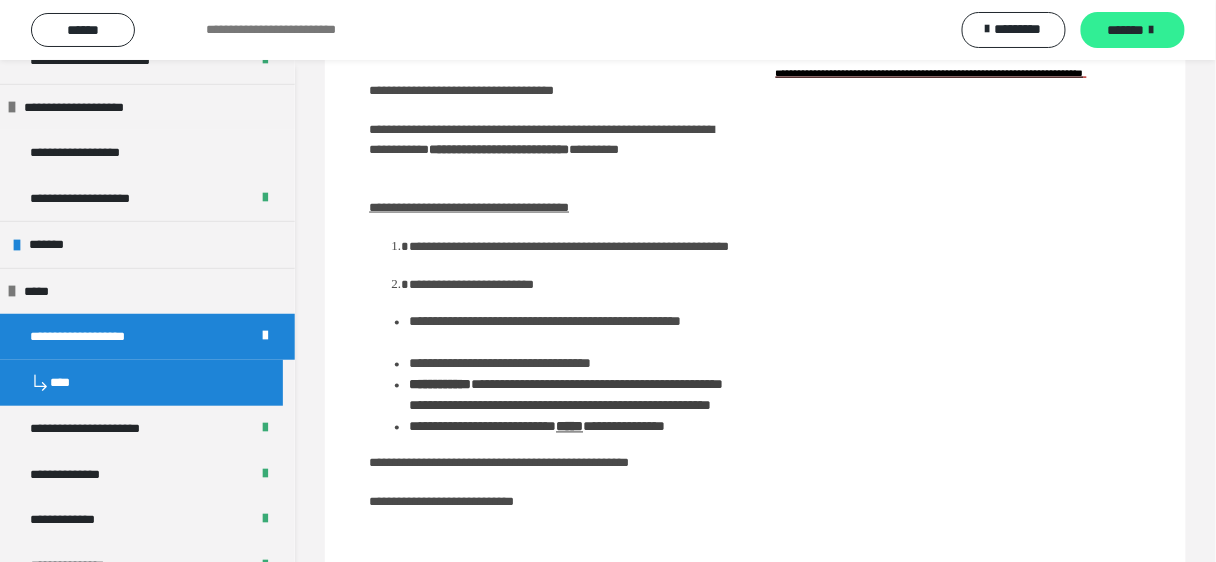 click on "*******" at bounding box center [1133, 30] 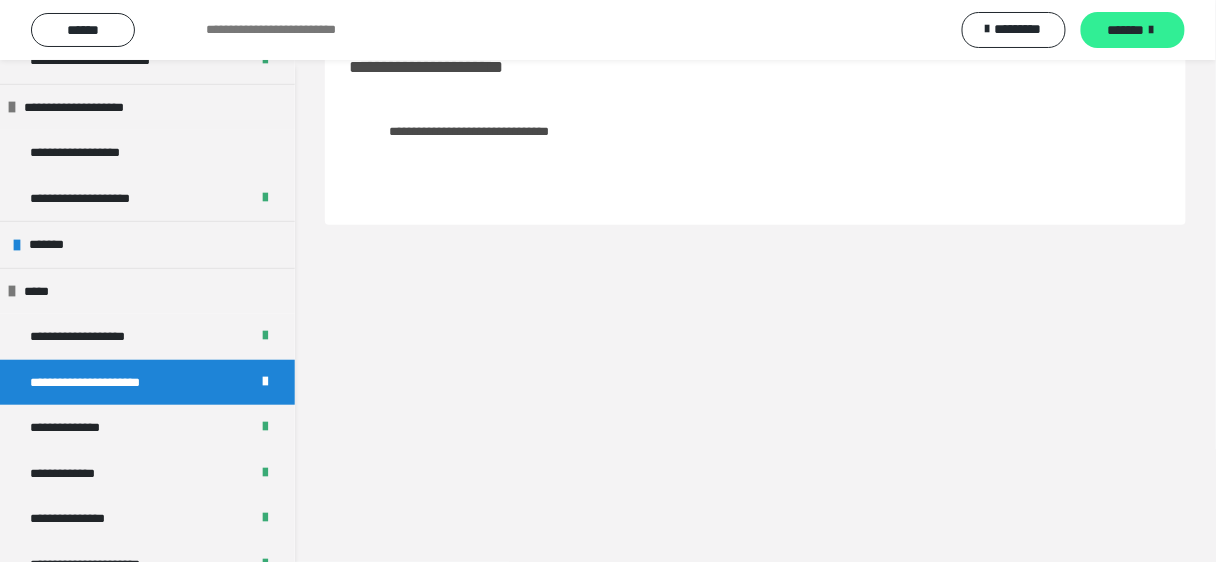 scroll, scrollTop: 60, scrollLeft: 0, axis: vertical 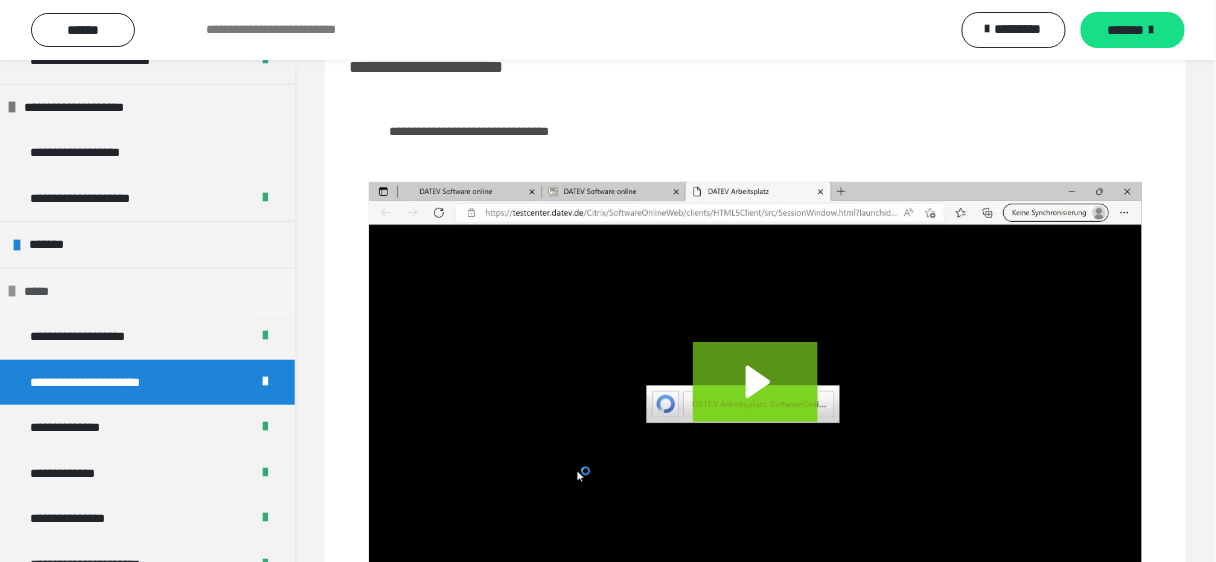 click on "*****" at bounding box center [45, 292] 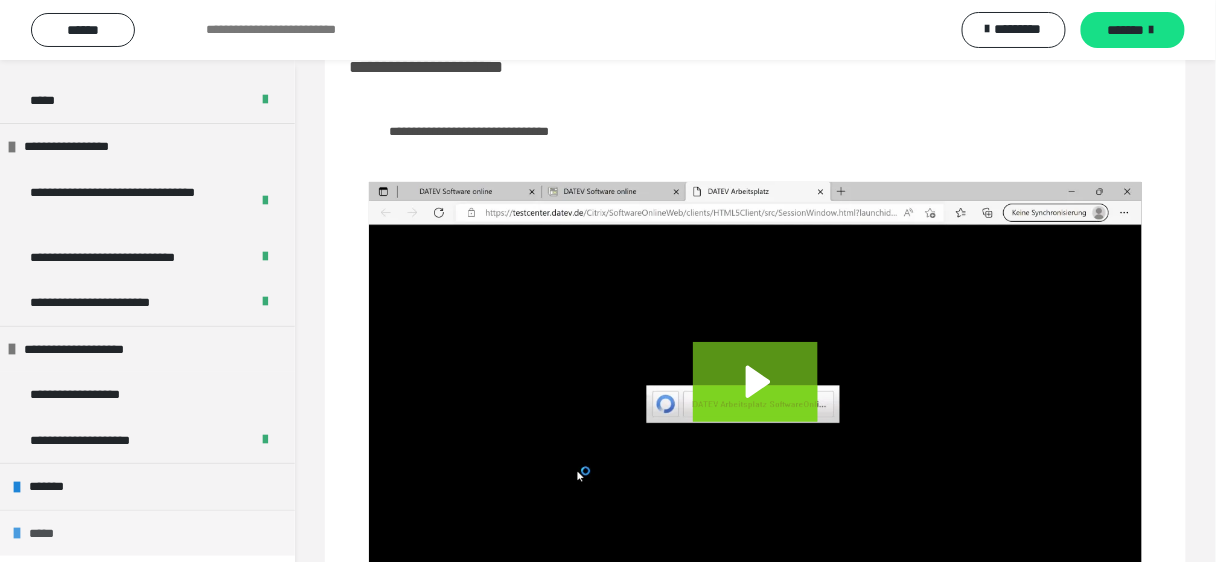 scroll, scrollTop: 1913, scrollLeft: 0, axis: vertical 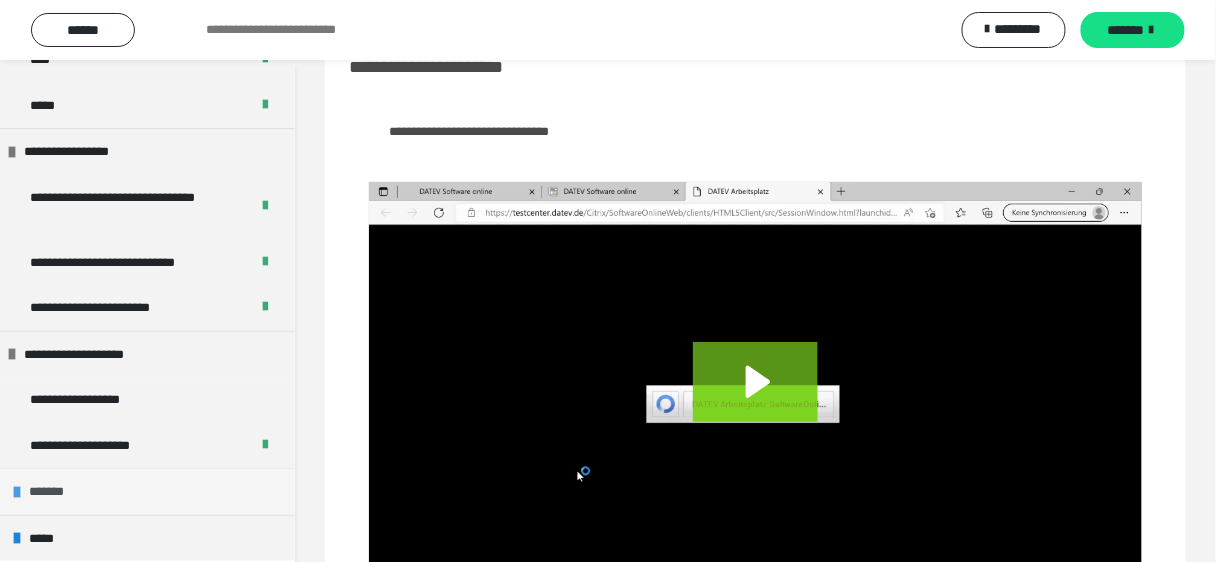 click on "*******" at bounding box center (53, 492) 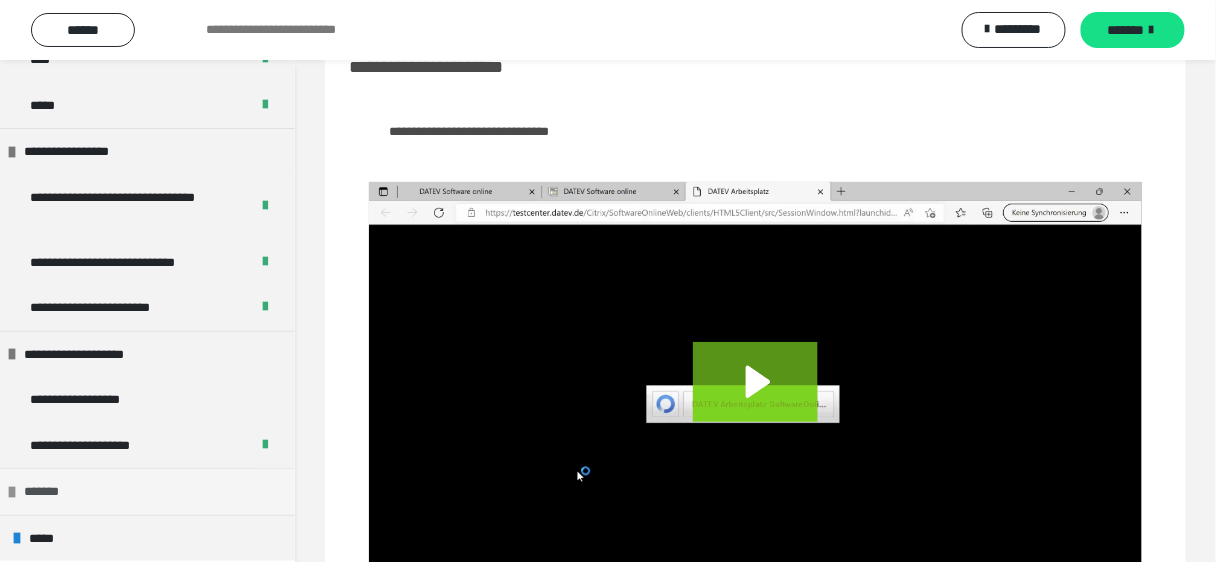 click on "*******" at bounding box center [48, 492] 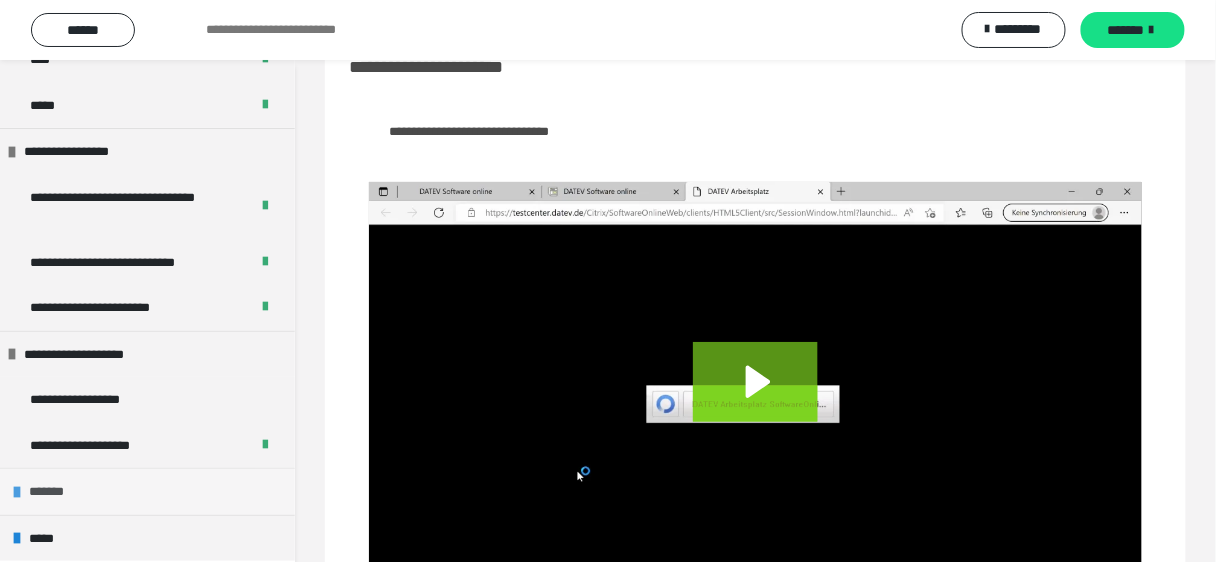 click on "*******" at bounding box center [53, 492] 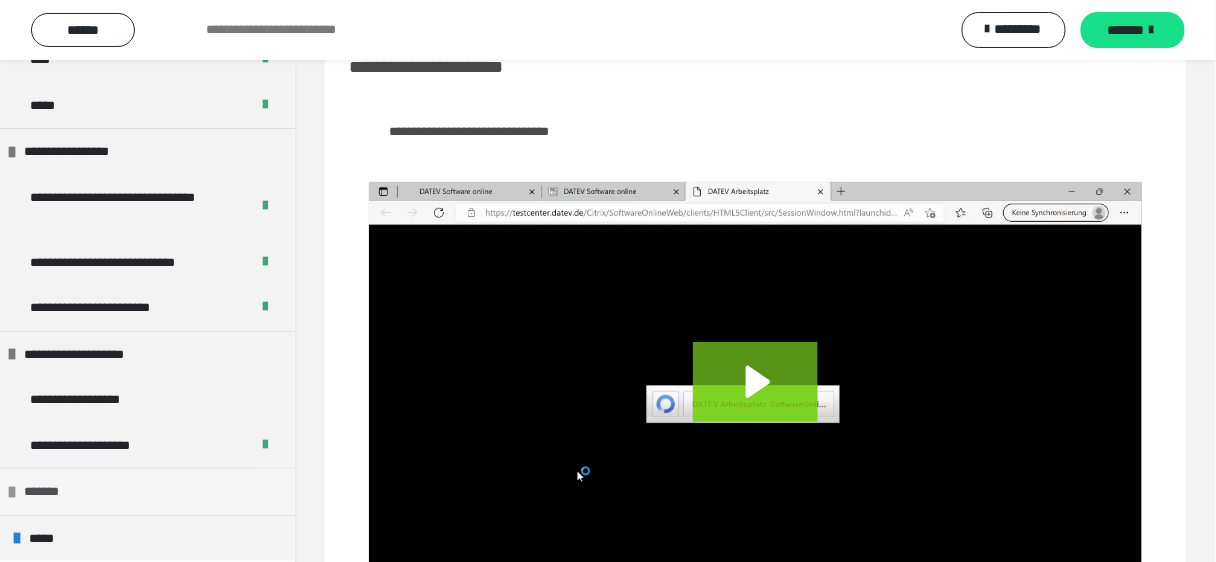 click on "*******" at bounding box center [48, 492] 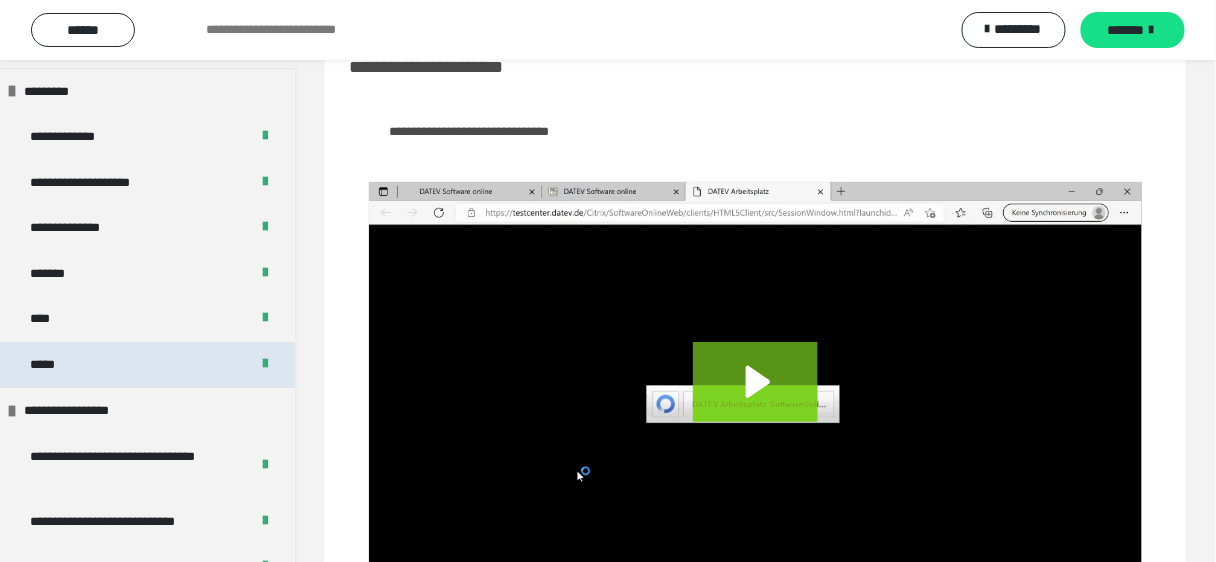 scroll, scrollTop: 1593, scrollLeft: 0, axis: vertical 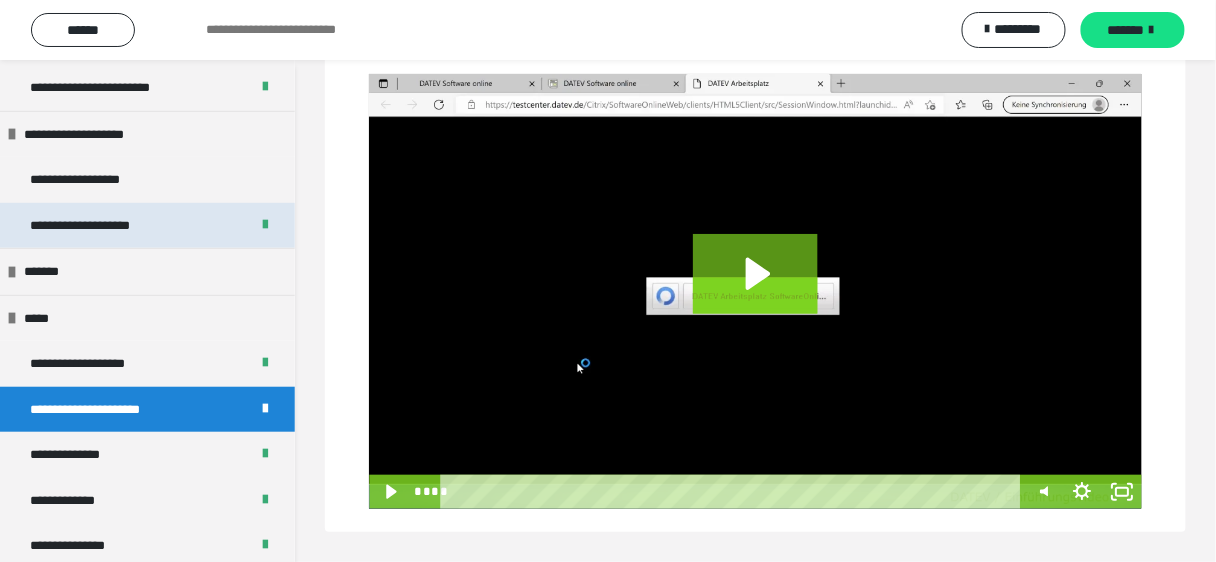 click on "**********" at bounding box center [102, 226] 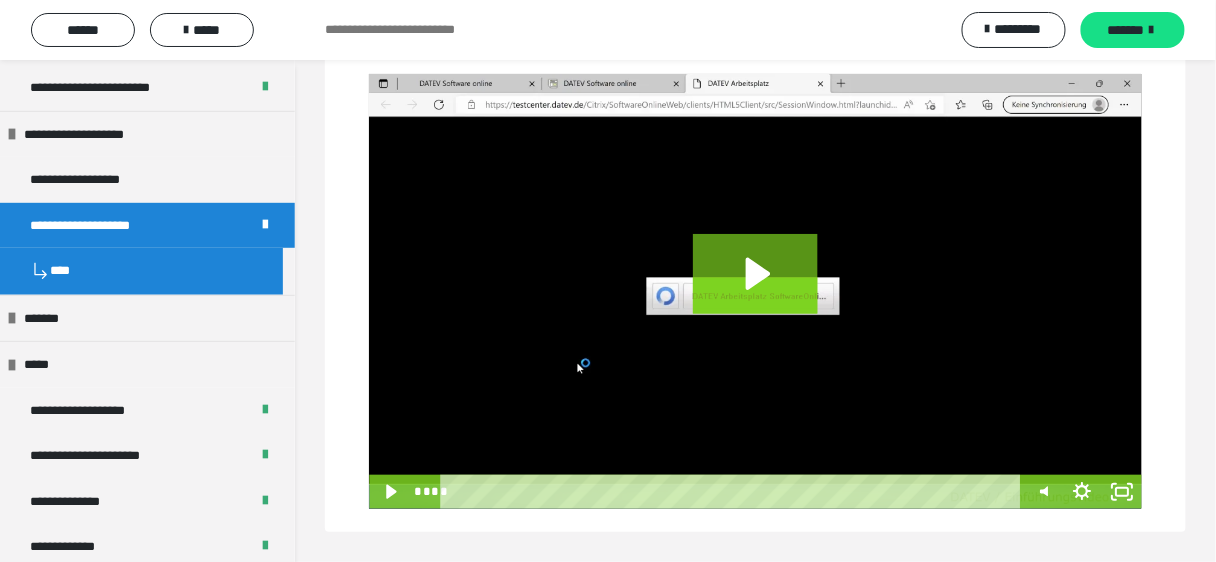 scroll, scrollTop: 229, scrollLeft: 0, axis: vertical 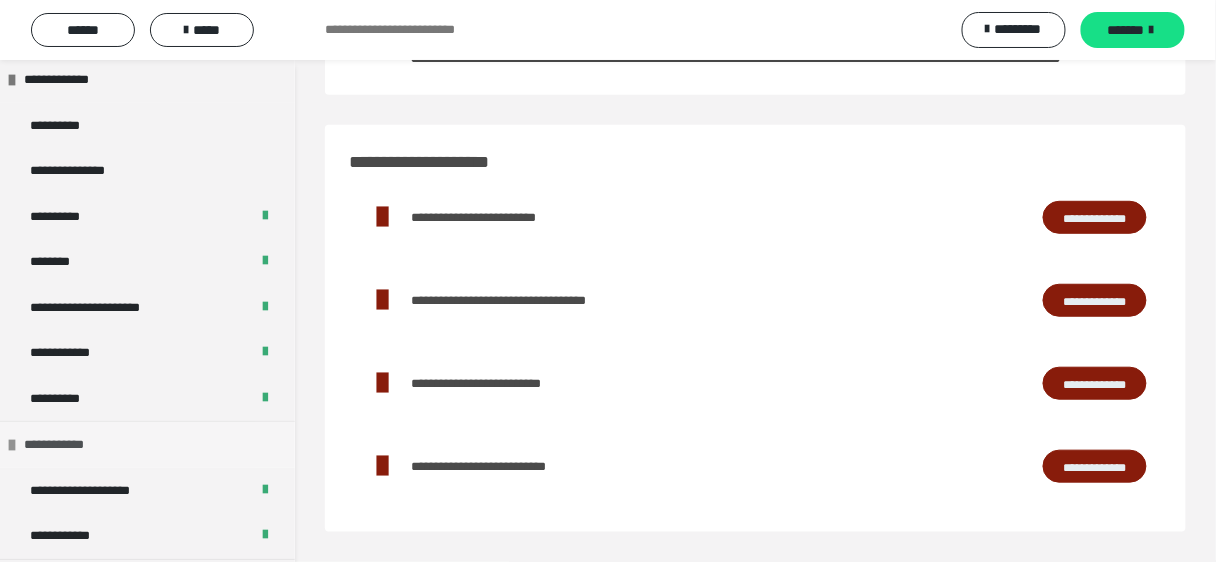 click on "**********" at bounding box center [65, 445] 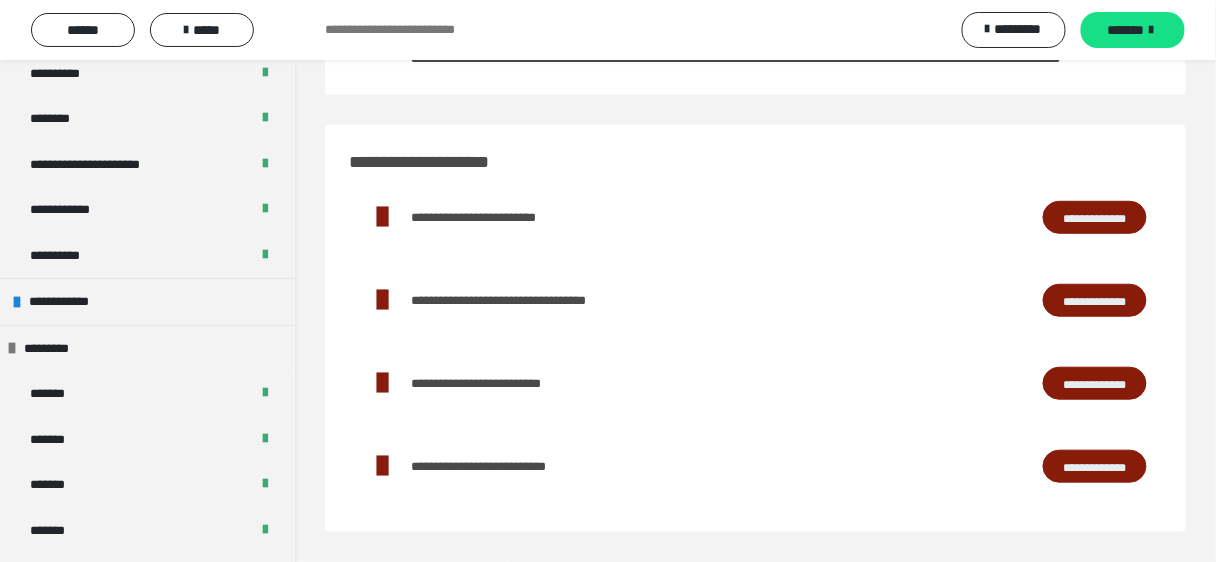scroll, scrollTop: 320, scrollLeft: 0, axis: vertical 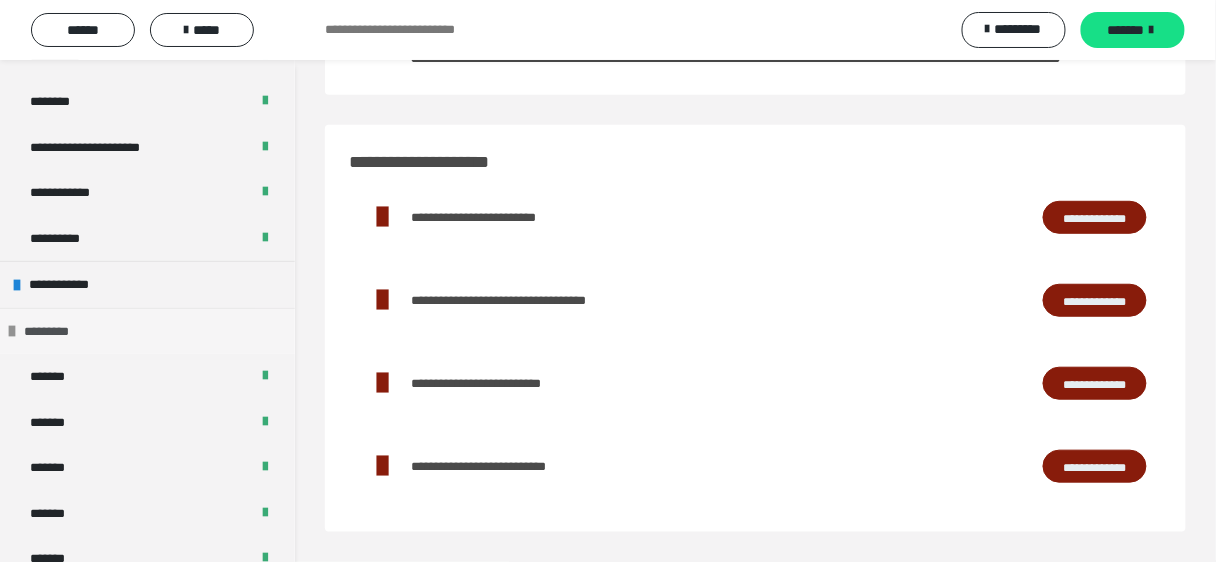 click on "*********" at bounding box center [52, 332] 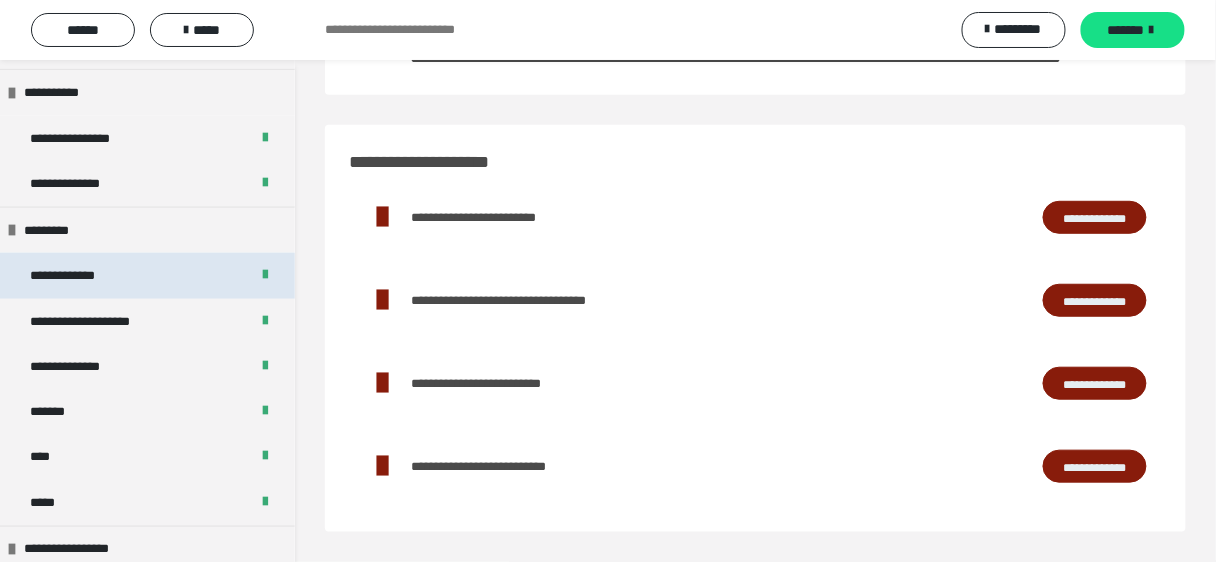 scroll, scrollTop: 640, scrollLeft: 0, axis: vertical 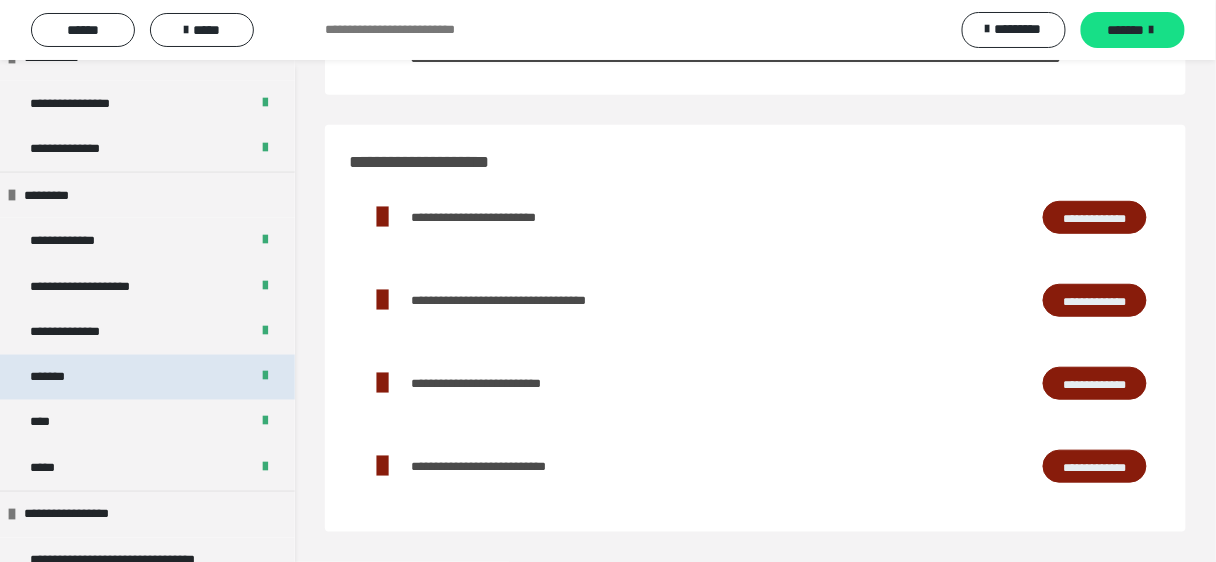click on "*******" at bounding box center (147, 378) 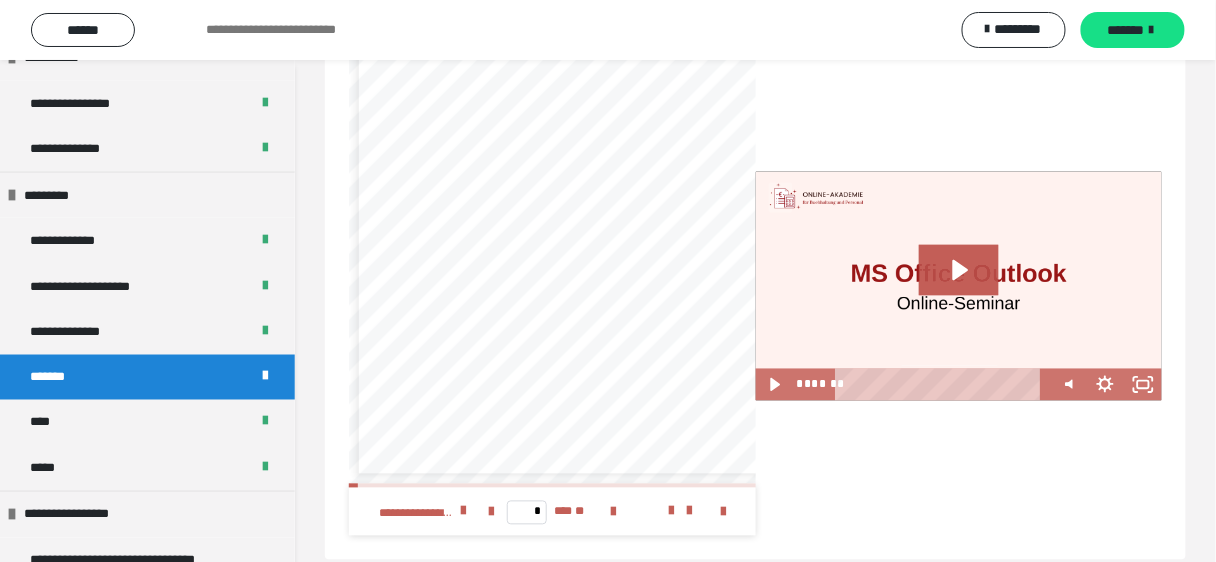 scroll, scrollTop: 720, scrollLeft: 0, axis: vertical 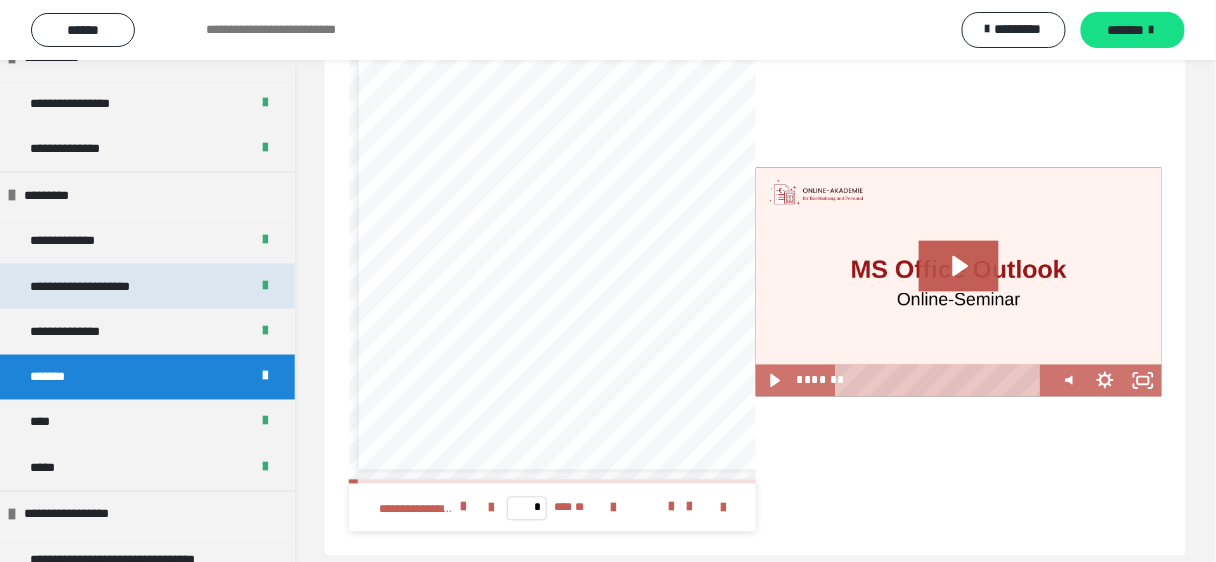 click on "**********" at bounding box center (94, 287) 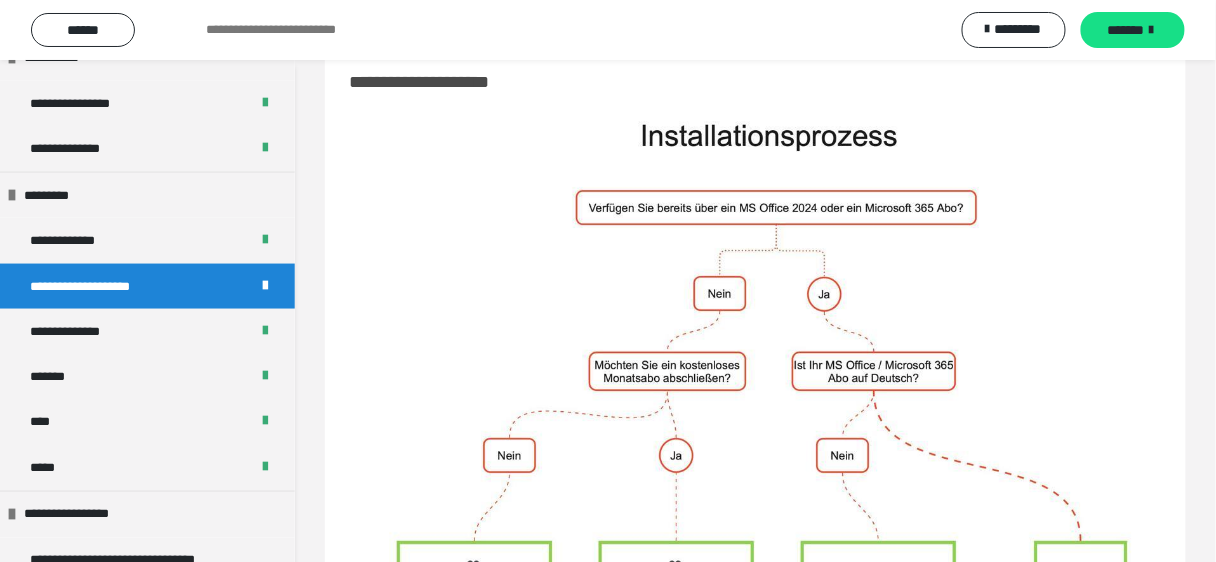 scroll, scrollTop: 160, scrollLeft: 0, axis: vertical 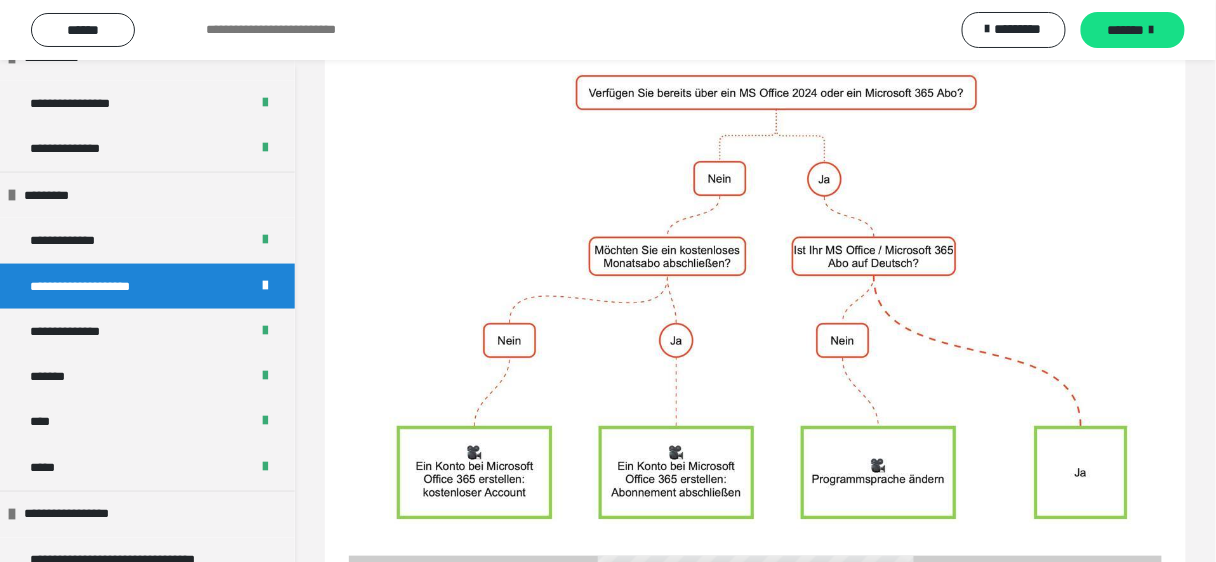 click at bounding box center (755, 268) 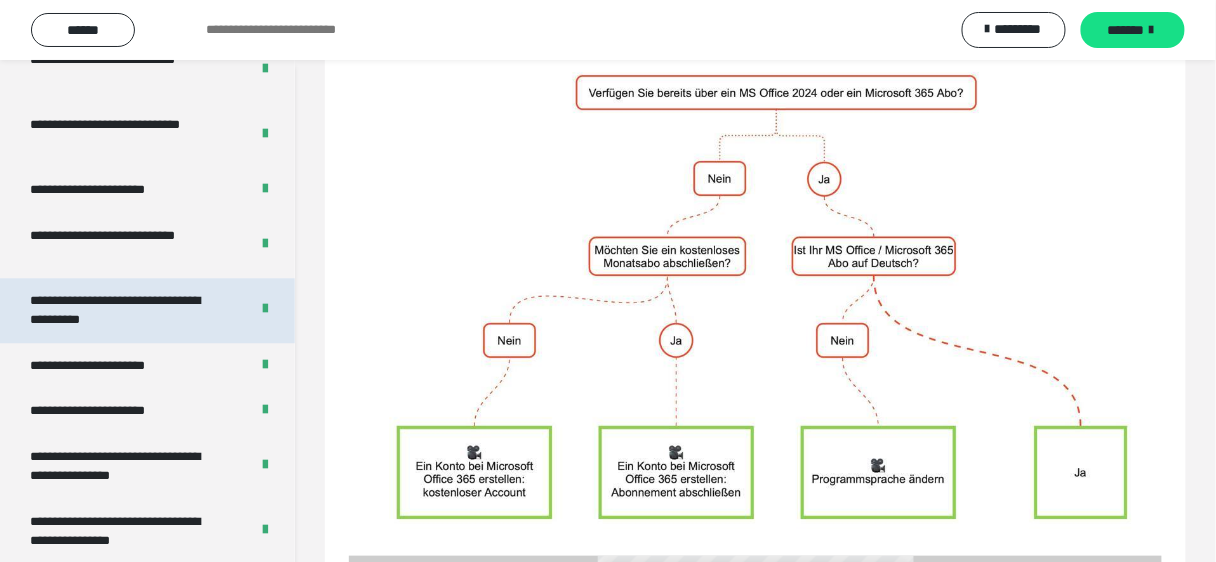 scroll, scrollTop: 3064, scrollLeft: 0, axis: vertical 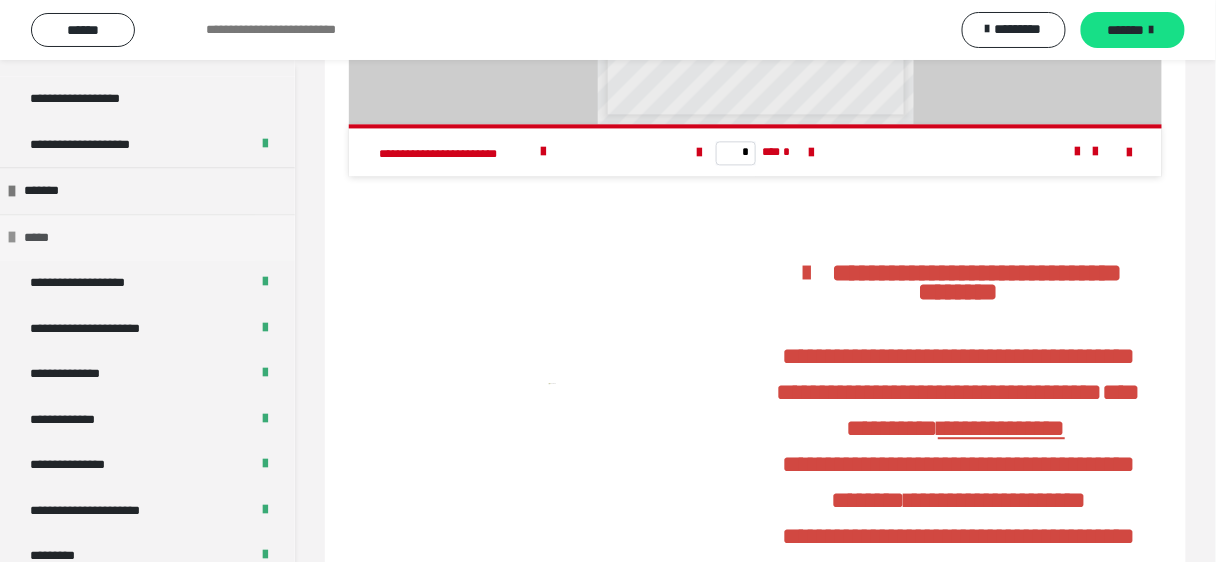 click on "*****" at bounding box center (147, 237) 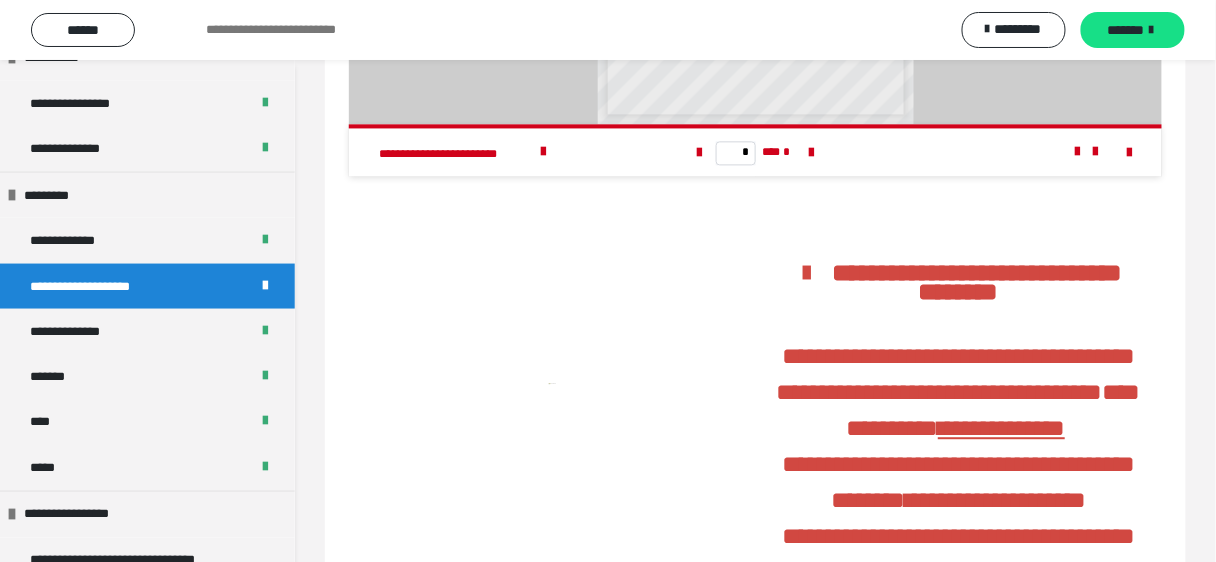 scroll, scrollTop: 523, scrollLeft: 0, axis: vertical 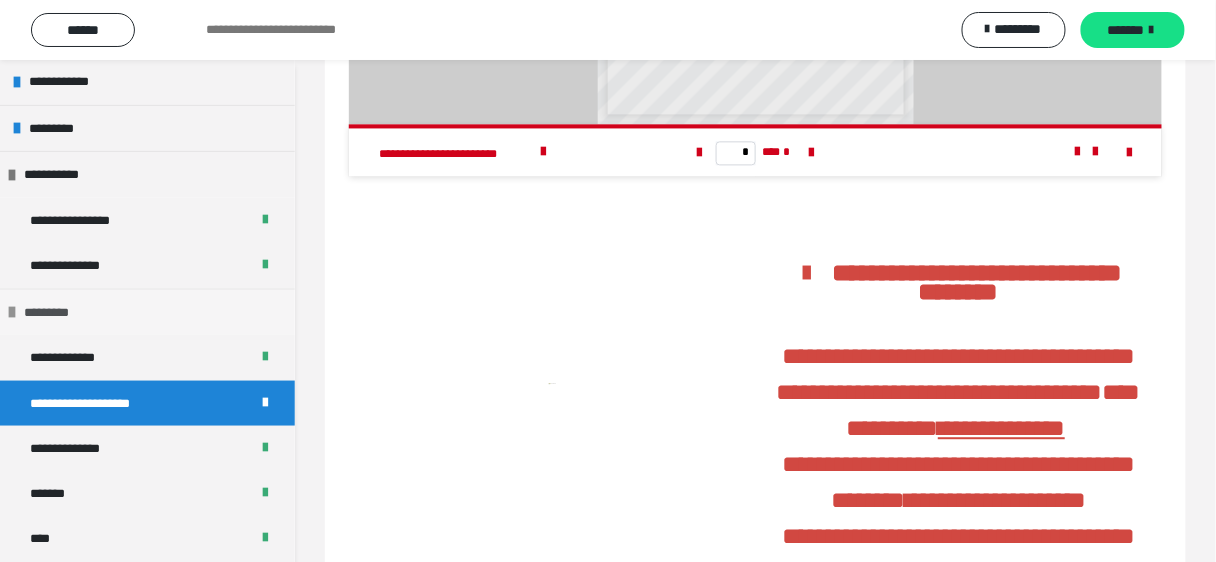 click on "*********" at bounding box center (54, 313) 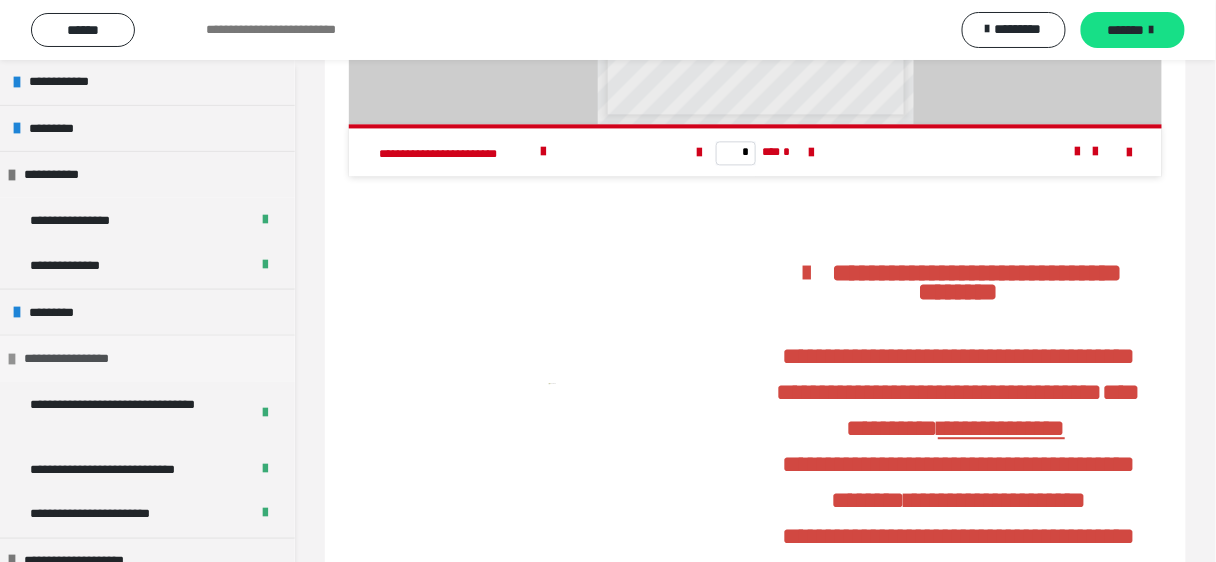 click on "**********" at bounding box center (82, 359) 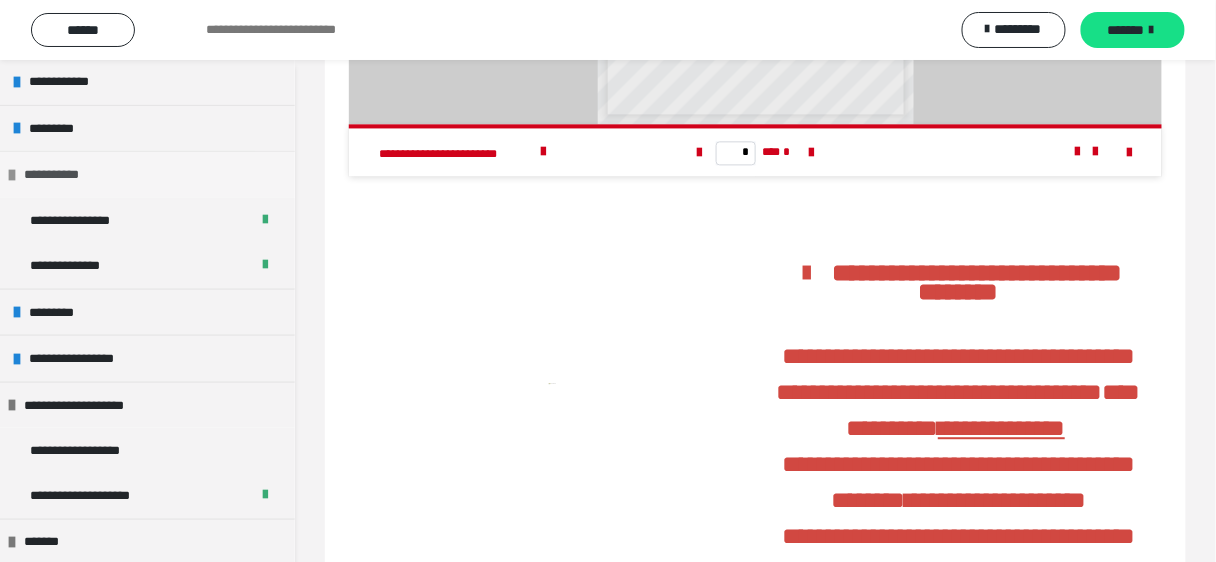 click on "**********" at bounding box center (67, 175) 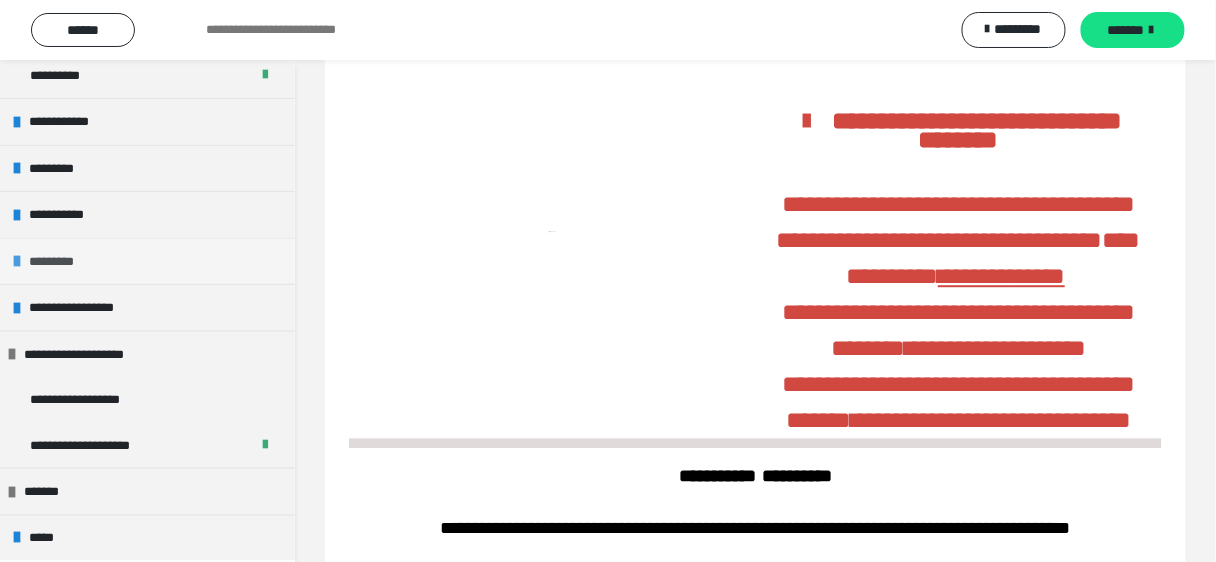 scroll, scrollTop: 1200, scrollLeft: 0, axis: vertical 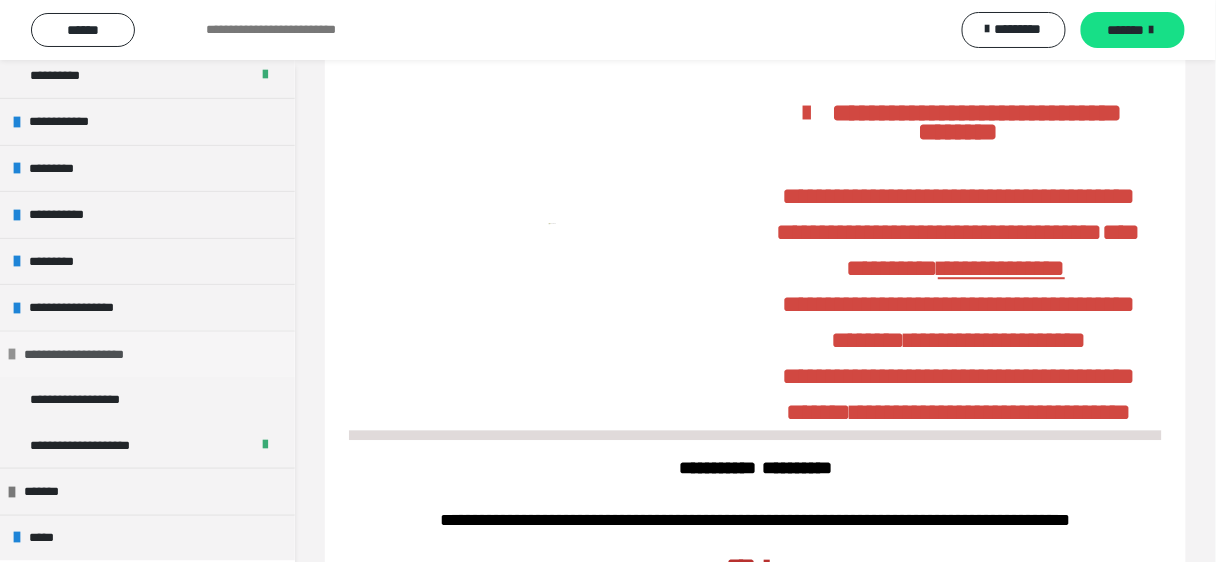click on "**********" at bounding box center [92, 355] 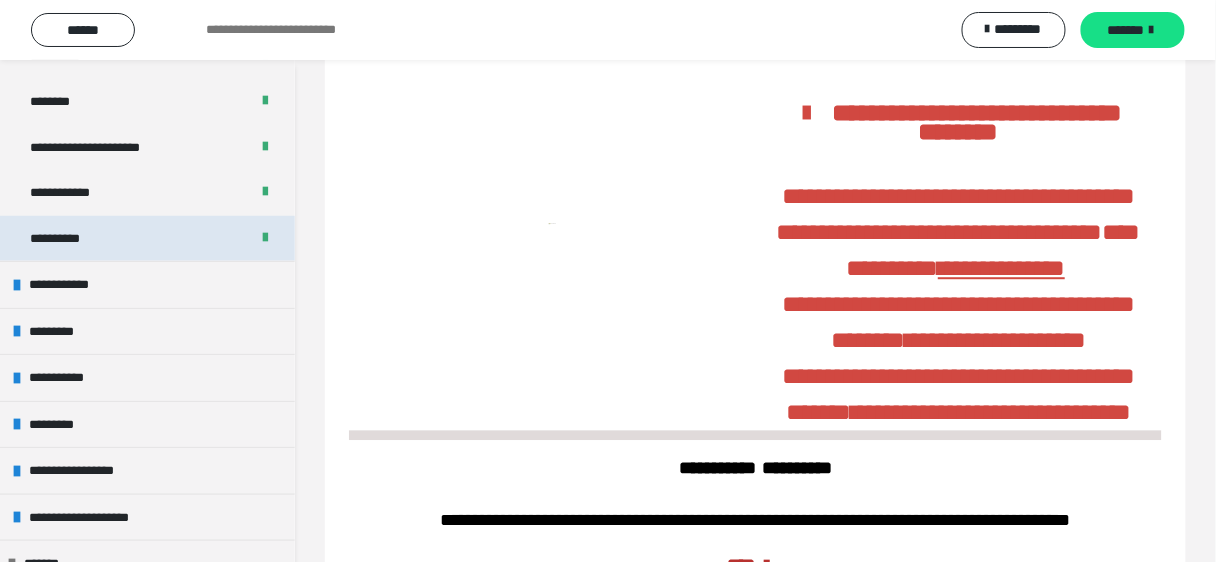 scroll, scrollTop: 392, scrollLeft: 0, axis: vertical 